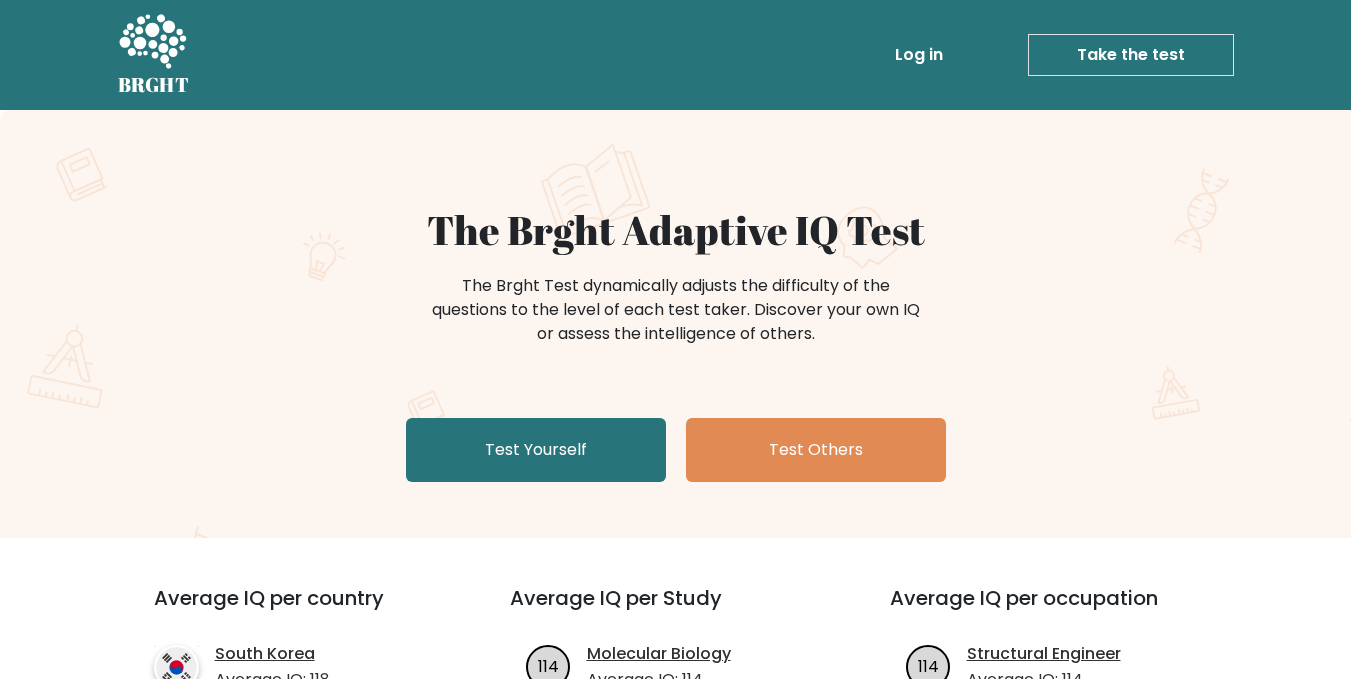 scroll, scrollTop: 0, scrollLeft: 0, axis: both 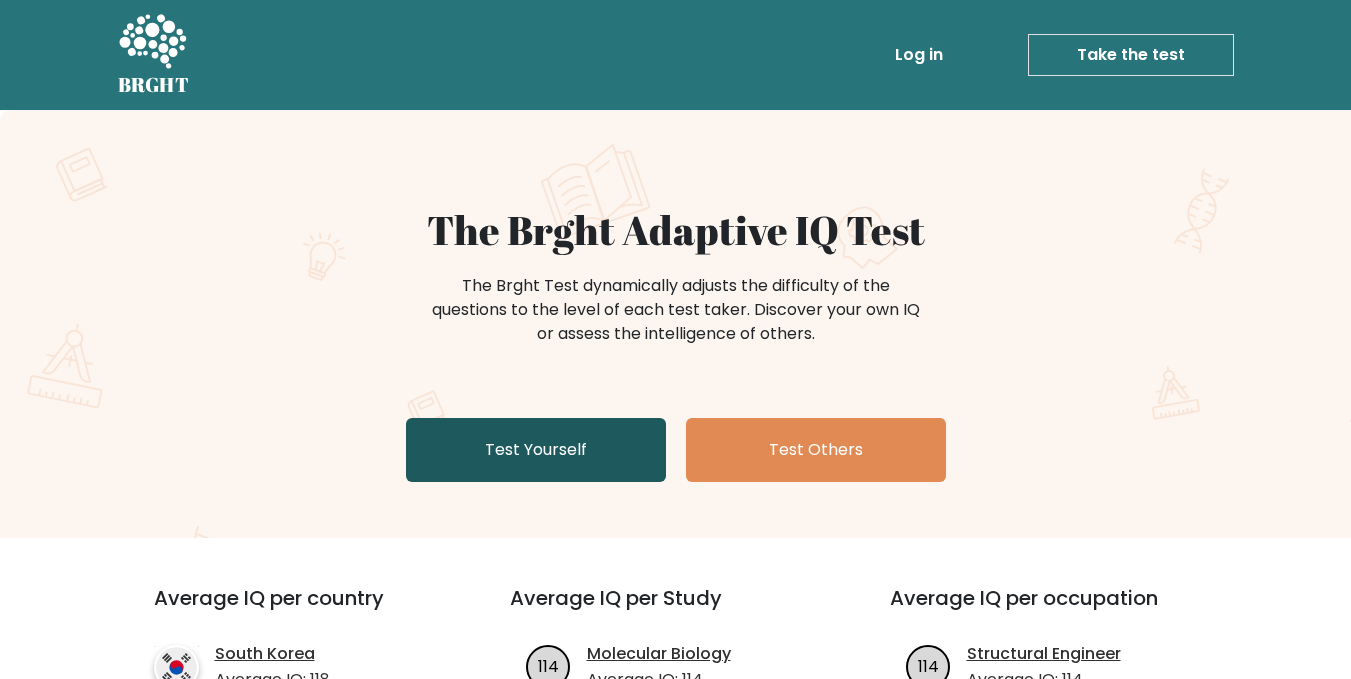 click on "Test Yourself" at bounding box center (536, 450) 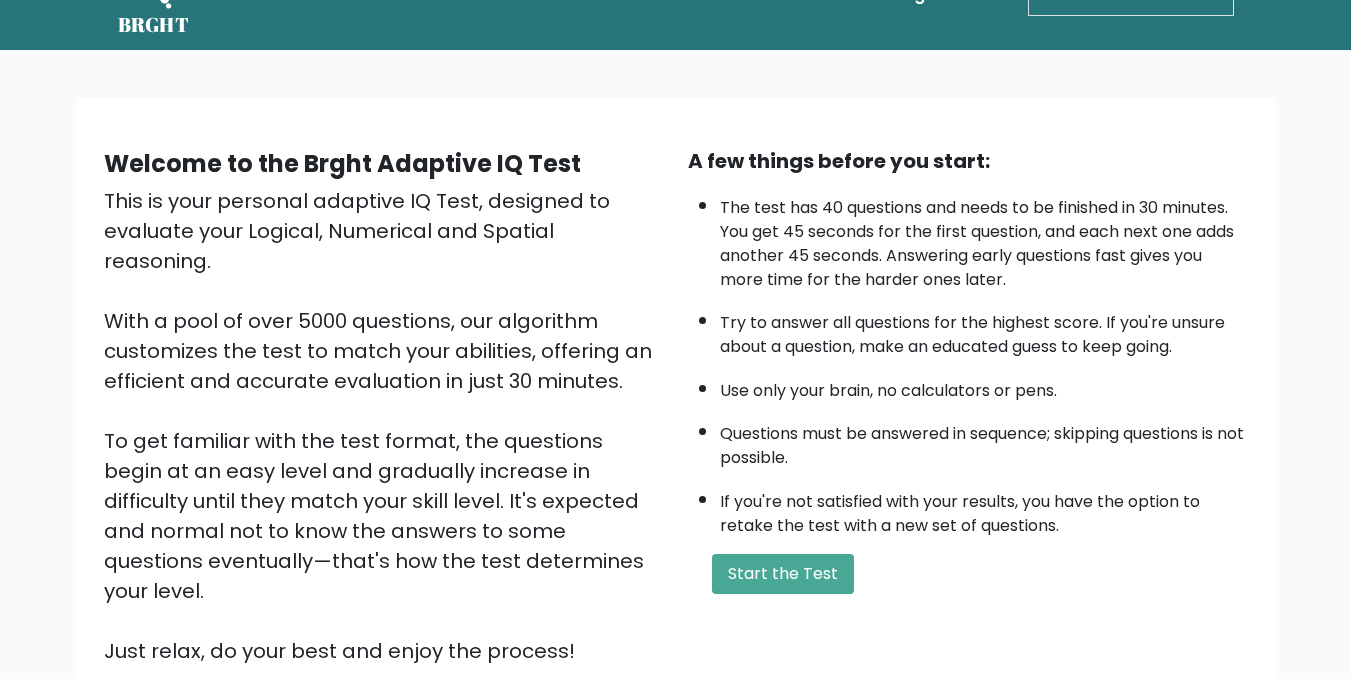 scroll, scrollTop: 61, scrollLeft: 0, axis: vertical 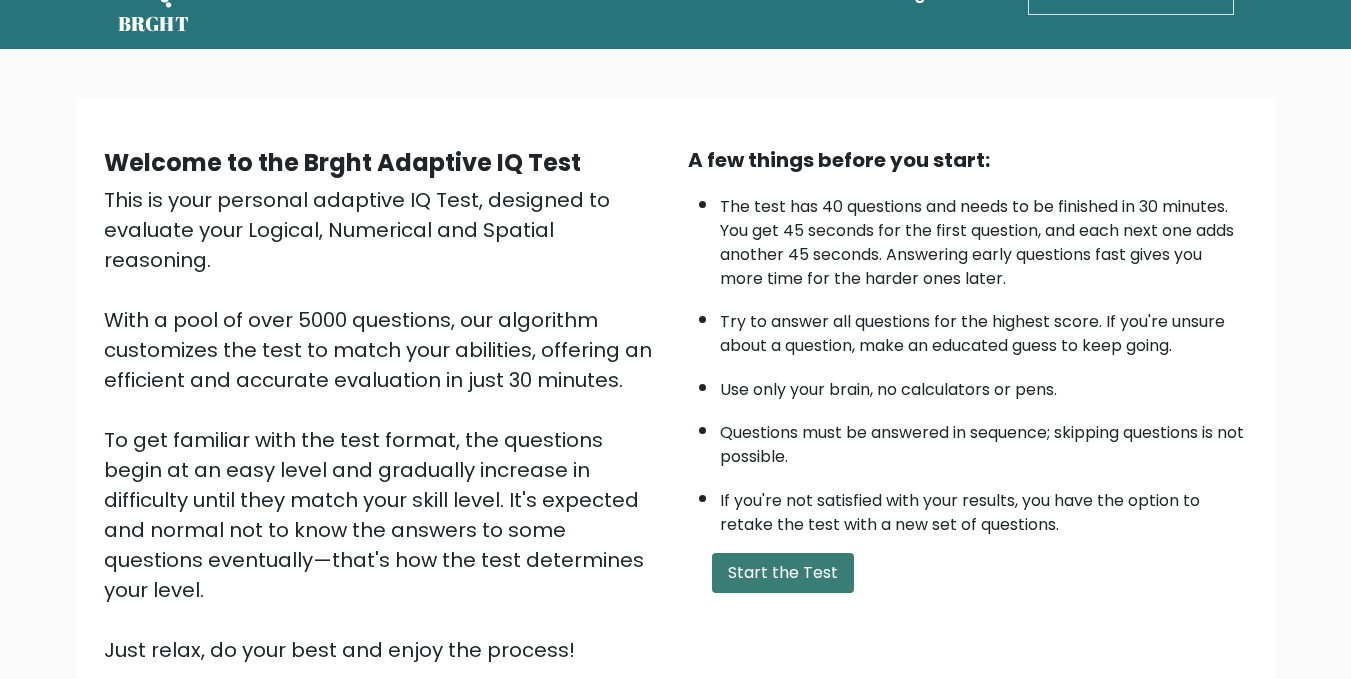 click on "Start the Test" at bounding box center [783, 573] 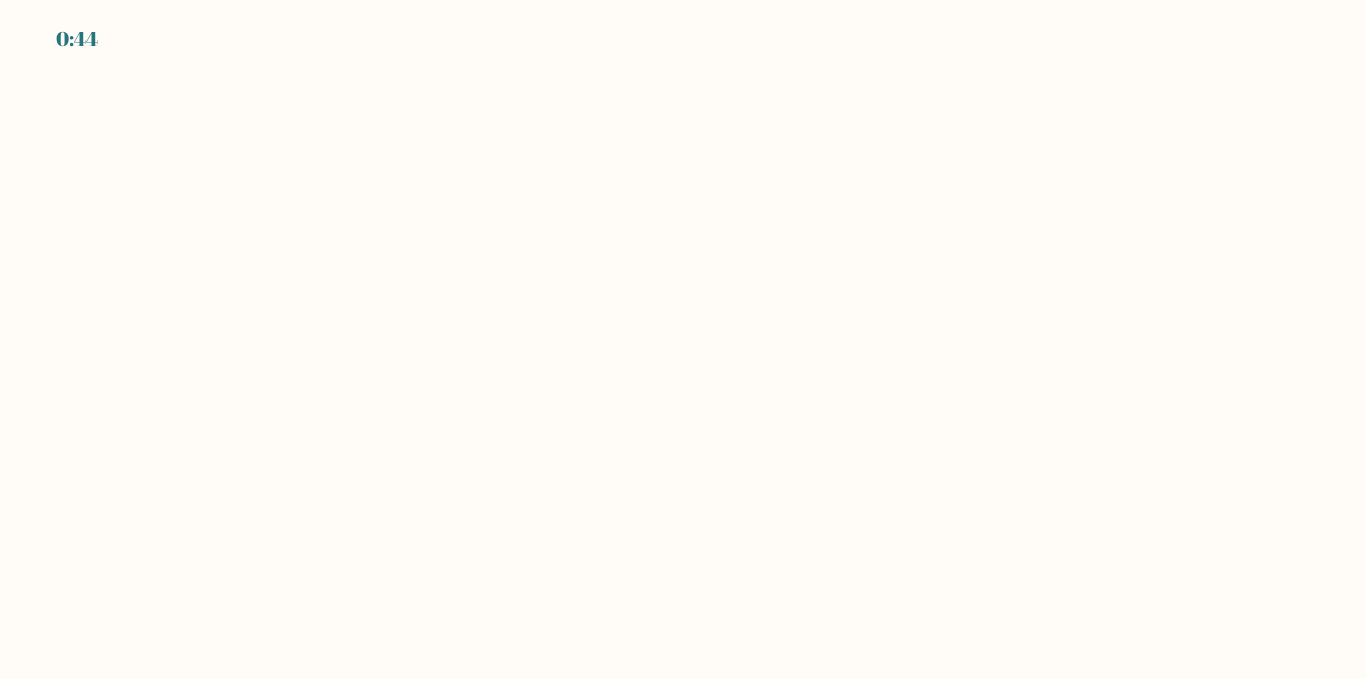 scroll, scrollTop: 0, scrollLeft: 0, axis: both 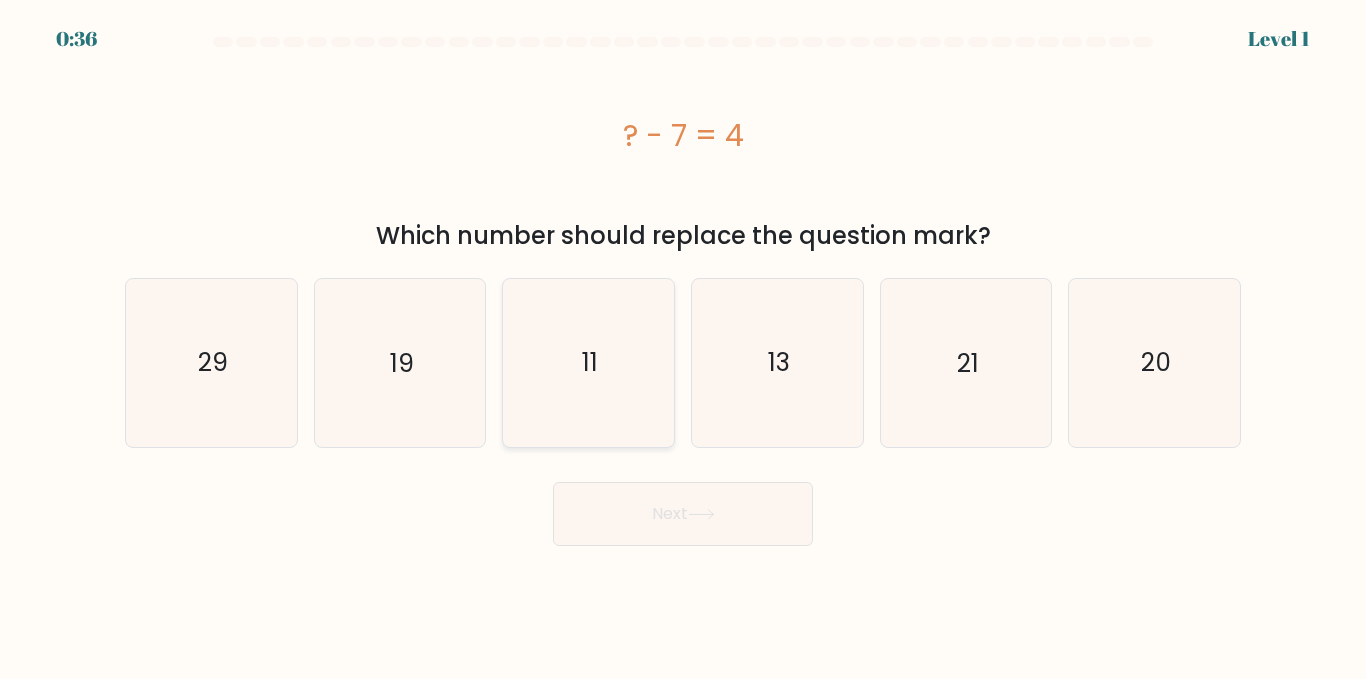 click on "11" 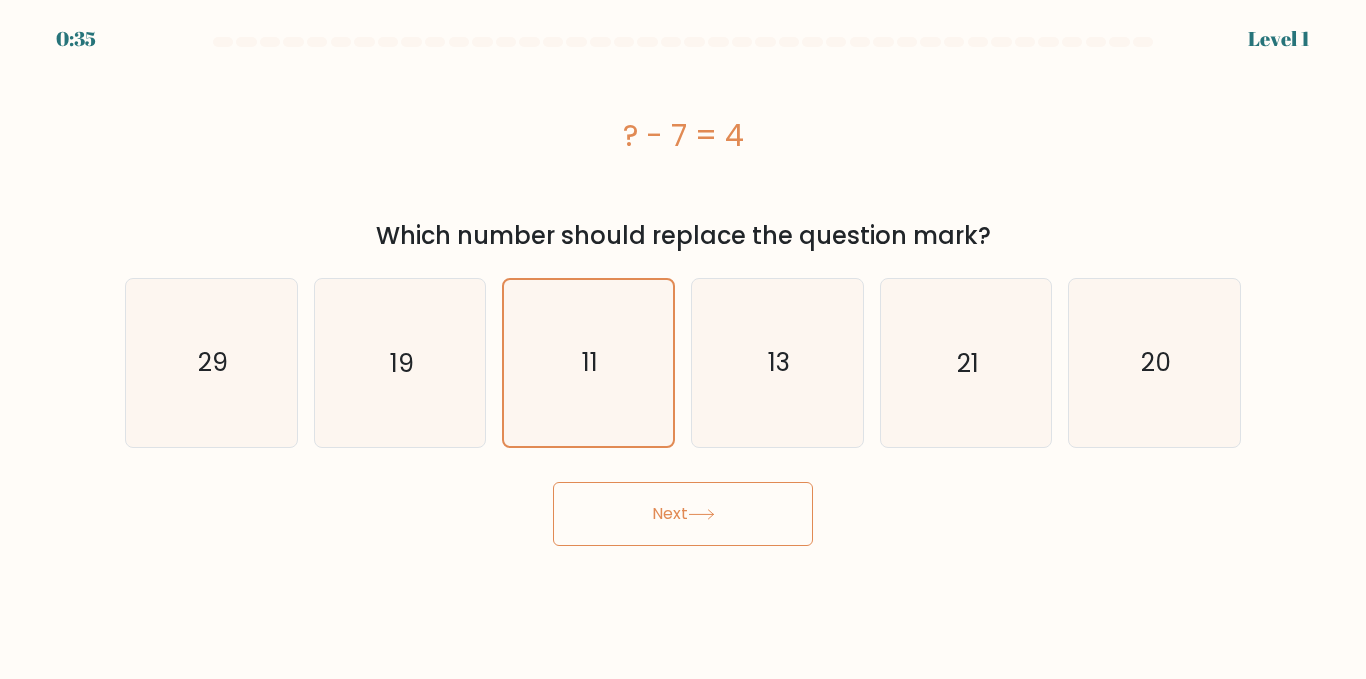 click on "Next" at bounding box center [683, 514] 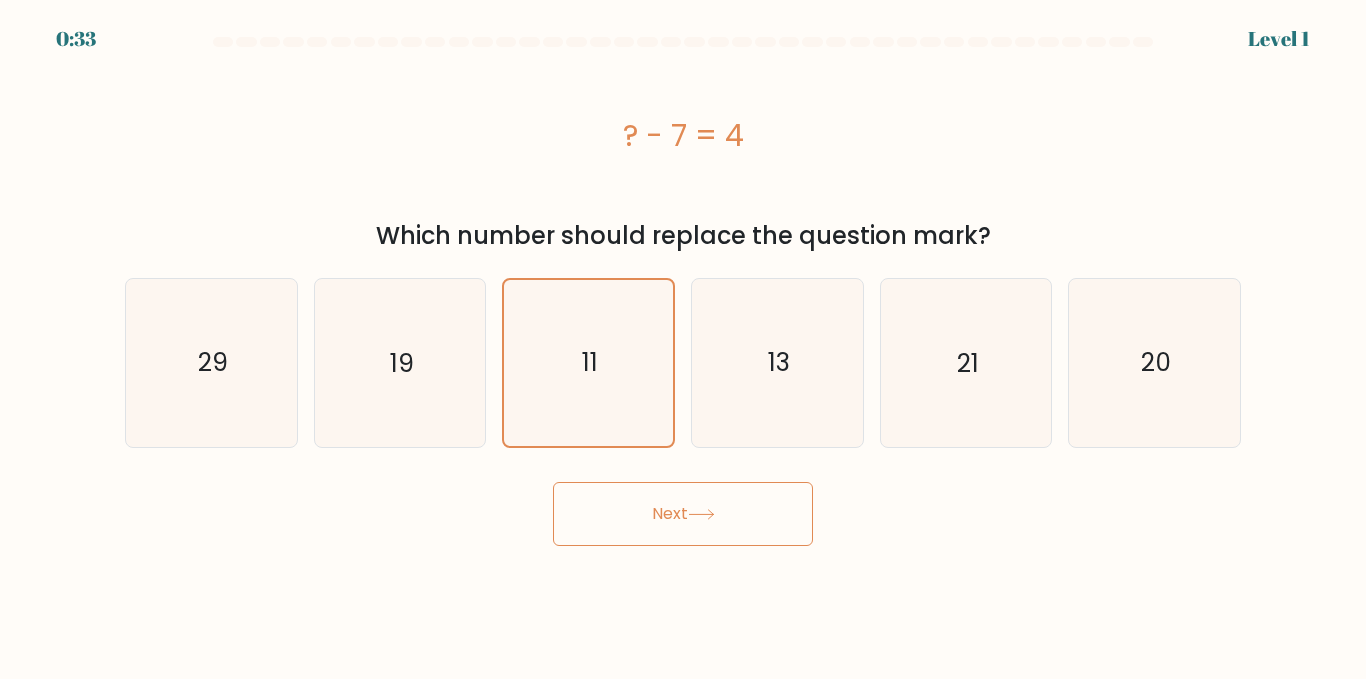 click on "Next" at bounding box center [683, 514] 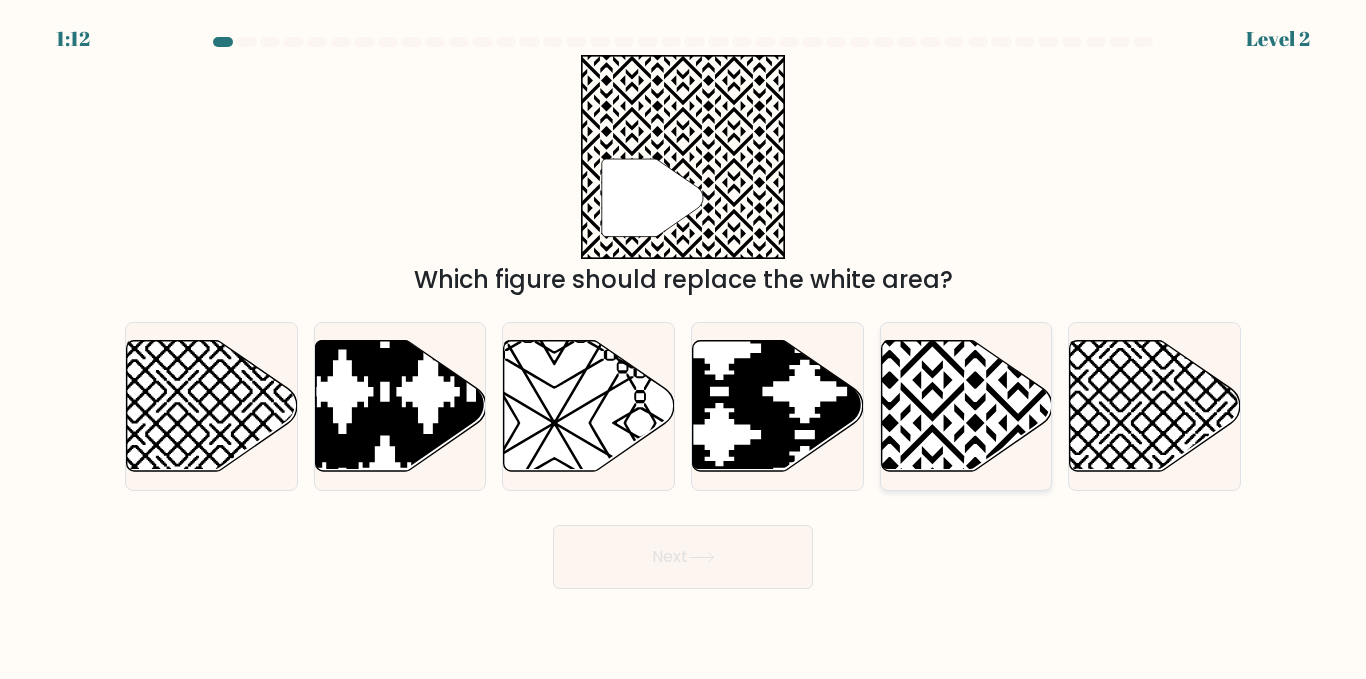 click 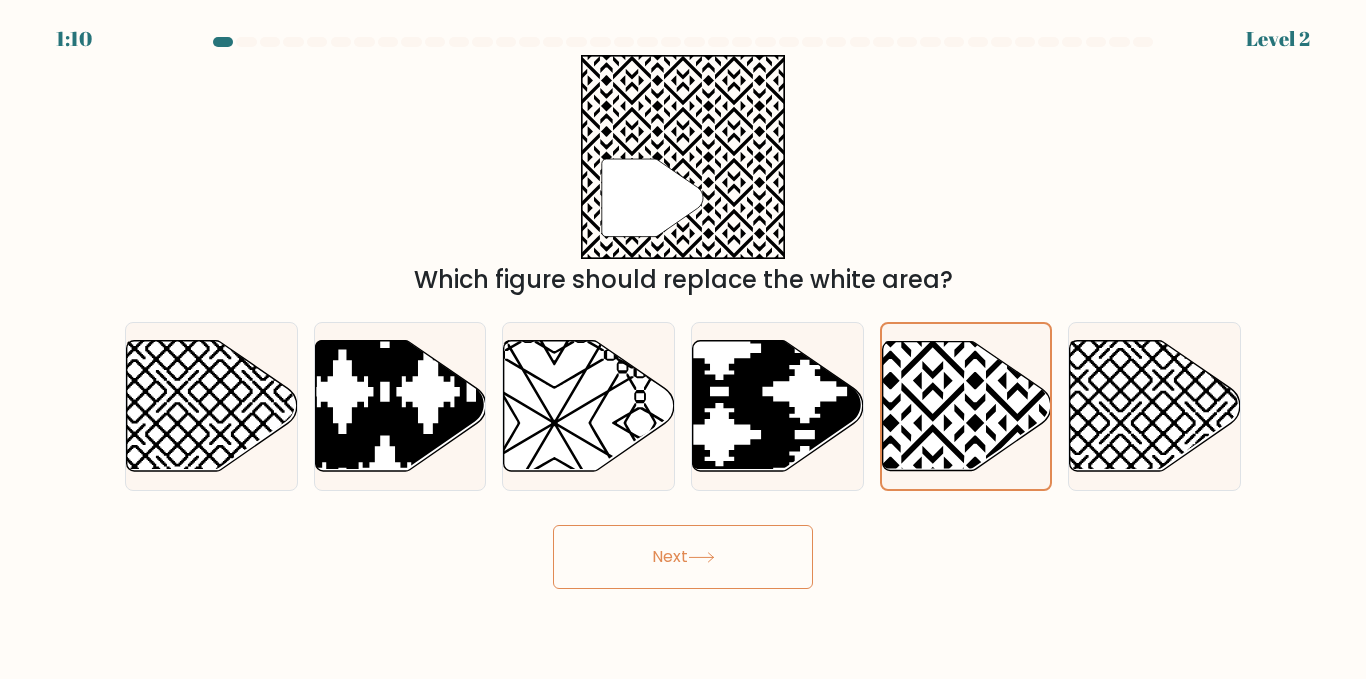 click on "Next" at bounding box center (683, 557) 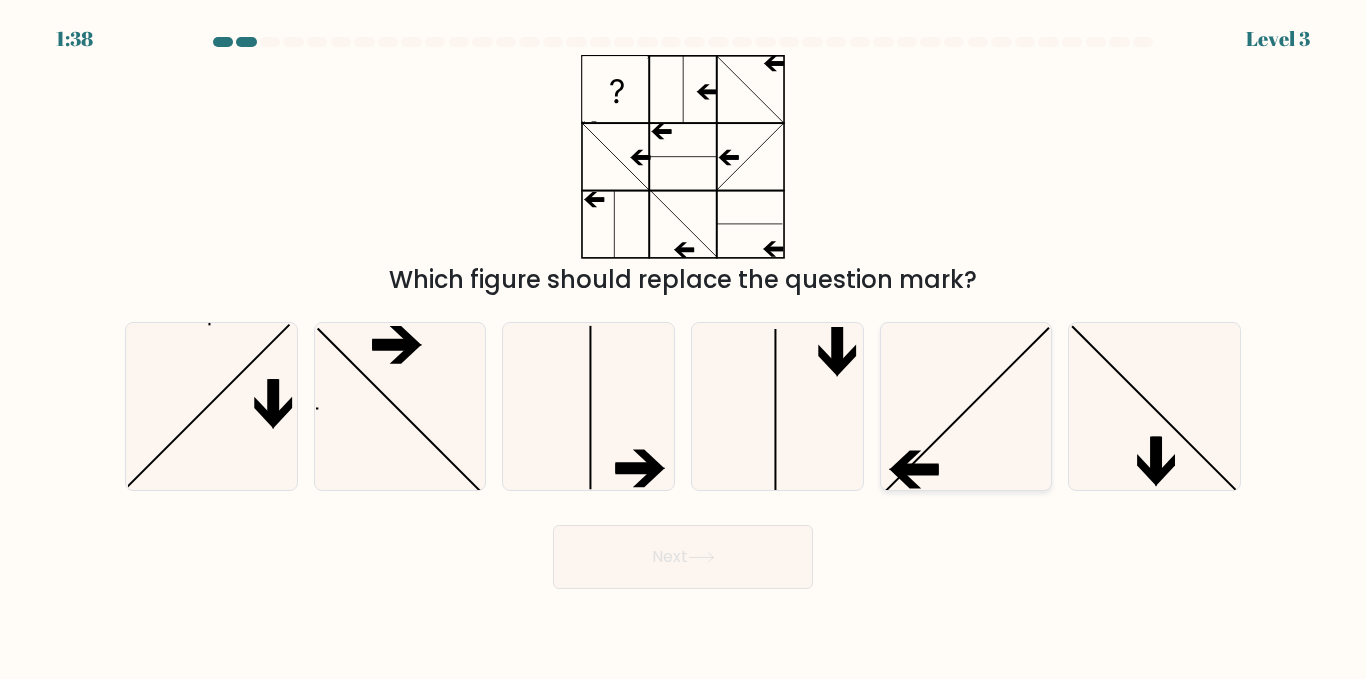click 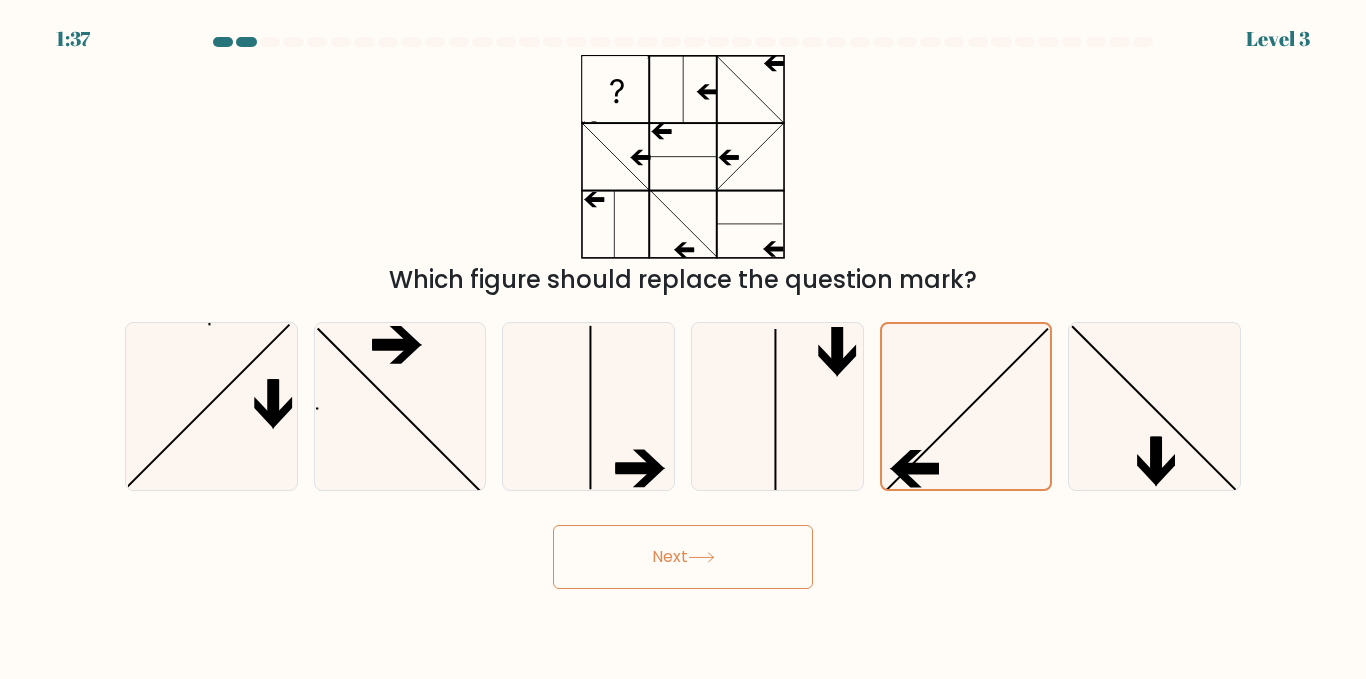 click on "Next" at bounding box center [683, 557] 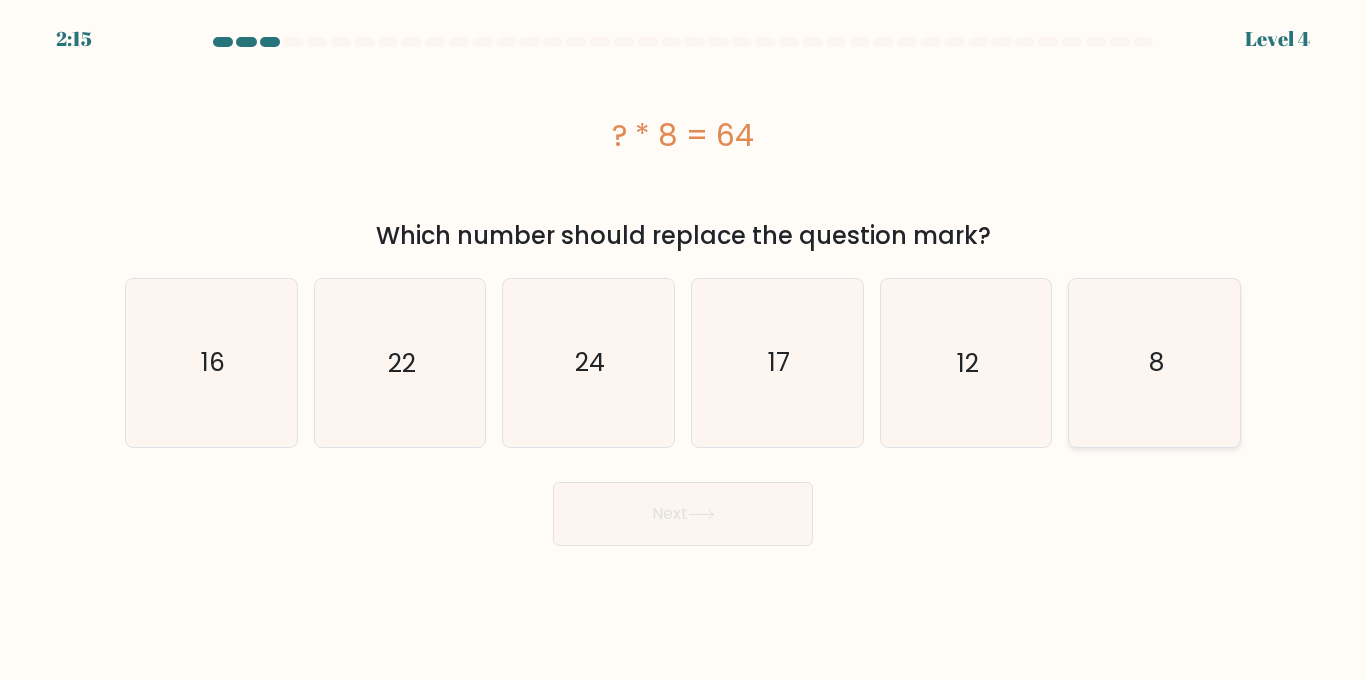 click on "8" 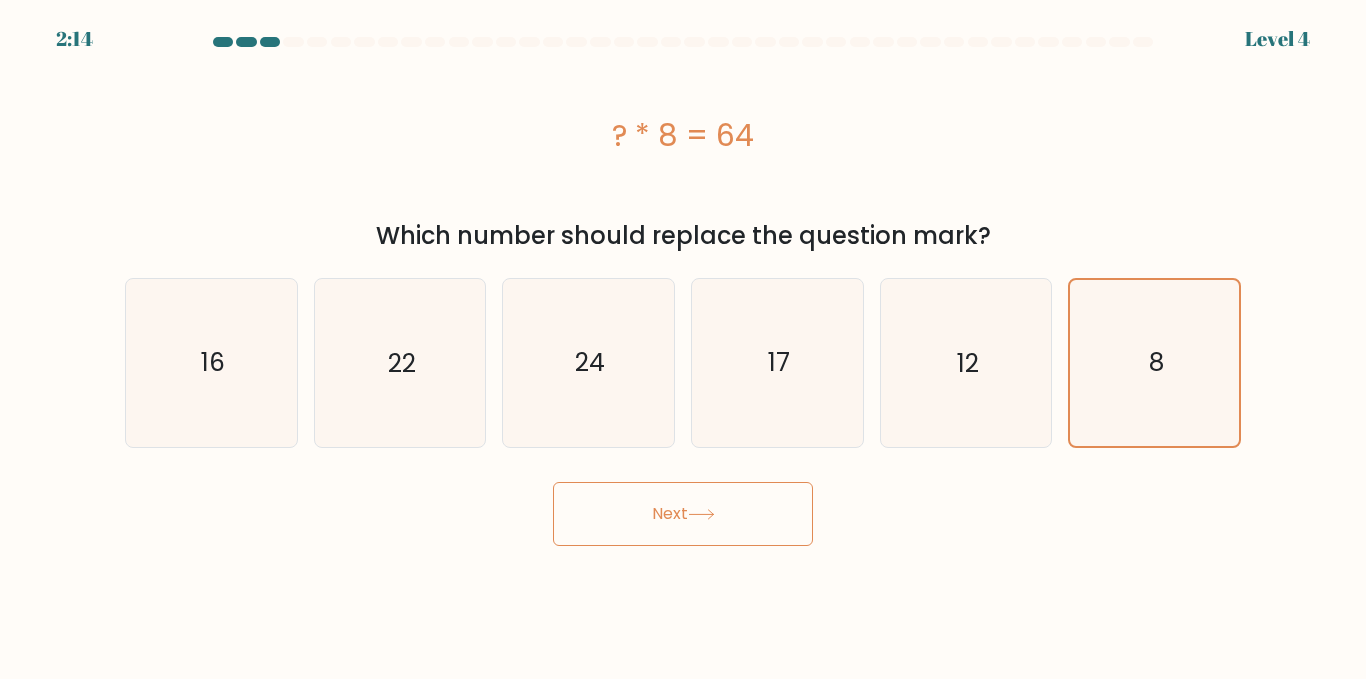 click on "Next" at bounding box center (683, 514) 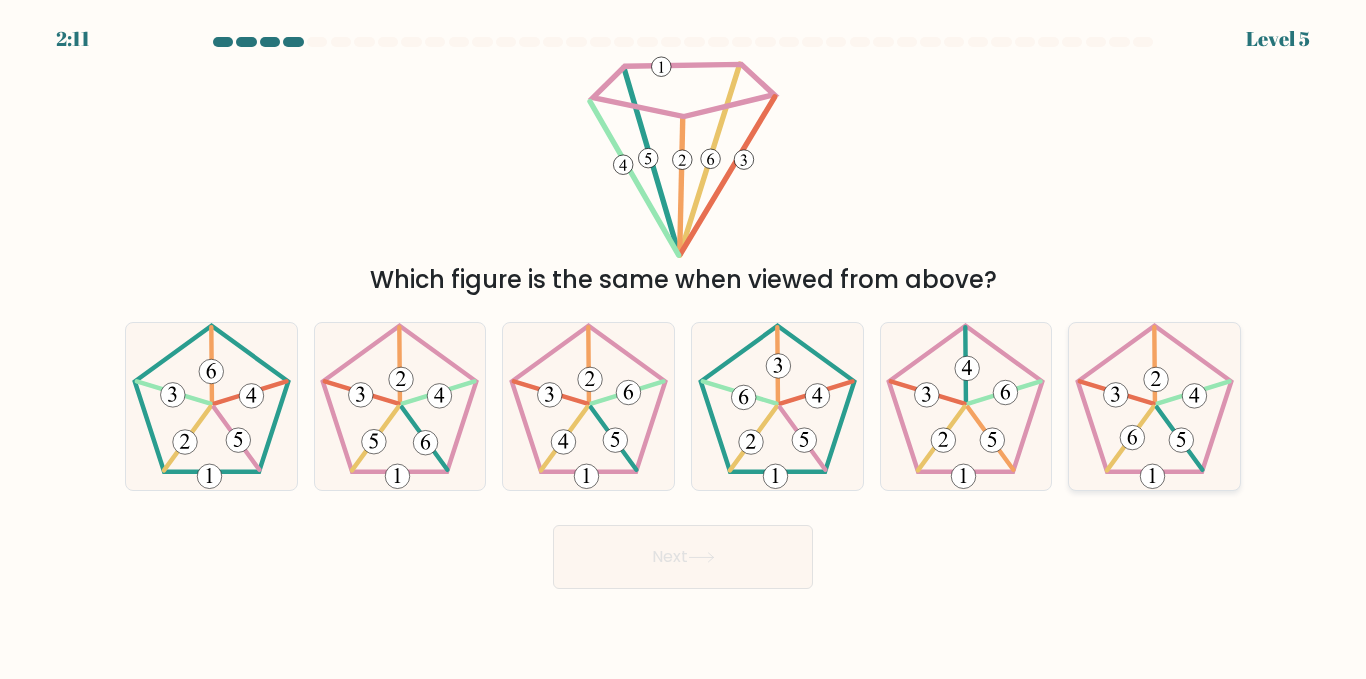 click 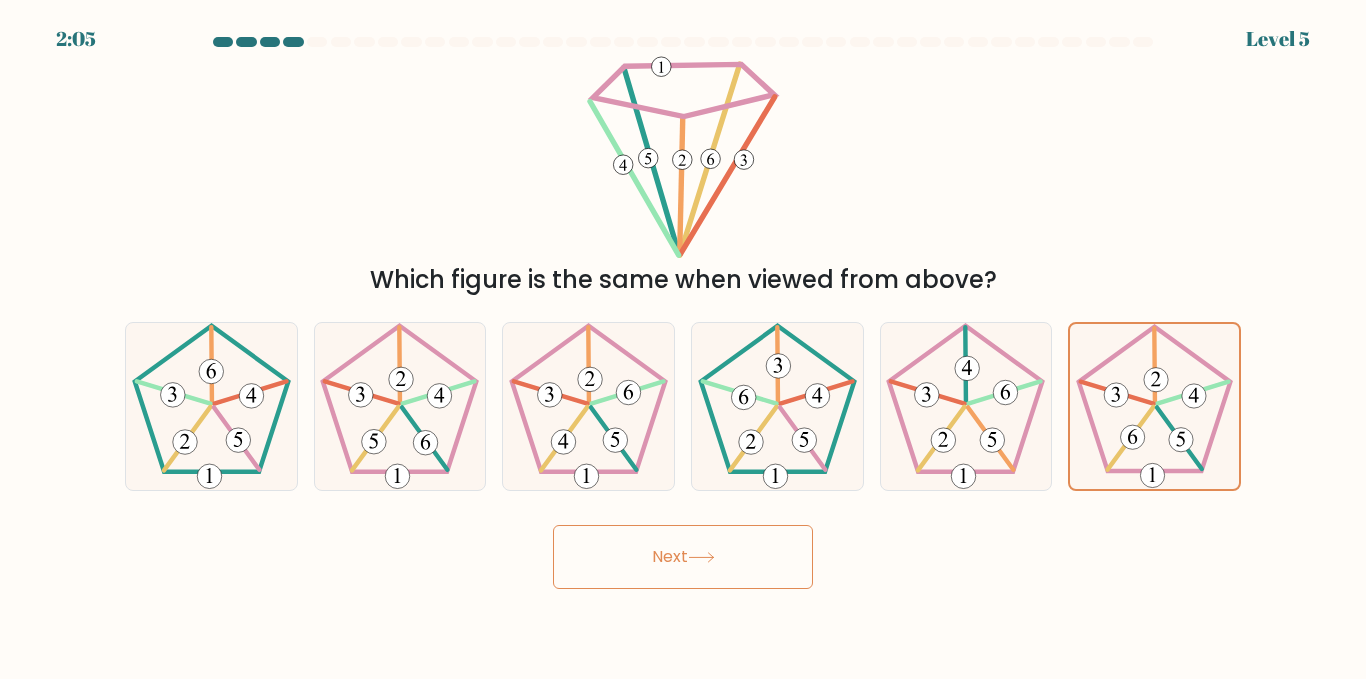 click on "Next" at bounding box center [683, 557] 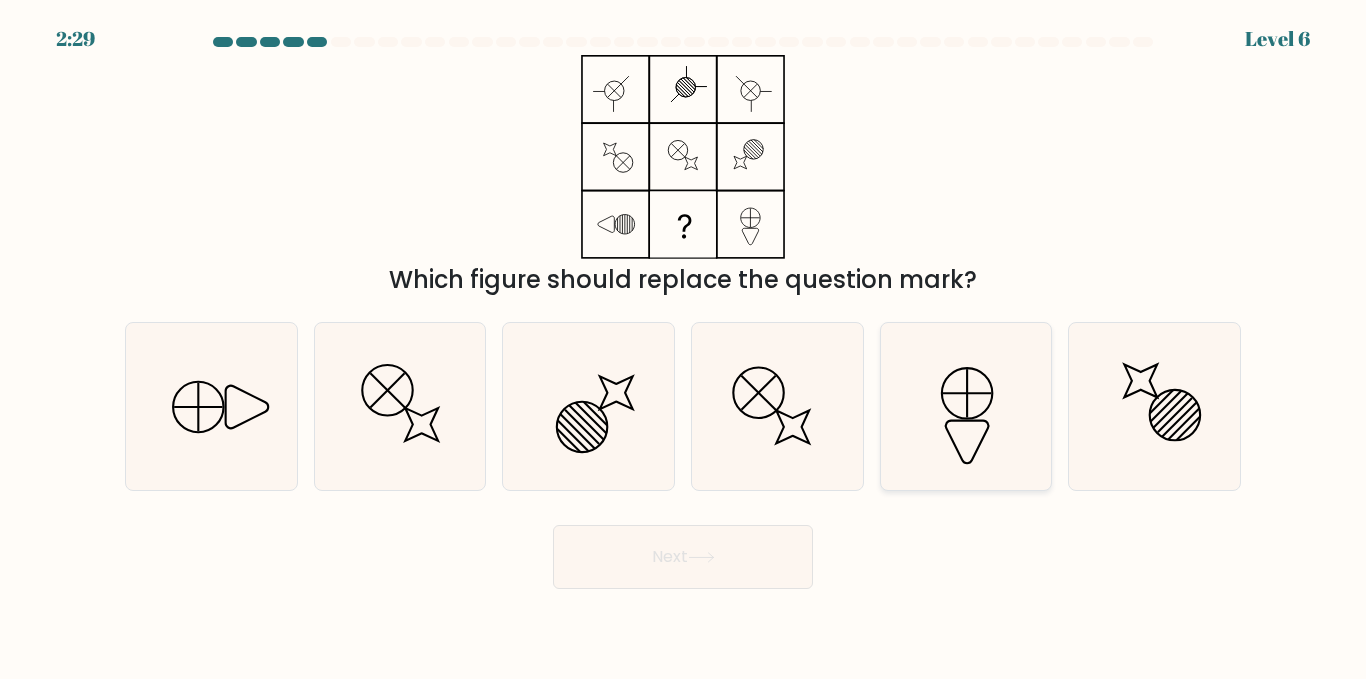 click 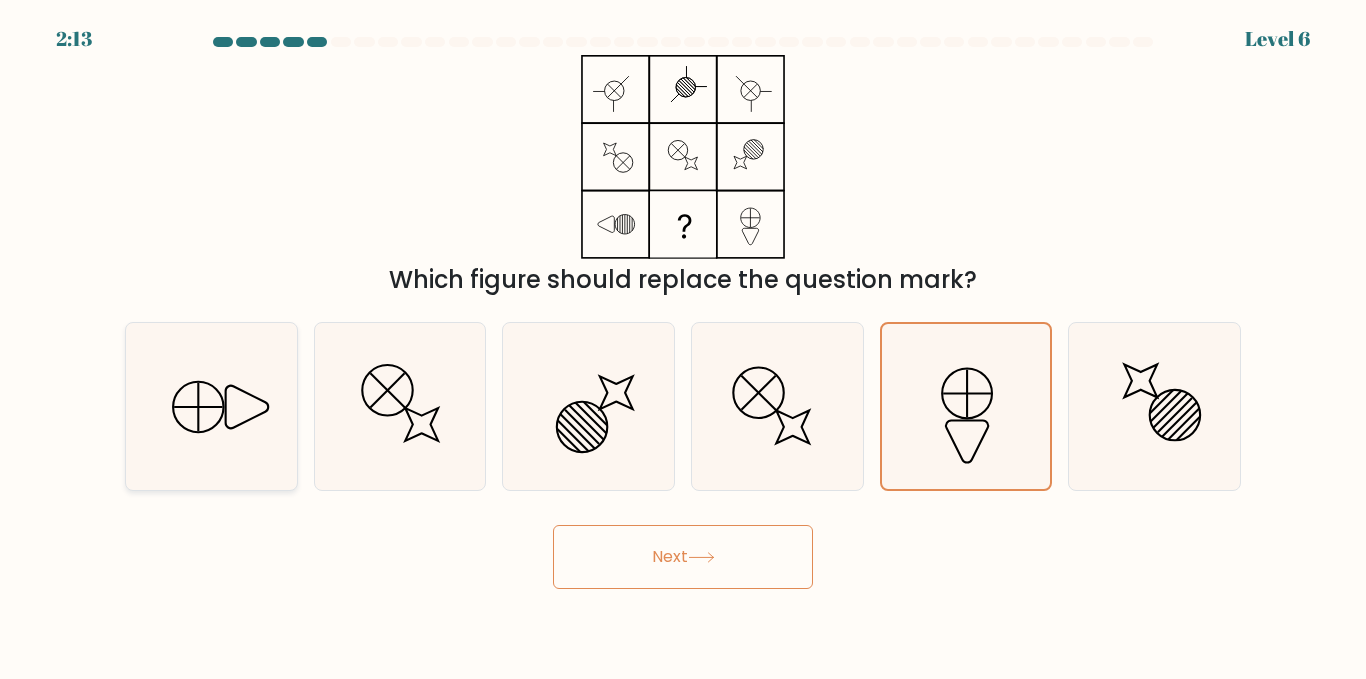 click 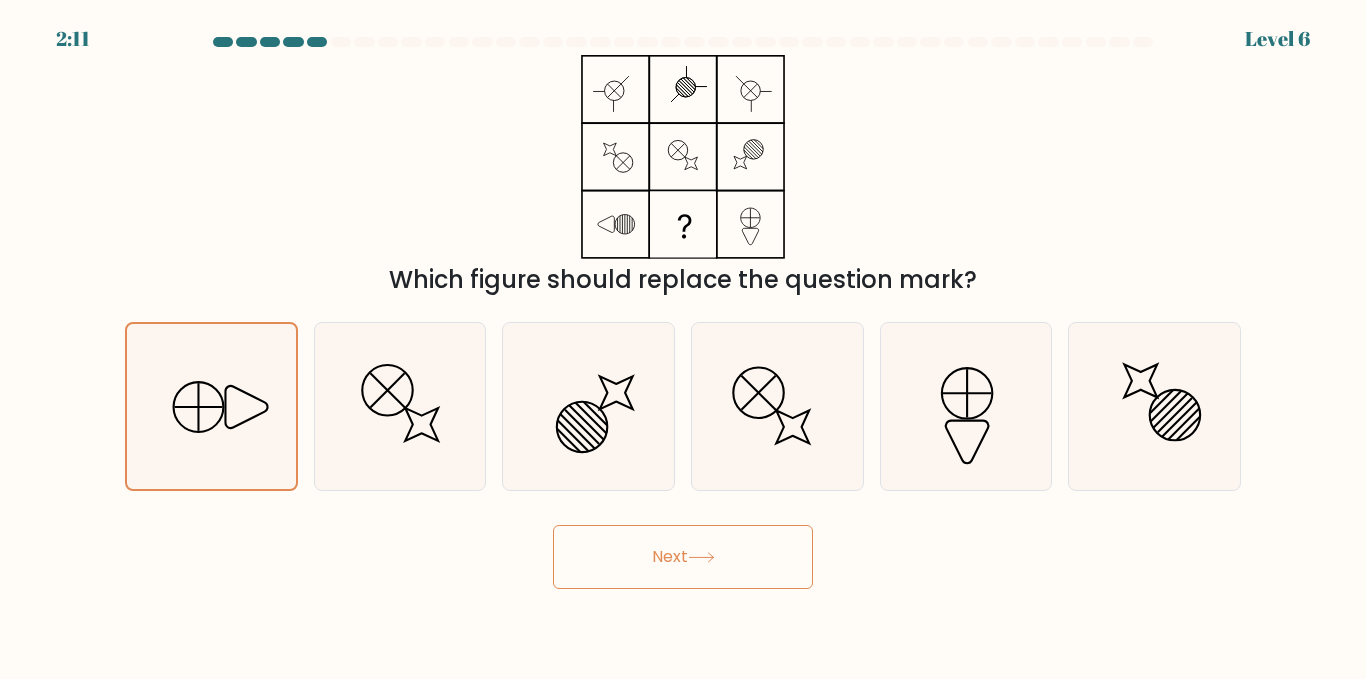 click 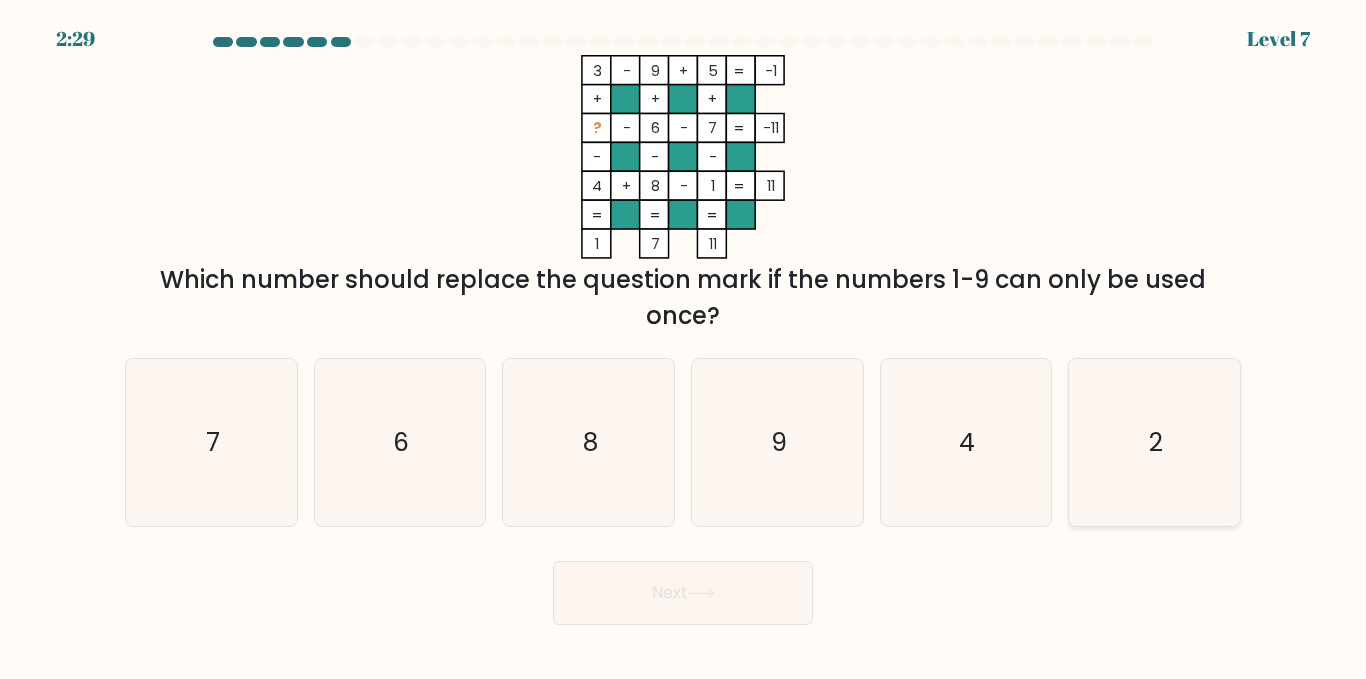 click on "2" 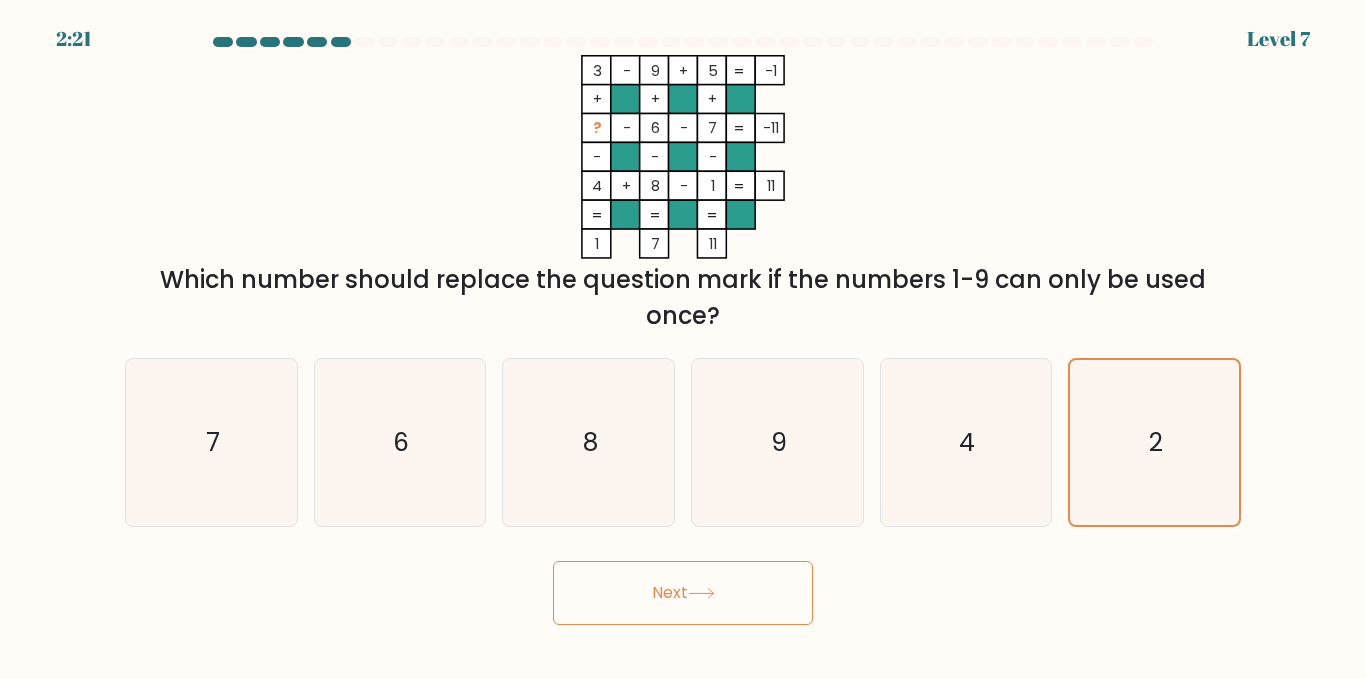 click on "Next" at bounding box center (683, 593) 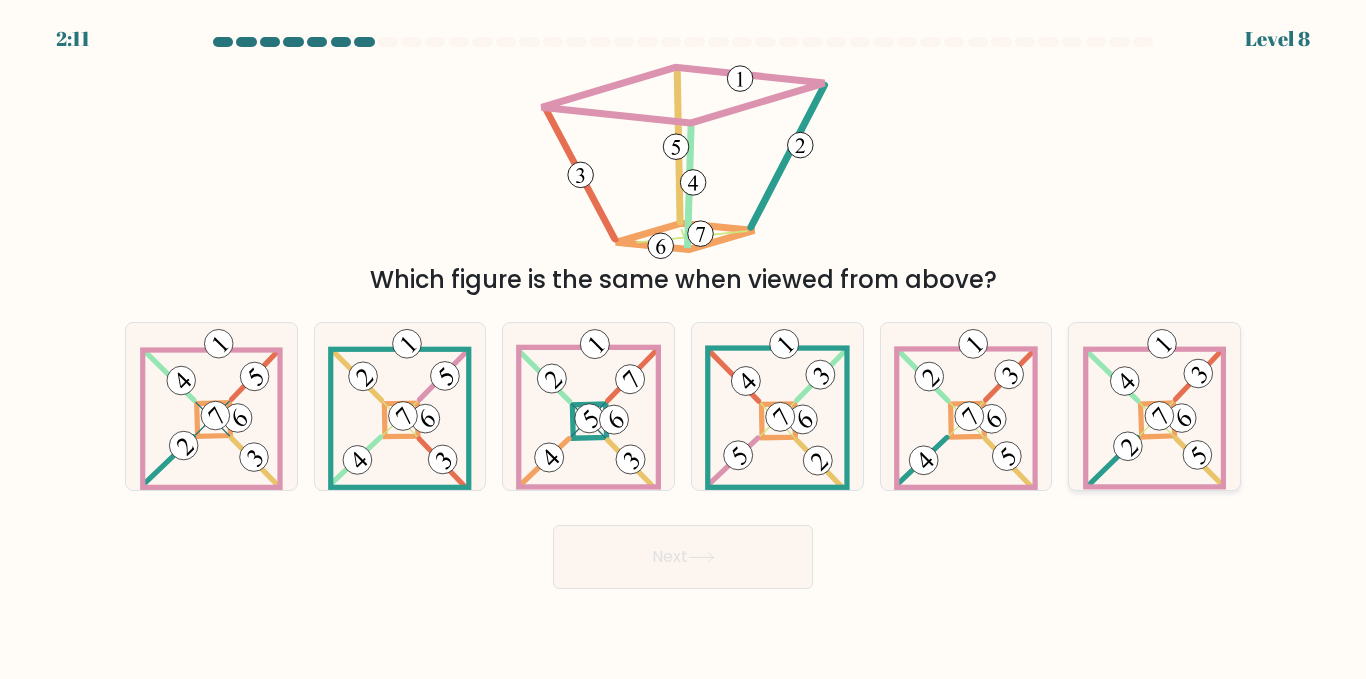 click 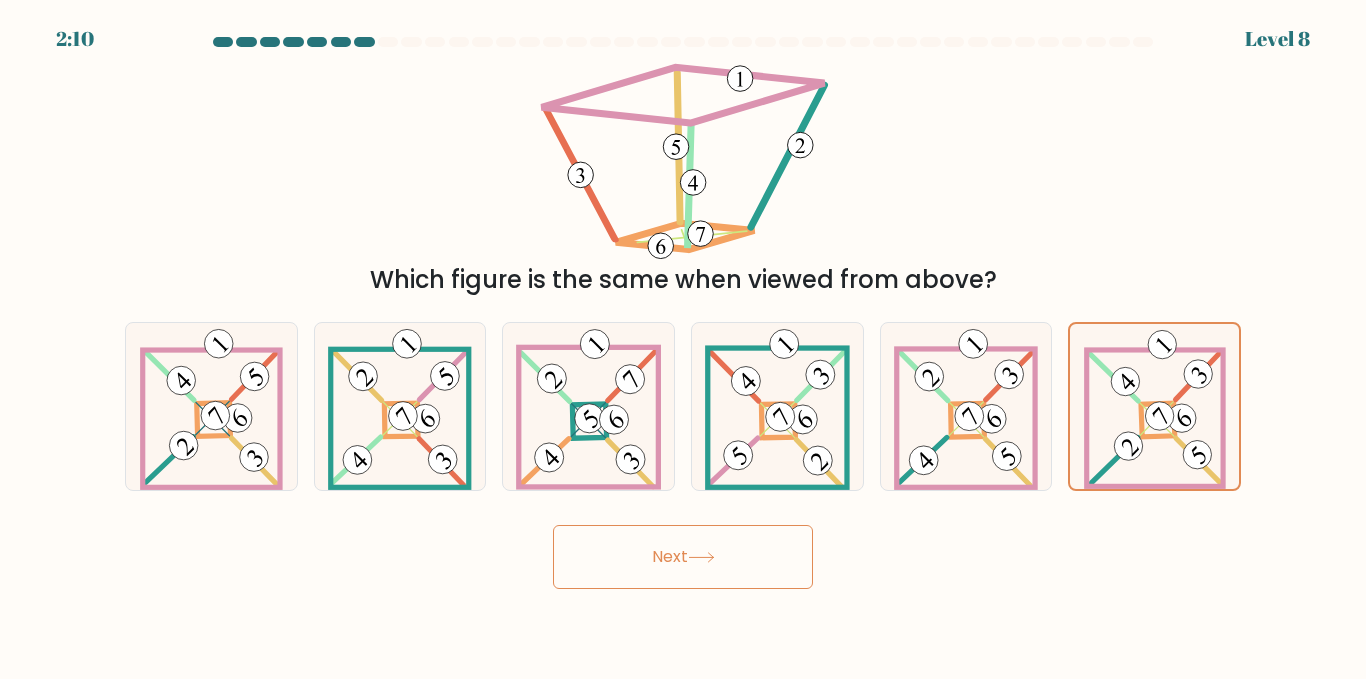 click on "Next" at bounding box center [683, 557] 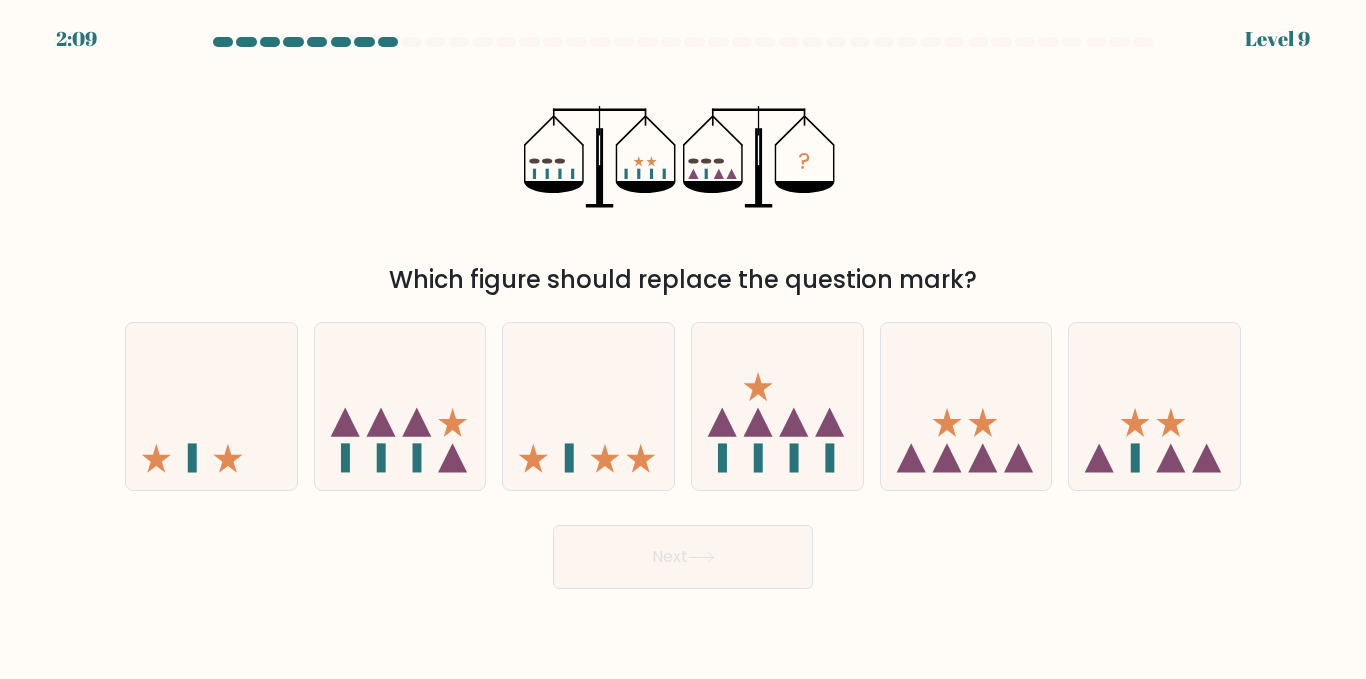 click on "Next" at bounding box center (683, 557) 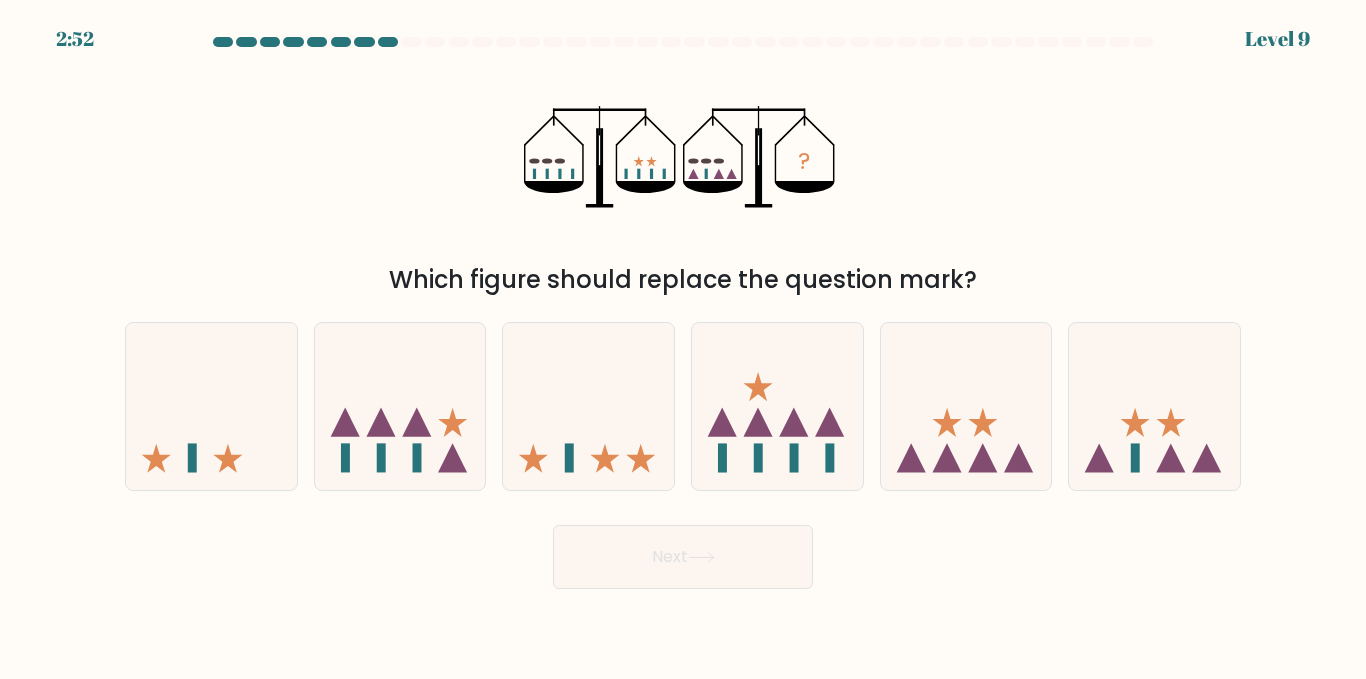 click on "?
Which figure should replace the question mark?" at bounding box center [683, 176] 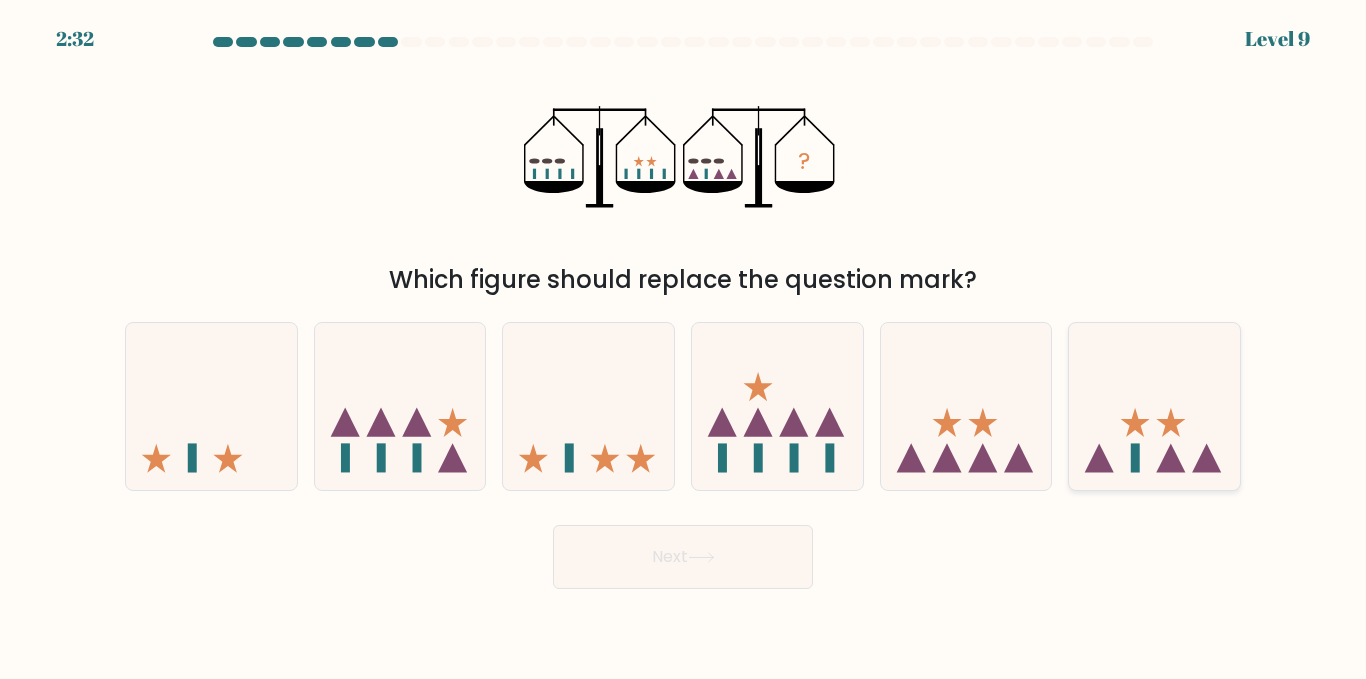 click 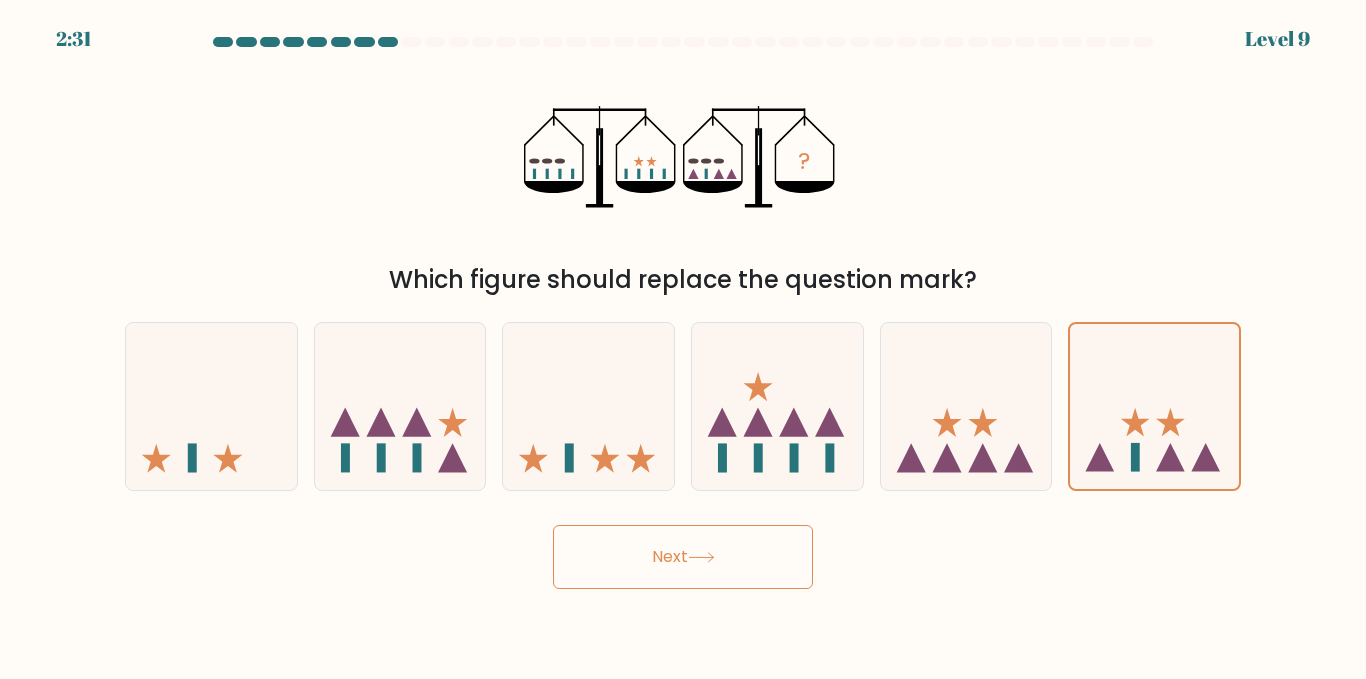 click on "Next" at bounding box center (683, 557) 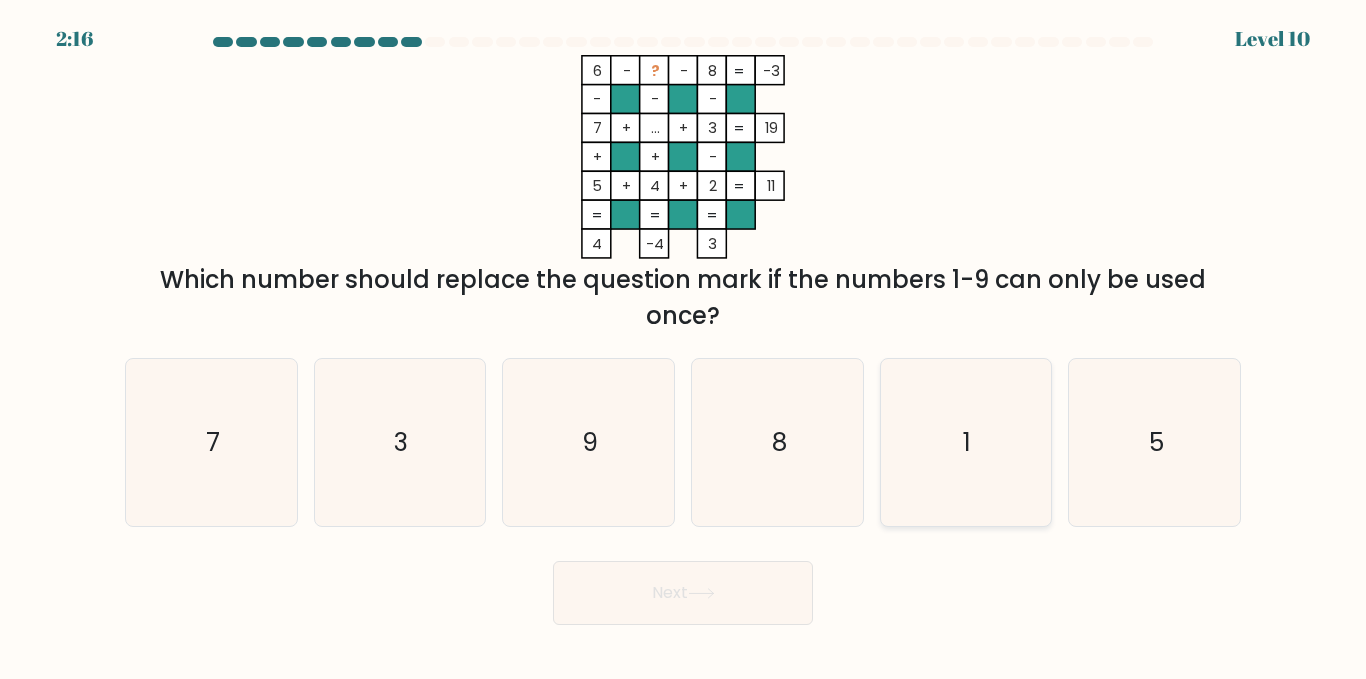 click on "1" 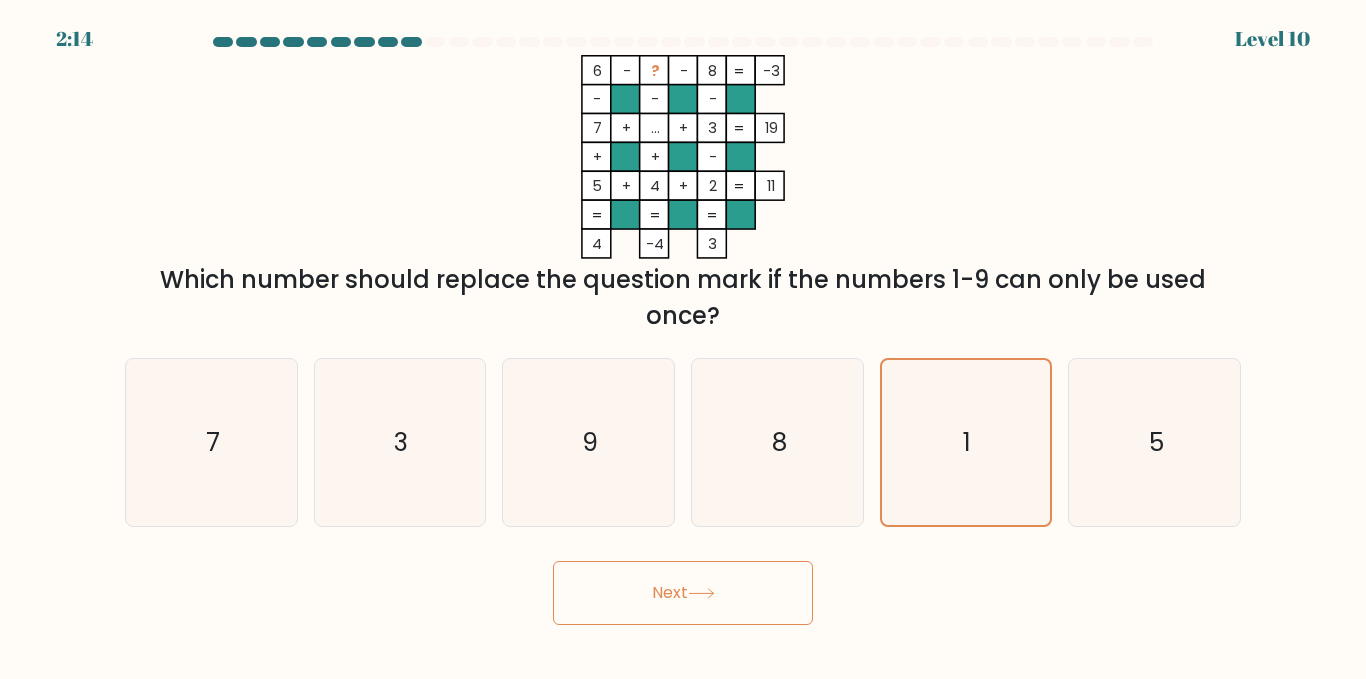 click on "Next" at bounding box center [683, 593] 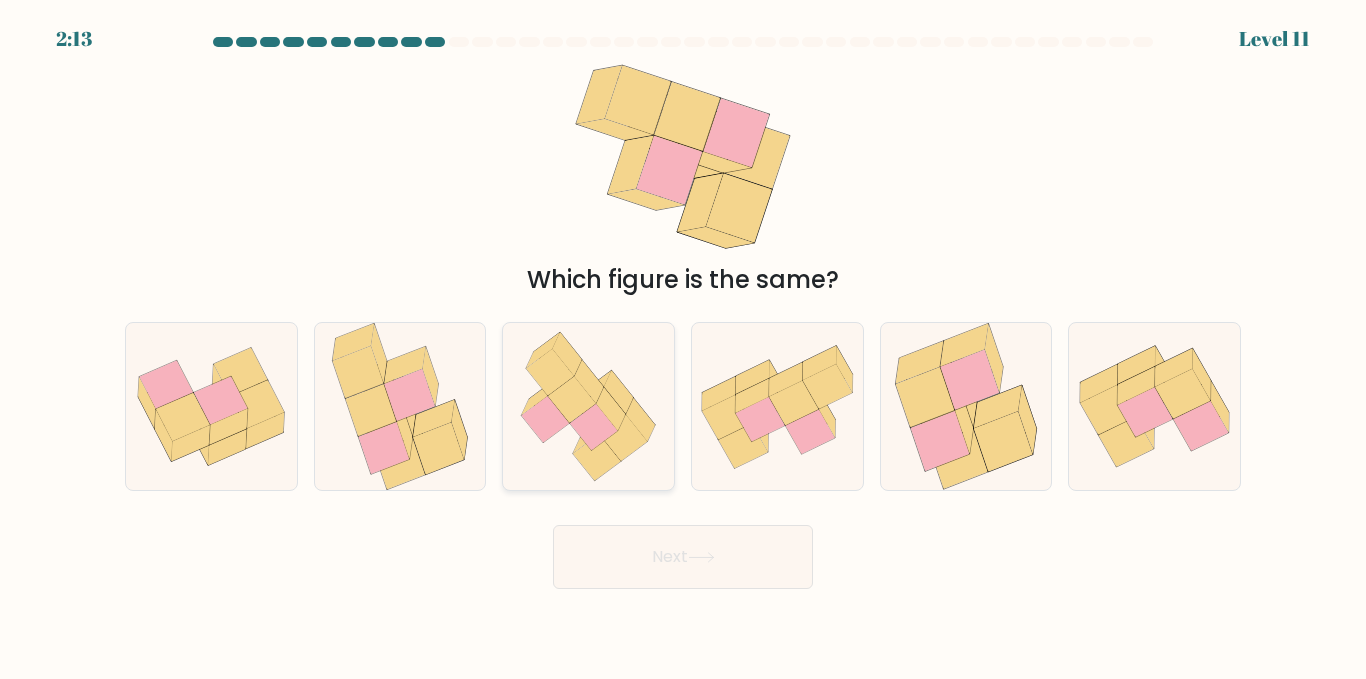 click 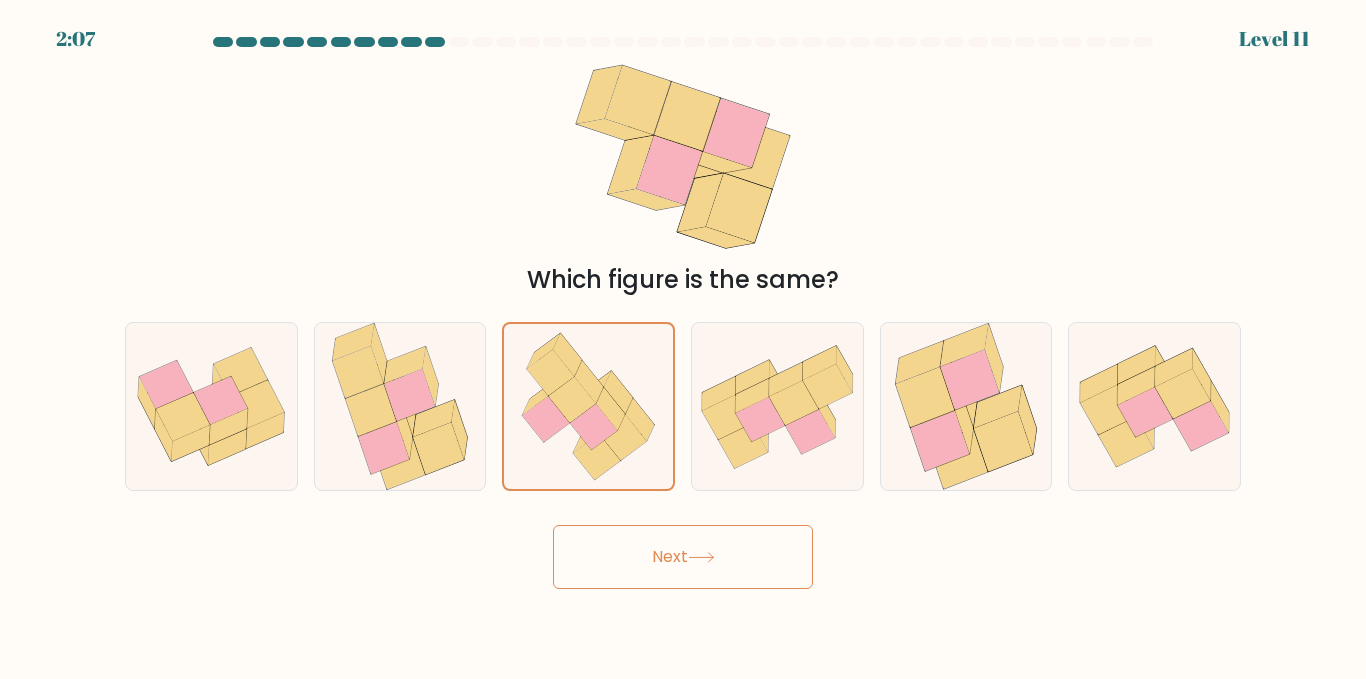 click on "Next" at bounding box center [683, 557] 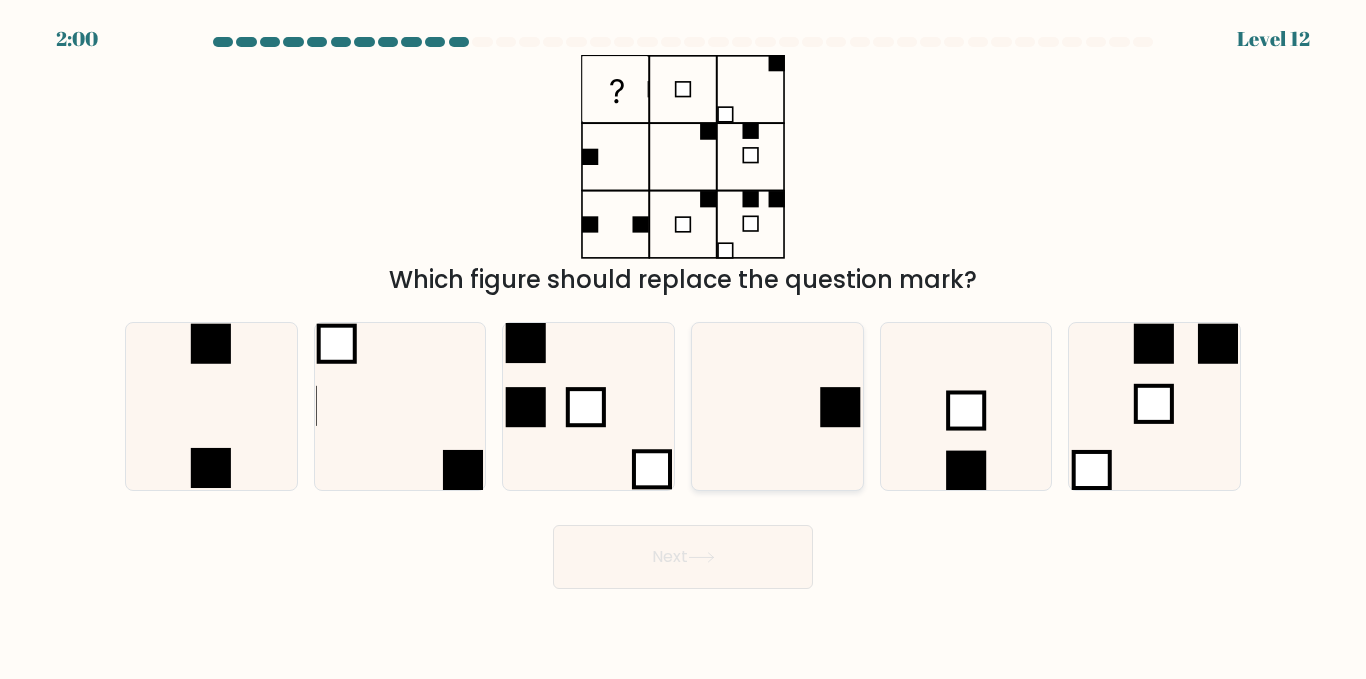click 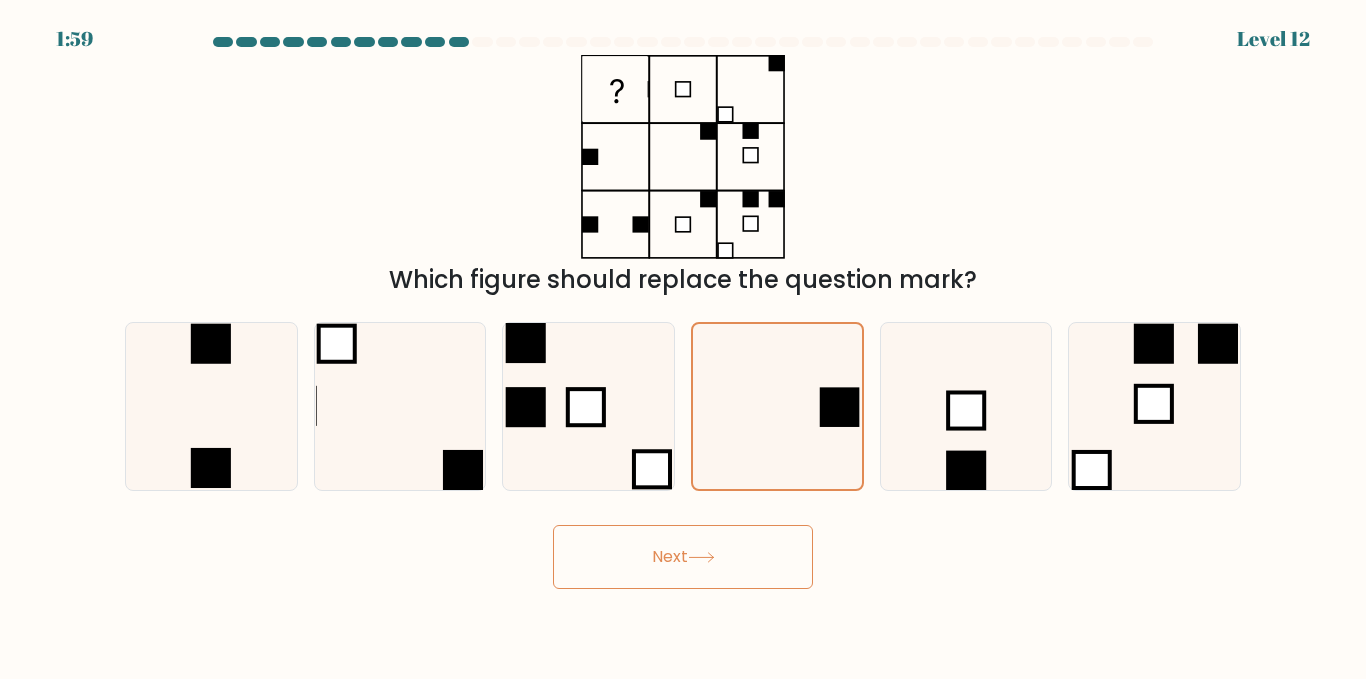 click on "Next" at bounding box center [683, 557] 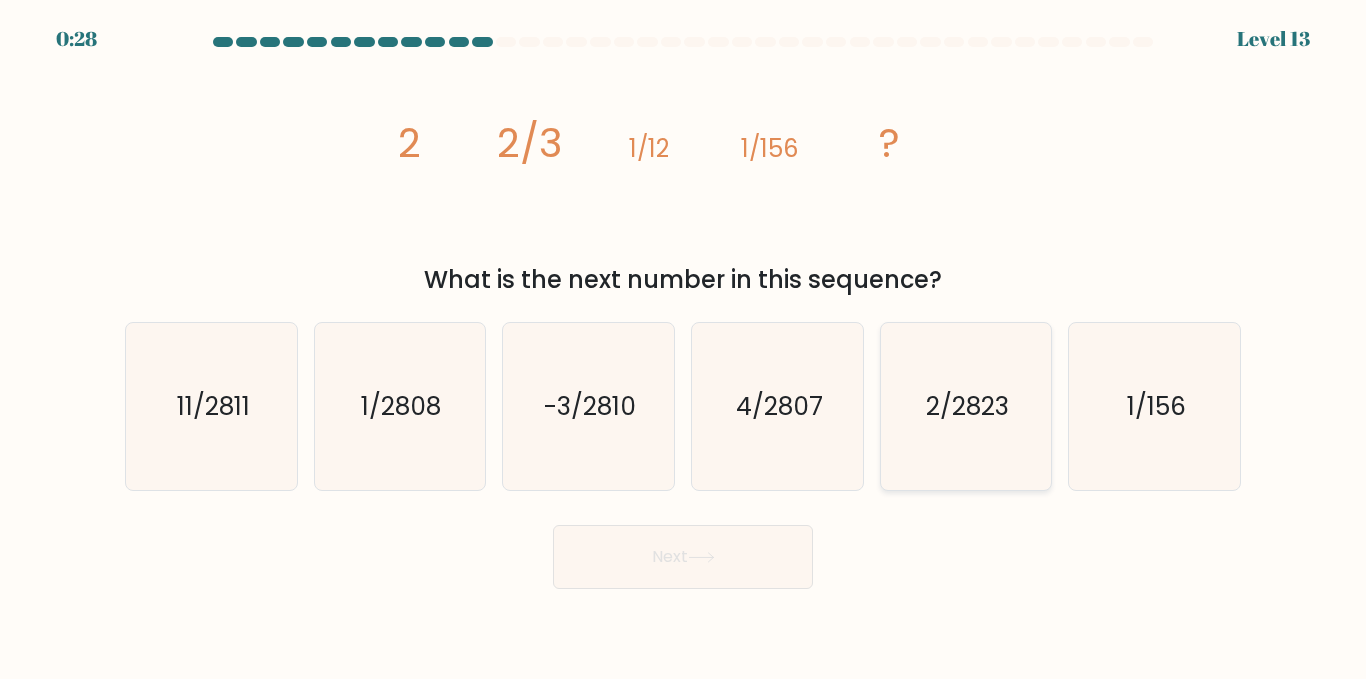 click on "2/2823" 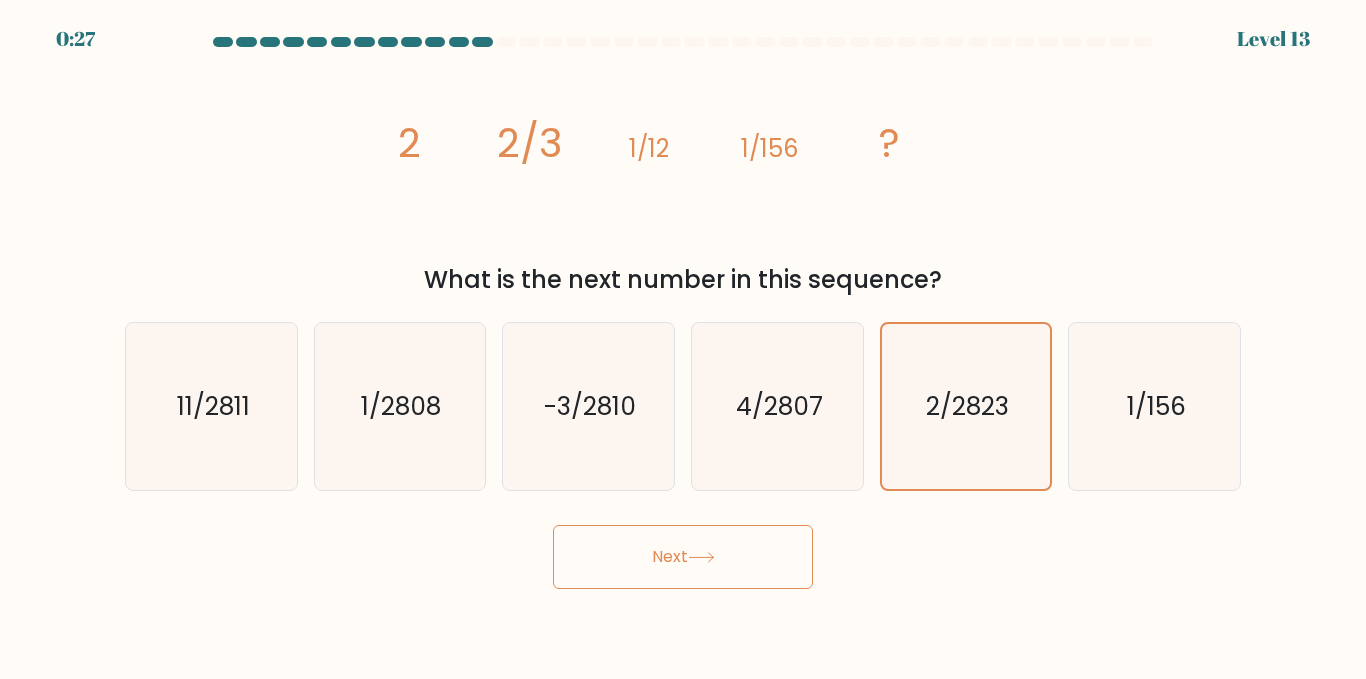 click on "Next" at bounding box center [683, 557] 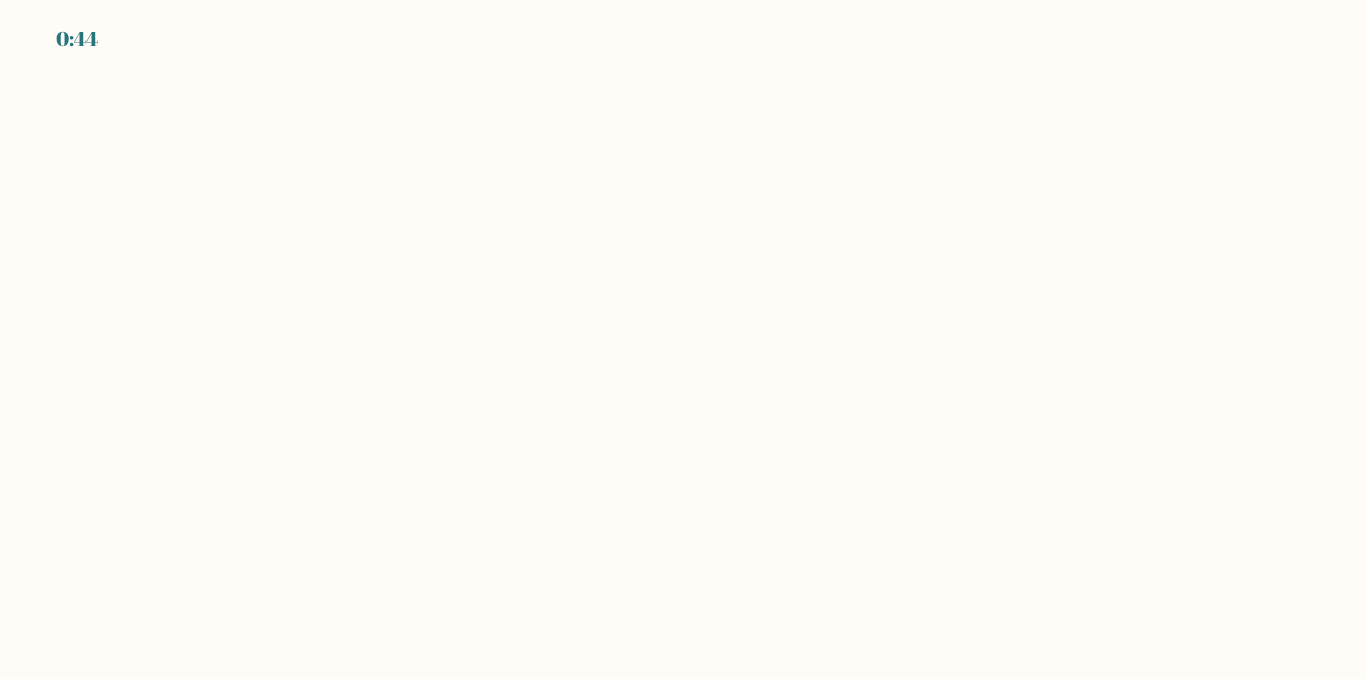 scroll, scrollTop: 0, scrollLeft: 0, axis: both 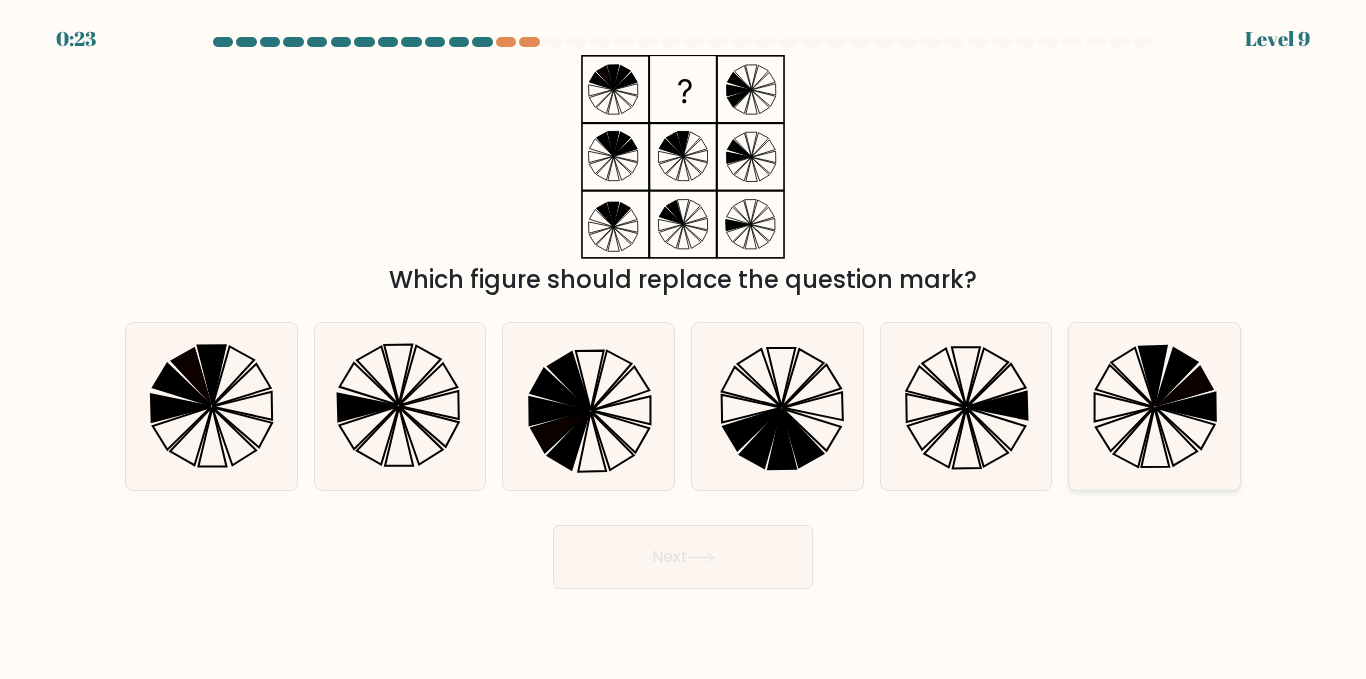click 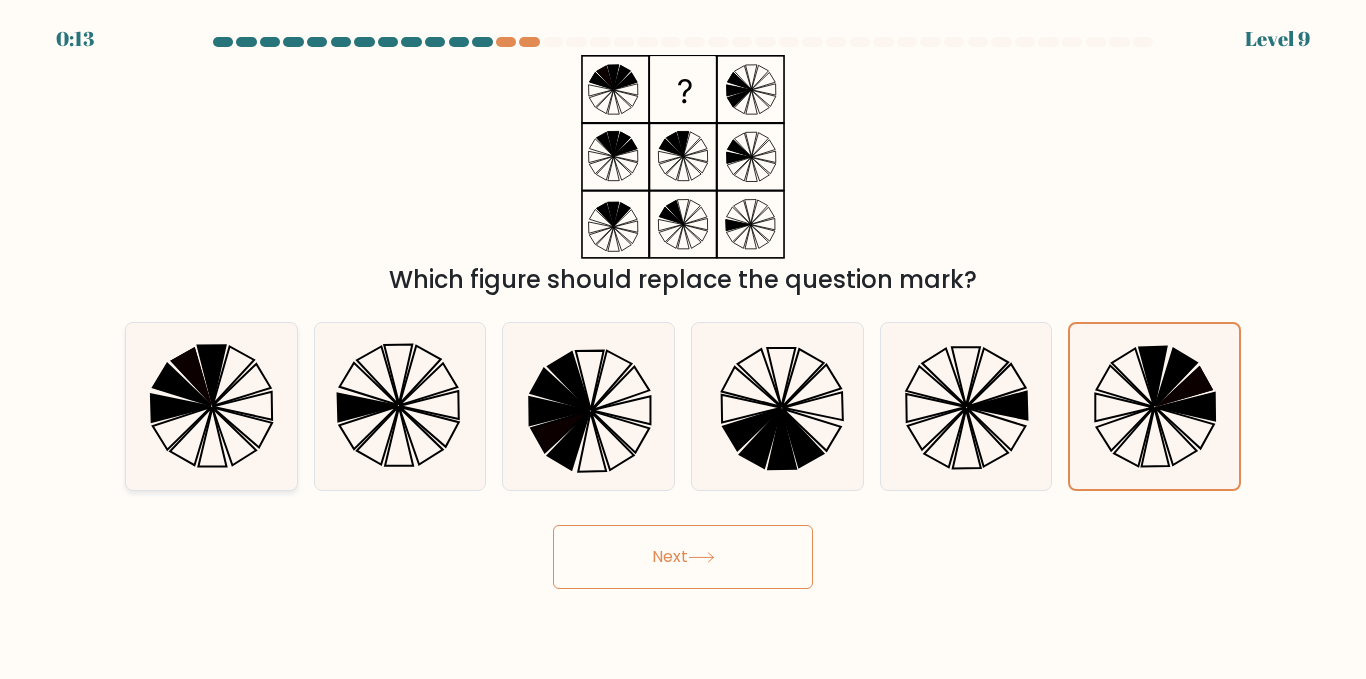 click 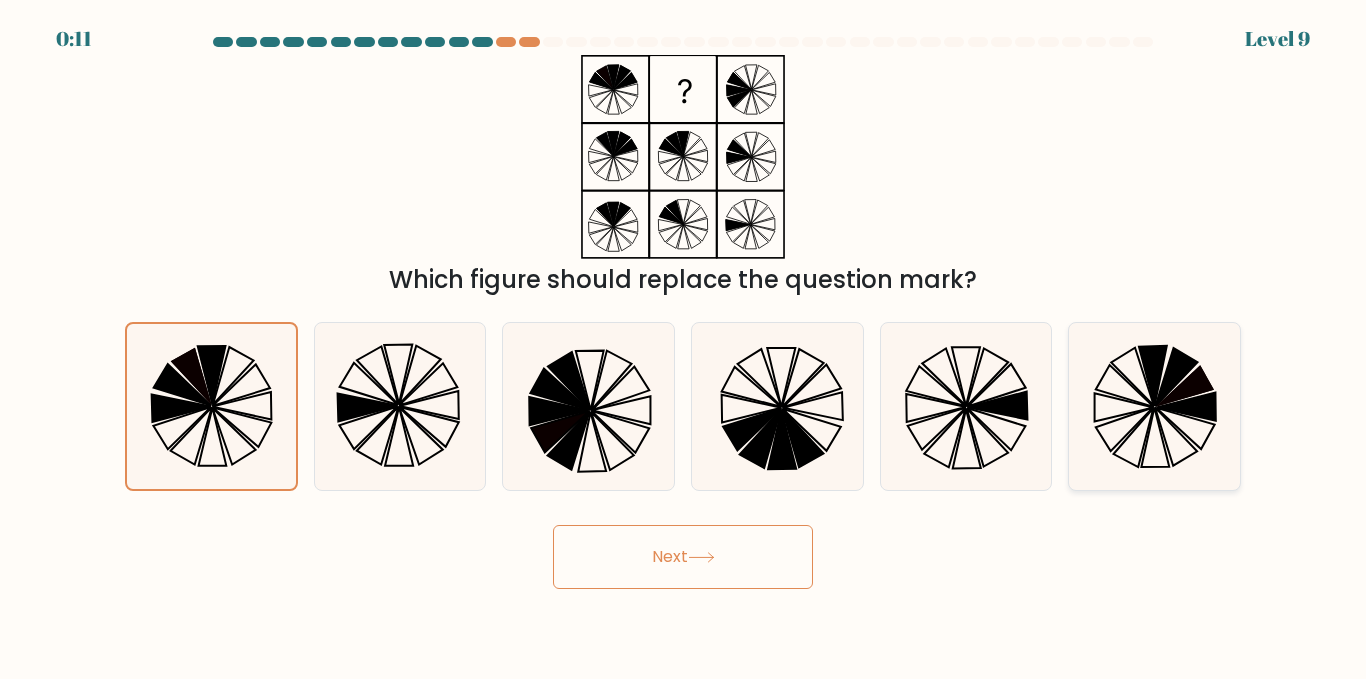 click 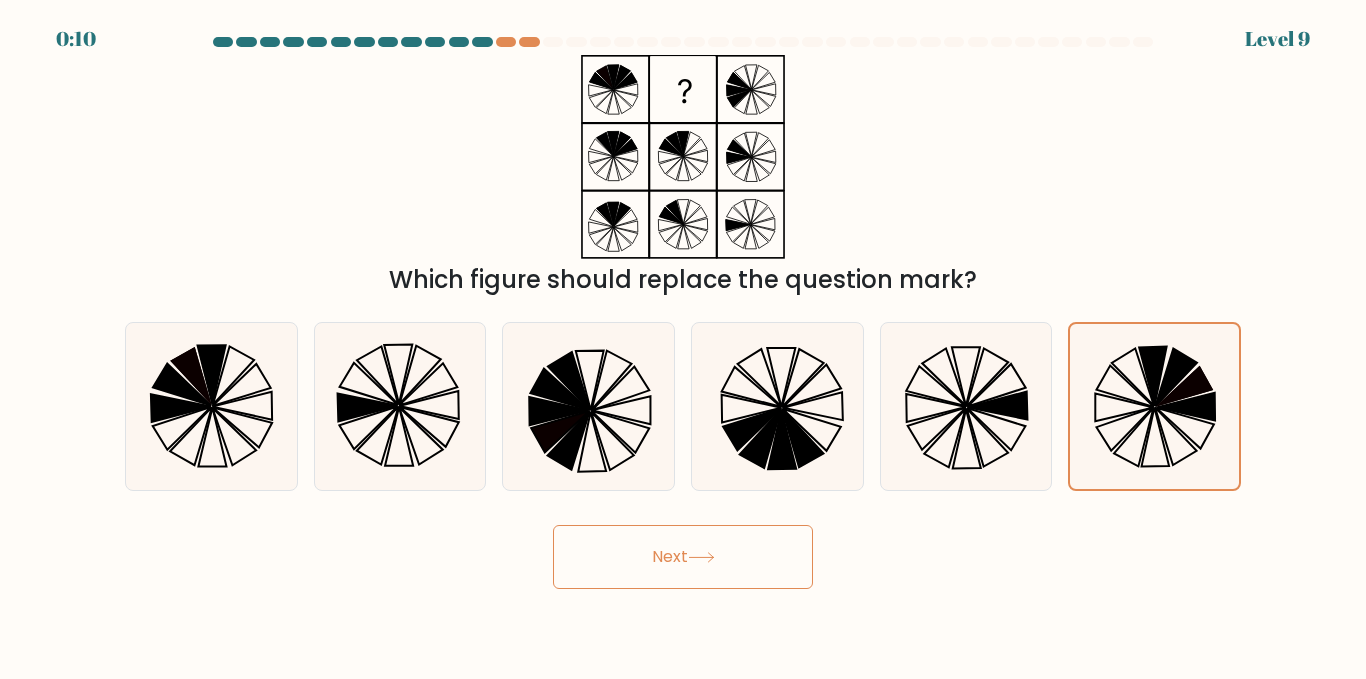 click on "Next" at bounding box center (683, 557) 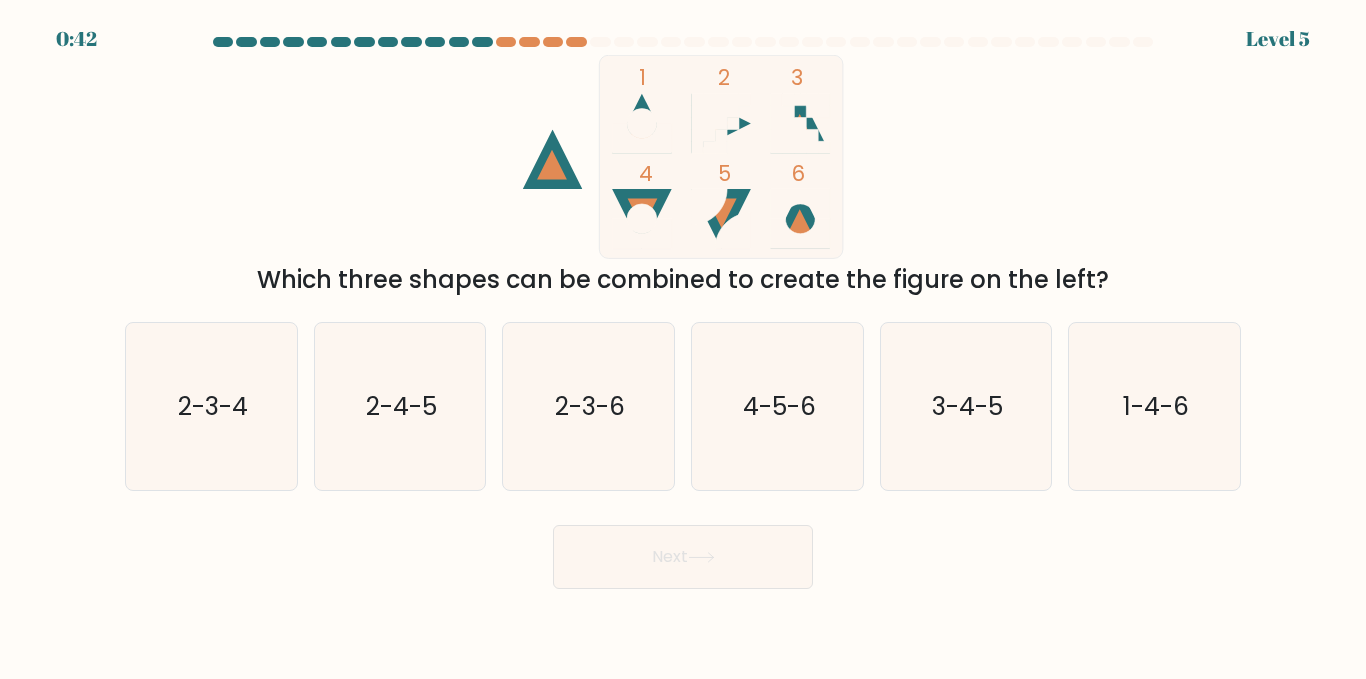 scroll, scrollTop: 0, scrollLeft: 0, axis: both 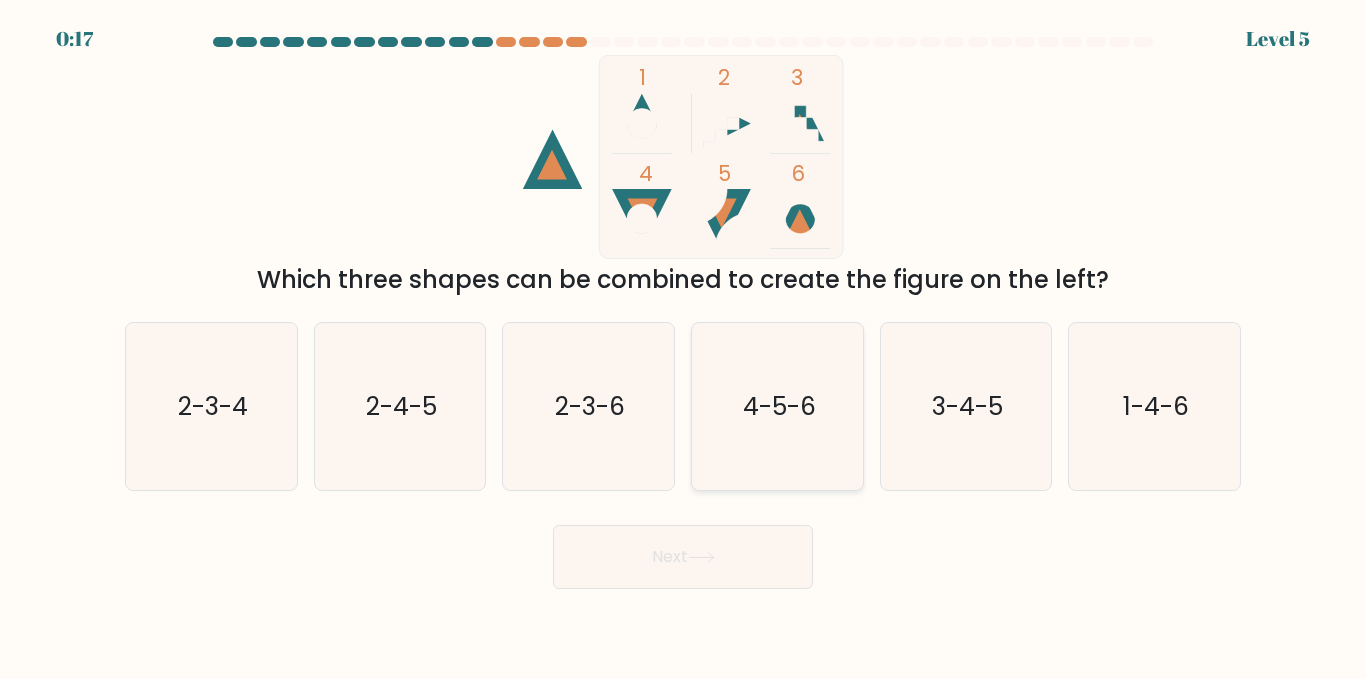 click on "4-5-6" 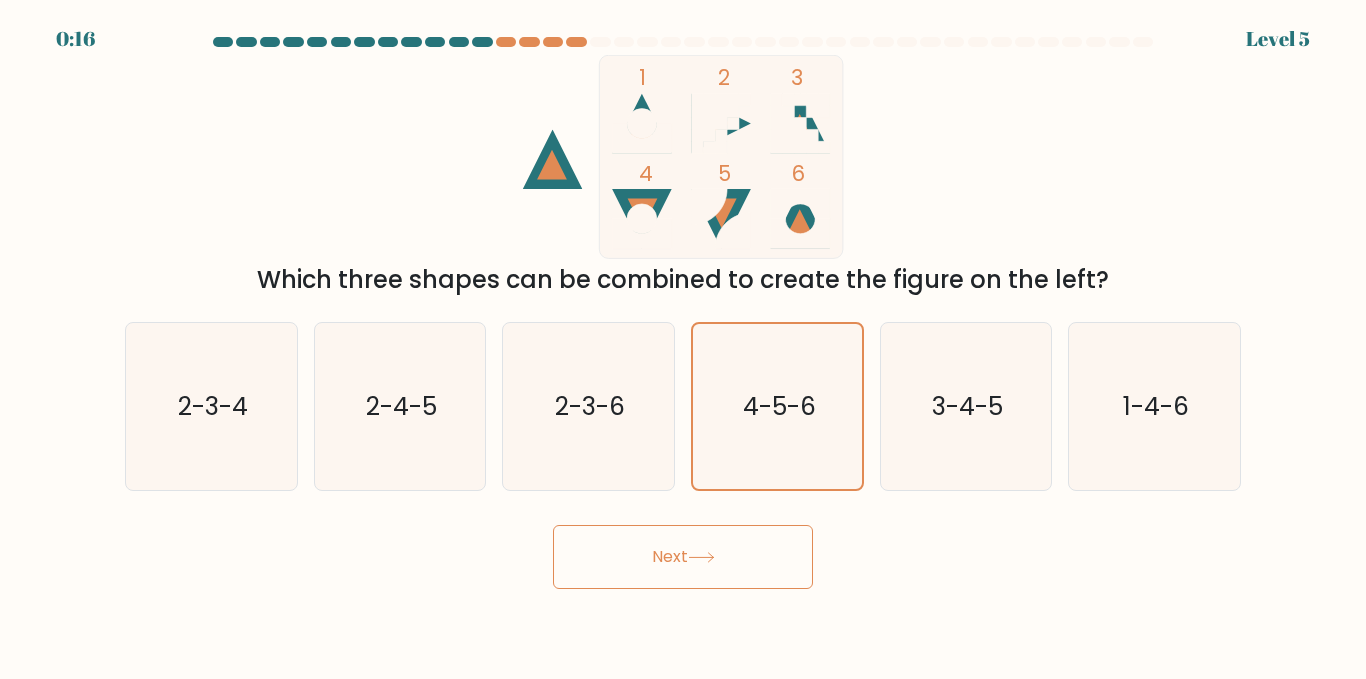 click on "Next" at bounding box center [683, 557] 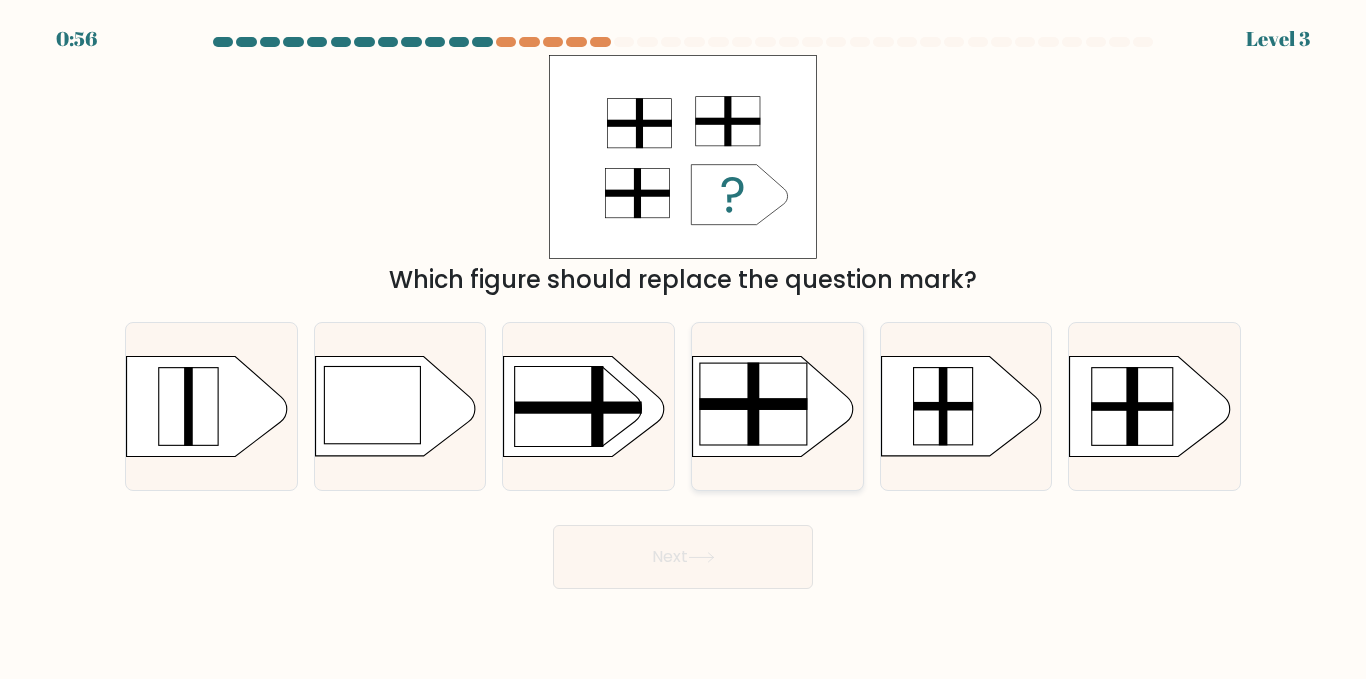 click 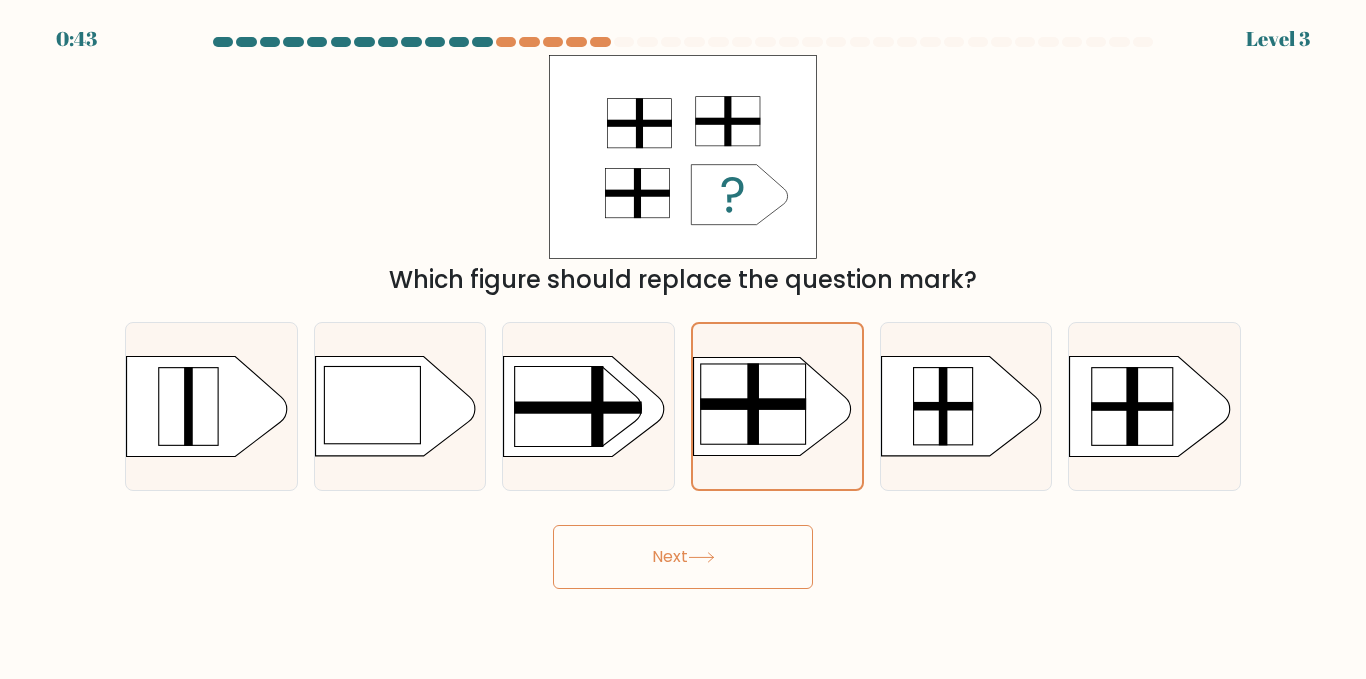 click on "Next" at bounding box center (683, 557) 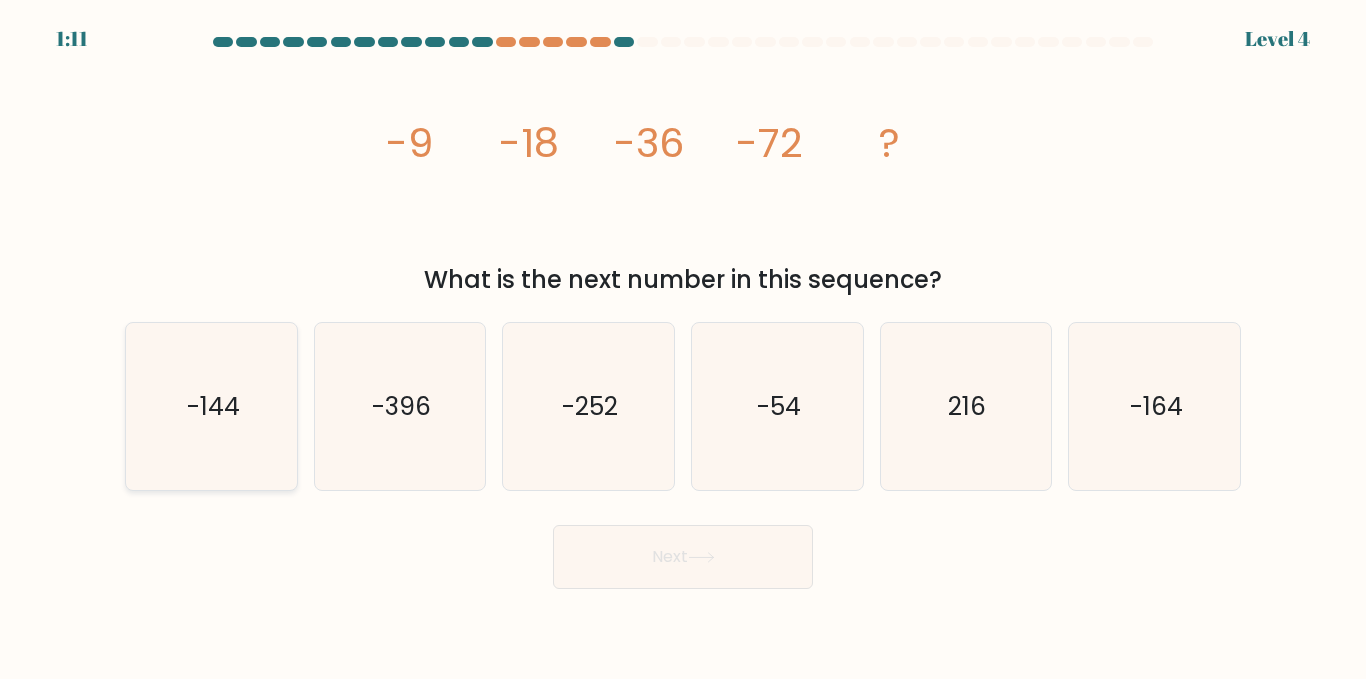 click on "-144" 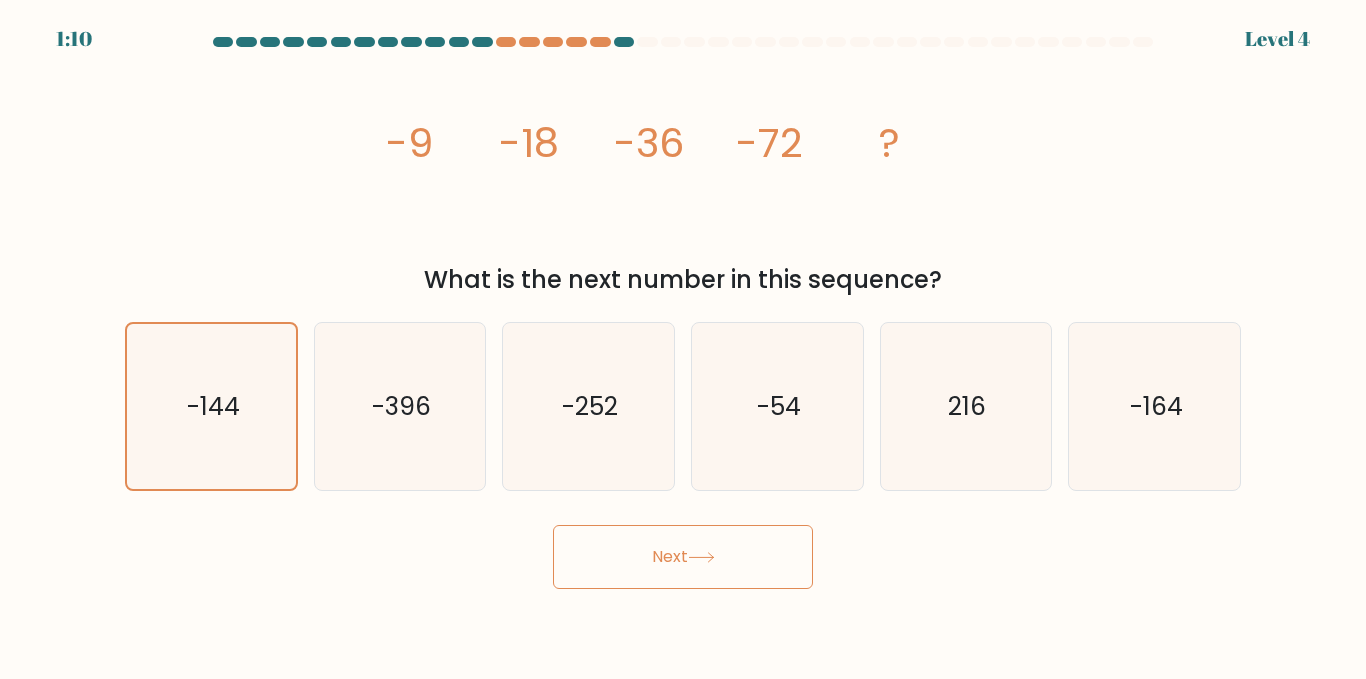 click on "Next" at bounding box center (683, 557) 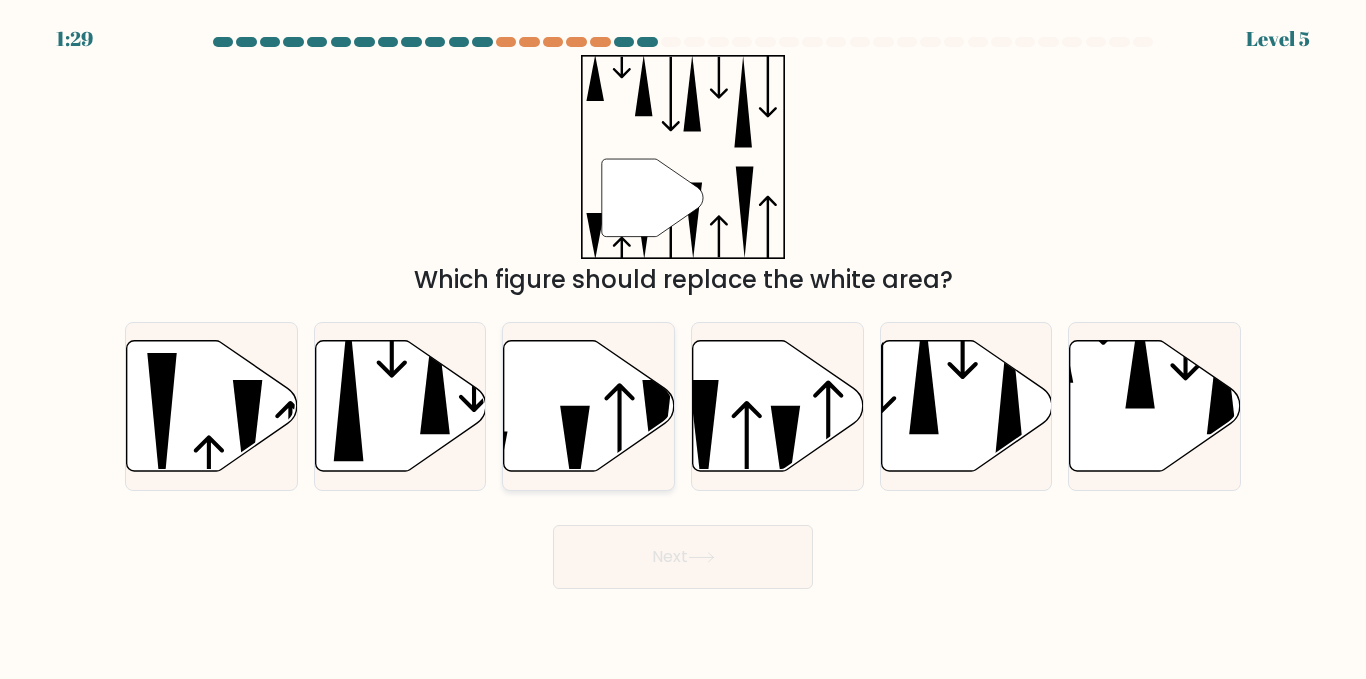 click 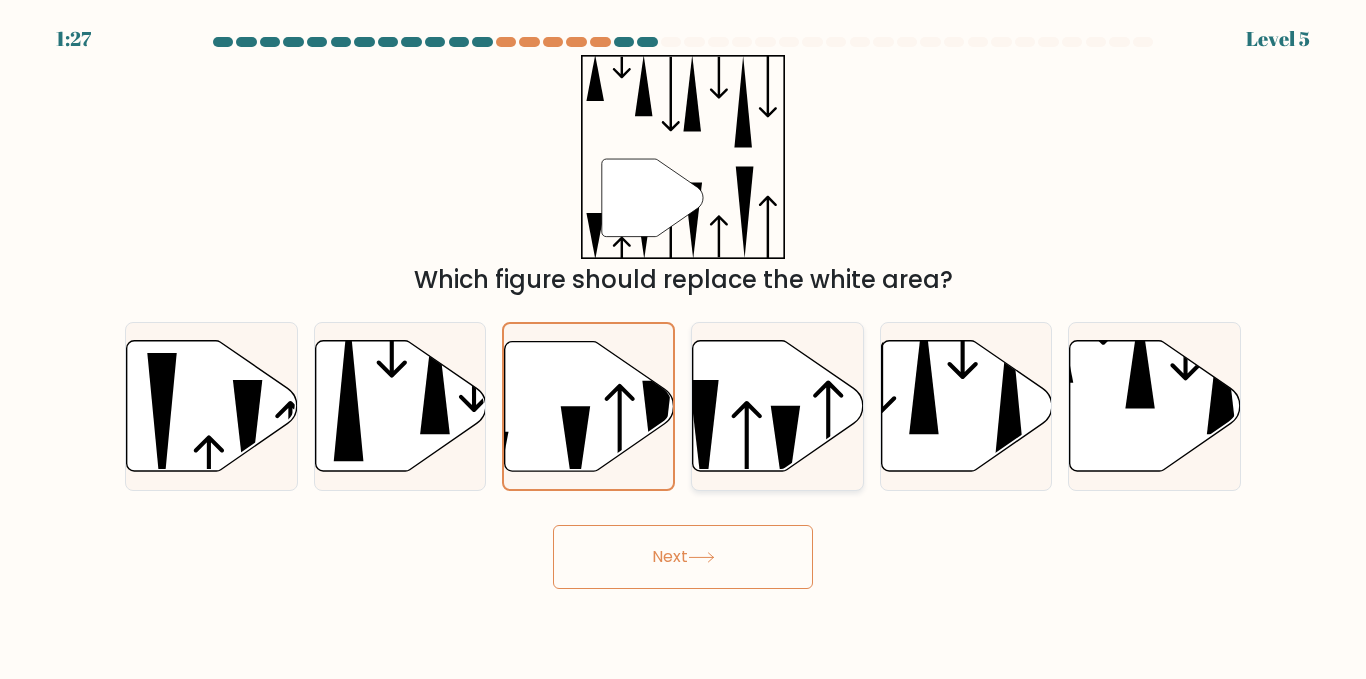 click 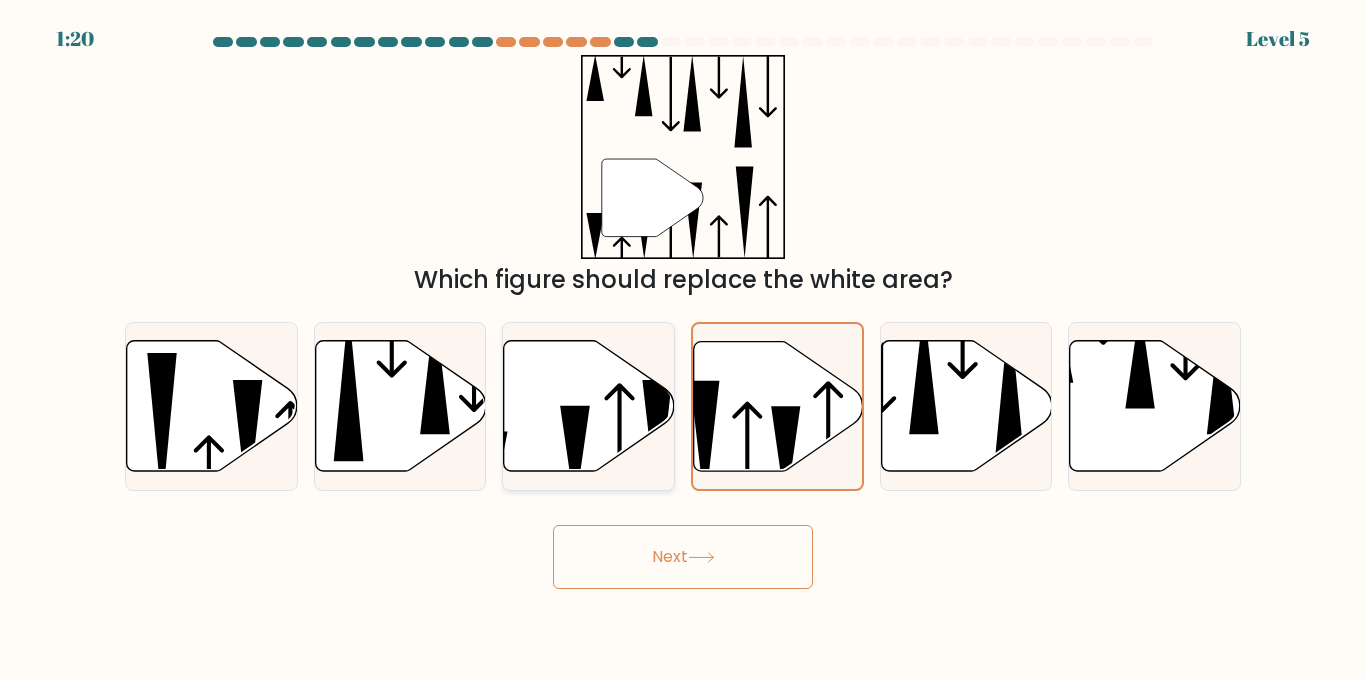 click 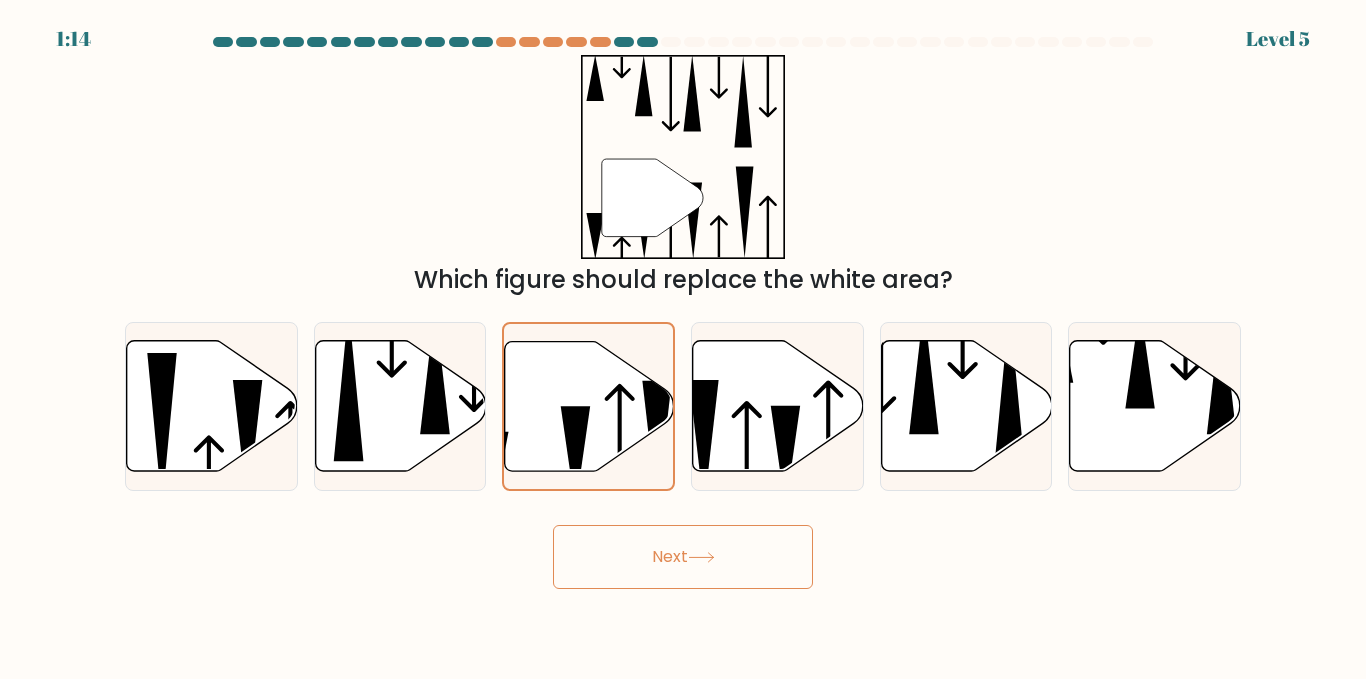 click on "Next" at bounding box center [683, 557] 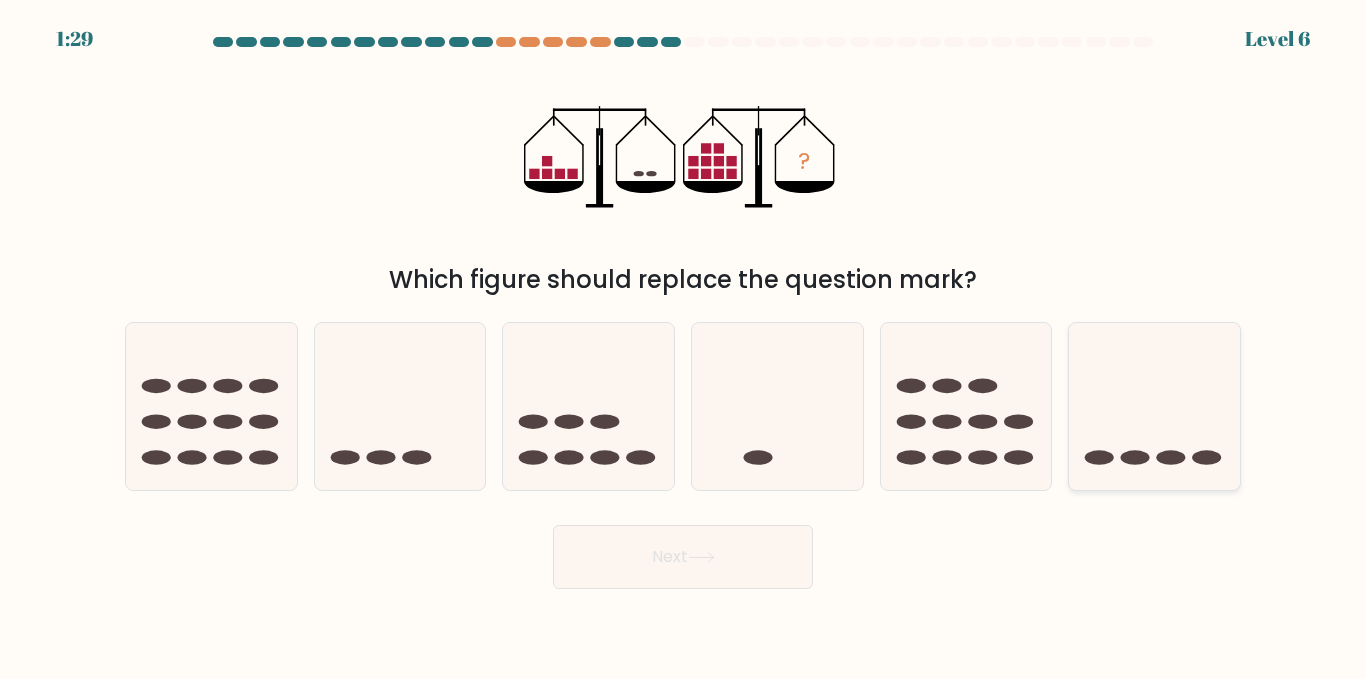 click 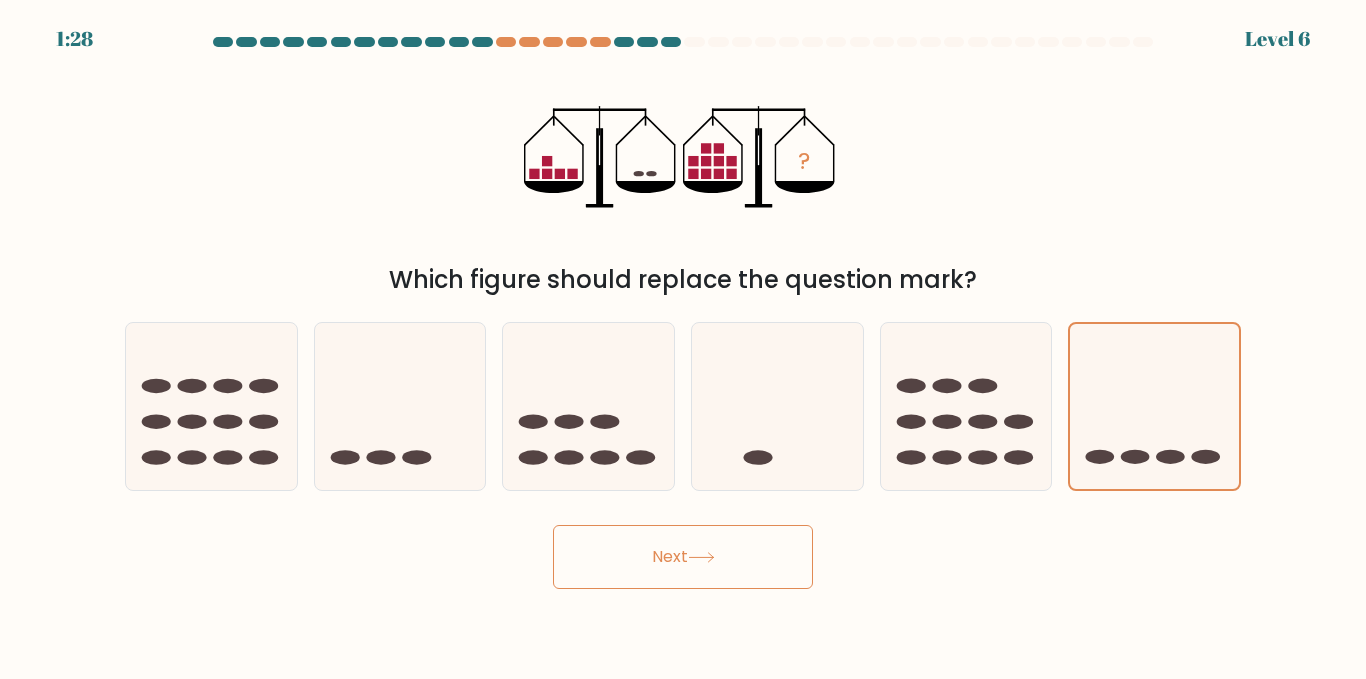 click on "Next" at bounding box center [683, 557] 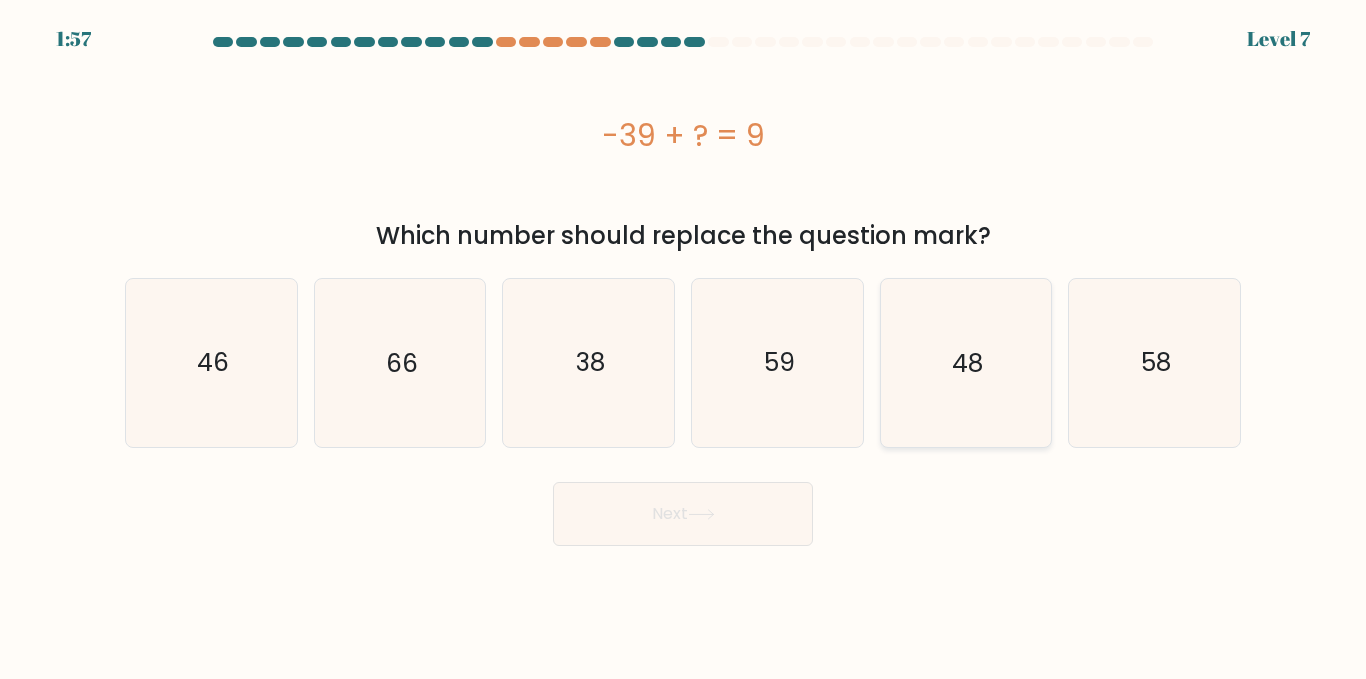 click on "48" 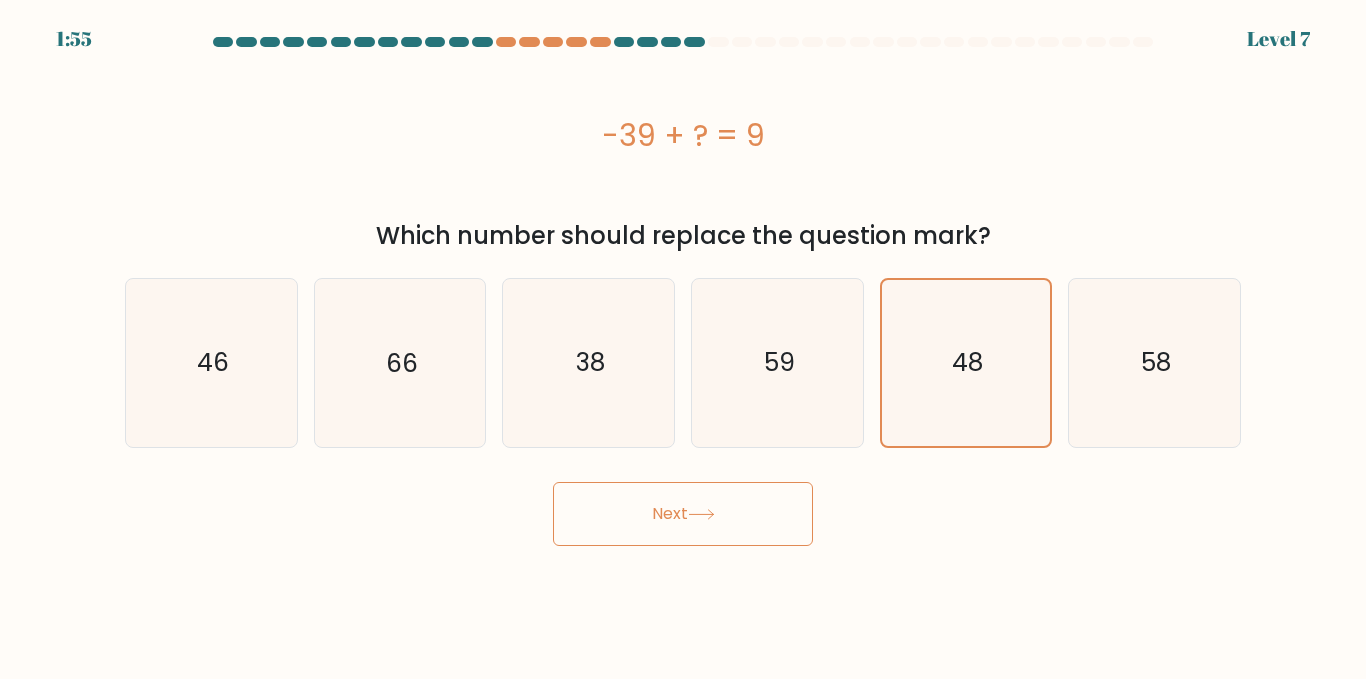 click on "Next" at bounding box center [683, 514] 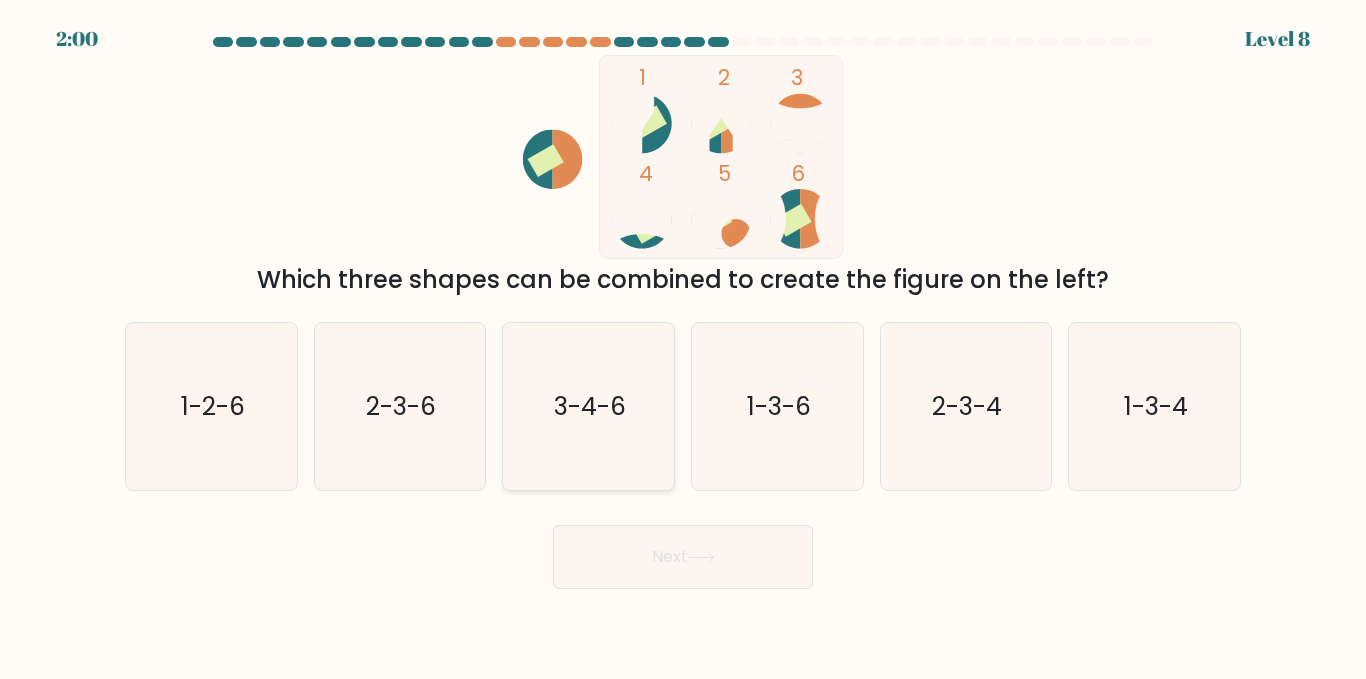 click on "3-4-6" 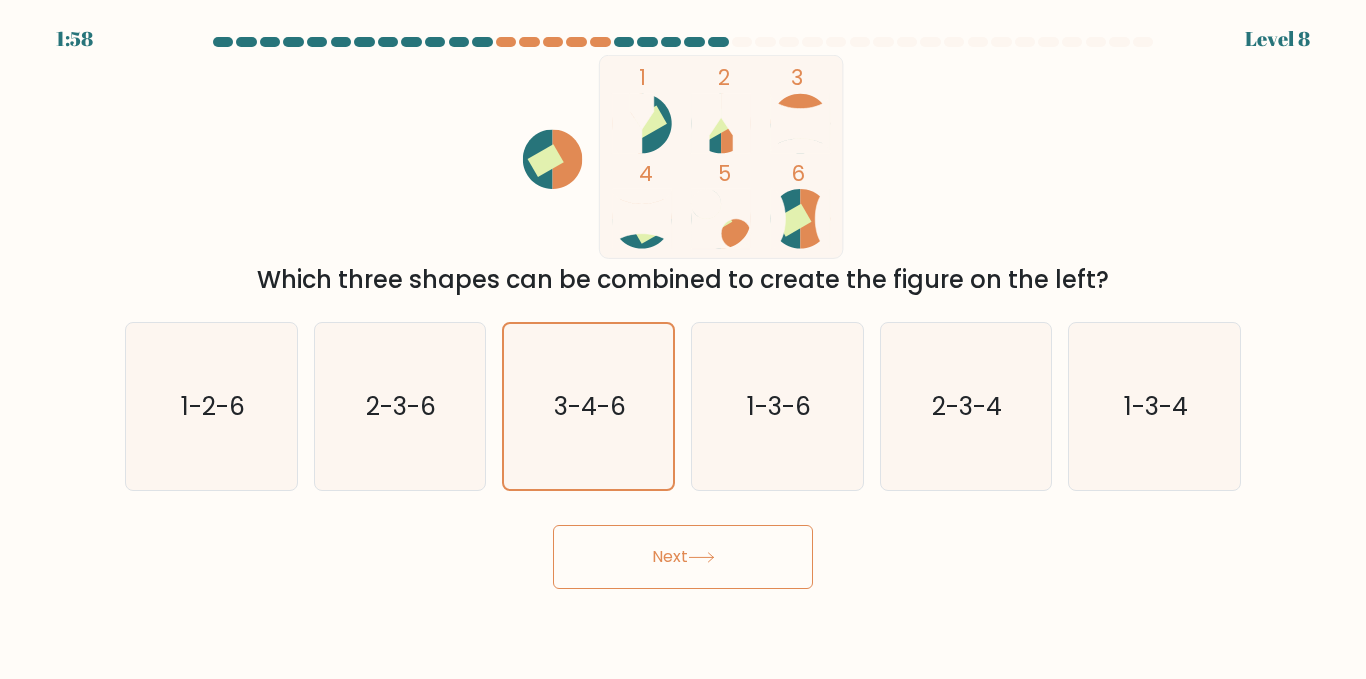 click on "Next" at bounding box center [683, 557] 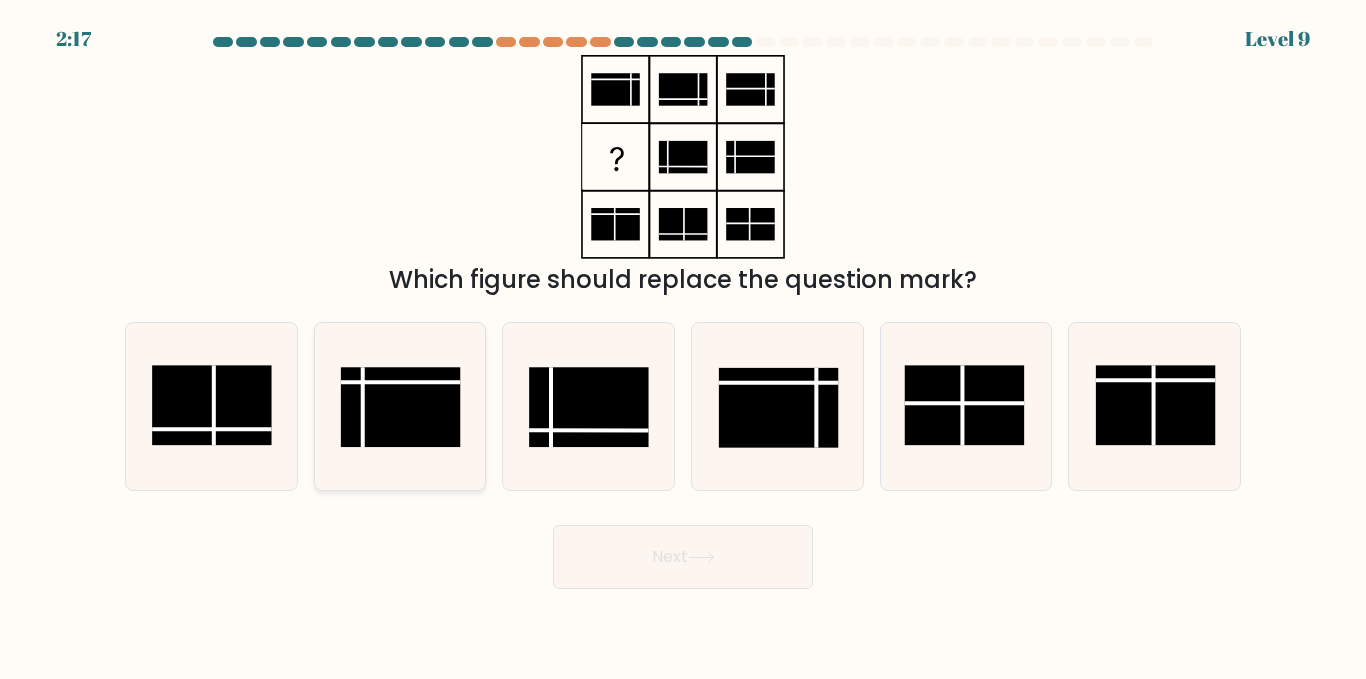 click 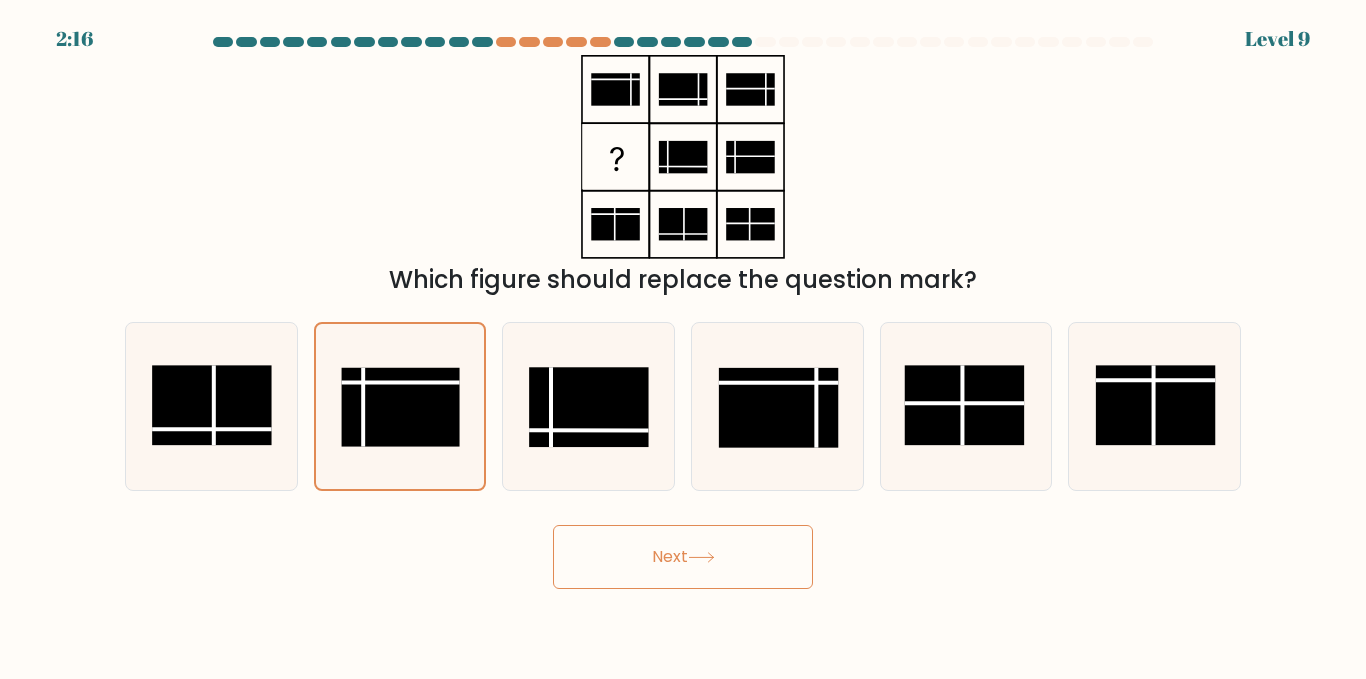 click on "Next" at bounding box center (683, 557) 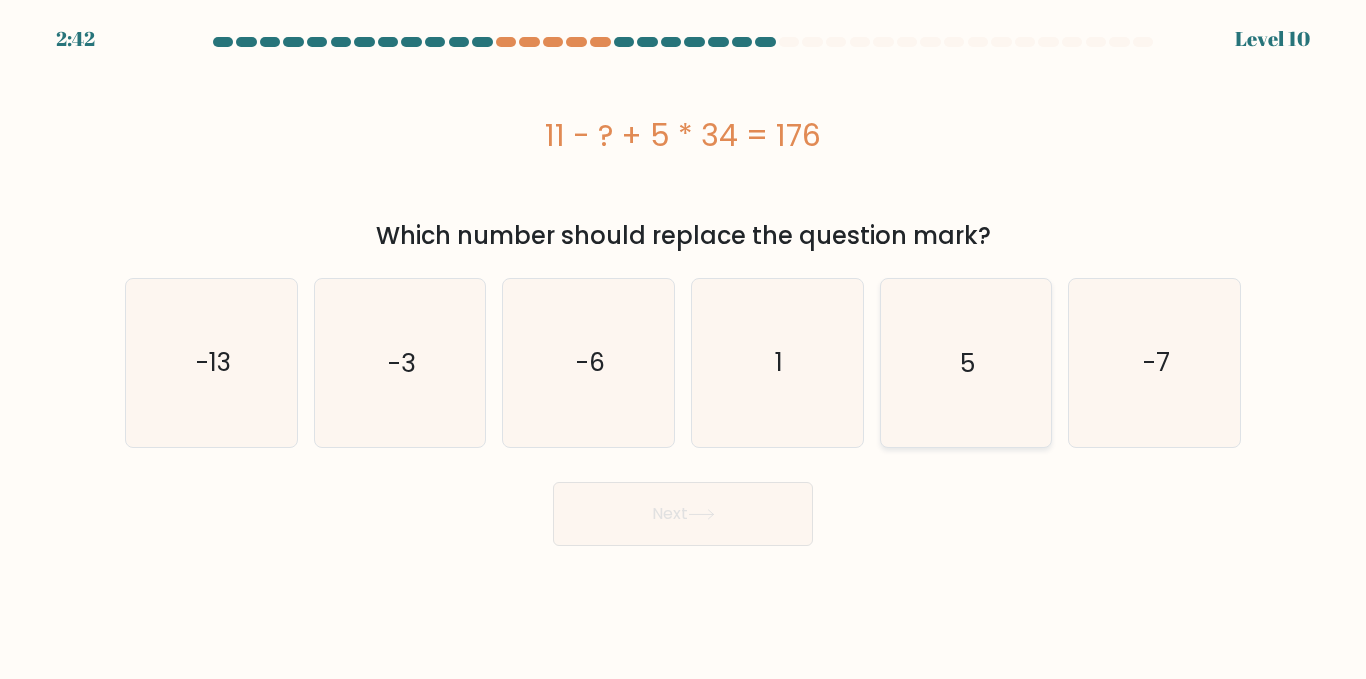 click on "5" 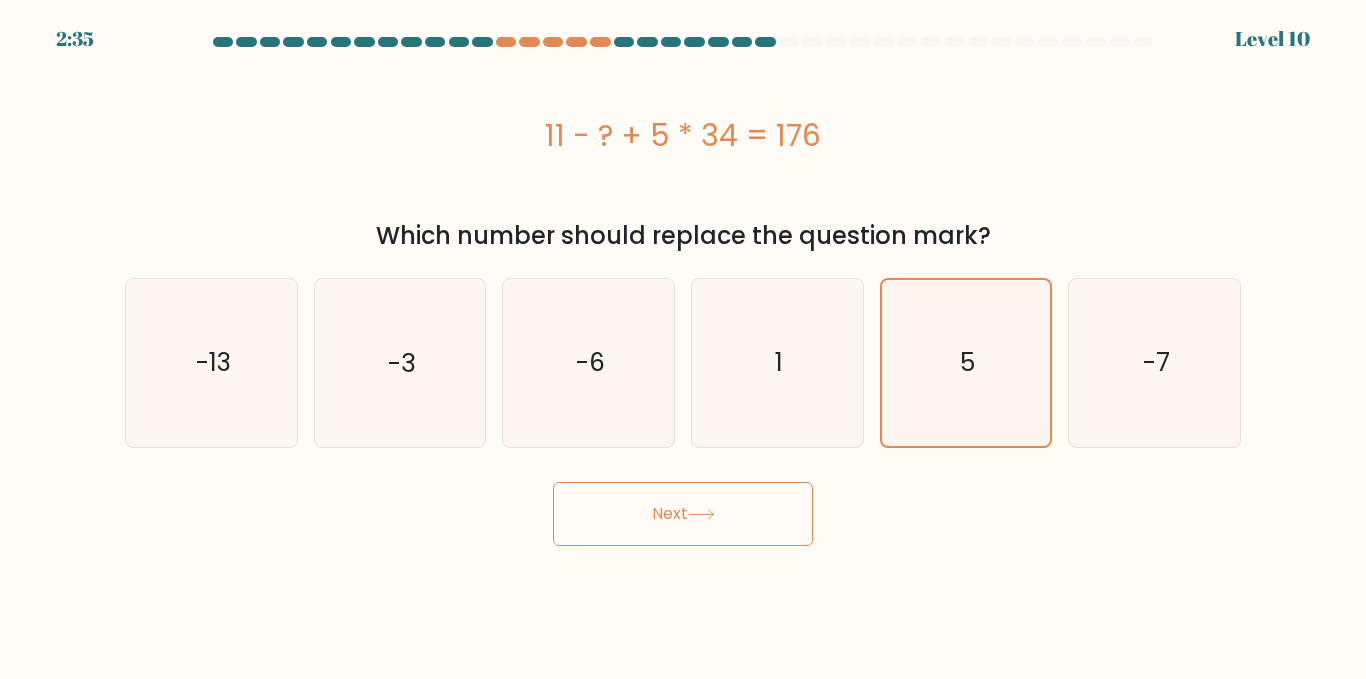 click on "Next" at bounding box center (683, 514) 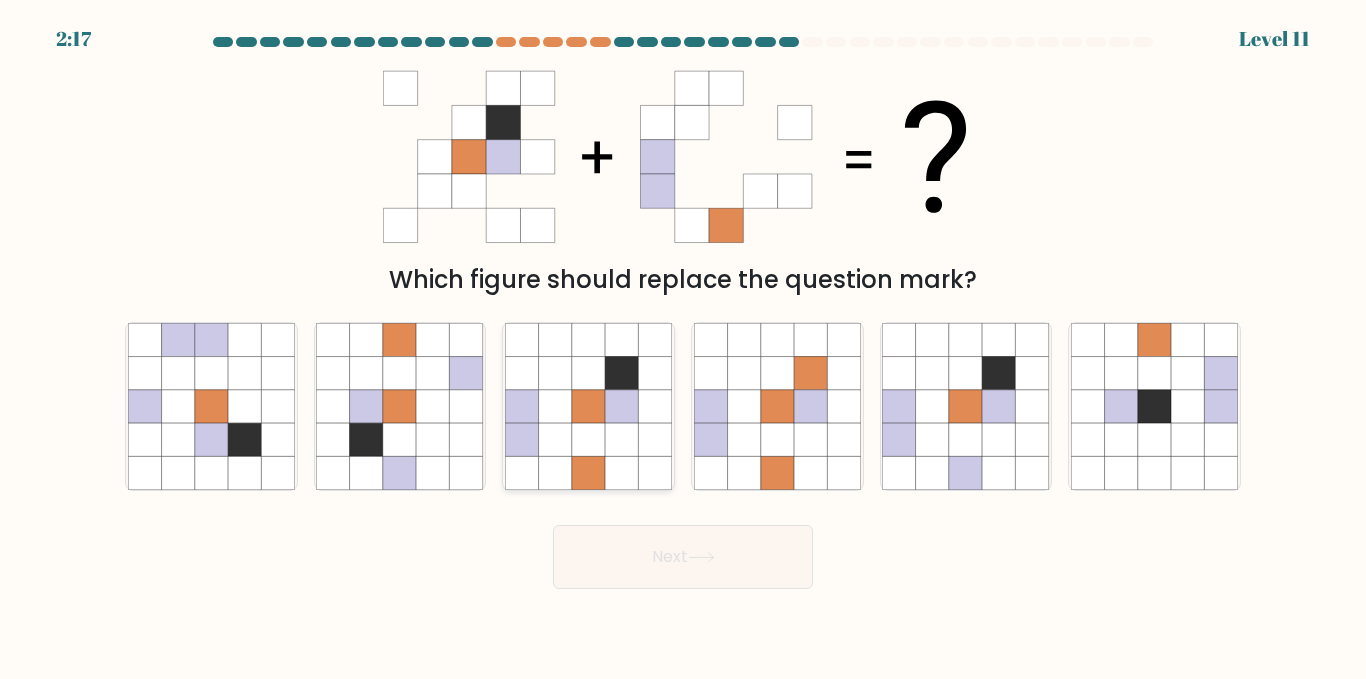 click 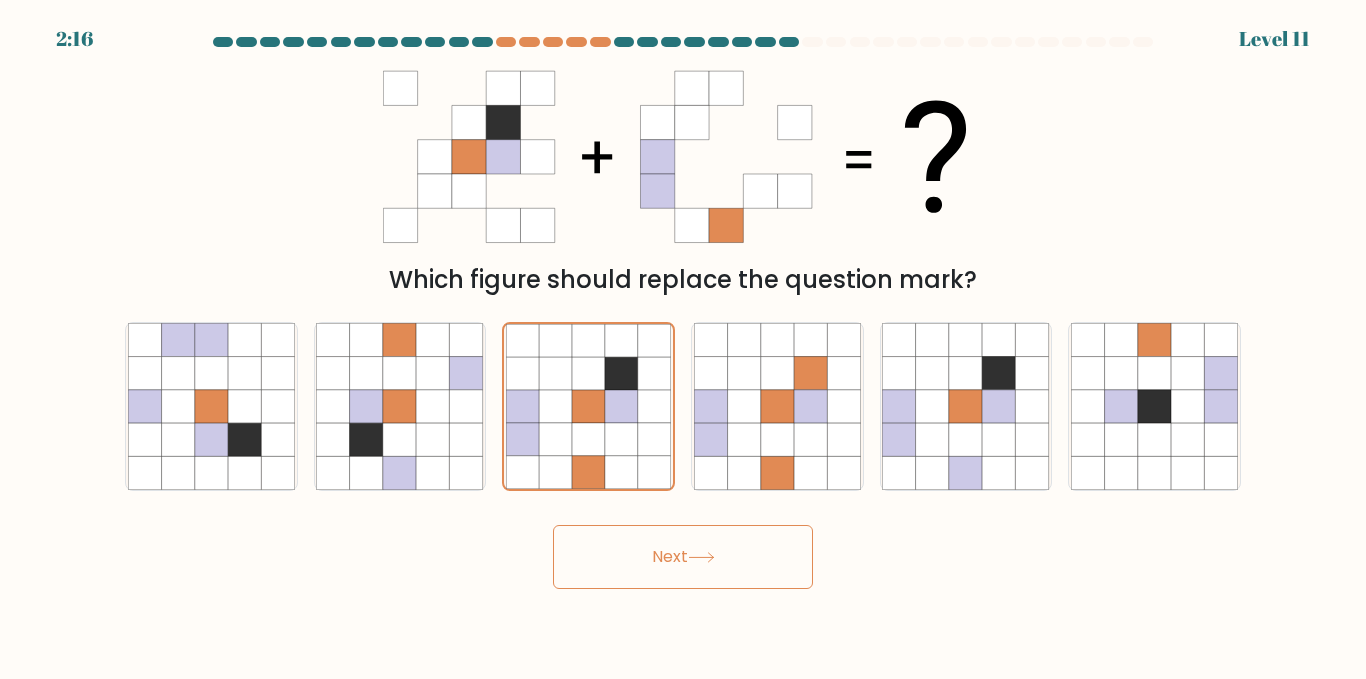 click 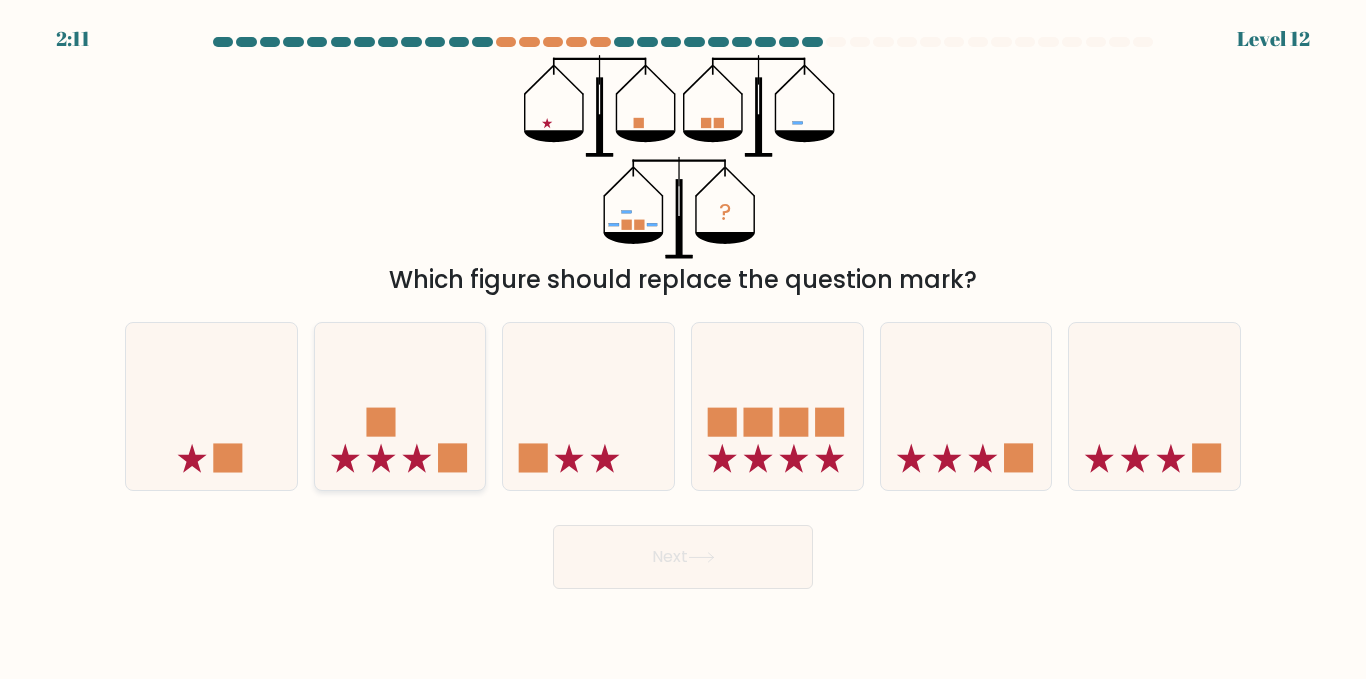 click 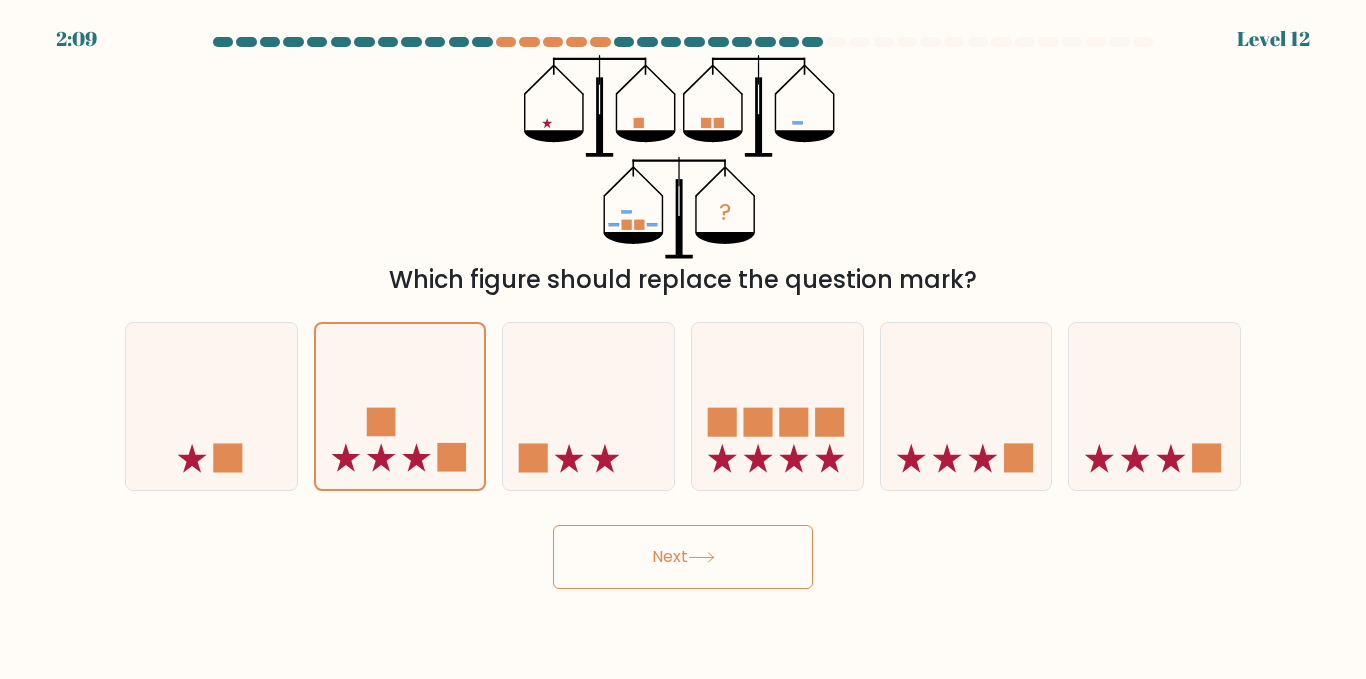 click on "Next" at bounding box center [683, 557] 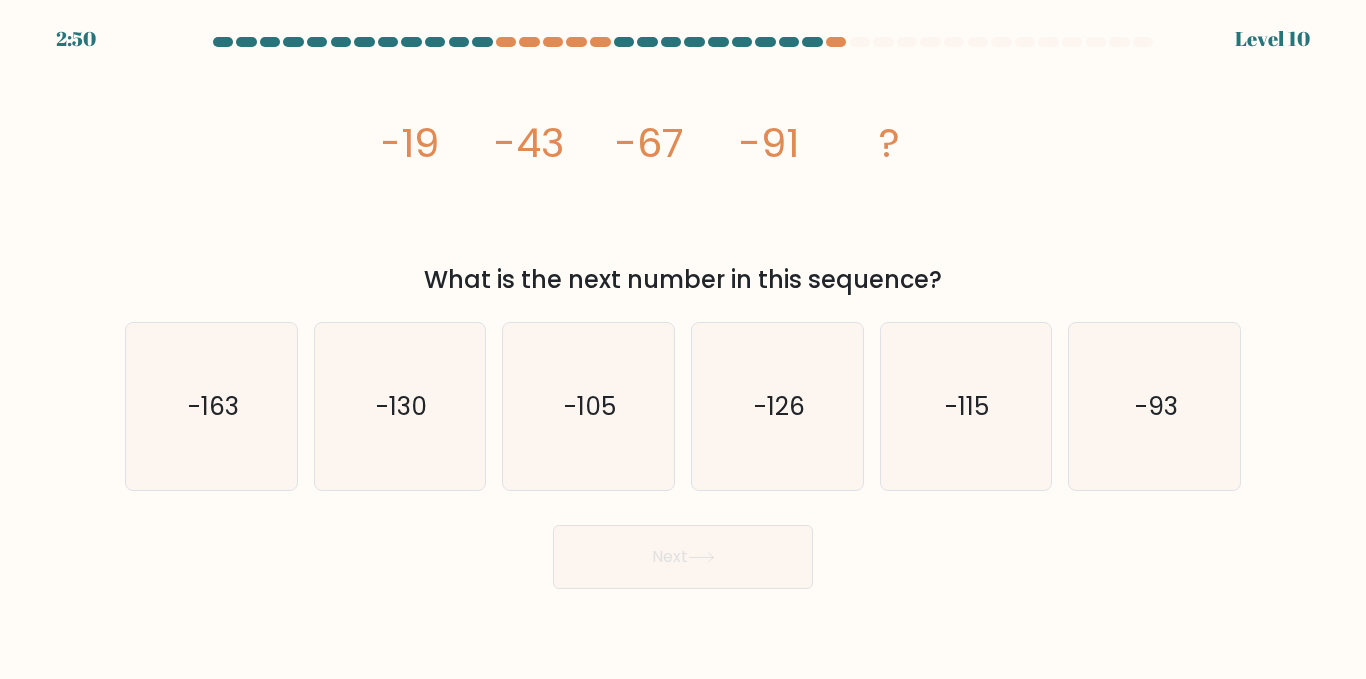 click at bounding box center [812, 42] 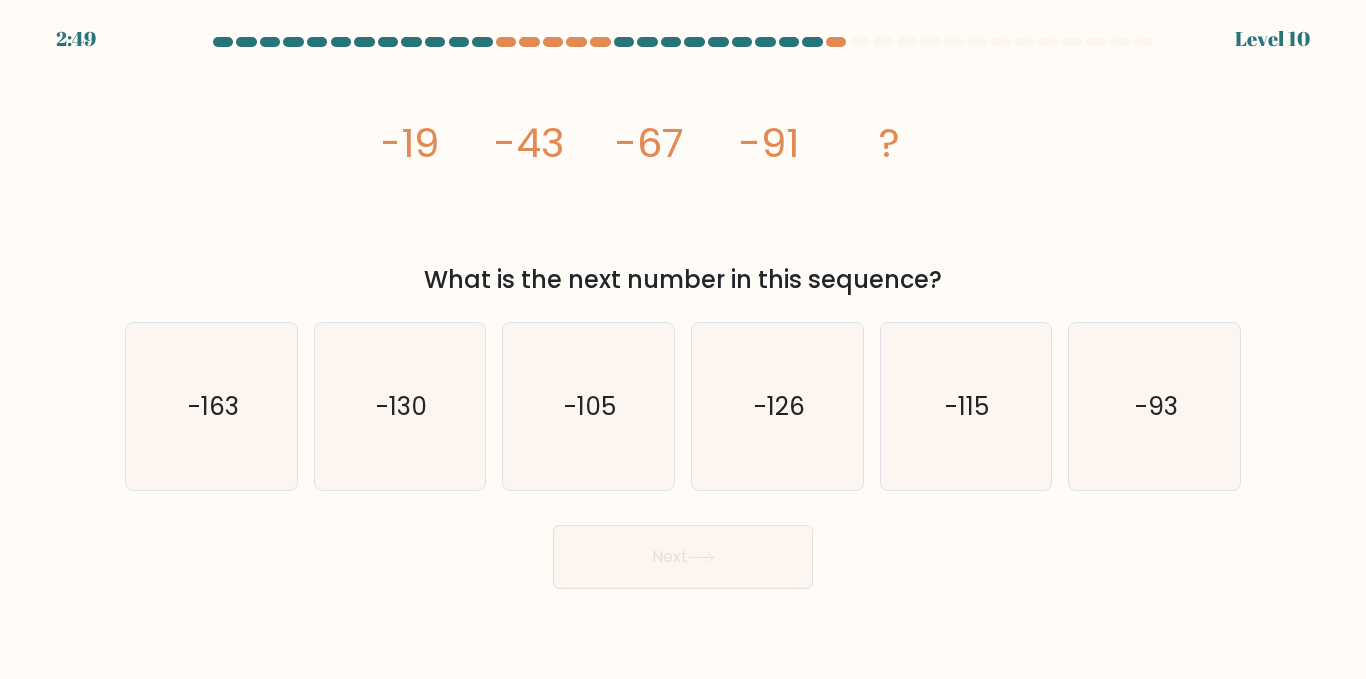 click at bounding box center (812, 42) 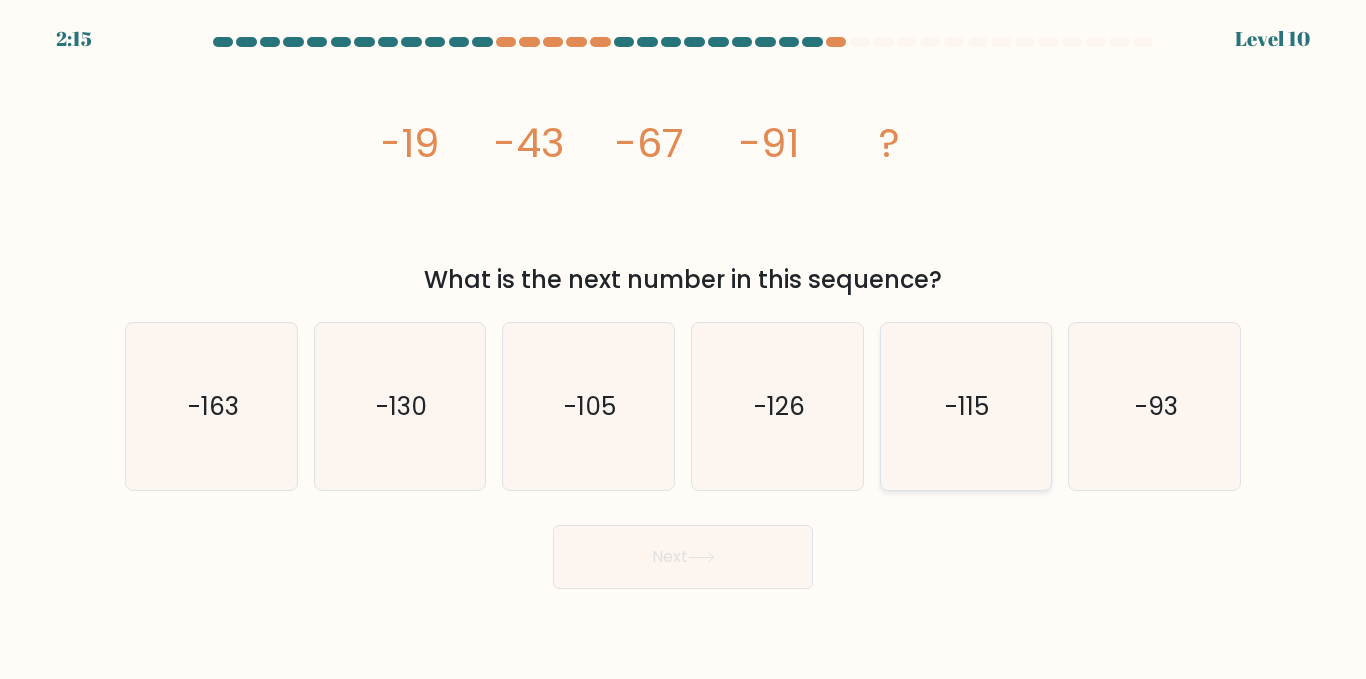 click on "-115" 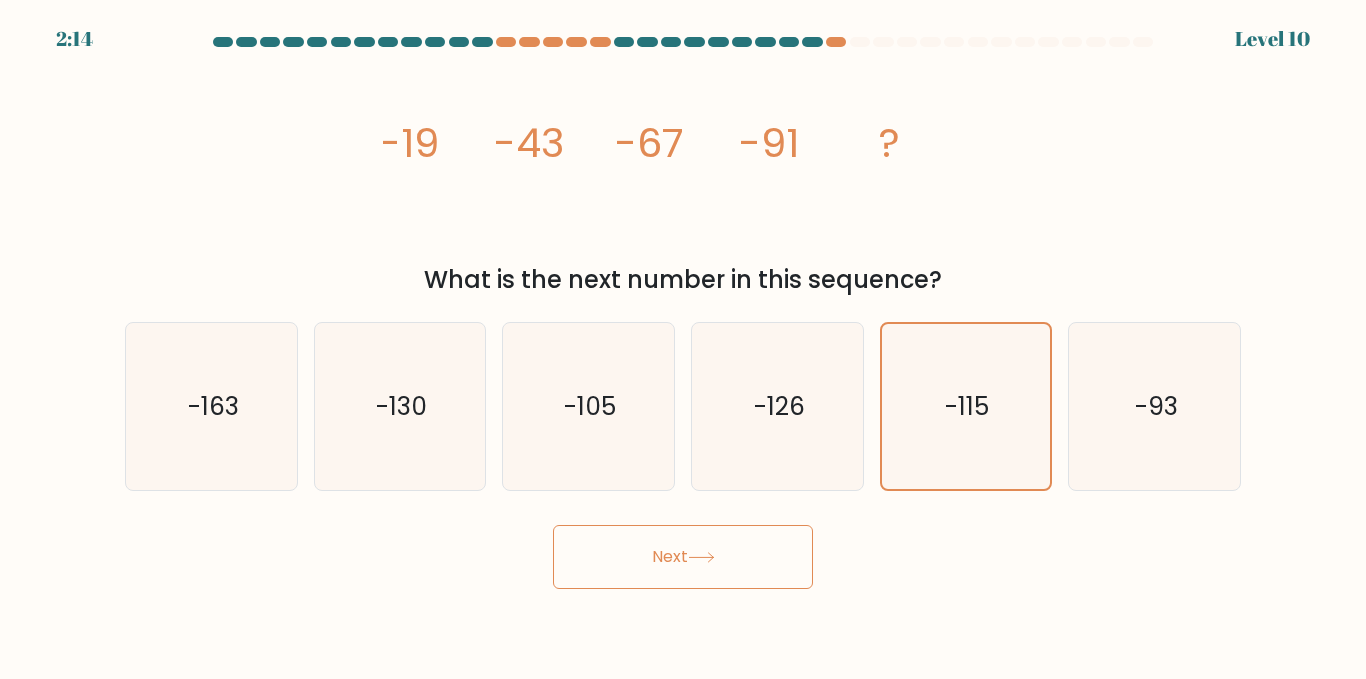 click on "Next" at bounding box center [683, 557] 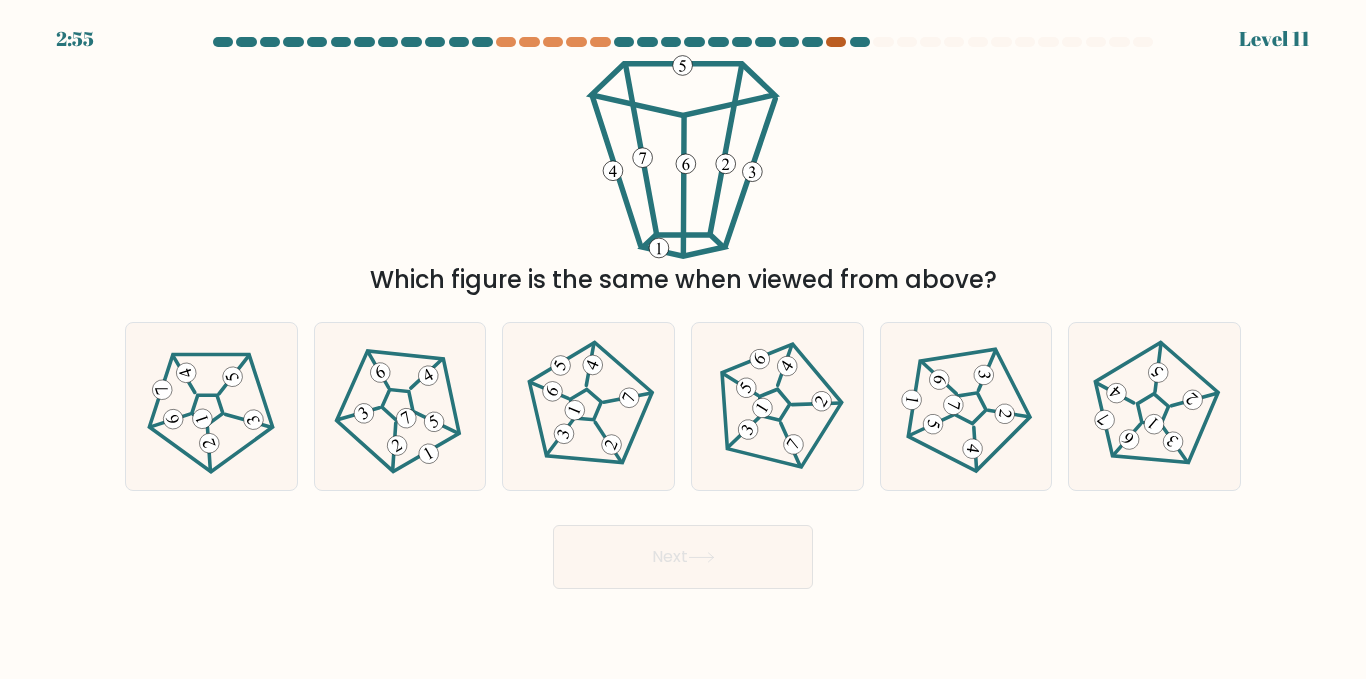 click at bounding box center [836, 42] 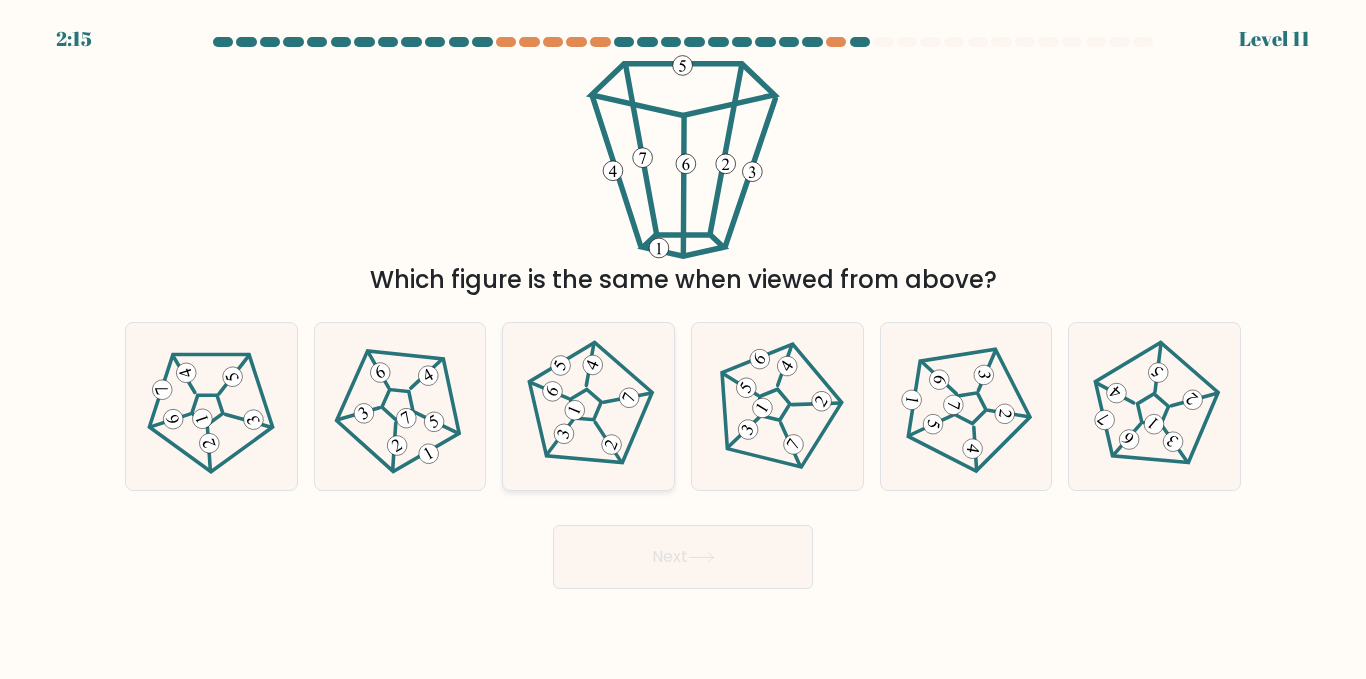 click 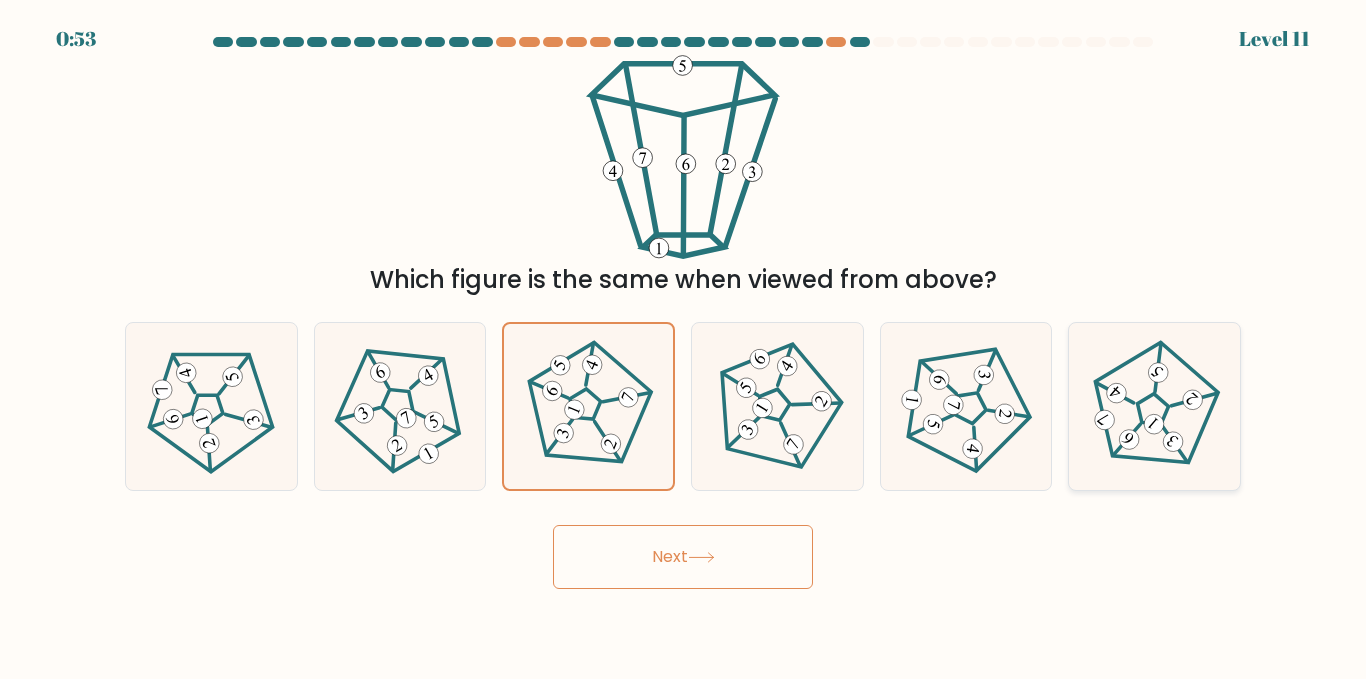 click 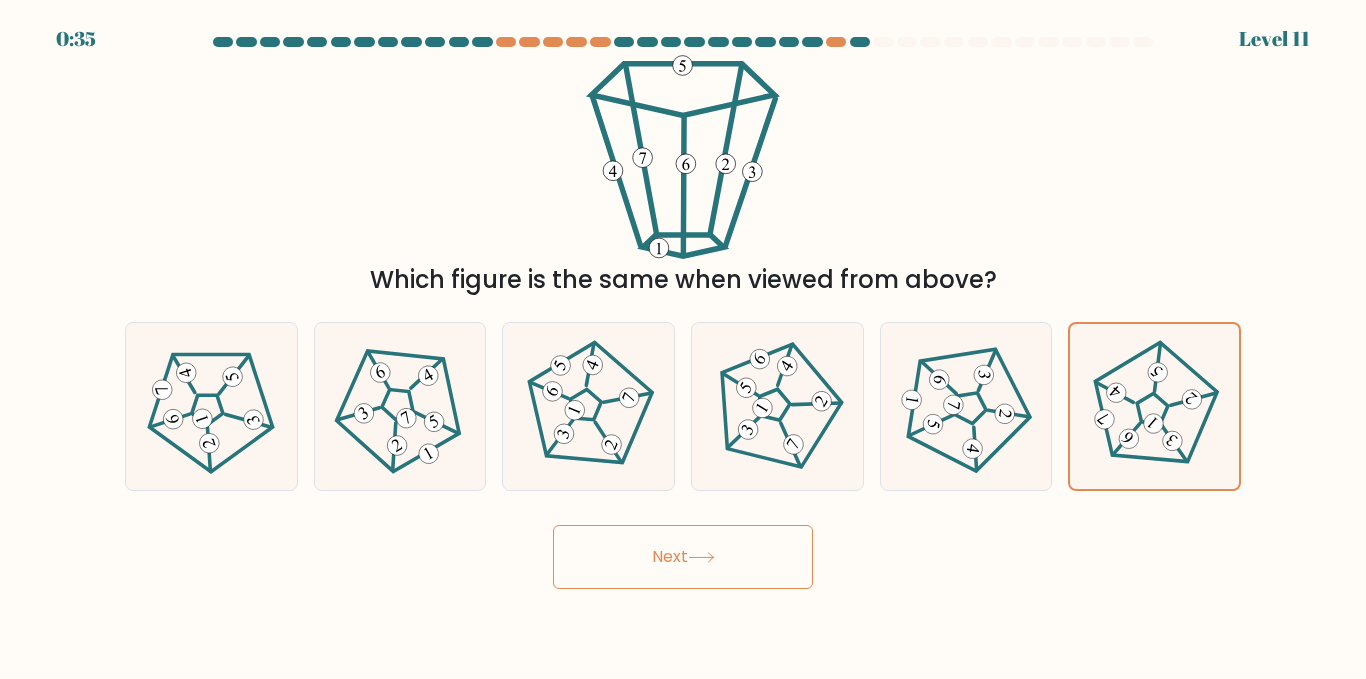 click on "Next" at bounding box center (683, 557) 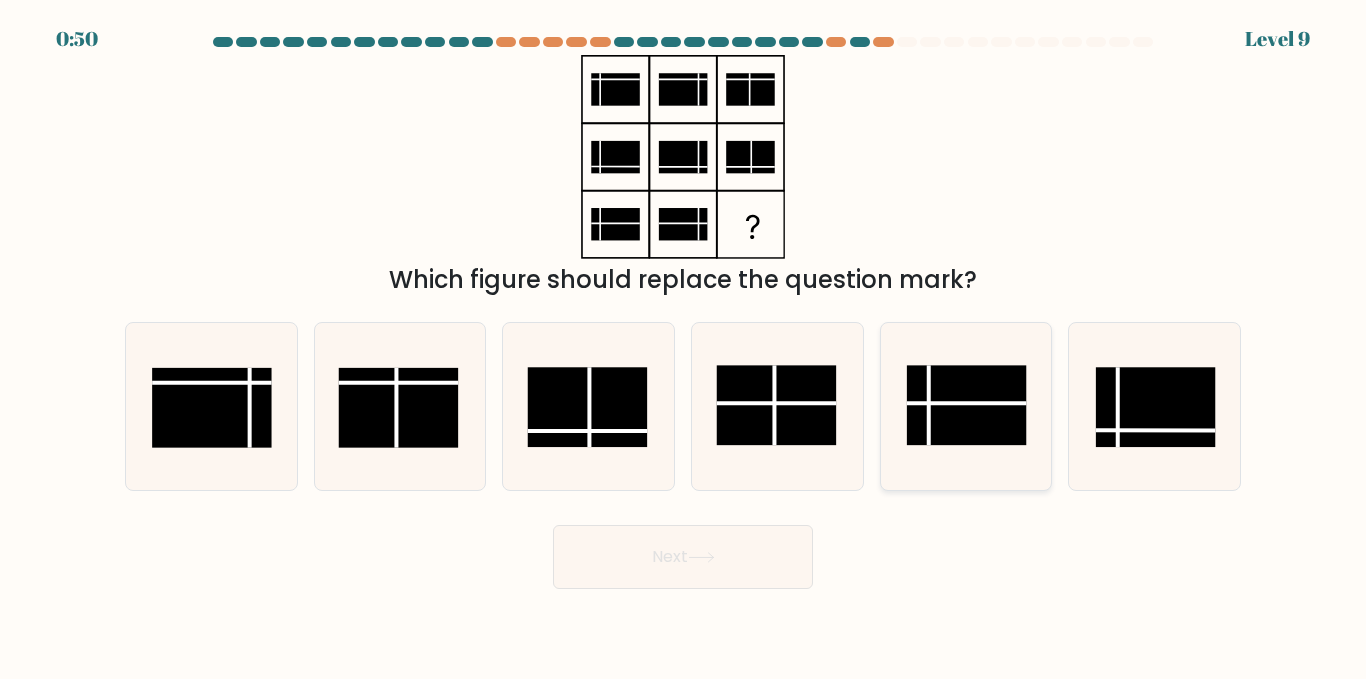 click 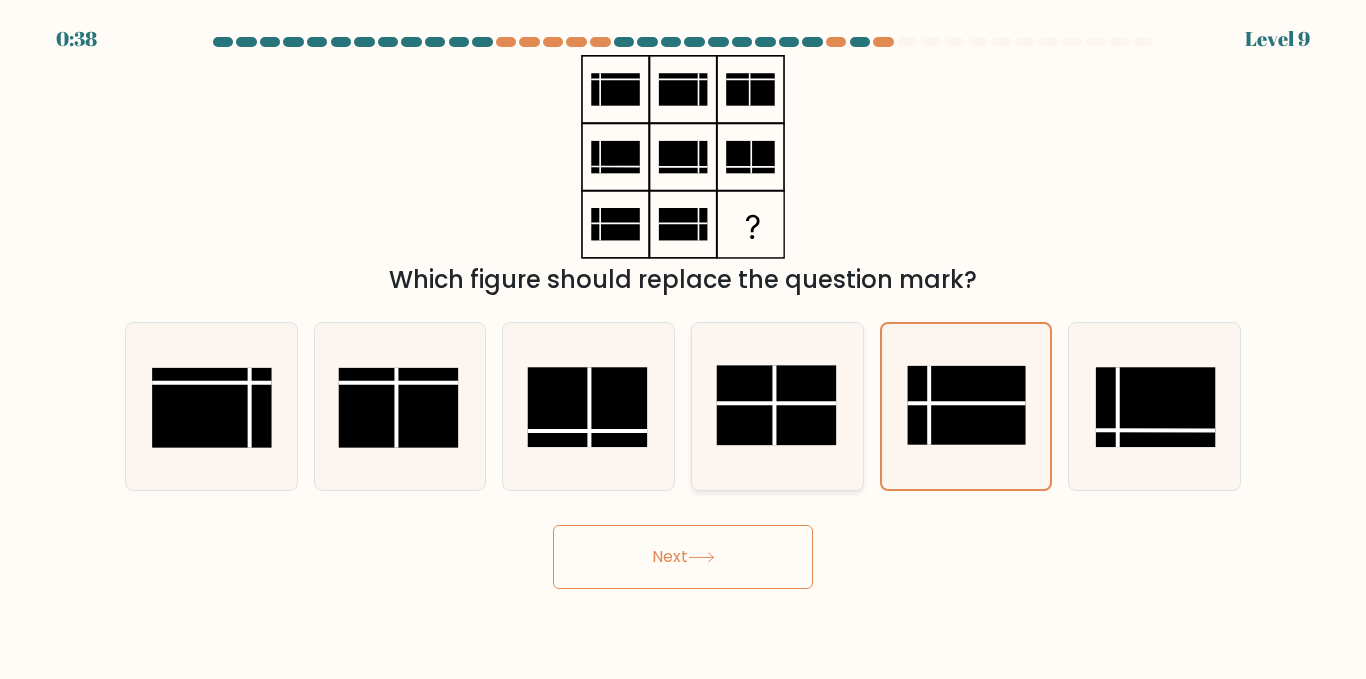 click 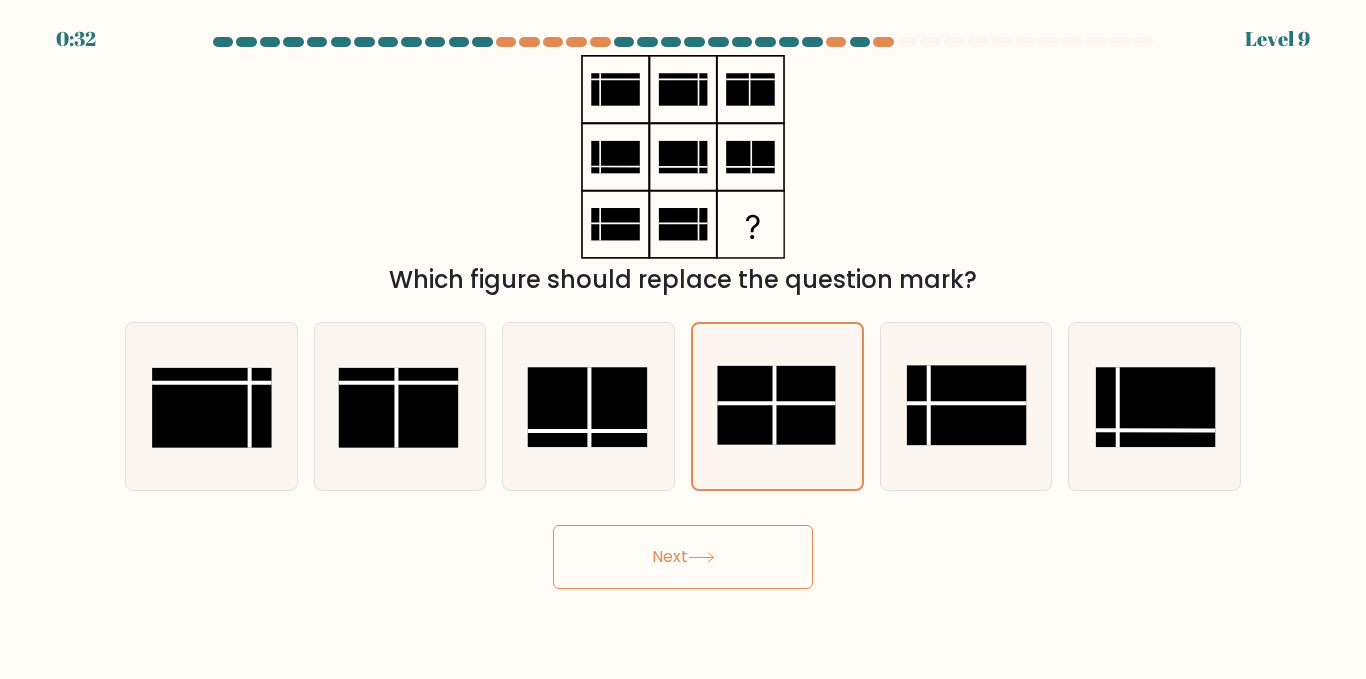 click on "Next" at bounding box center (683, 557) 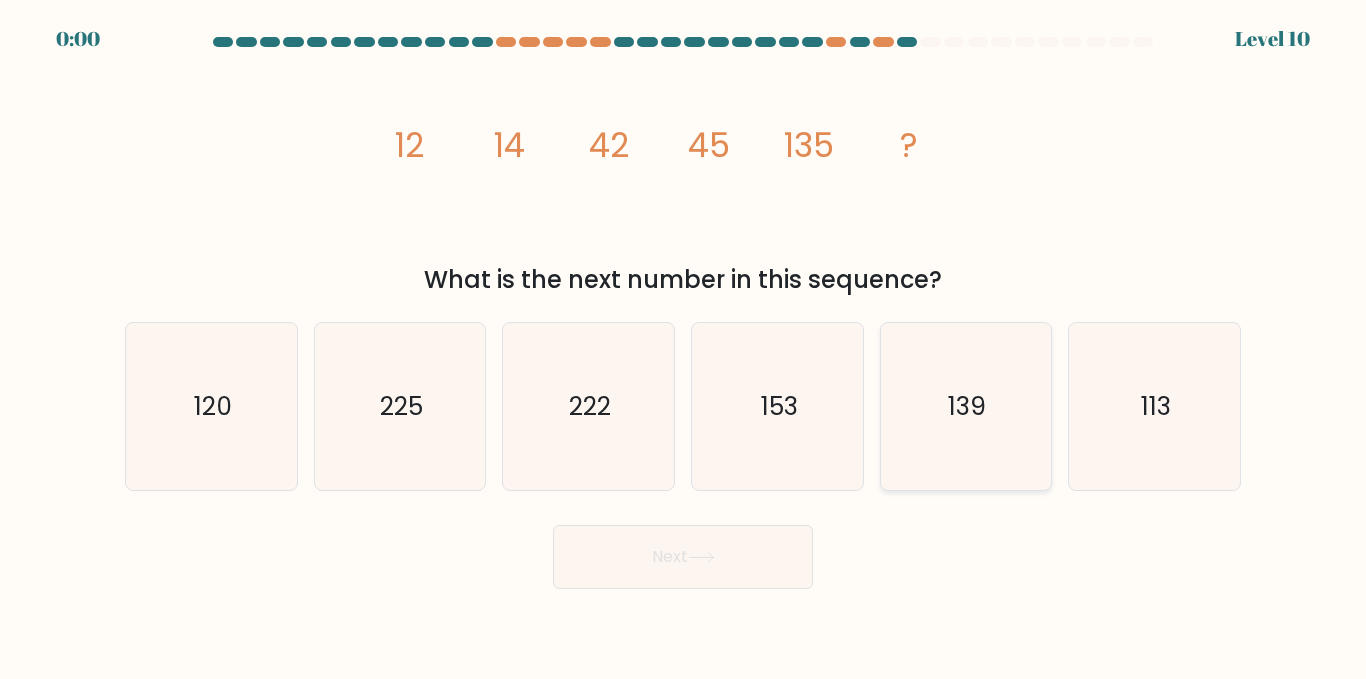 click on "139" 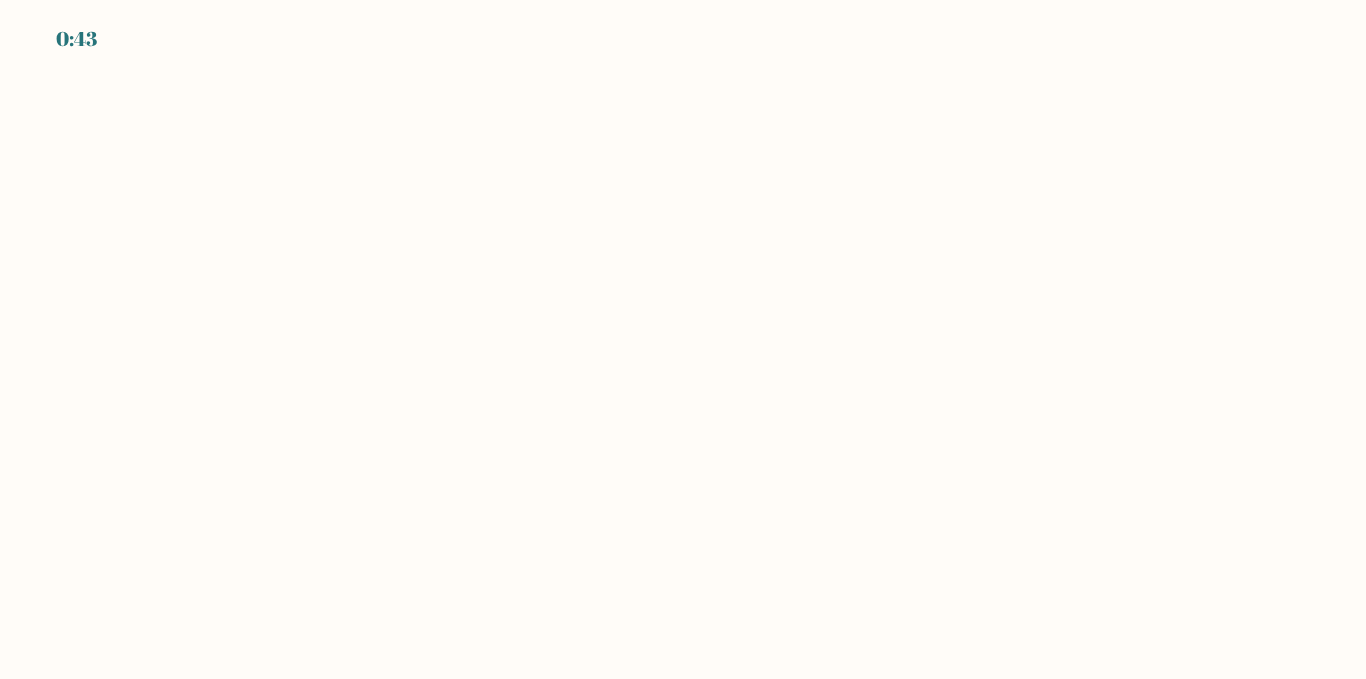 scroll, scrollTop: 0, scrollLeft: 0, axis: both 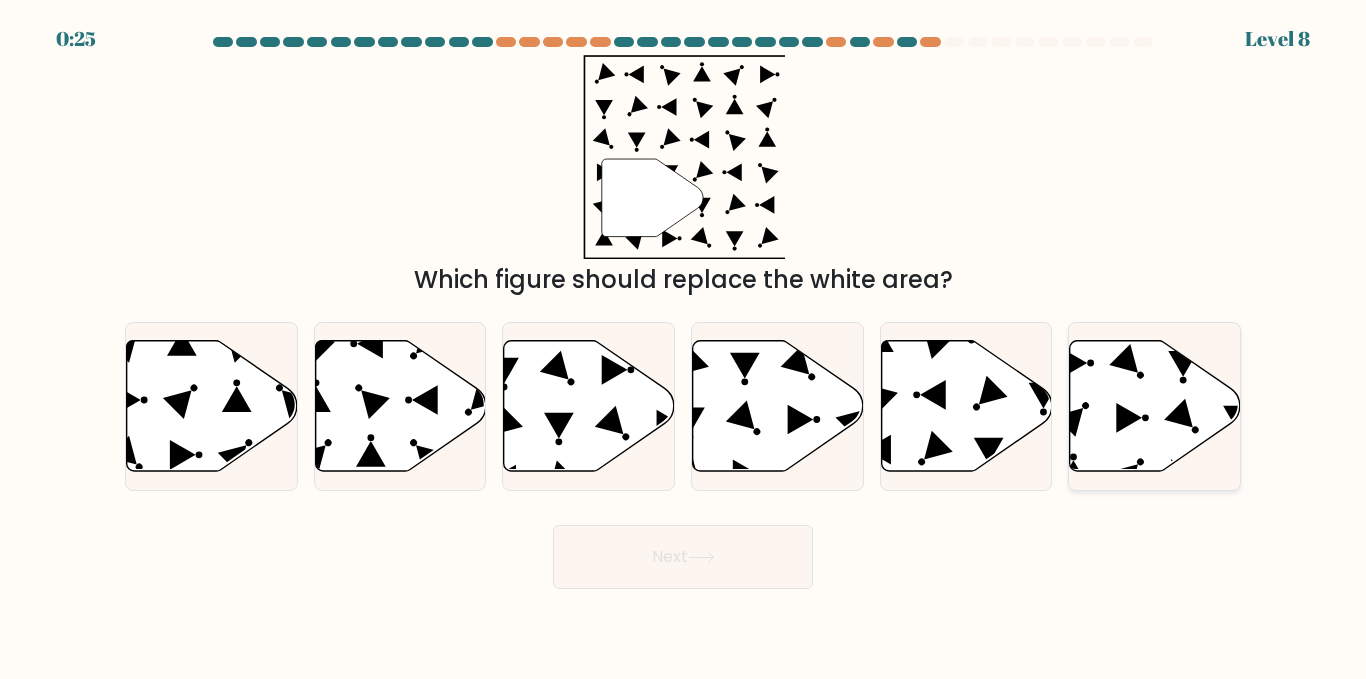 click 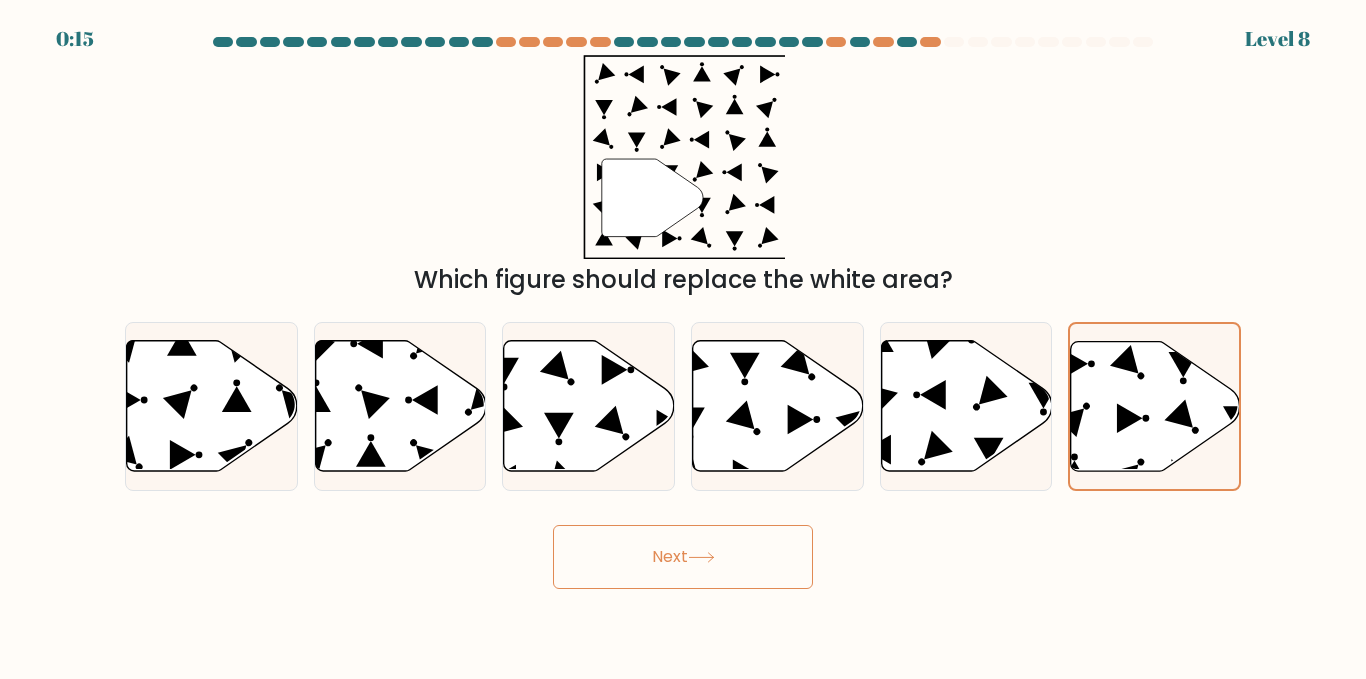 click on "Next" at bounding box center [683, 557] 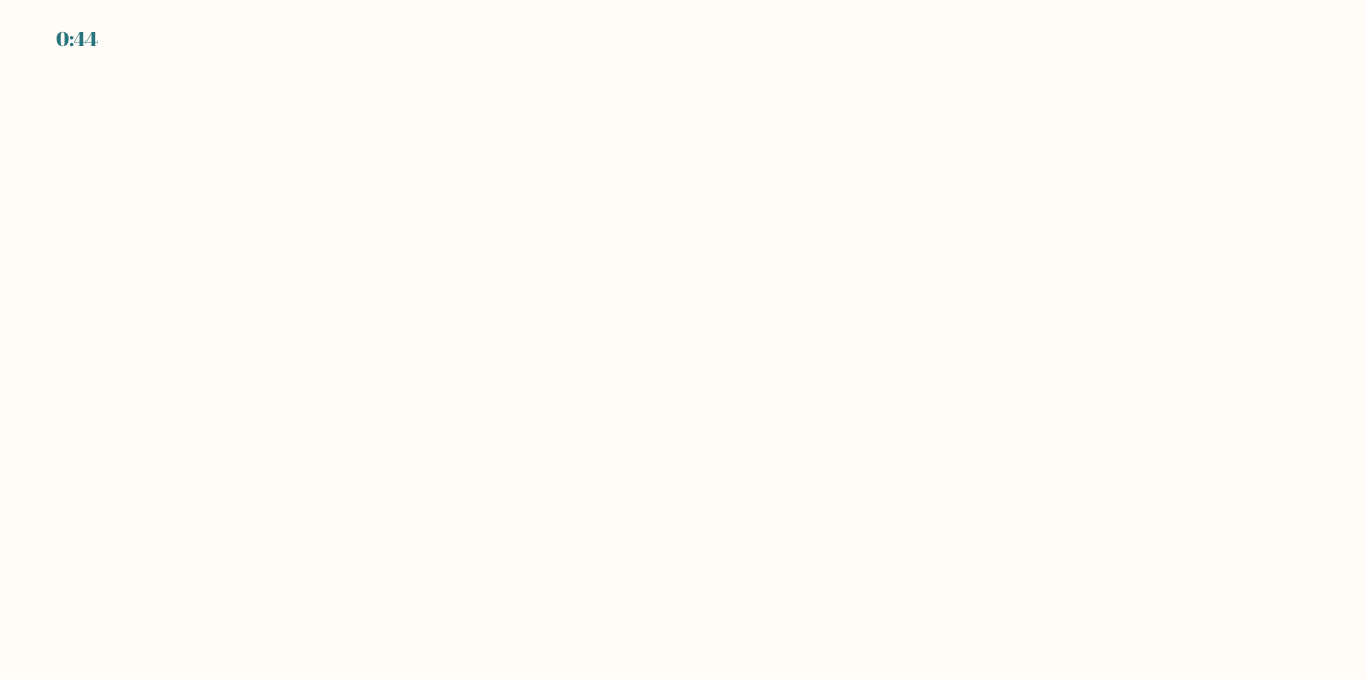 scroll, scrollTop: 0, scrollLeft: 0, axis: both 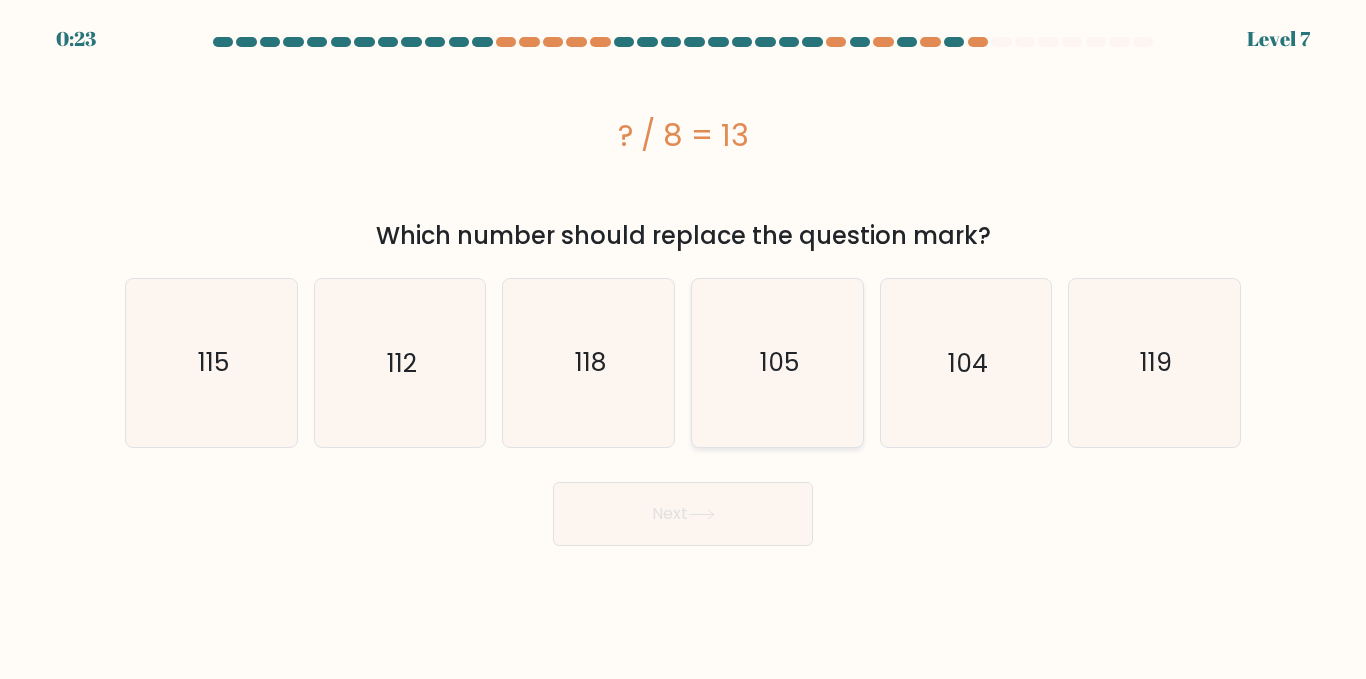 click on "105" 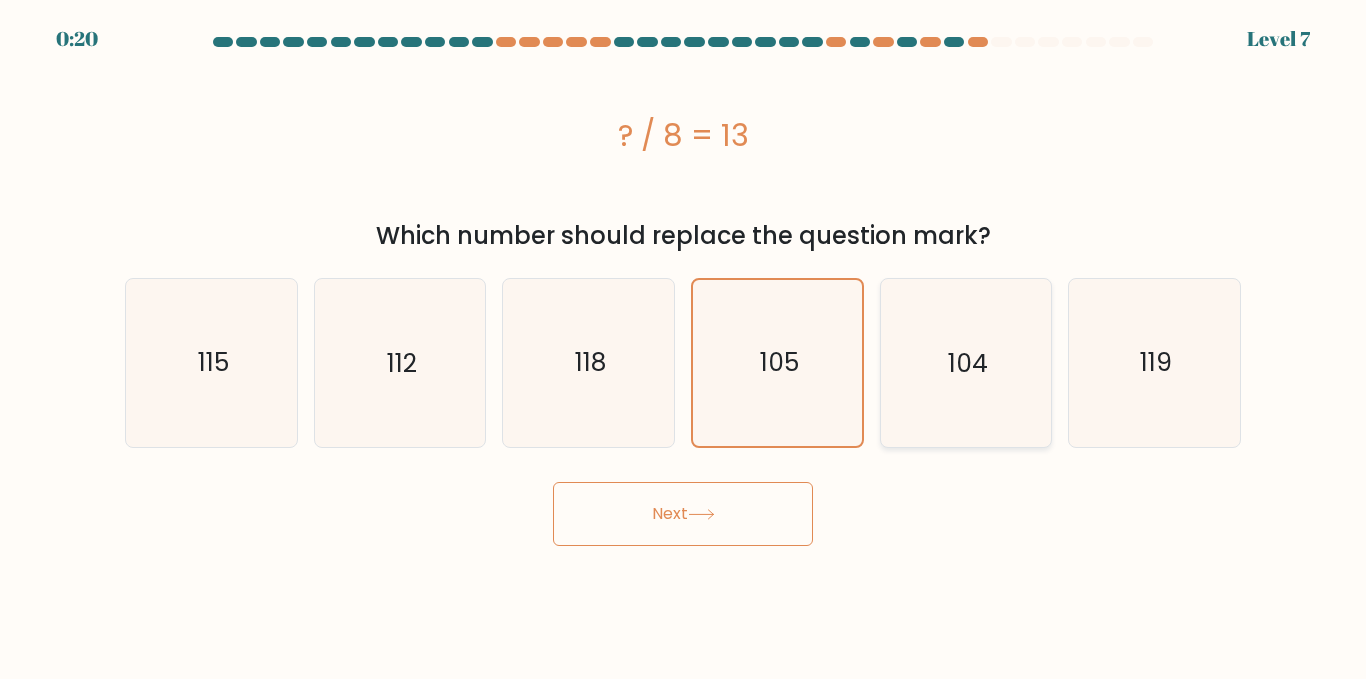 click on "104" 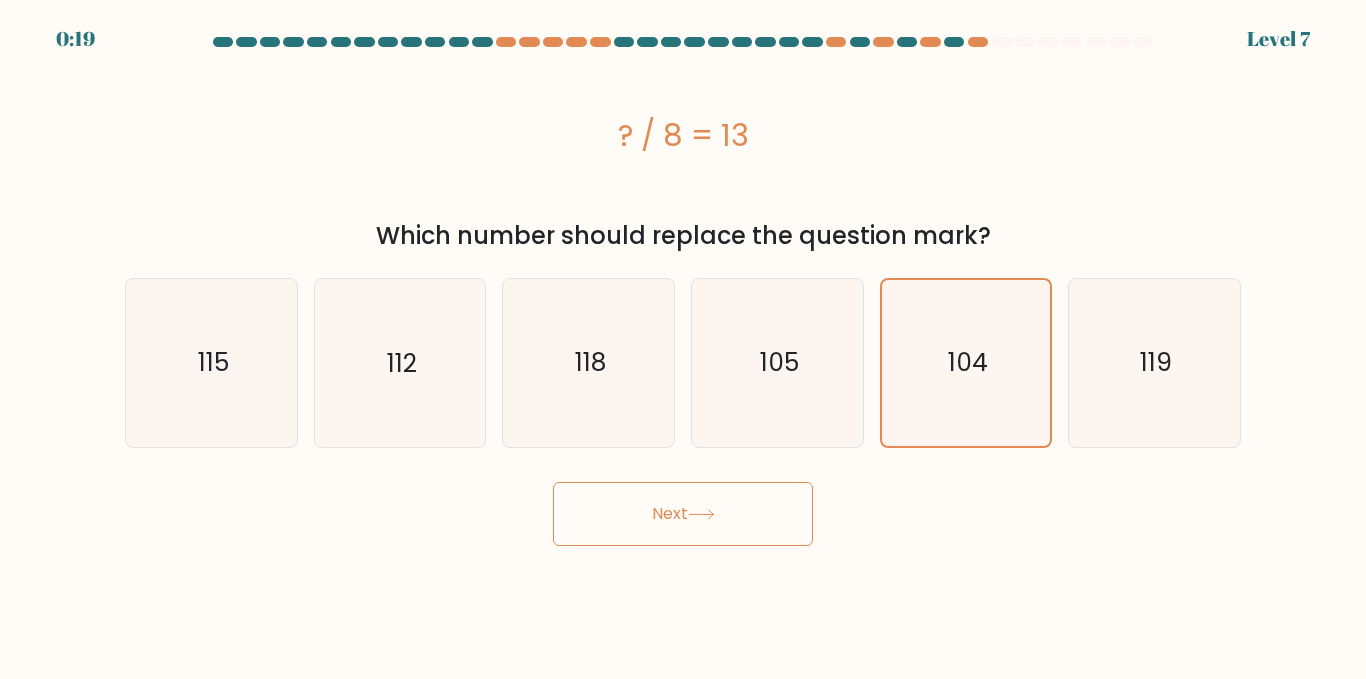 click on "Next" at bounding box center [683, 514] 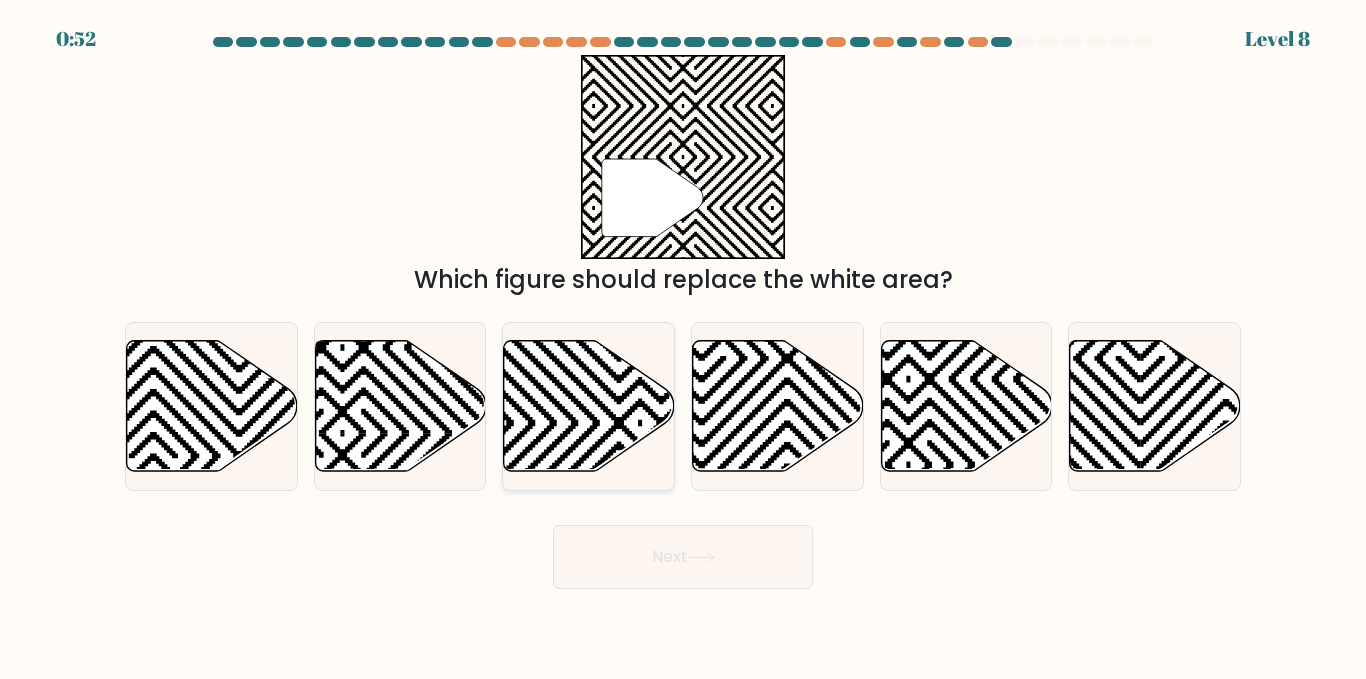 click 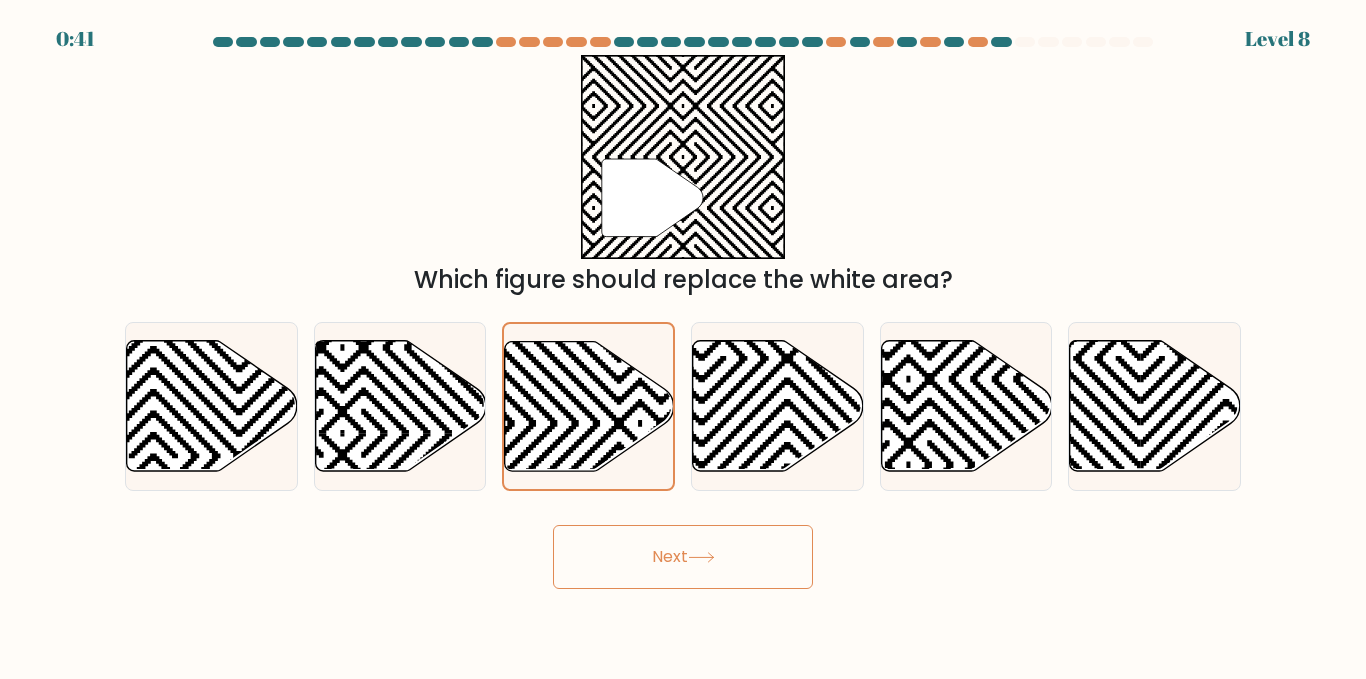 click on "Next" at bounding box center [683, 557] 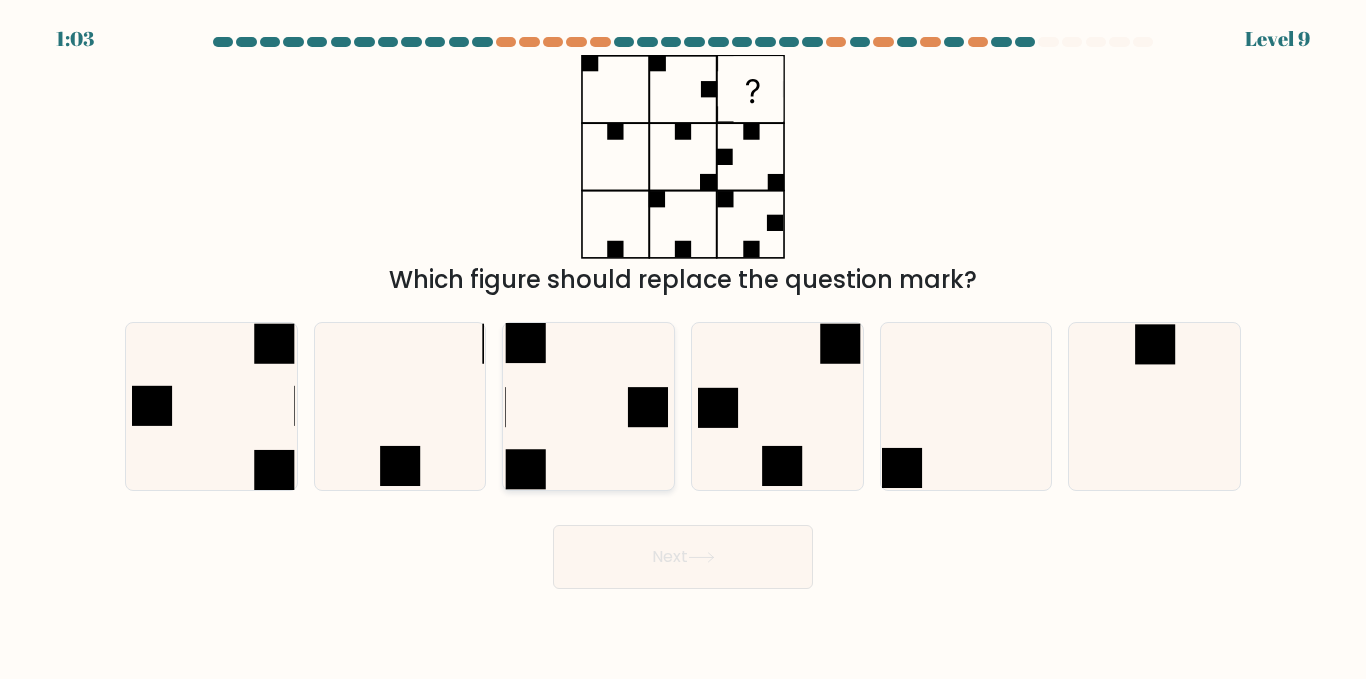click 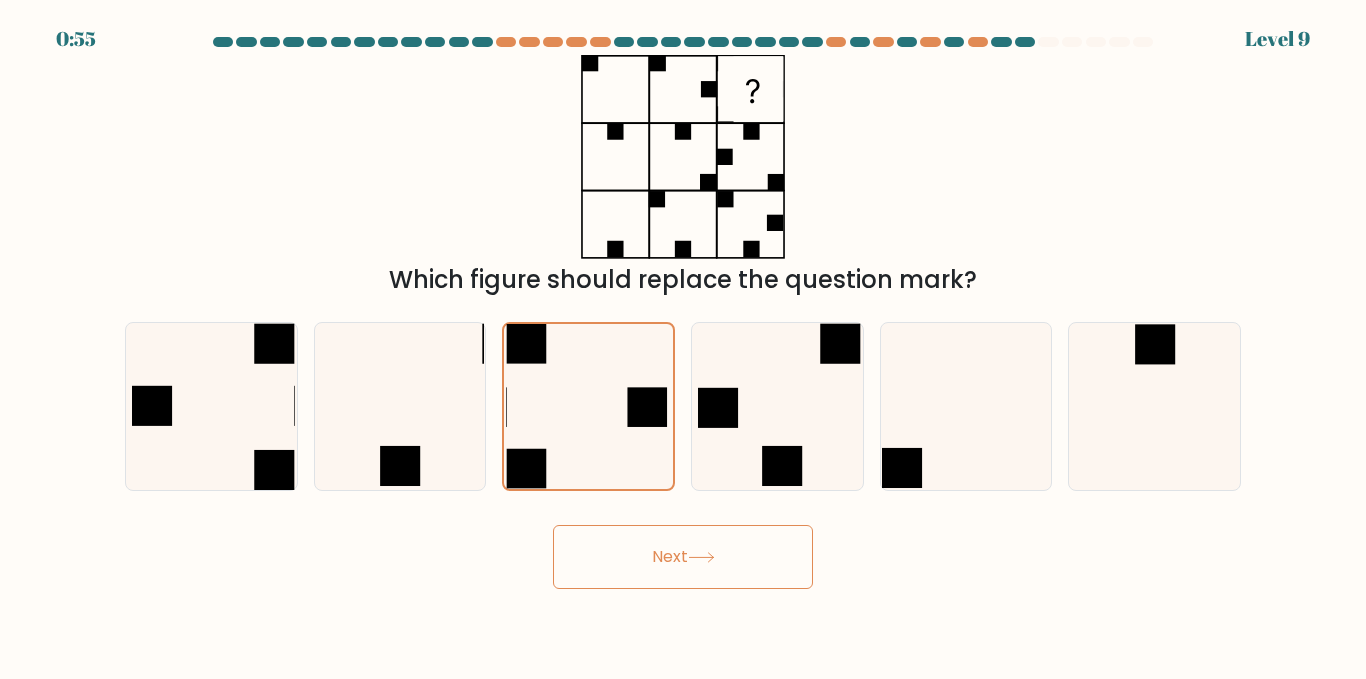 click on "Next" at bounding box center [683, 557] 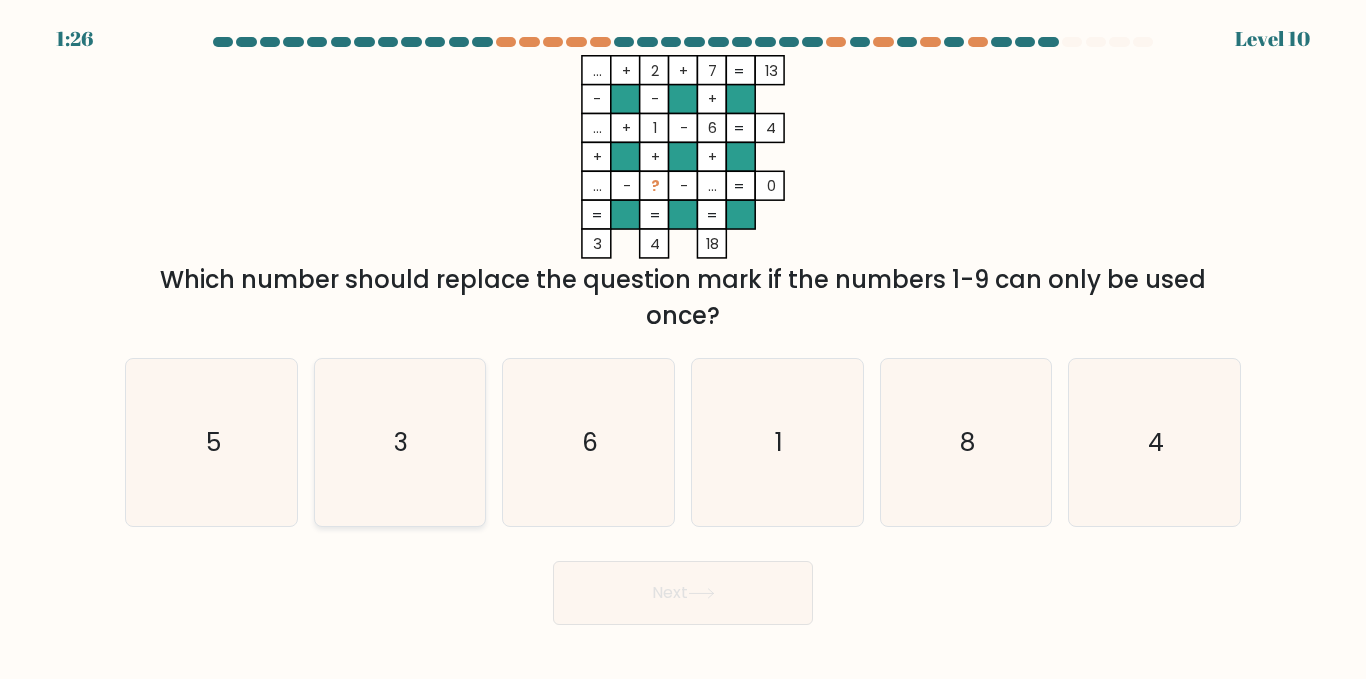 click on "3" 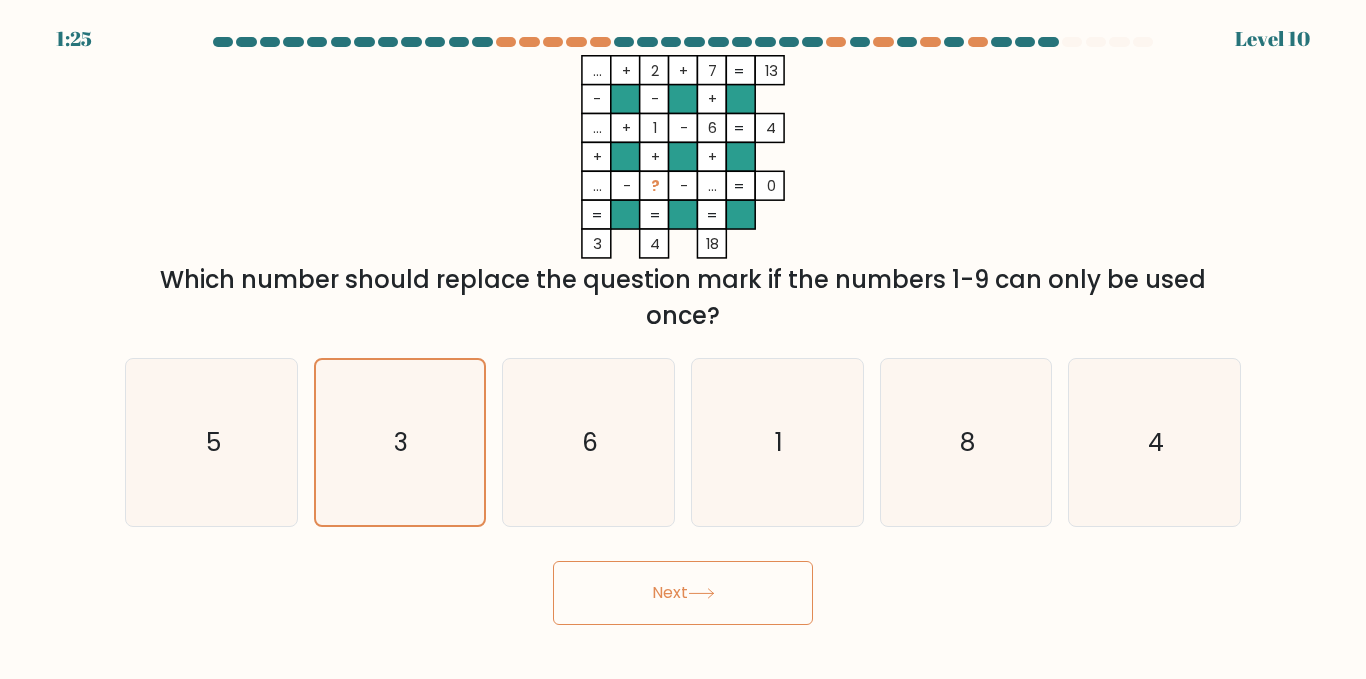 click on "Next" at bounding box center (683, 593) 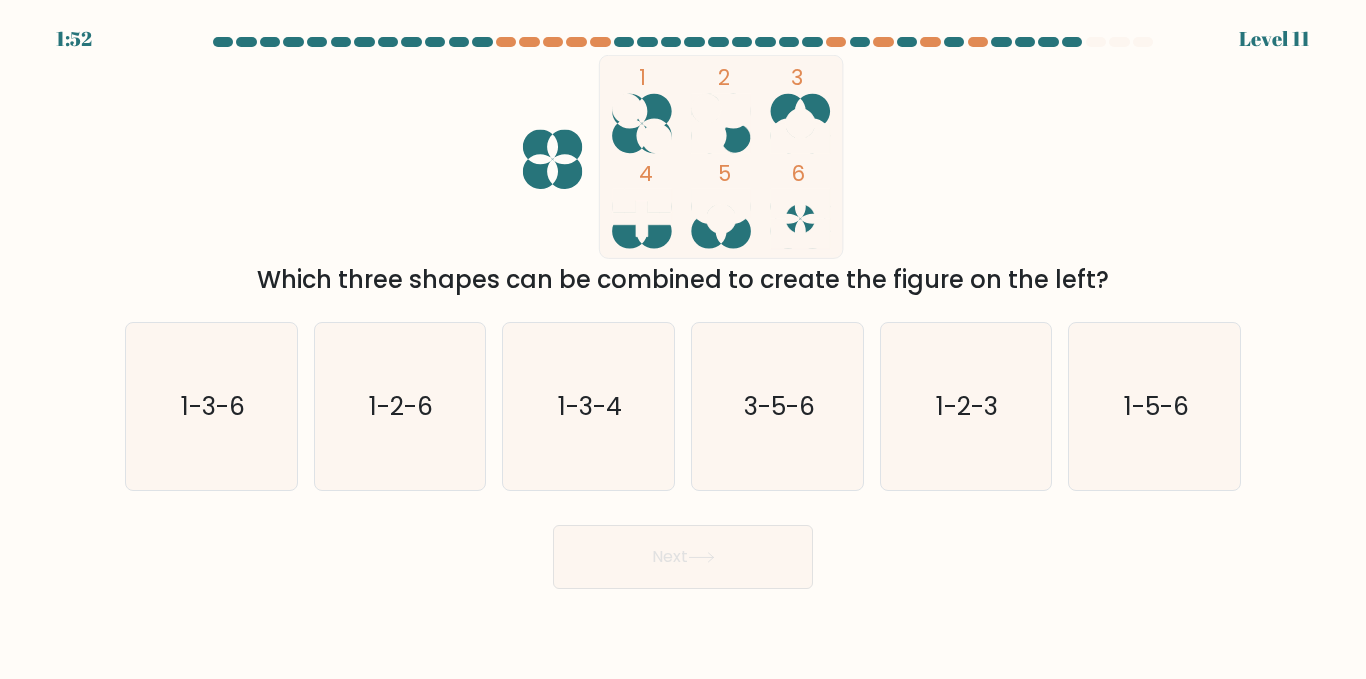 click 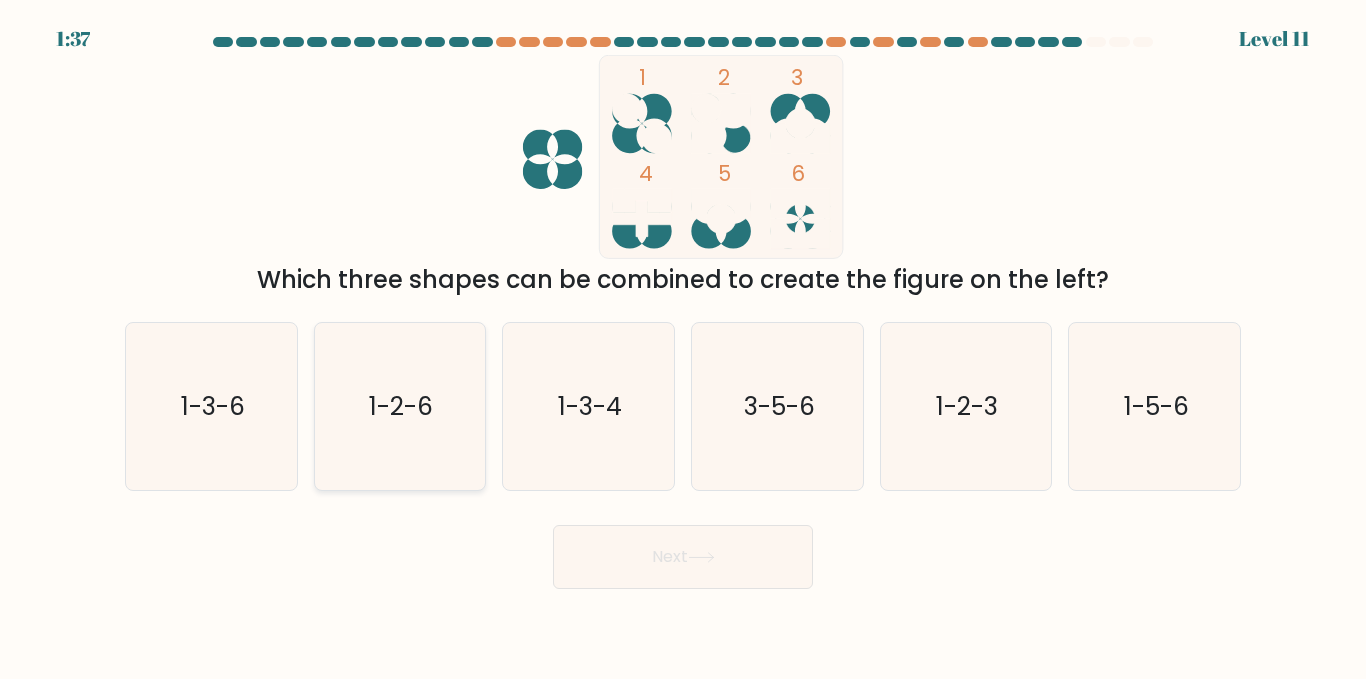 click on "1-2-6" 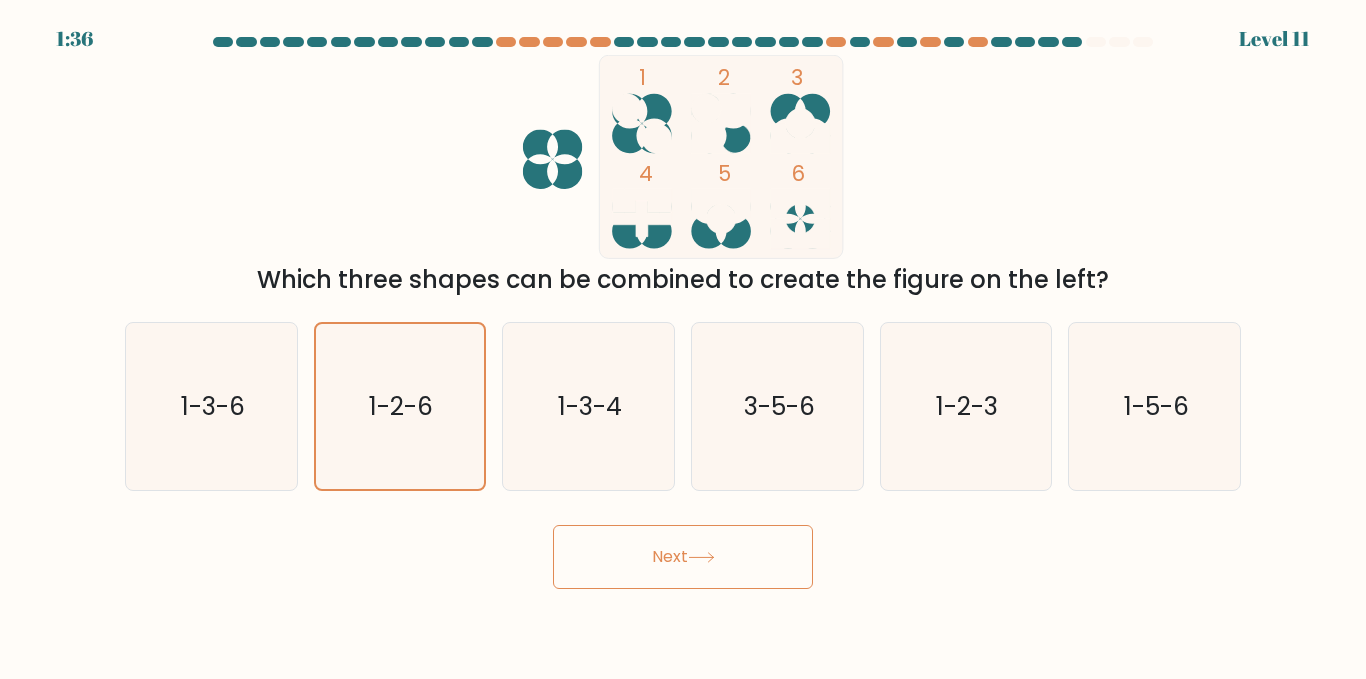 click on "Next" at bounding box center (683, 557) 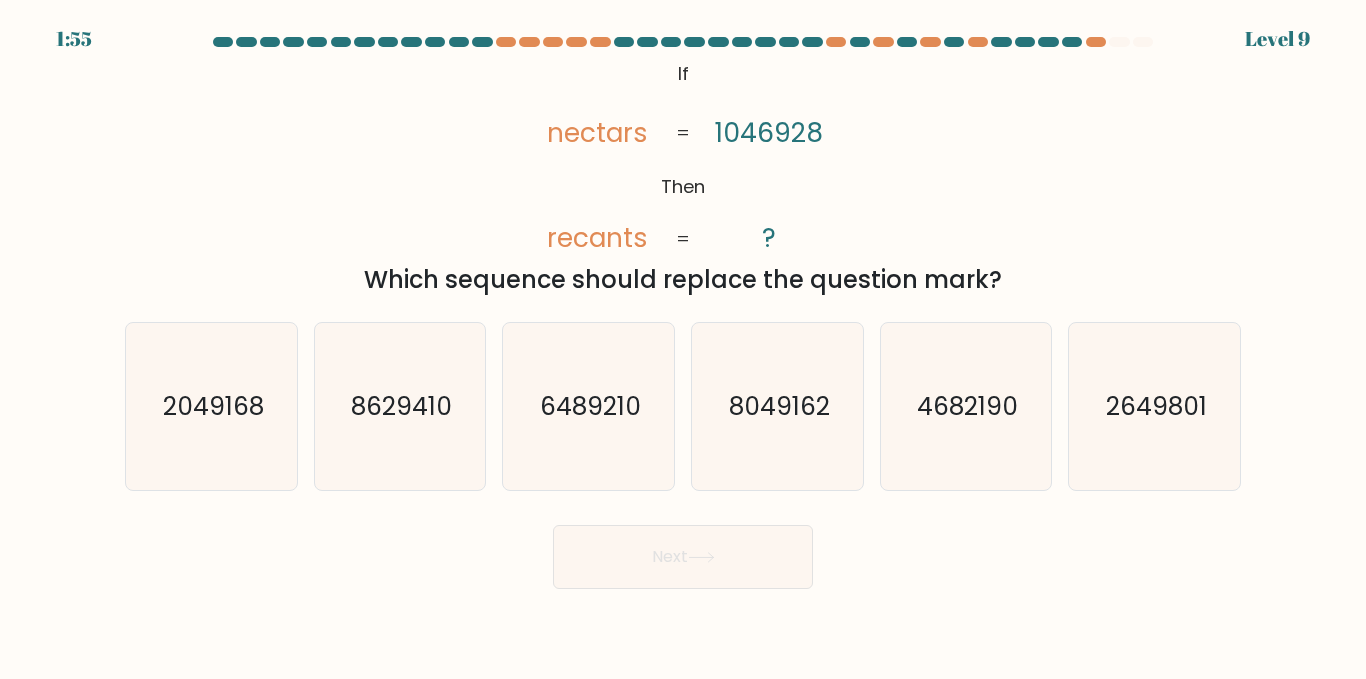 click on "Which sequence should replace the question mark?" at bounding box center [683, 280] 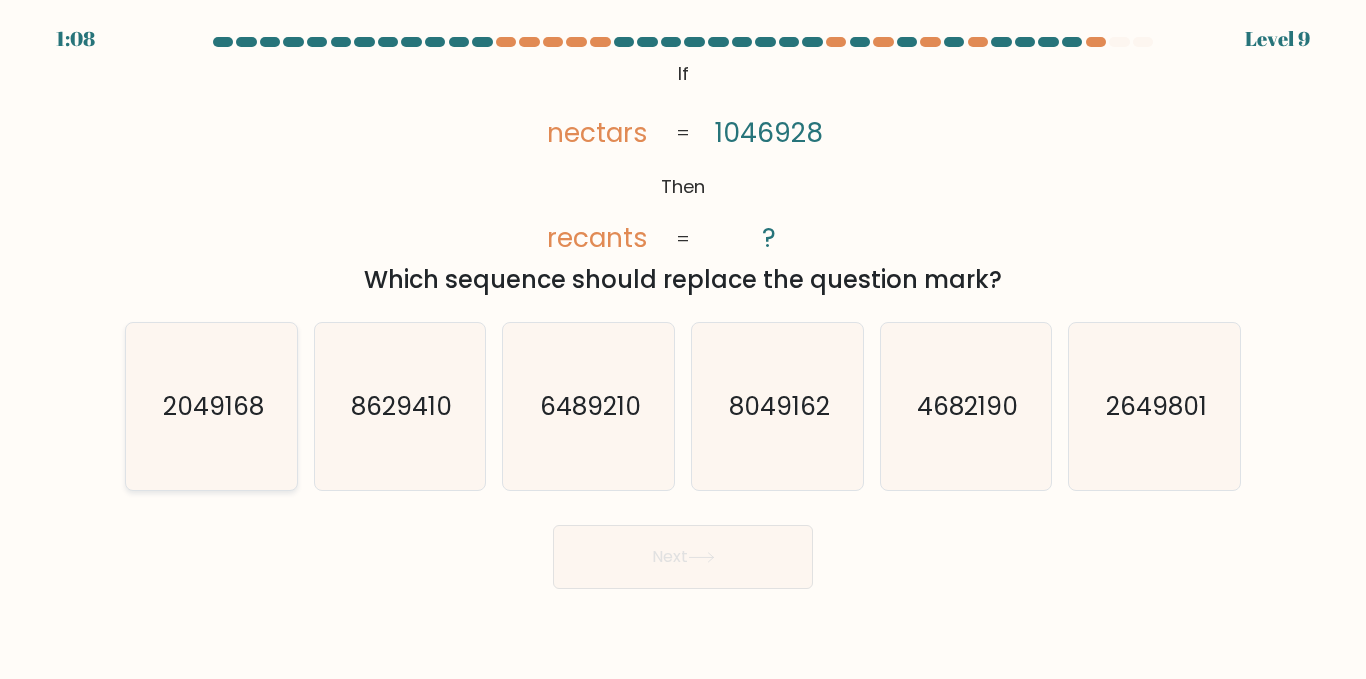 click on "2049168" 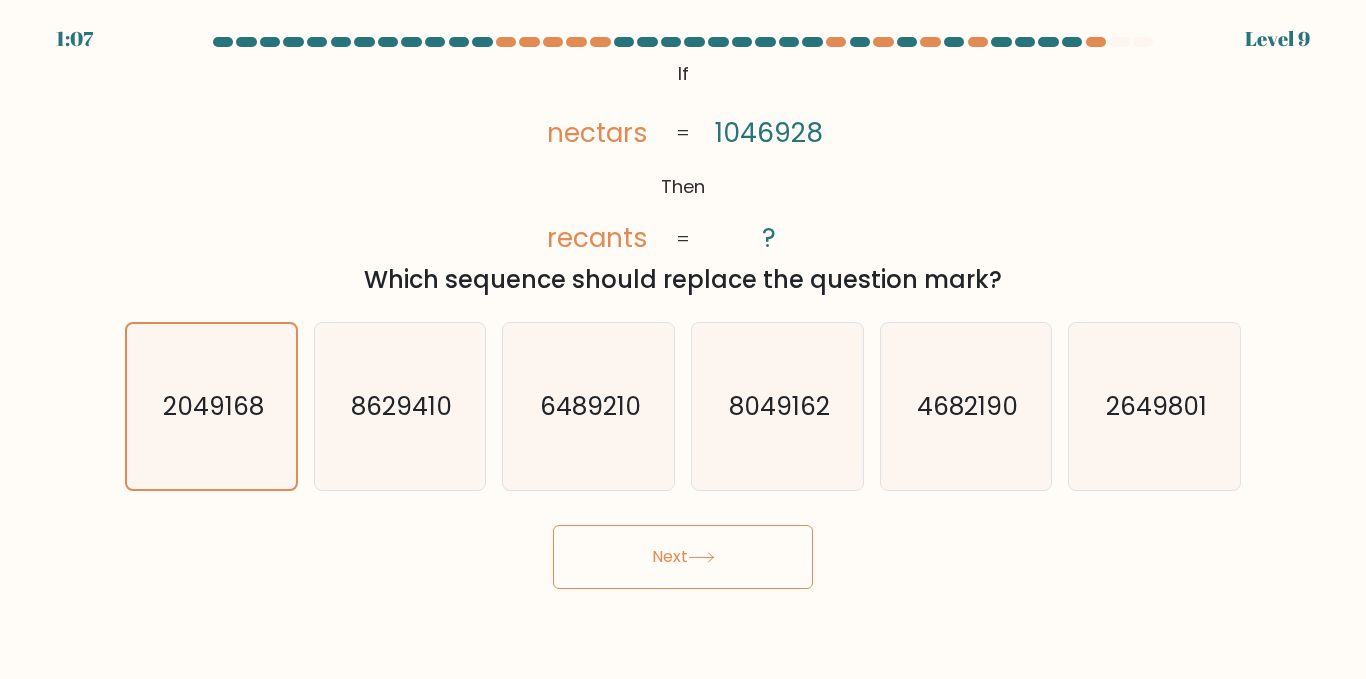 click on "Next" at bounding box center [683, 557] 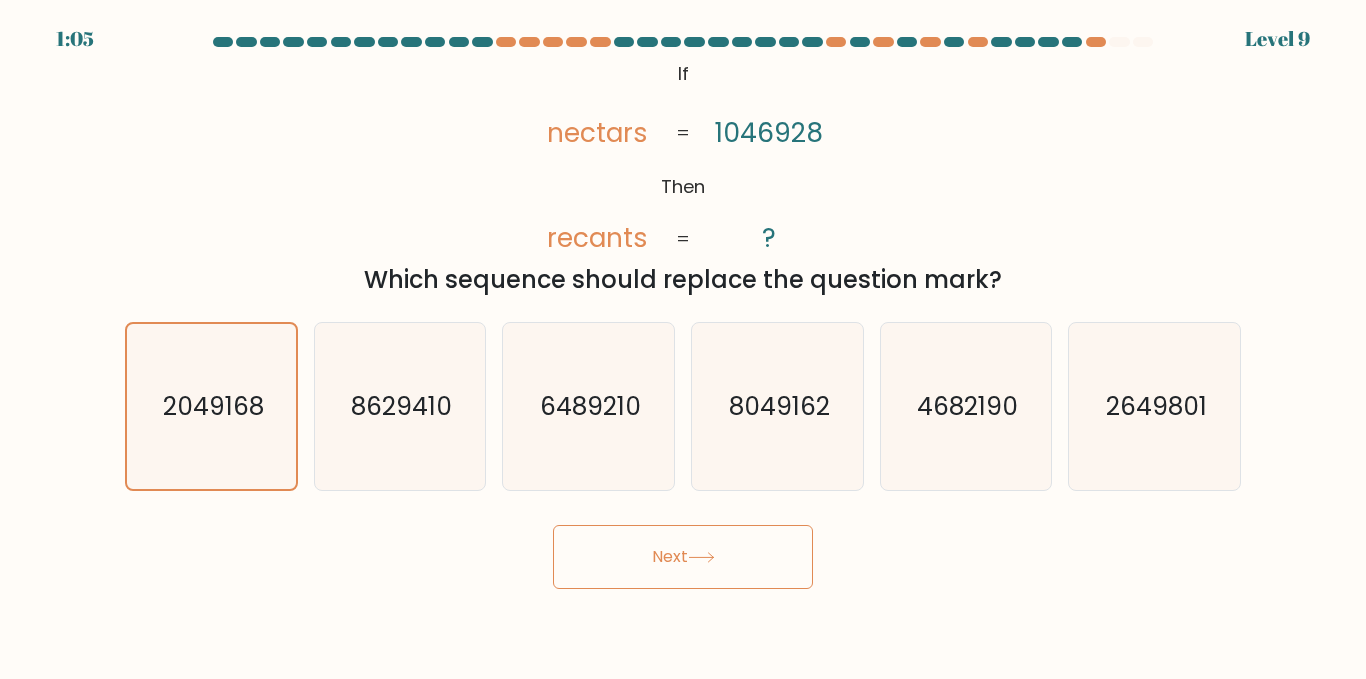 click on "Next" at bounding box center [683, 557] 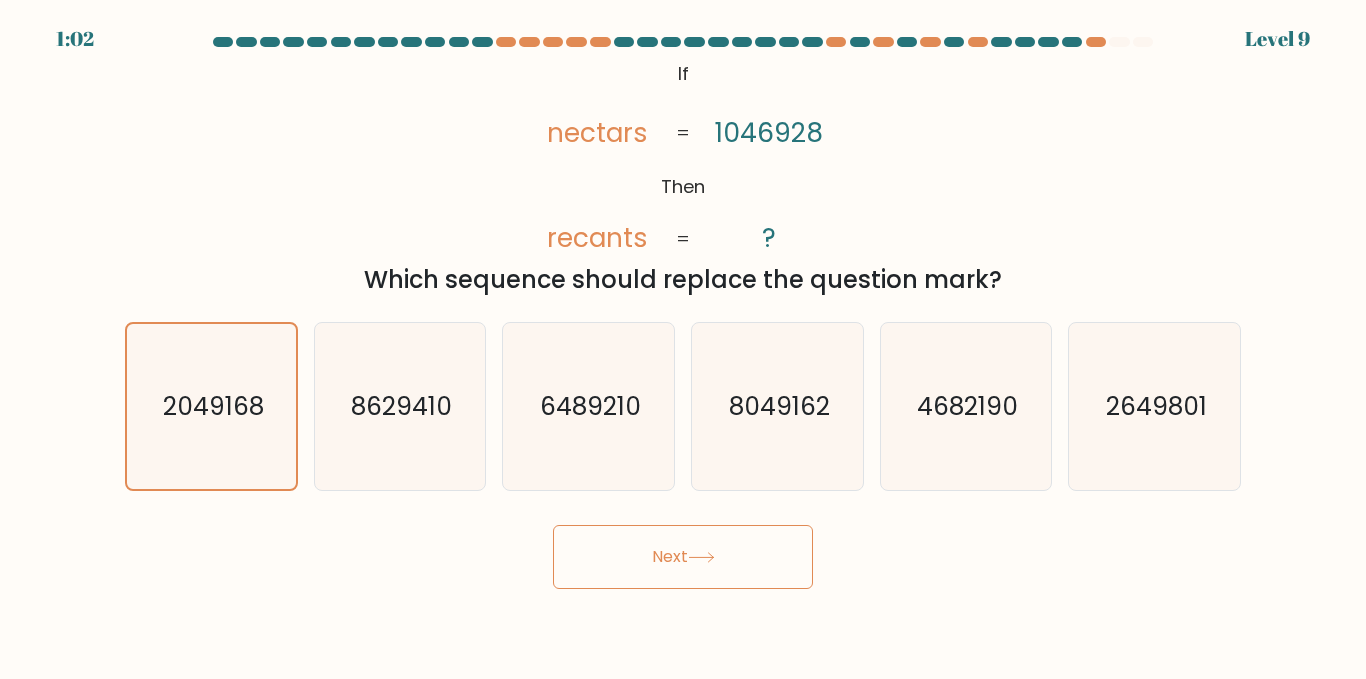 click on "Next" at bounding box center [683, 557] 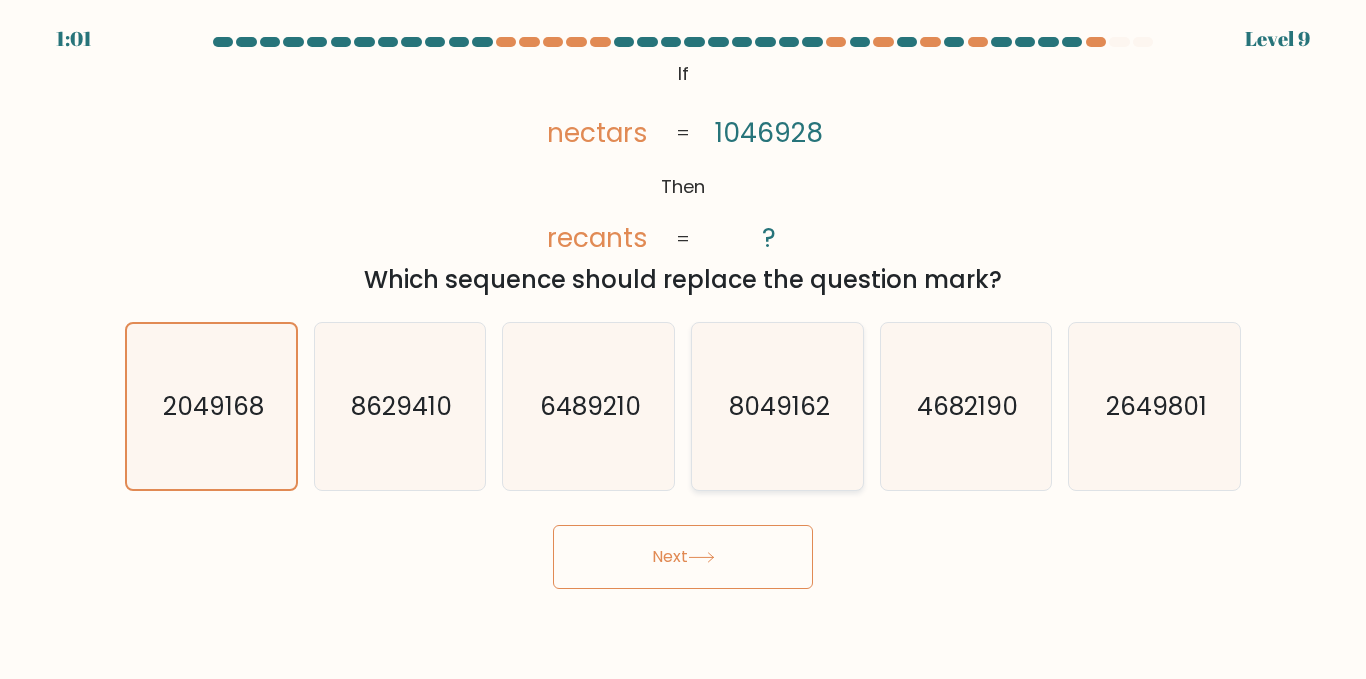 click on "8049162" 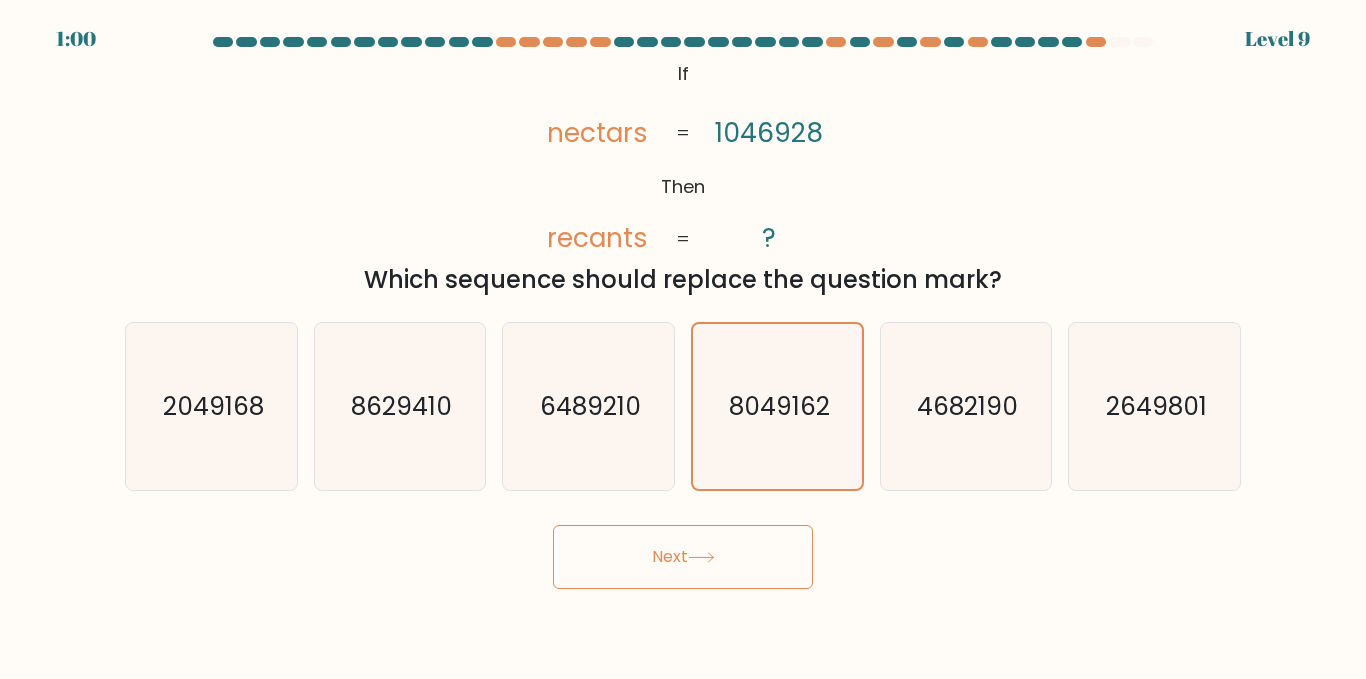 click 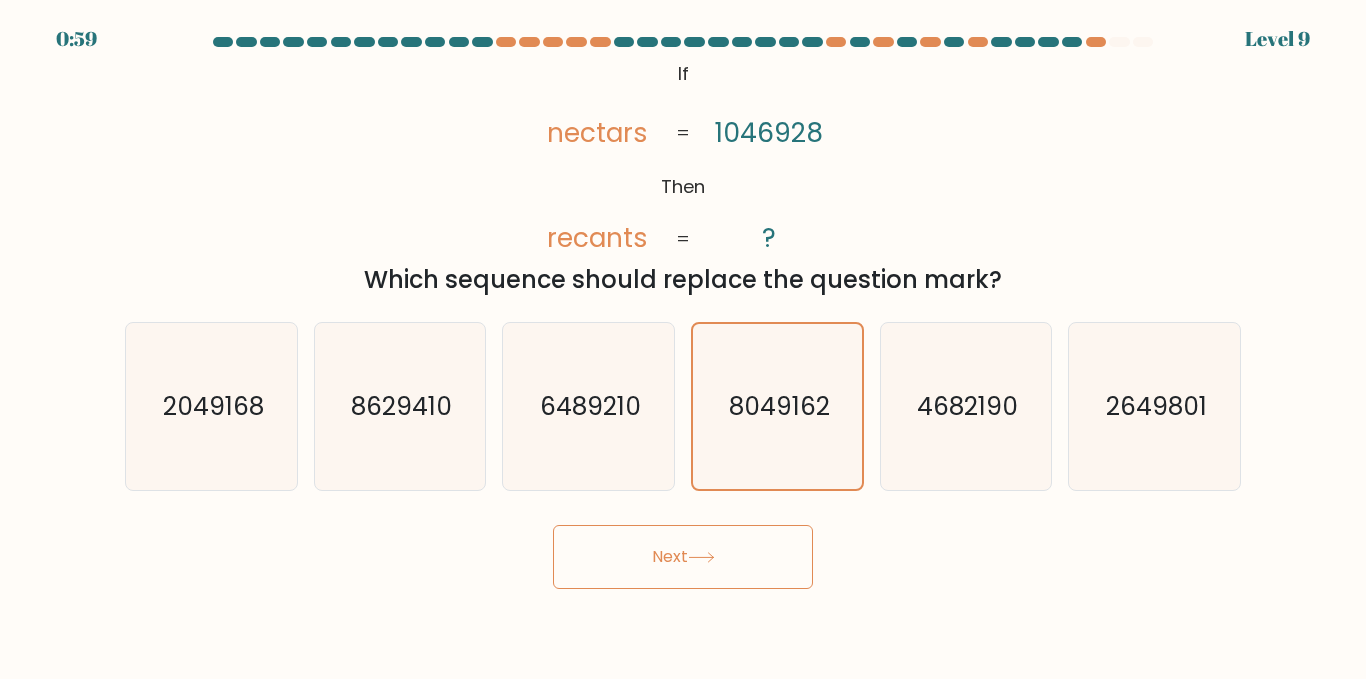 click 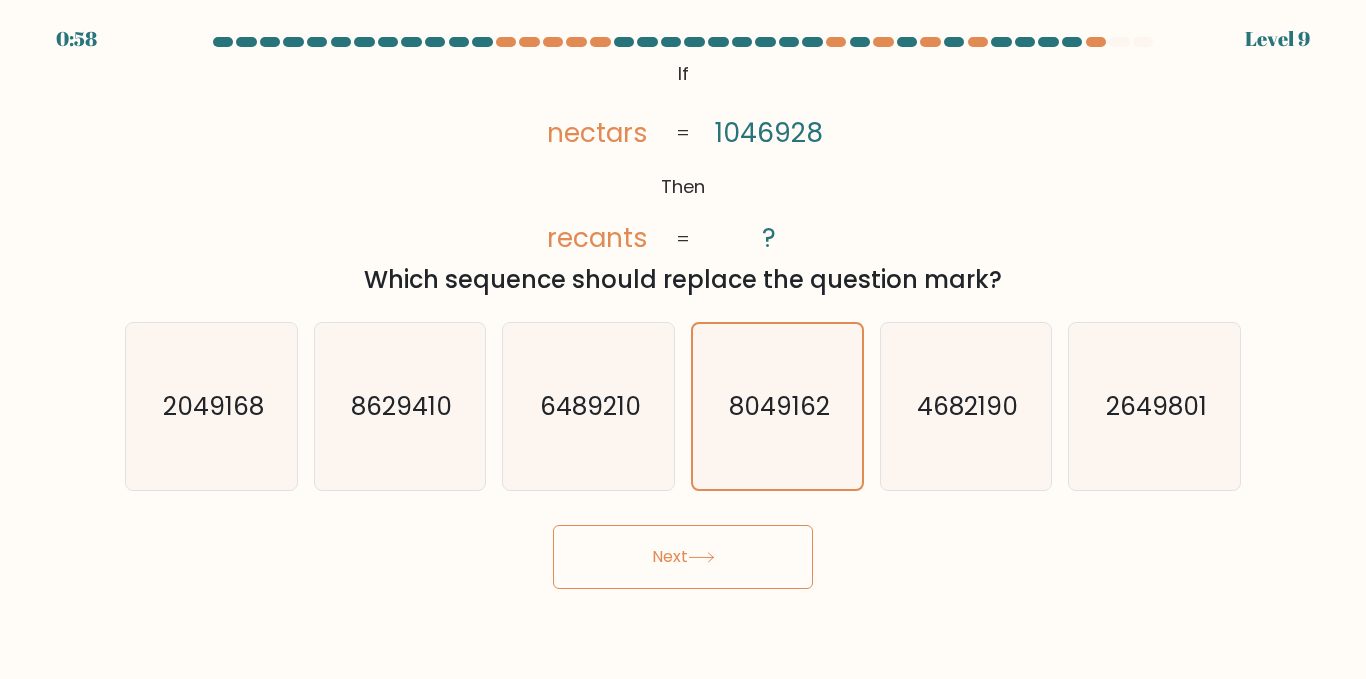 click 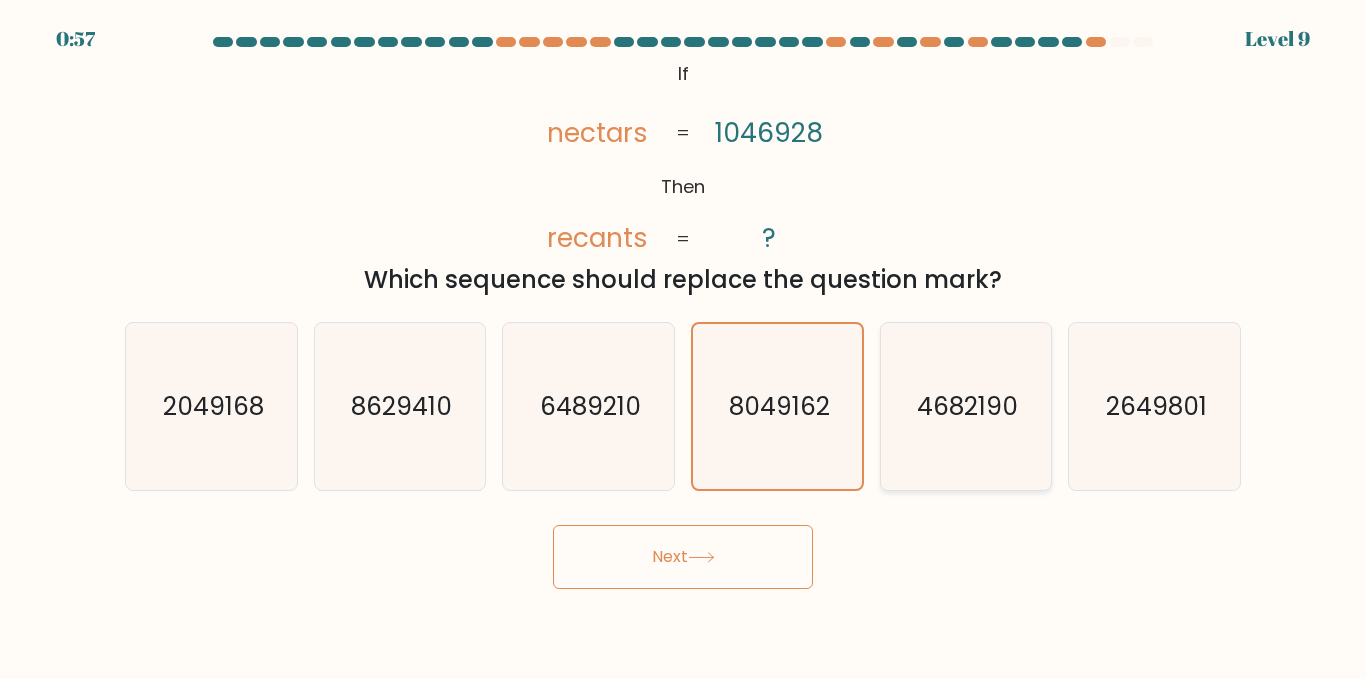 click on "4682190" 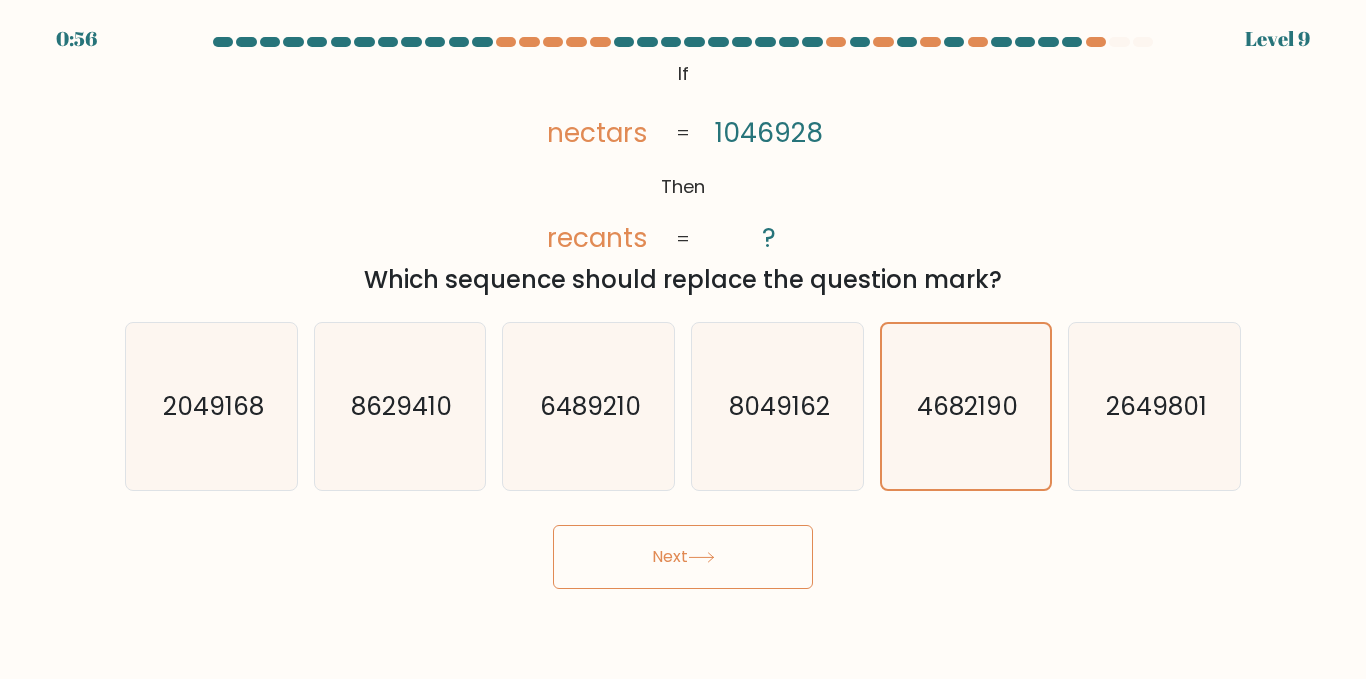 click 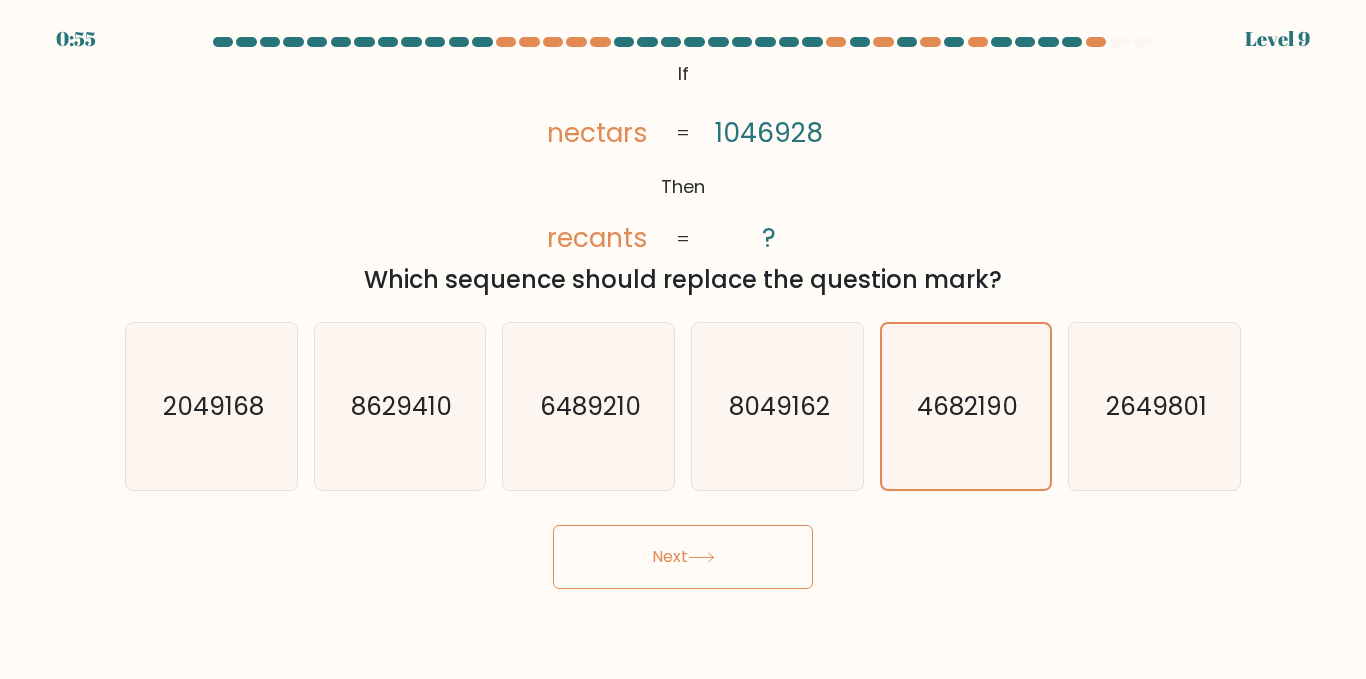 click on "Next" at bounding box center [683, 557] 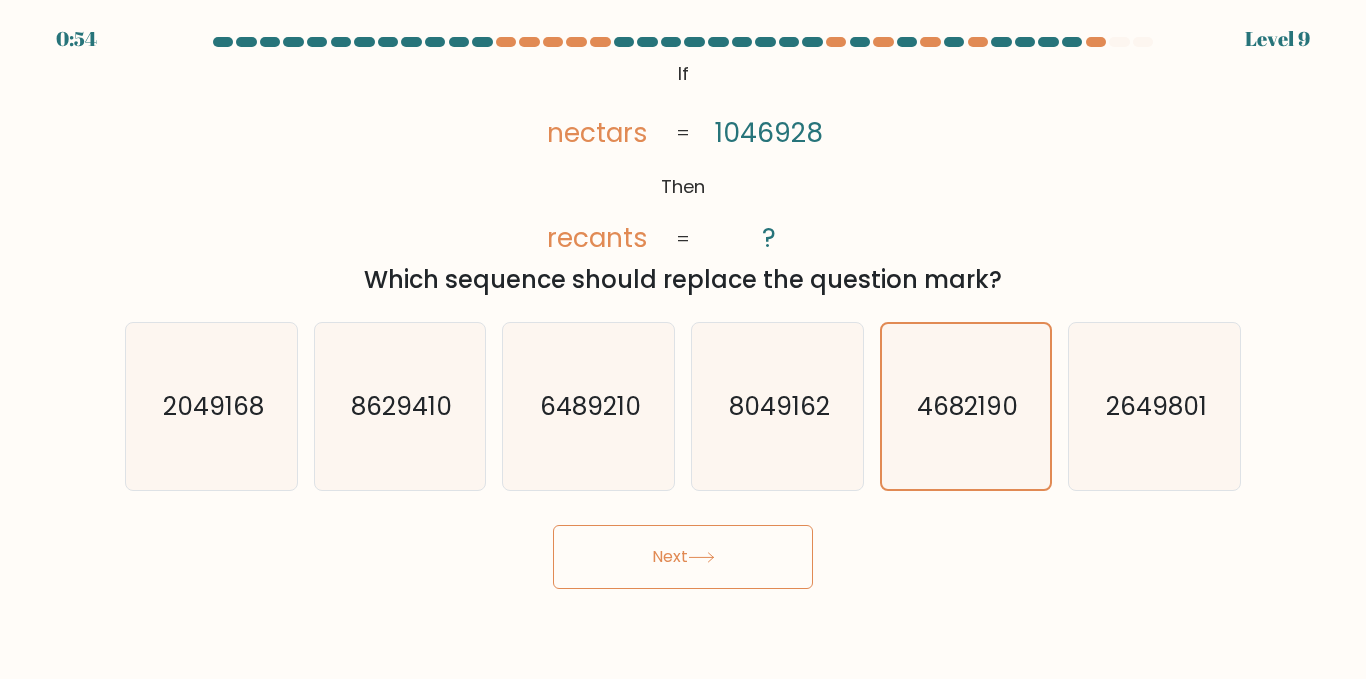 click on "Next" at bounding box center (683, 557) 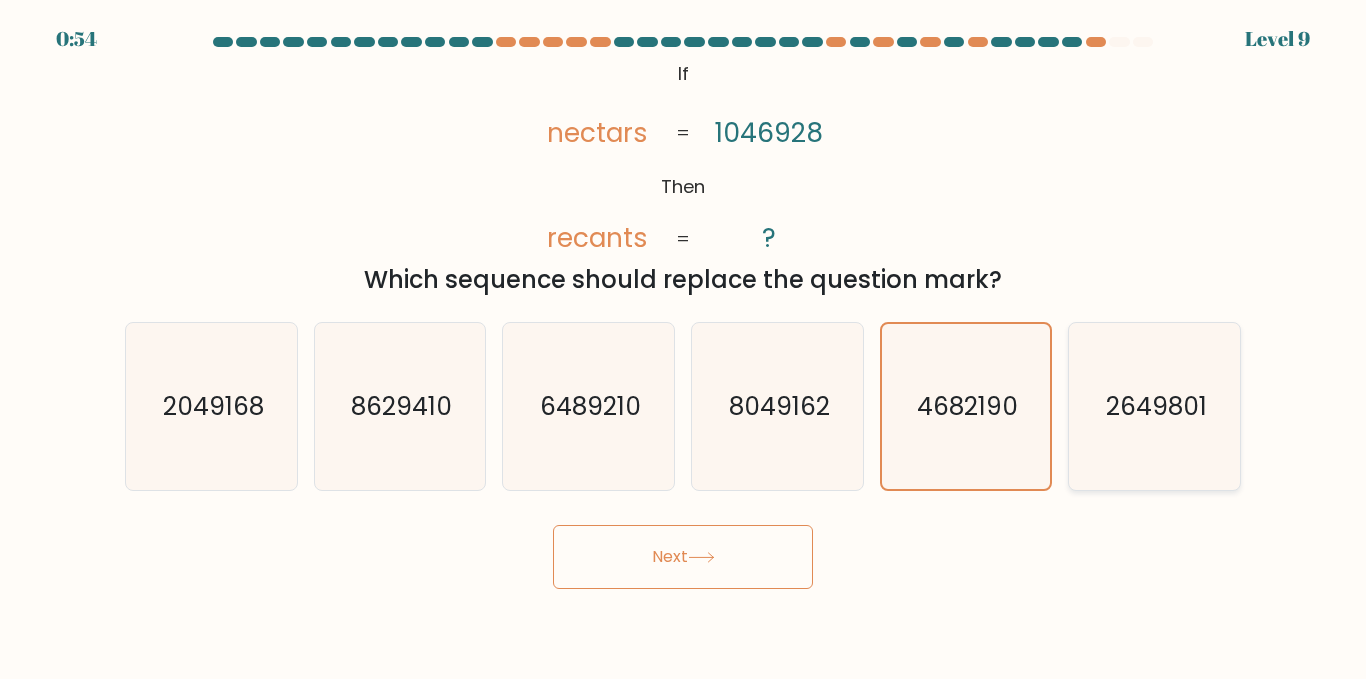 drag, startPoint x: 622, startPoint y: 553, endPoint x: 1124, endPoint y: 405, distance: 523.3622 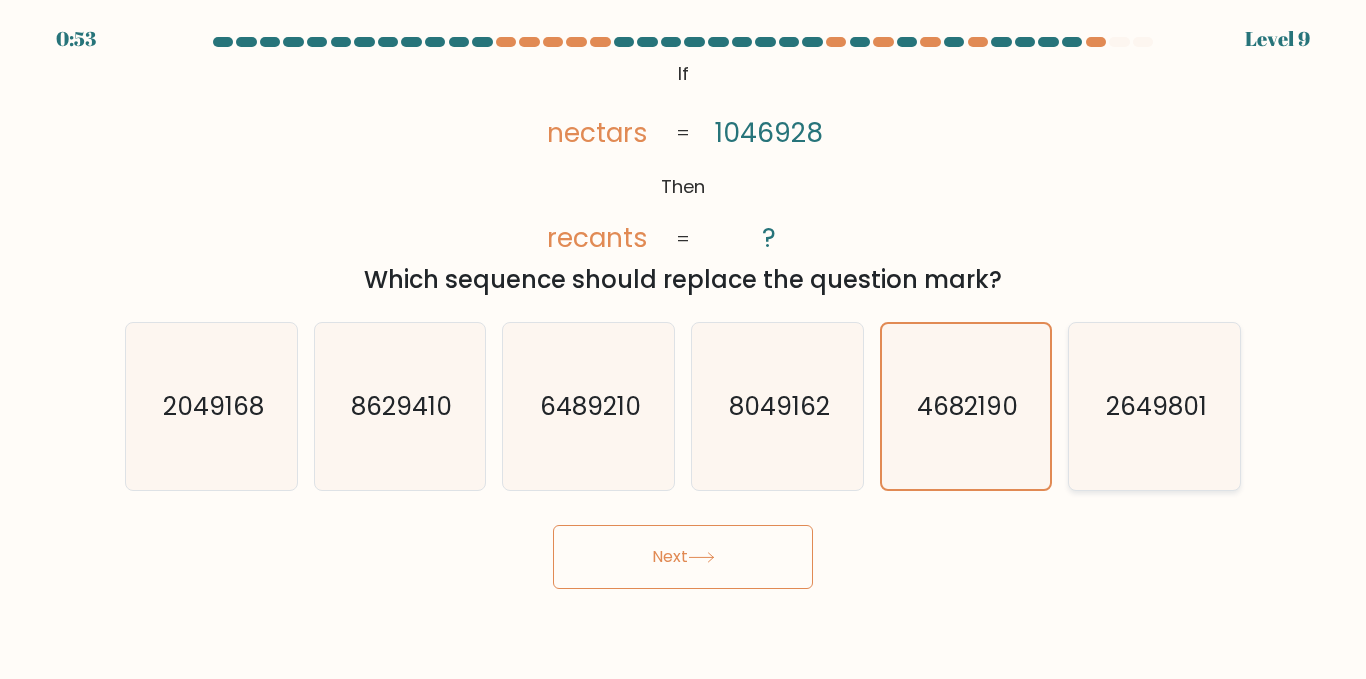 click on "2649801" 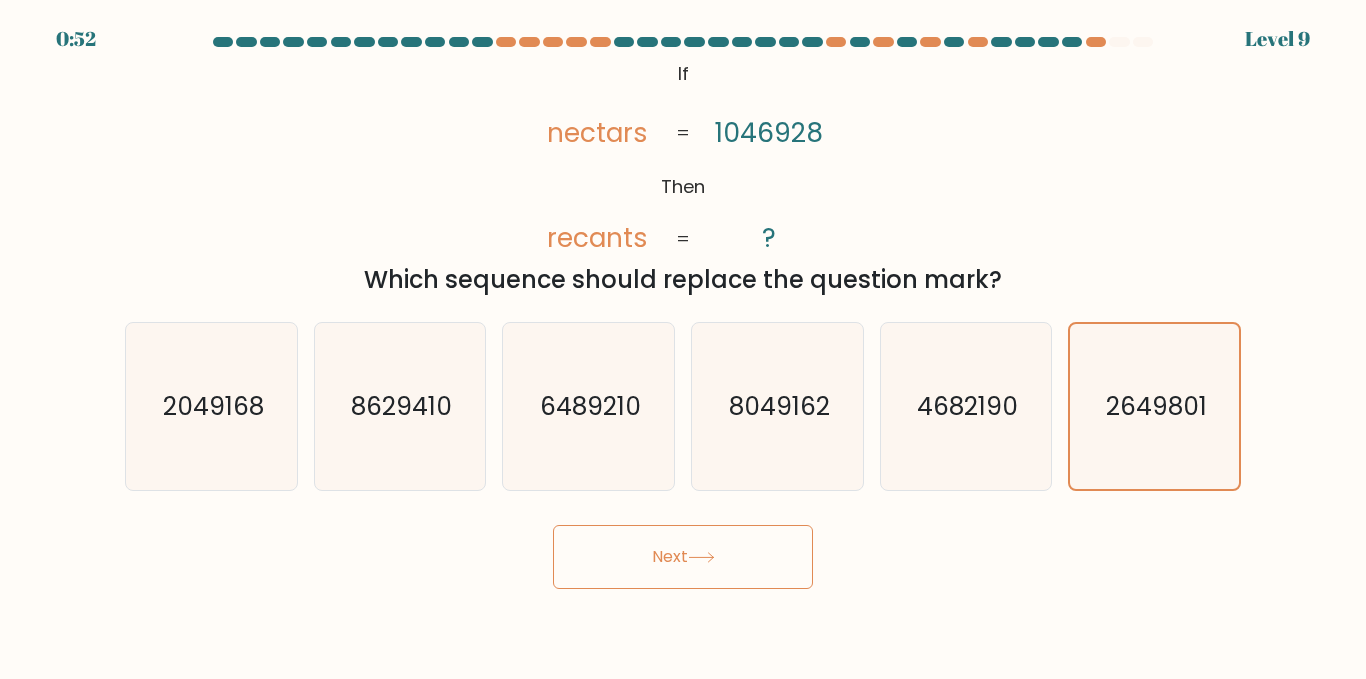 click on "Next" at bounding box center [683, 557] 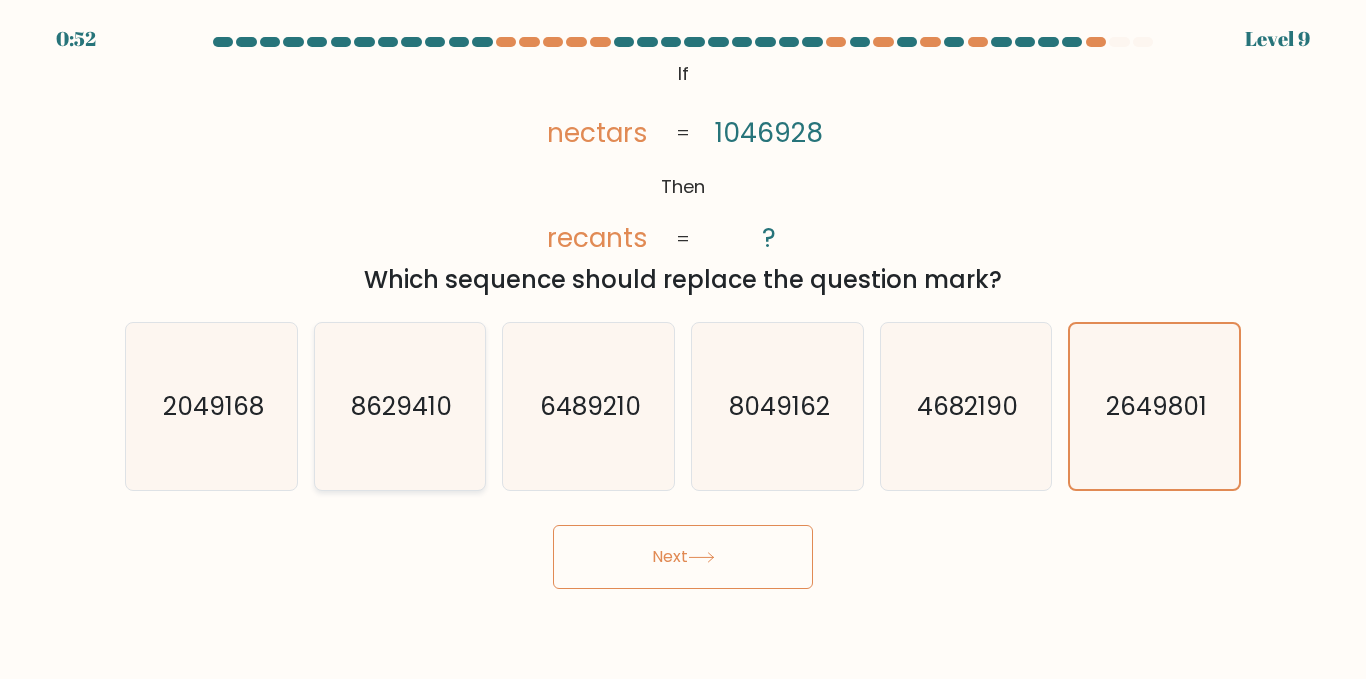 drag, startPoint x: 703, startPoint y: 569, endPoint x: 393, endPoint y: 394, distance: 355.98456 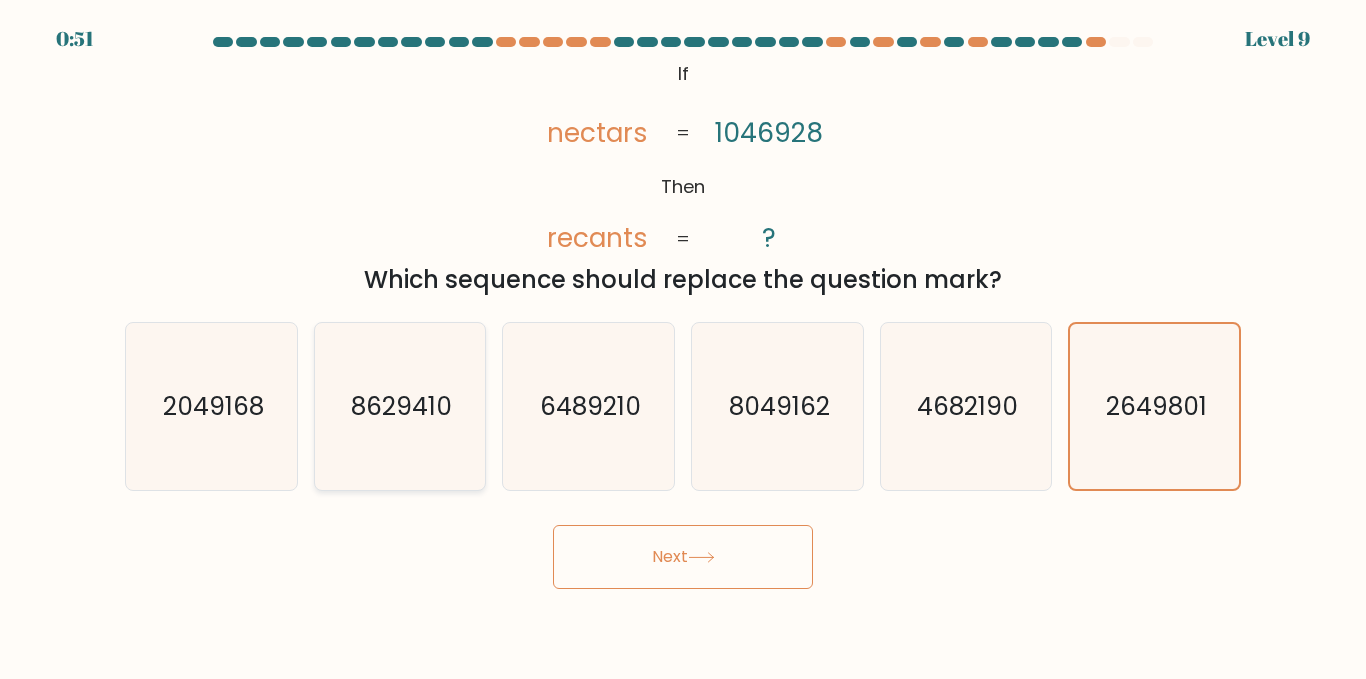 click on "8629410" 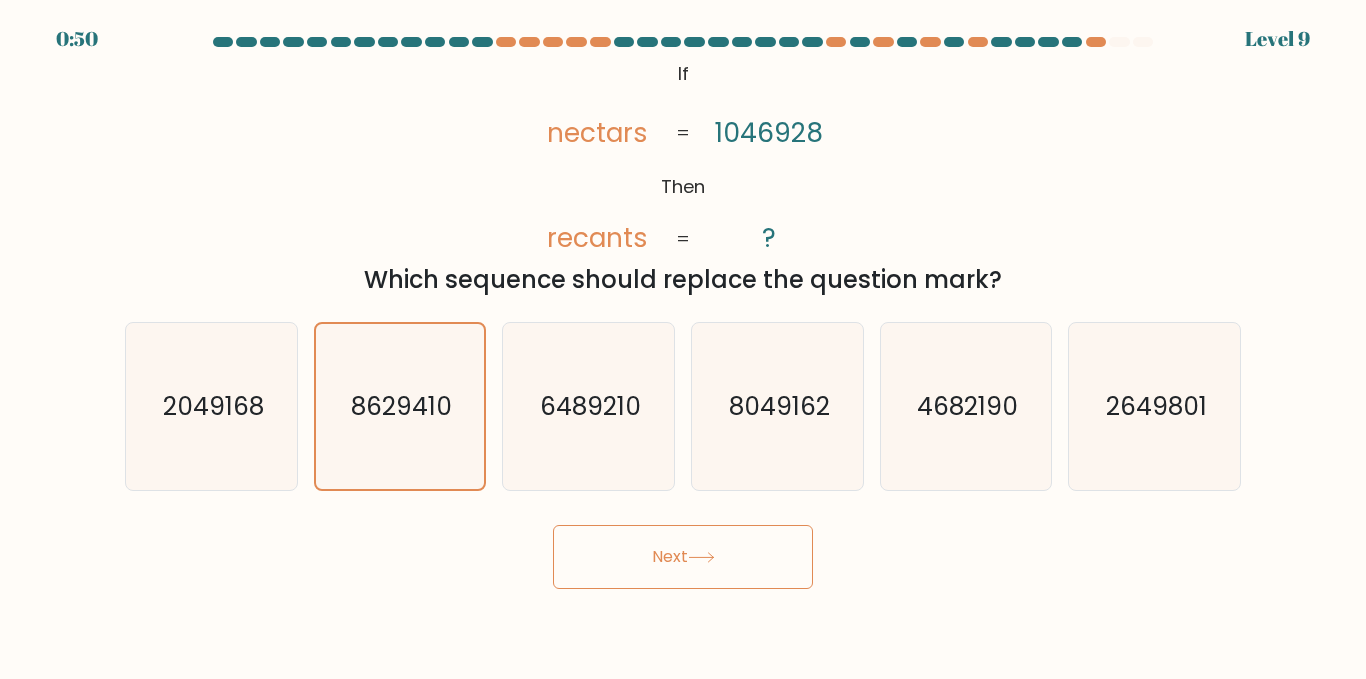 click on "Next" at bounding box center (683, 557) 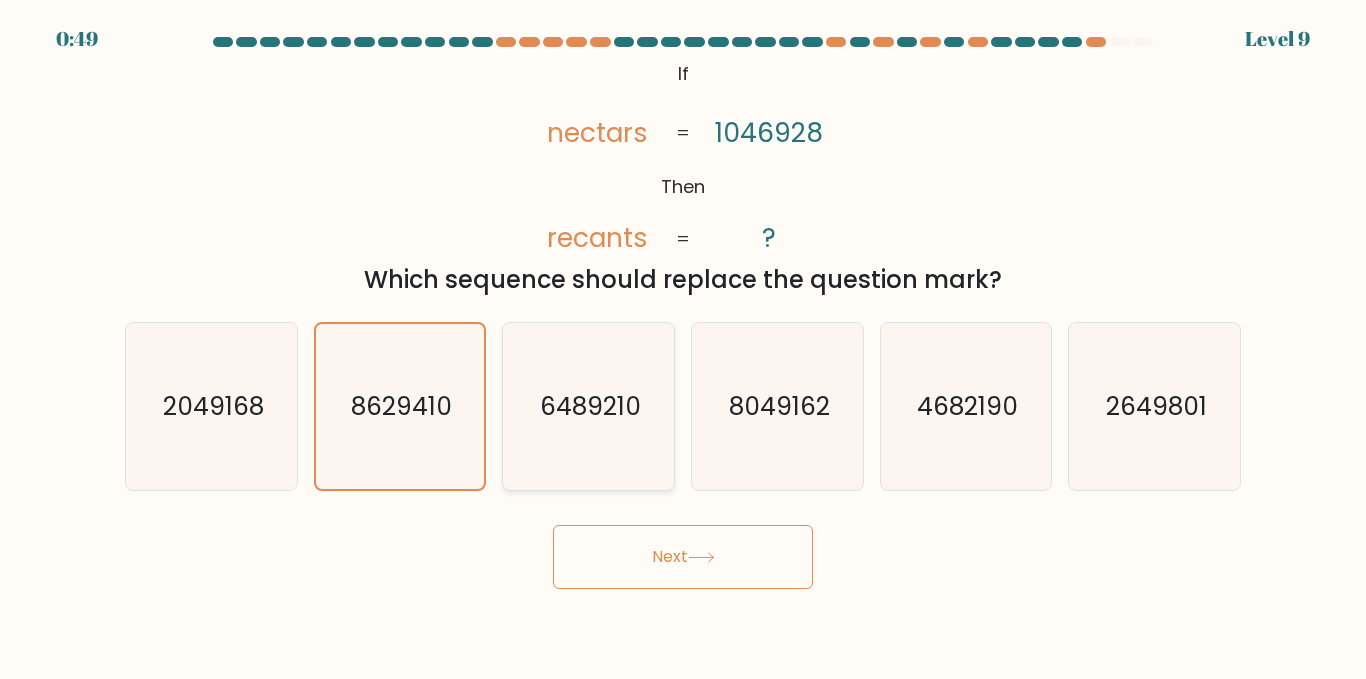 drag, startPoint x: 639, startPoint y: 535, endPoint x: 535, endPoint y: 369, distance: 195.88773 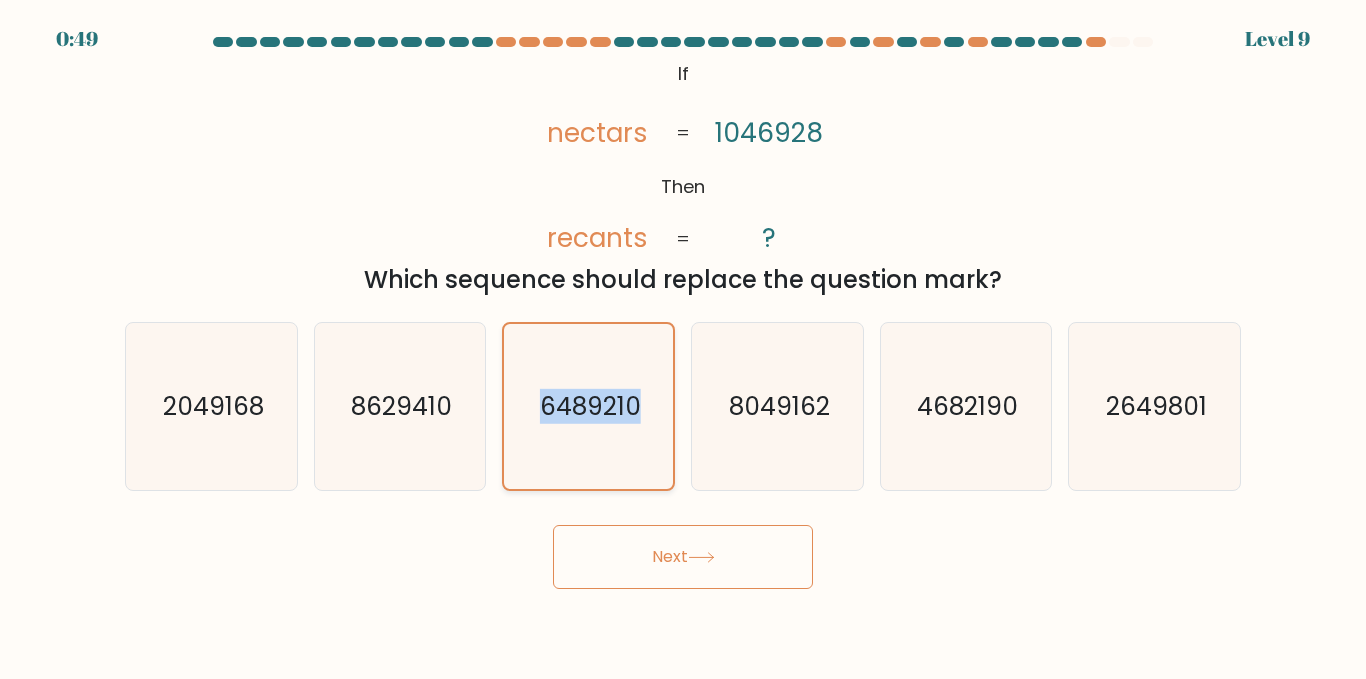 click on "6489210" 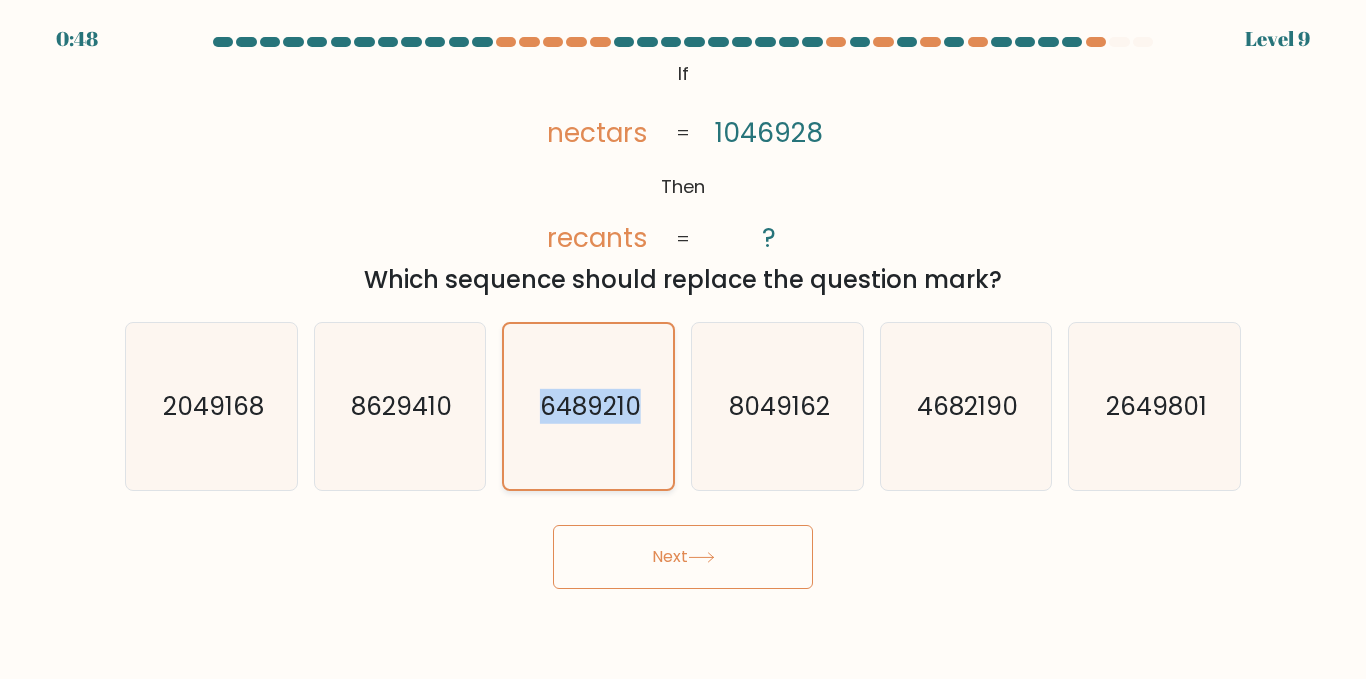 click on "6489210" 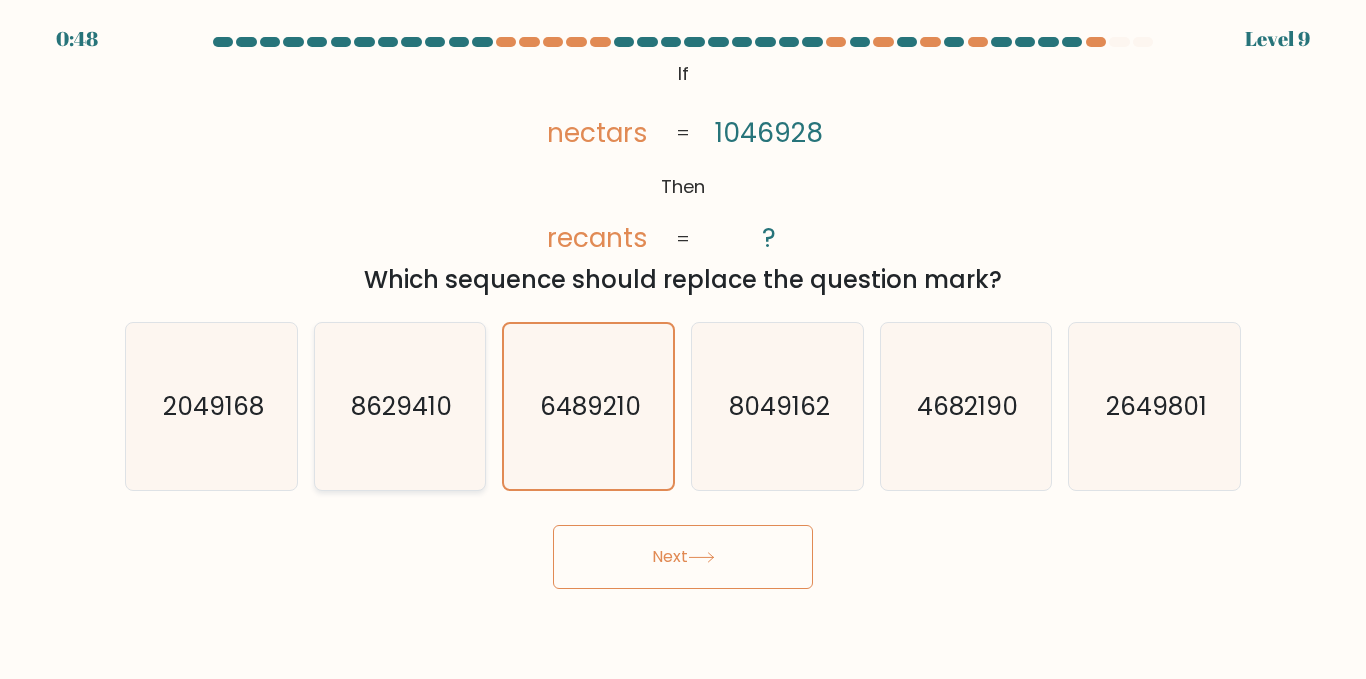 click on "8629410" 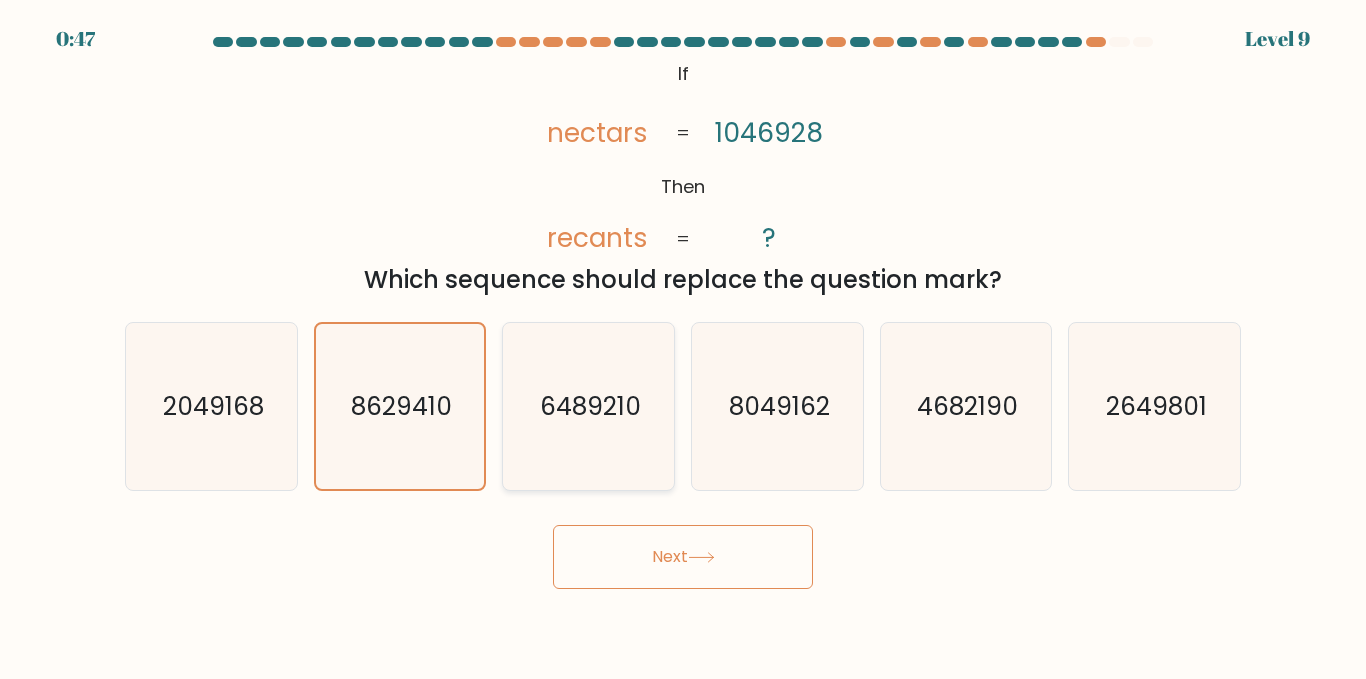 click on "6489210" 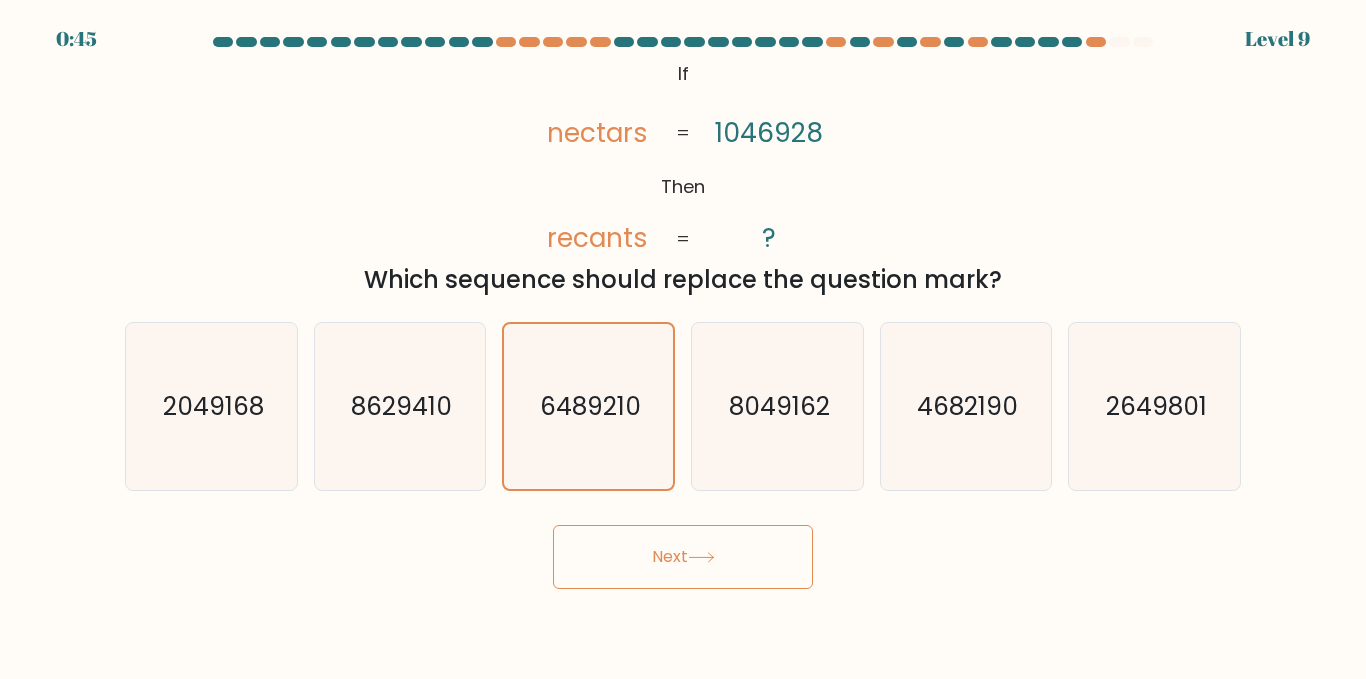 click on "Next" at bounding box center (683, 557) 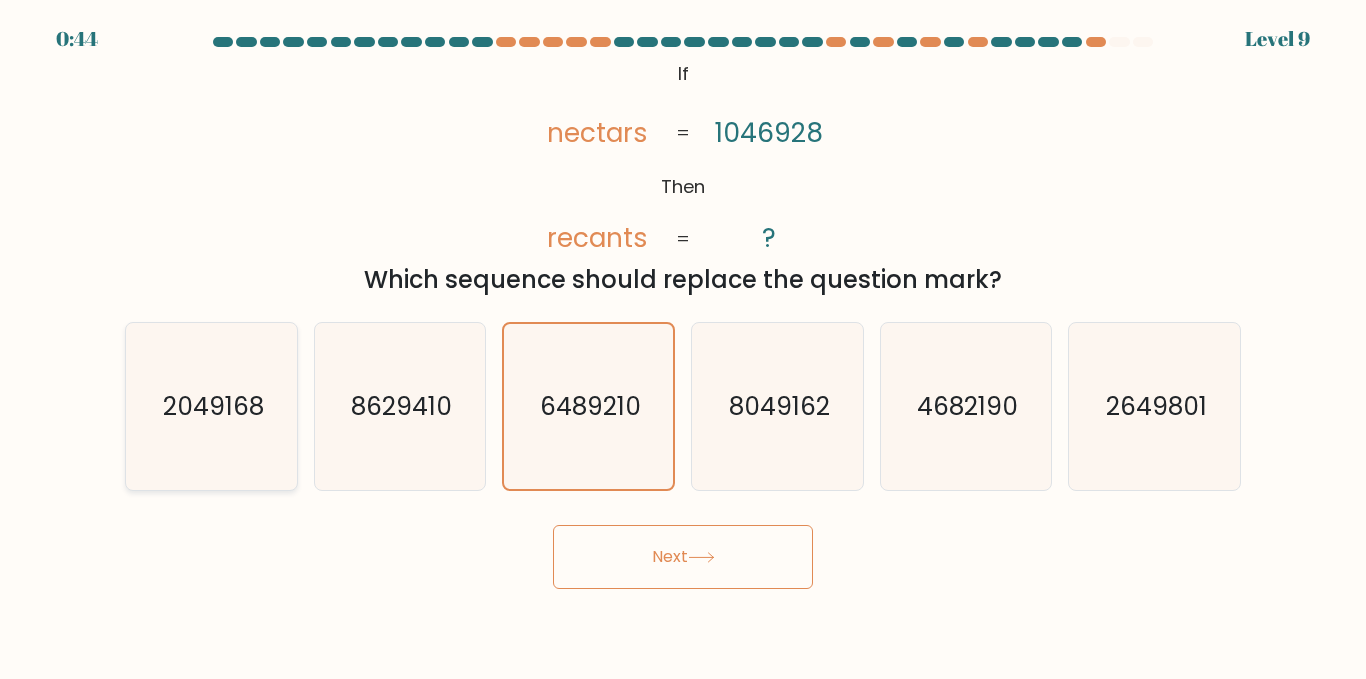 click on "2049168" 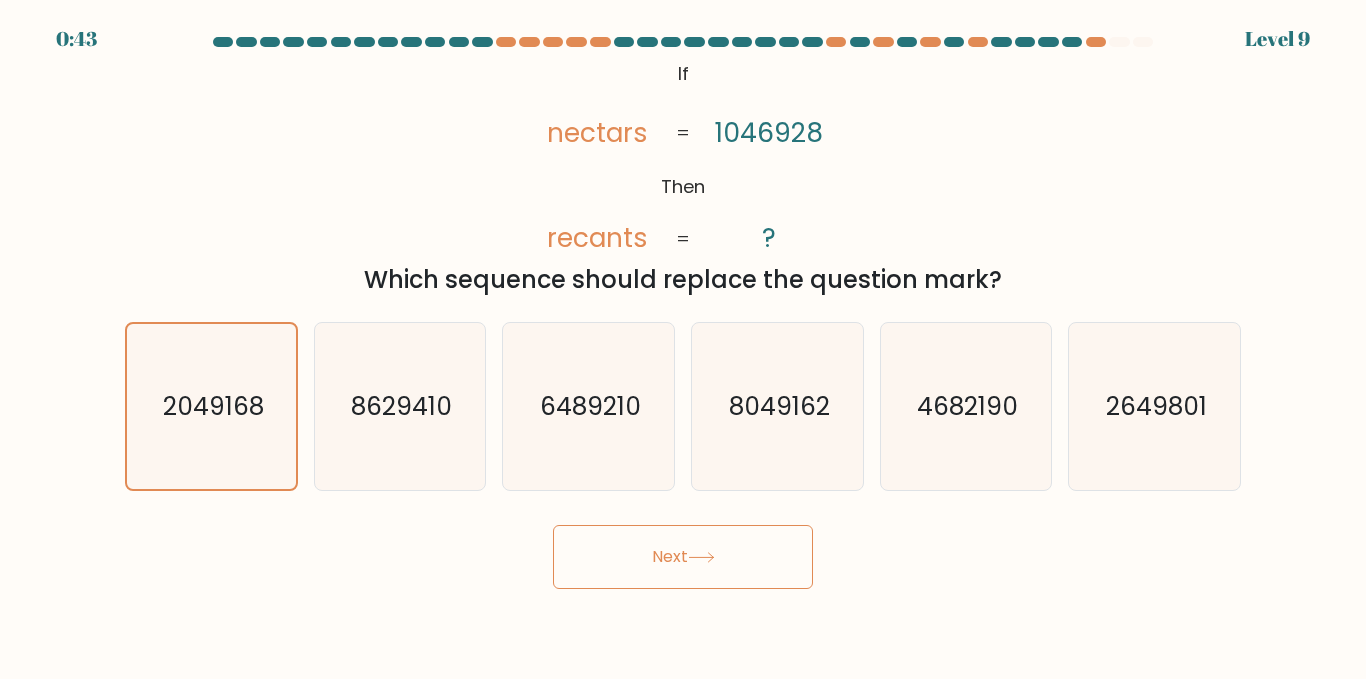 click on "Next" at bounding box center [683, 557] 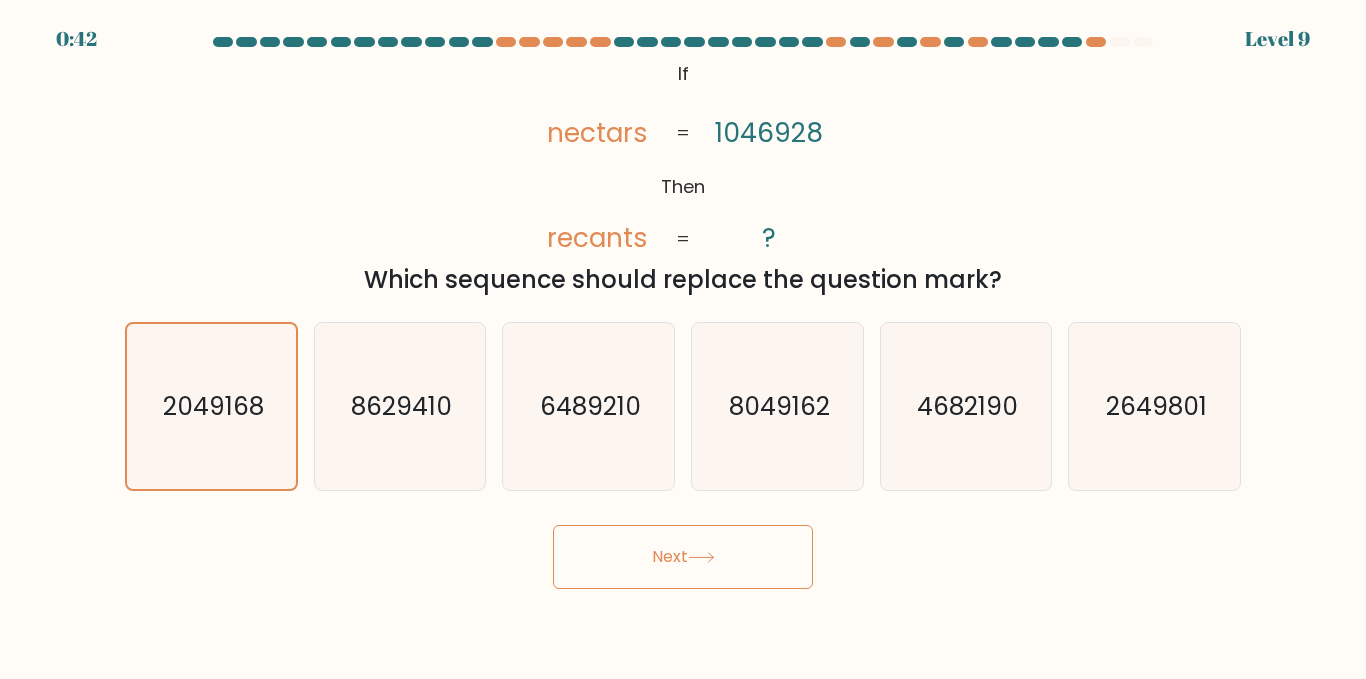click on "Next" at bounding box center (683, 557) 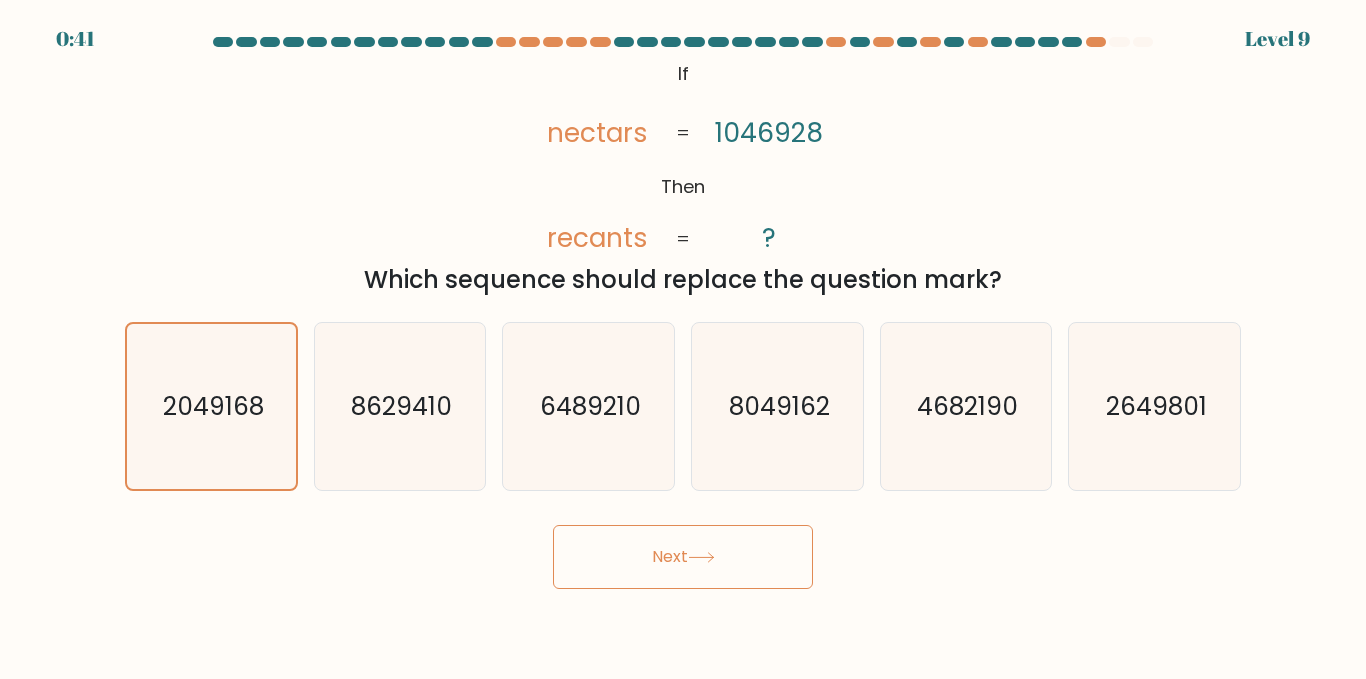 click on "Next" at bounding box center [683, 557] 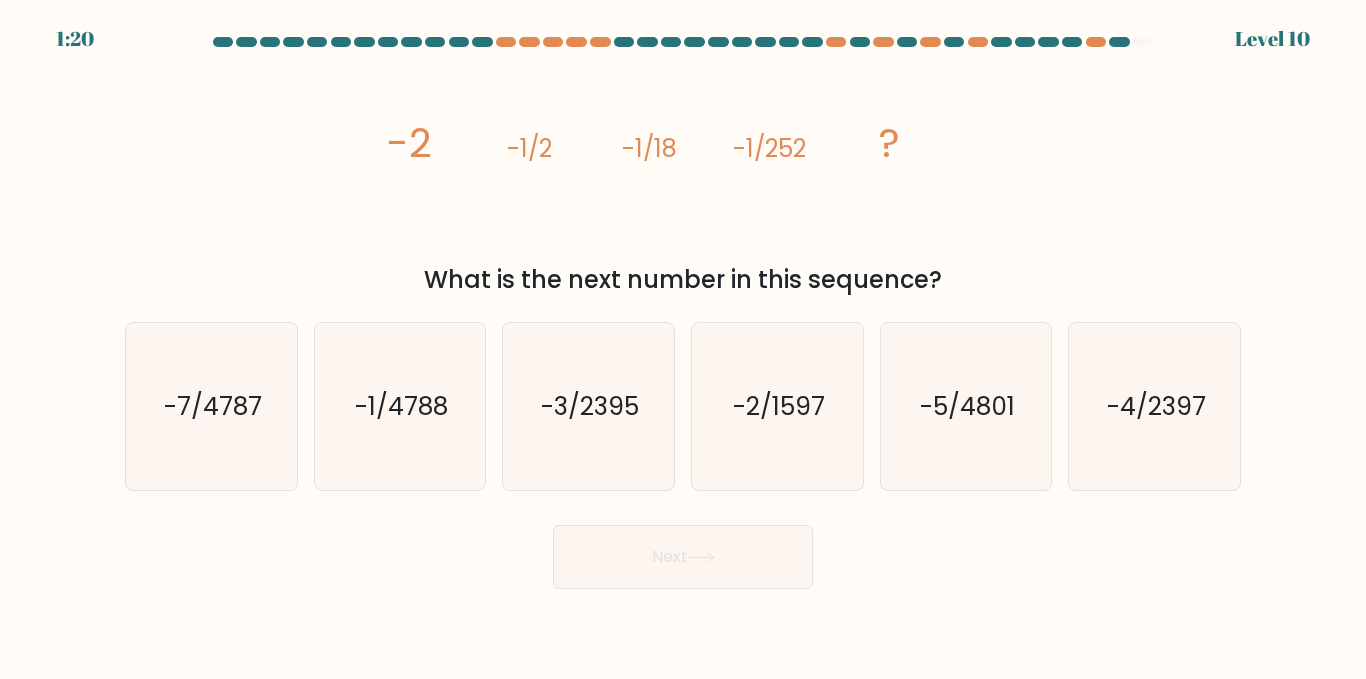 click on "Next" at bounding box center [683, 552] 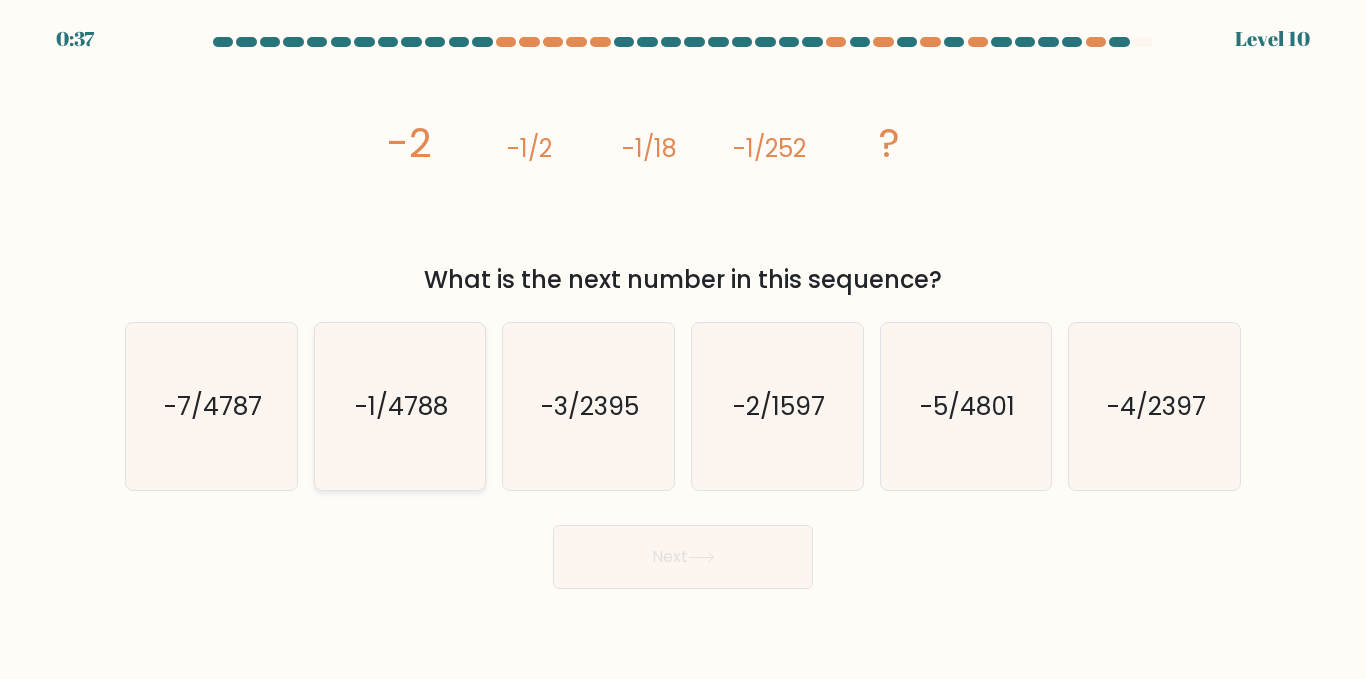 click on "-1/4788" 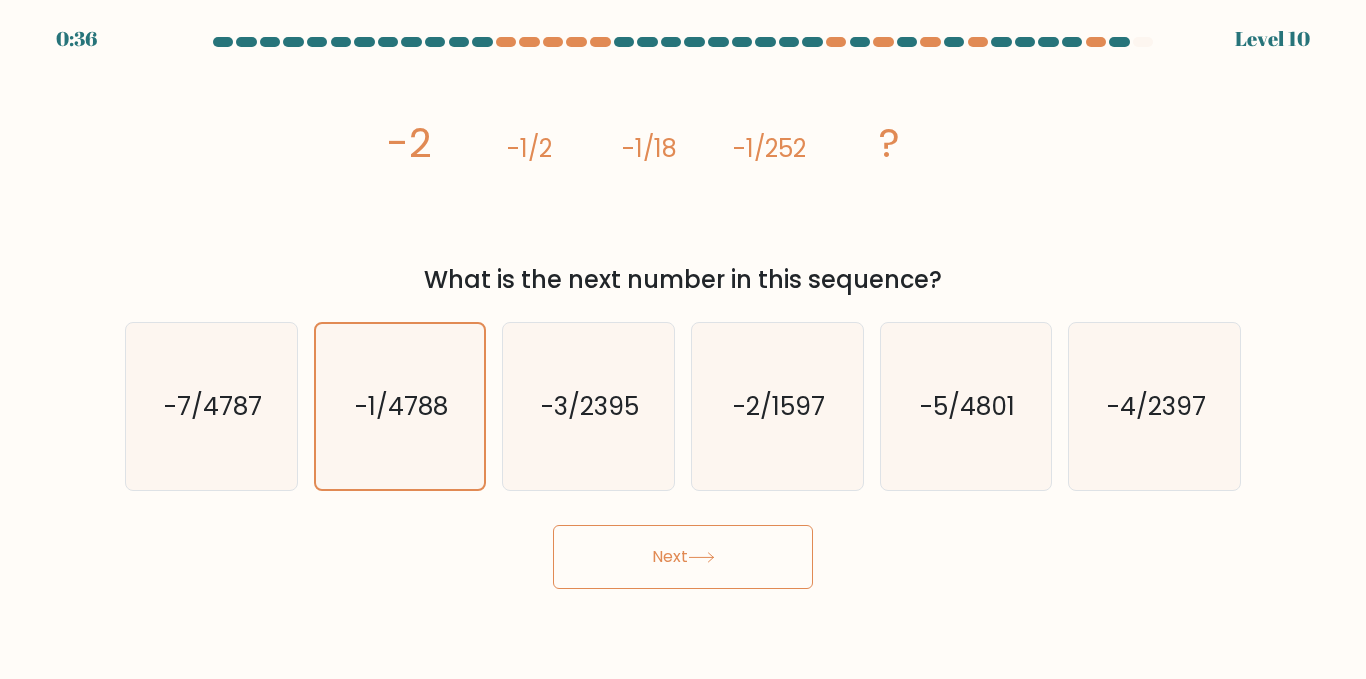 click 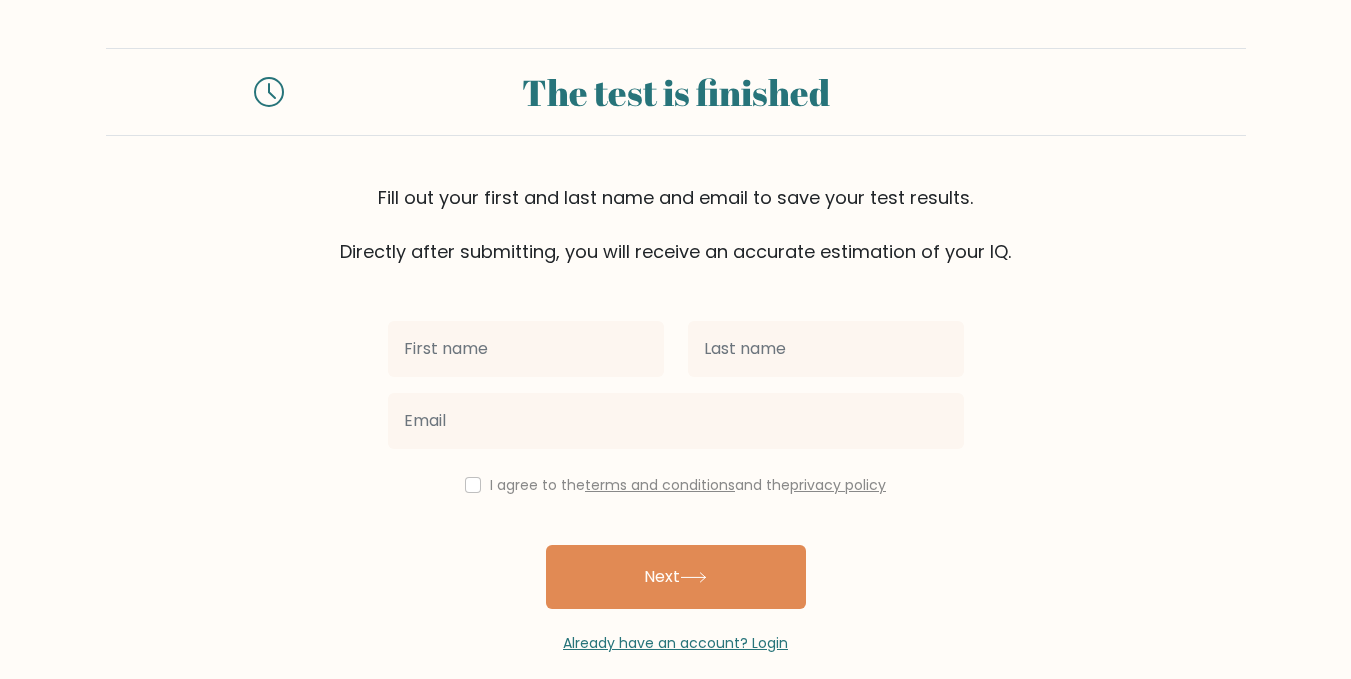 scroll, scrollTop: 0, scrollLeft: 0, axis: both 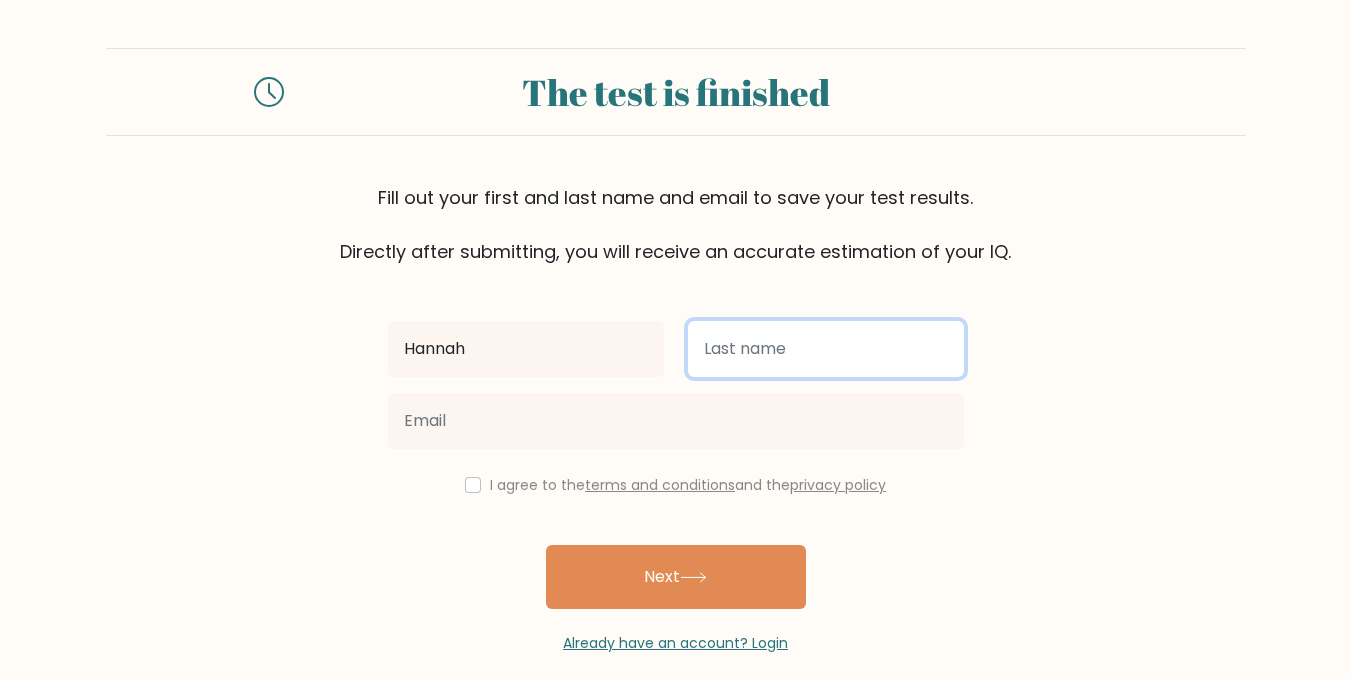 click at bounding box center [826, 349] 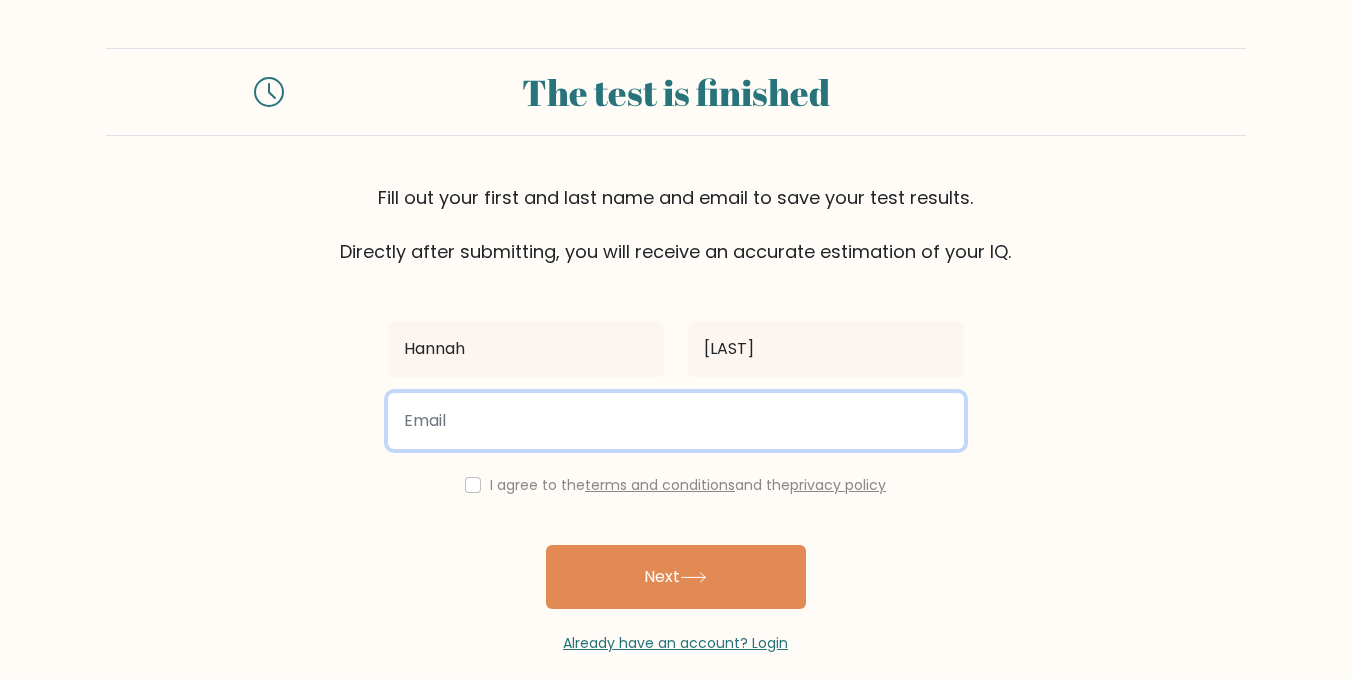 click at bounding box center [676, 421] 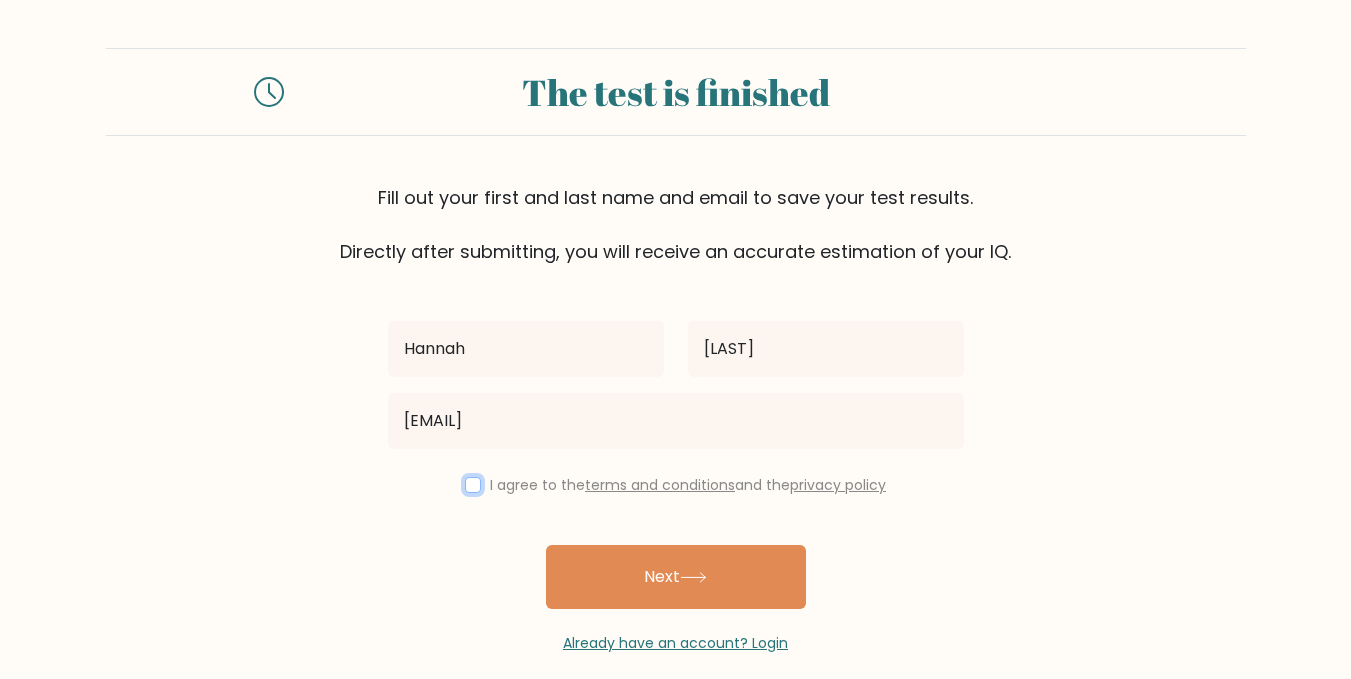 click at bounding box center (473, 485) 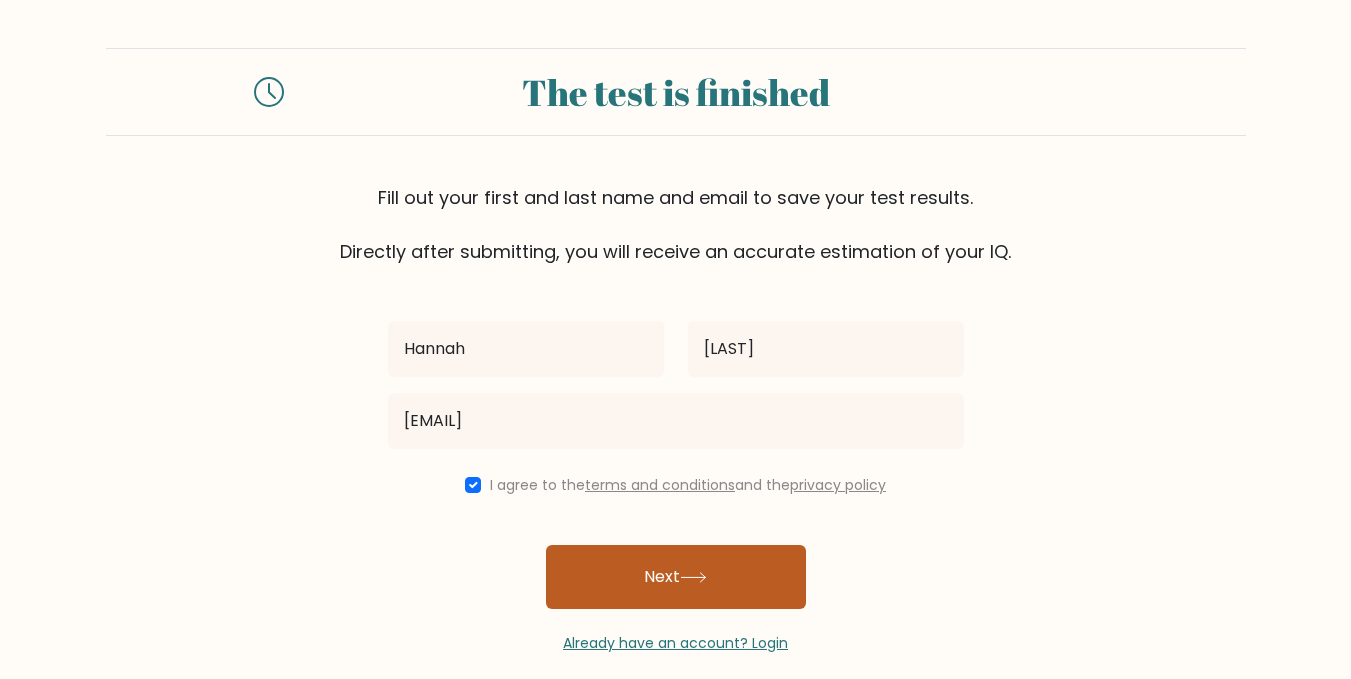 click on "Next" at bounding box center (676, 577) 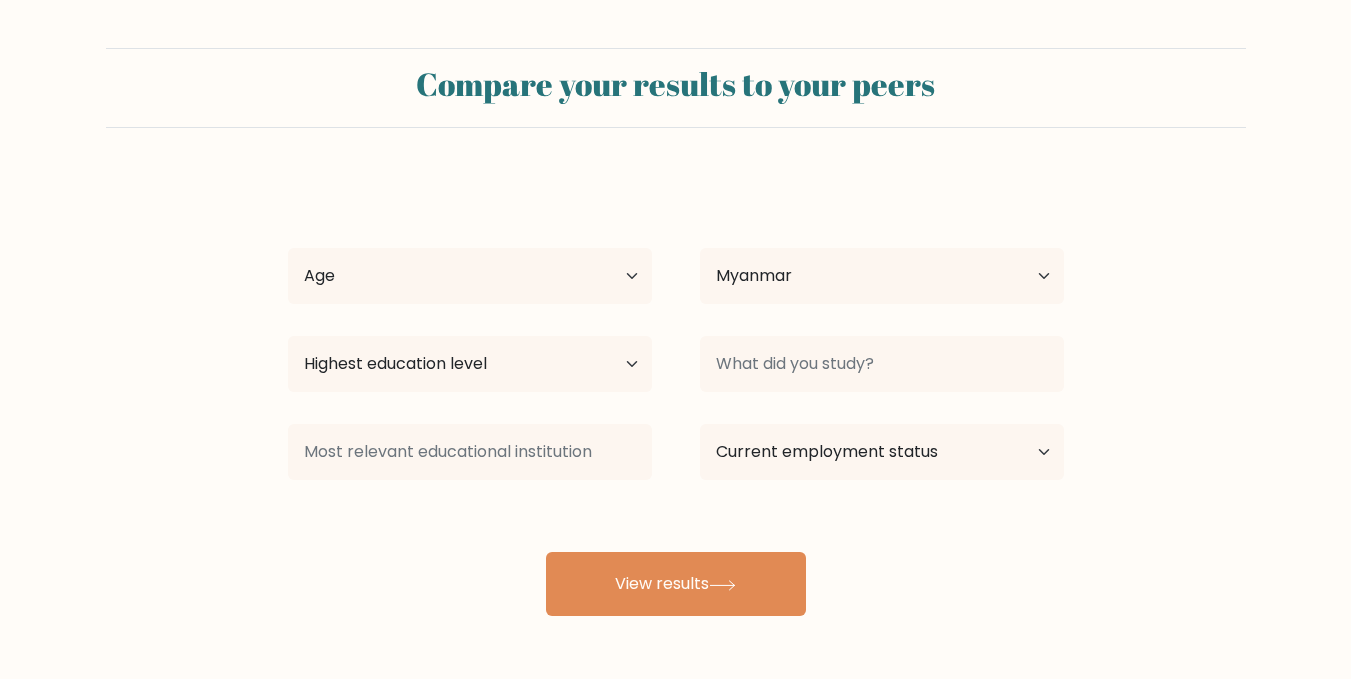 select on "MM" 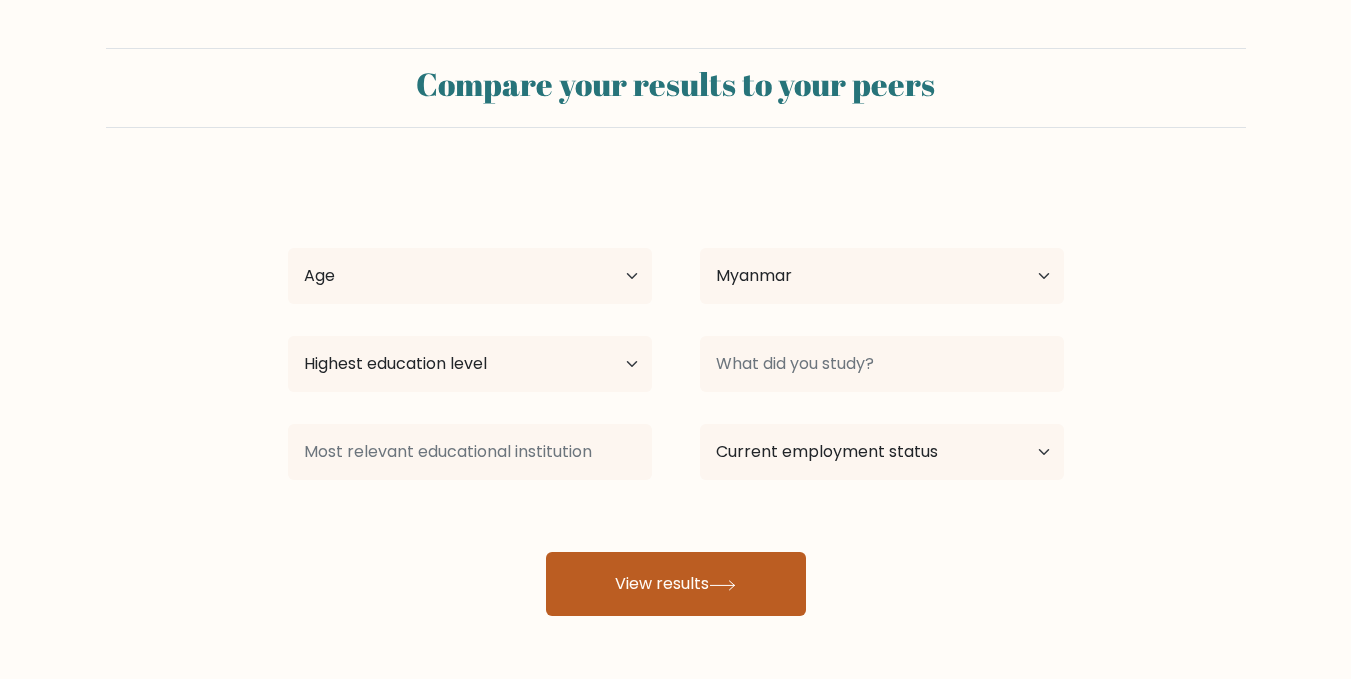 click on "View results" at bounding box center [676, 584] 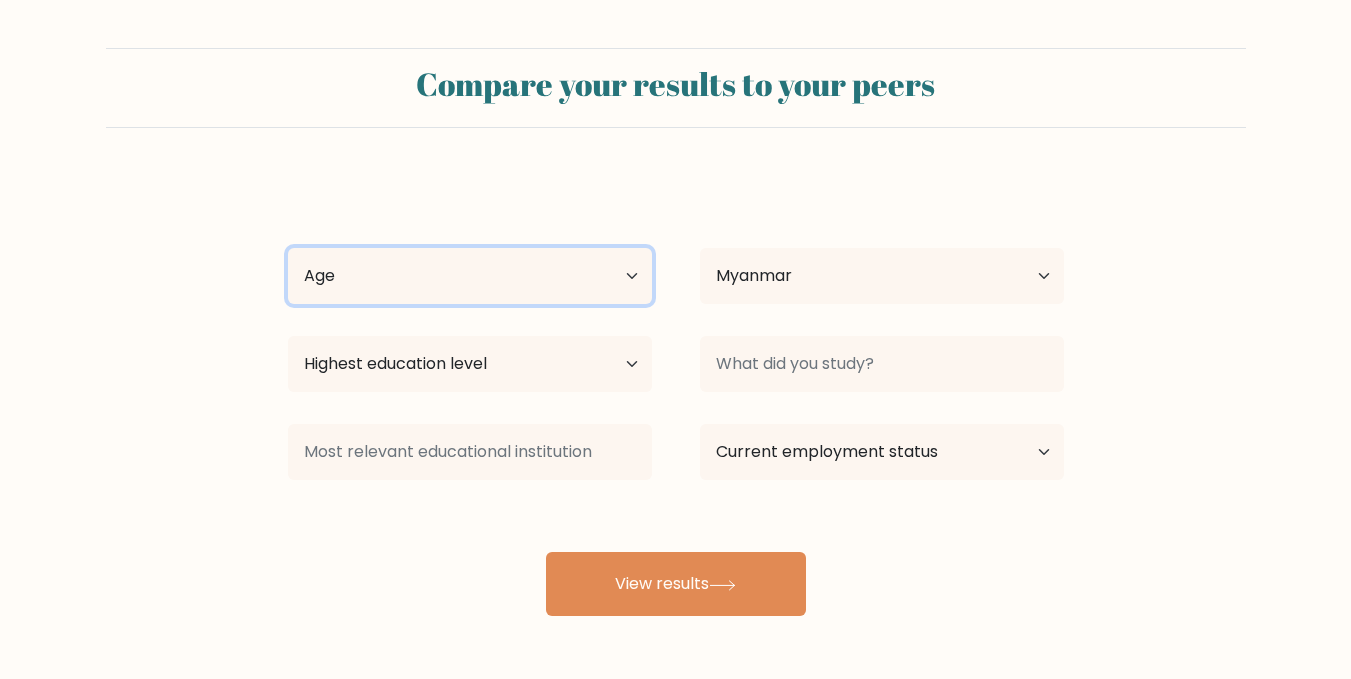 click on "Age
Under 18 years old
18-24 years old
25-34 years old
35-44 years old
45-54 years old
55-64 years old
65 years old and above" at bounding box center [470, 276] 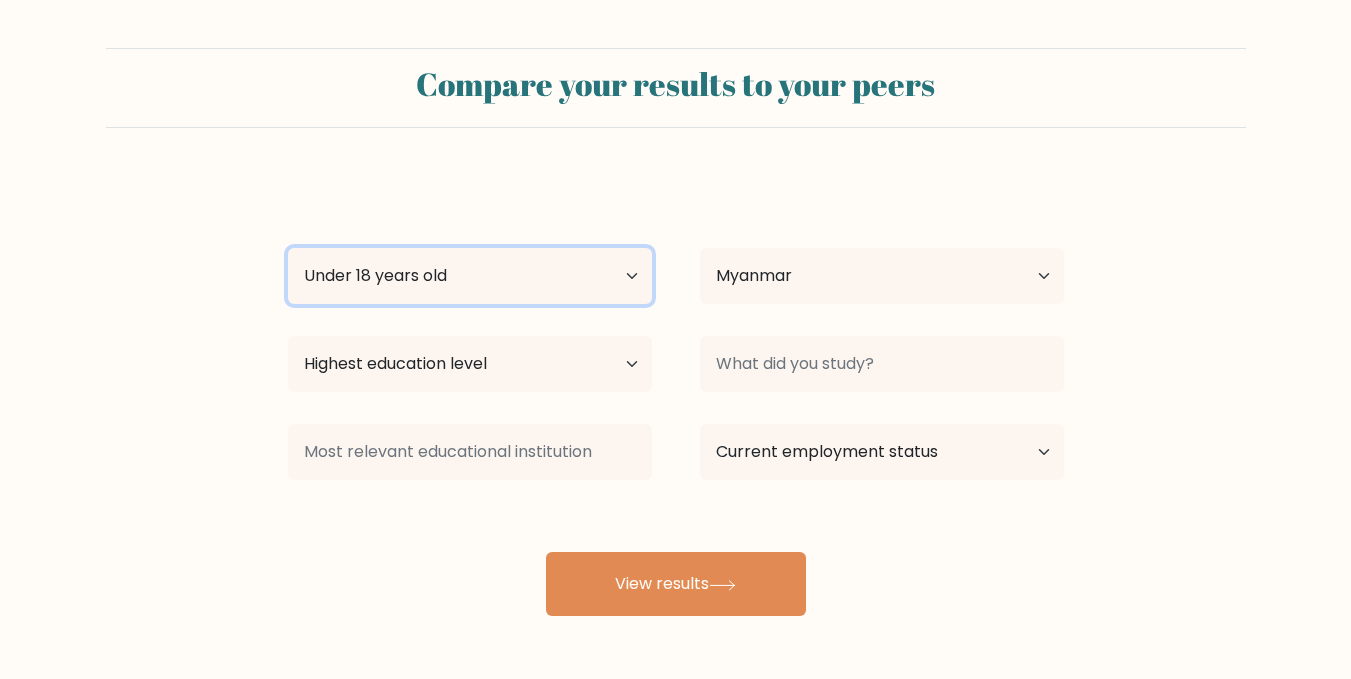 click on "Age
Under 18 years old
18-24 years old
25-34 years old
35-44 years old
45-54 years old
55-64 years old
65 years old and above" at bounding box center [470, 276] 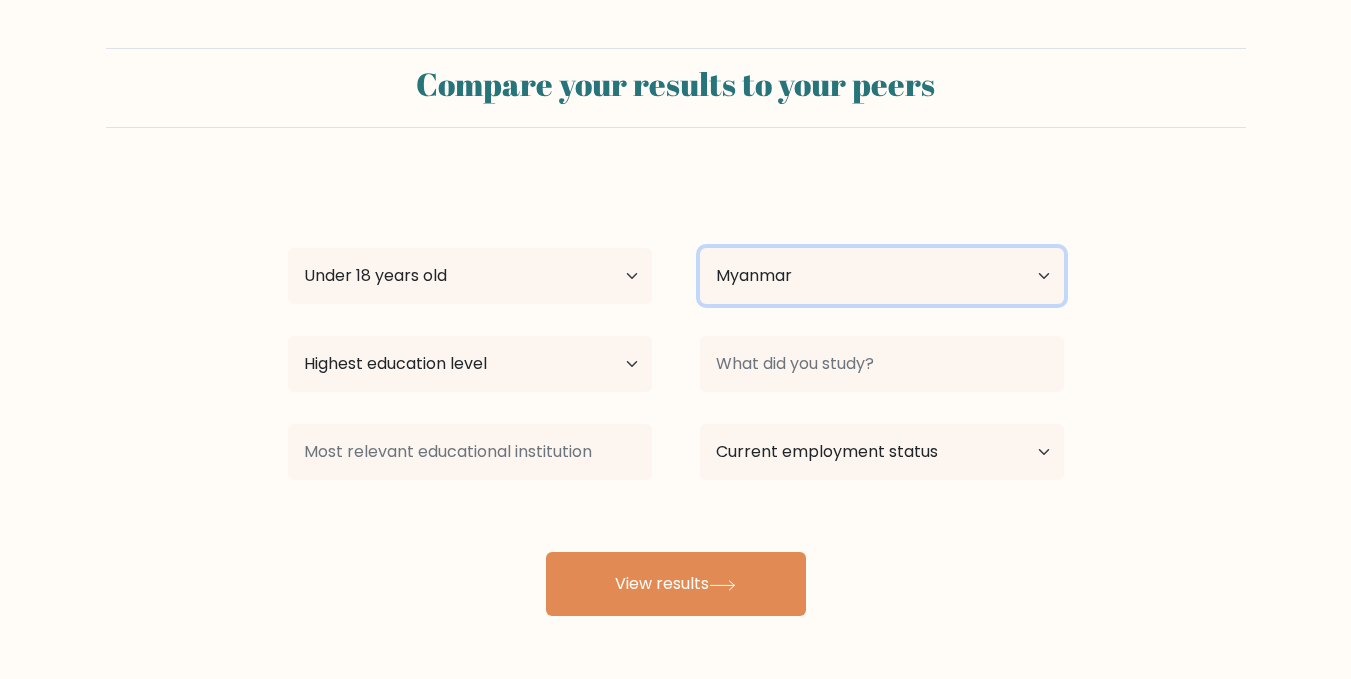 click on "Country
Afghanistan
Albania
Algeria
American Samoa
Andorra
Angola
Anguilla
Antarctica
Antigua and Barbuda
Argentina
Armenia
Aruba
Australia
Austria
Azerbaijan
Bahamas
Bahrain
Bangladesh
Barbados
Belarus
Belgium
Belize
Benin
Bermuda
Bhutan
Bolivia
Bonaire, Sint Eustatius and Saba
Bosnia and Herzegovina
Botswana
Bouvet Island
Brazil
British Indian Ocean Territory
Brunei
Bulgaria
Burkina Faso
Burundi
Cabo Verde
Cambodia
Cameroon
Canada
Cayman Islands
Central African Republic
Chad
Chile
China
Christmas Island
Cocos (Keeling) Islands
Colombia
Comoros
Congo
Congo (the Democratic Republic of the)
Cook Islands
Costa Rica
Côte d'Ivoire
Croatia
Cuba" at bounding box center [882, 276] 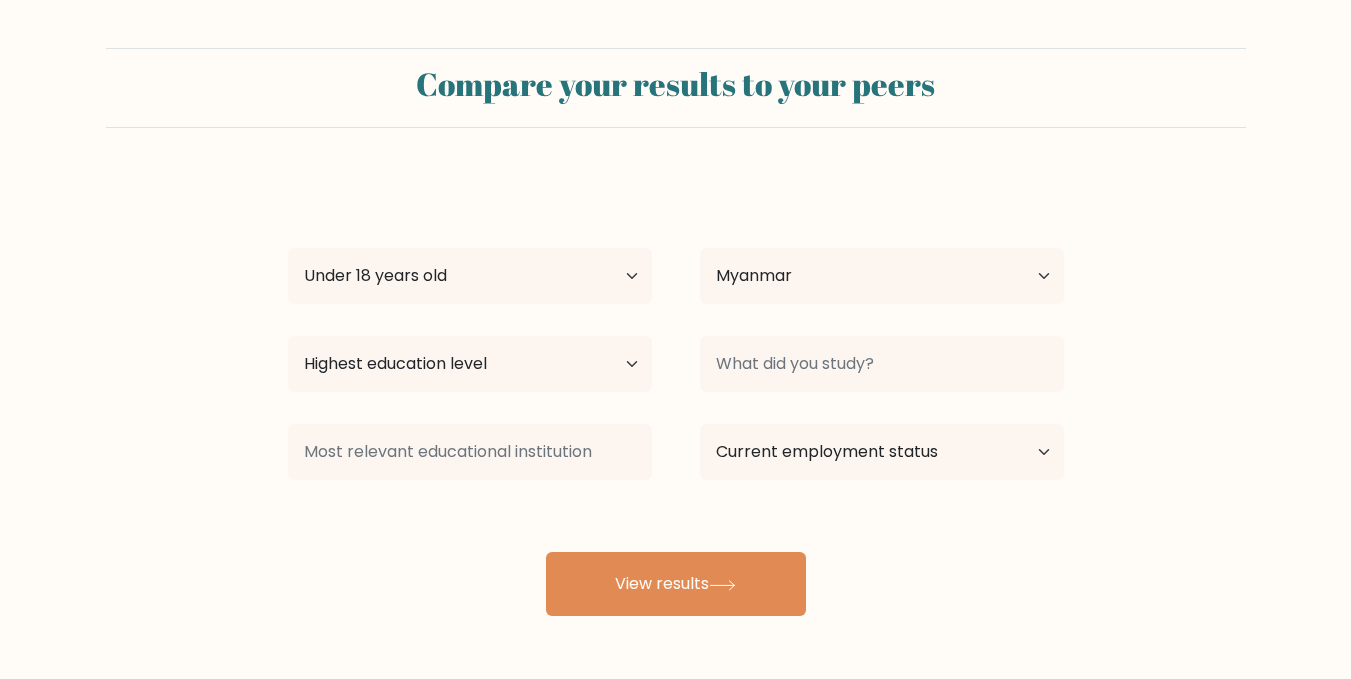 click on "[FIRST]
[LAST]
Age
Under 18 years old
18-24 years old
25-34 years old
35-44 years old
45-54 years old
55-64 years old
65 years old and above
Country
Afghanistan
Albania
Algeria
American Samoa
Andorra
Angola
Anguilla
Antarctica
Antigua and Barbuda
Argentina
Armenia
Aruba
Australia
Austria
Azerbaijan
Bahamas
Bahrain
Bangladesh
Barbados
Belarus
Belgium
Belize
Benin
Bermuda
Bhutan
Bolivia
Bonaire, Sint Eustatius and Saba
Bosnia and Herzegovina
Botswana
Bouvet Island
Brazil
Brunei" at bounding box center [676, 396] 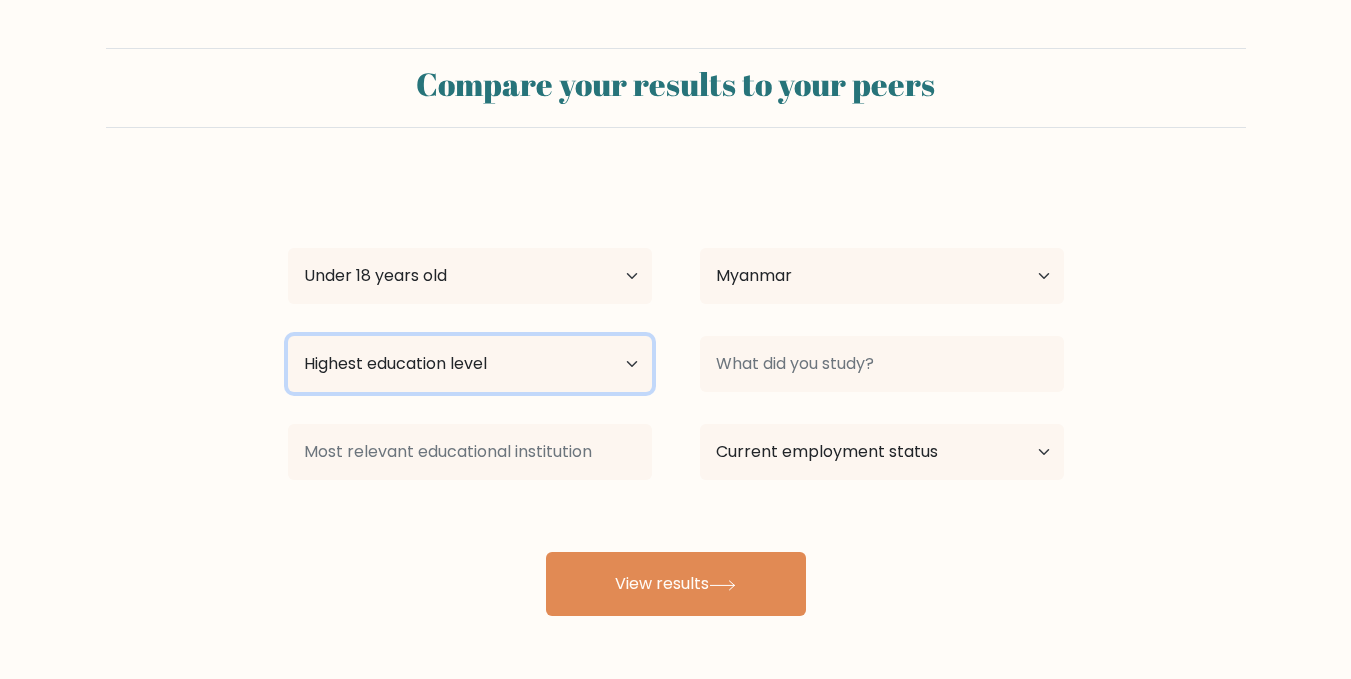 click on "Highest education level
No schooling
Primary
Lower Secondary
Upper Secondary
Occupation Specific
Bachelor's degree
Master's degree
Doctoral degree" at bounding box center [470, 364] 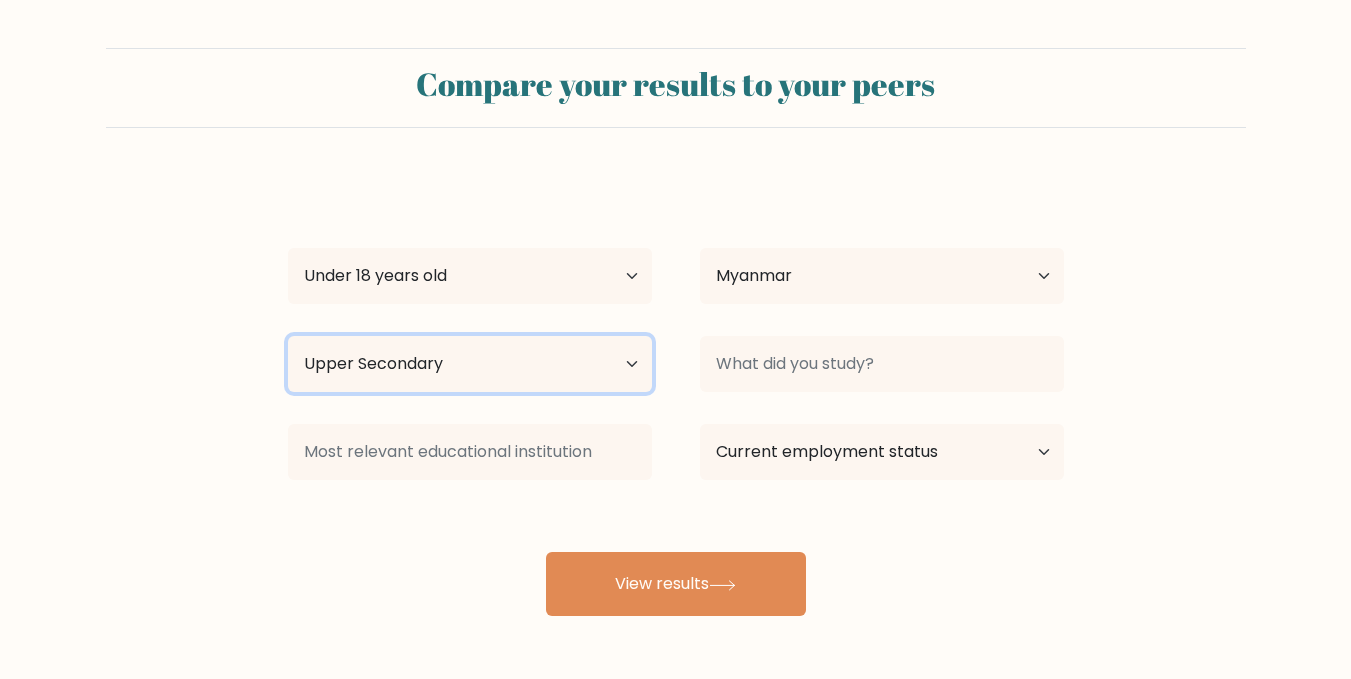 click on "Highest education level
No schooling
Primary
Lower Secondary
Upper Secondary
Occupation Specific
Bachelor's degree
Master's degree
Doctoral degree" at bounding box center [470, 364] 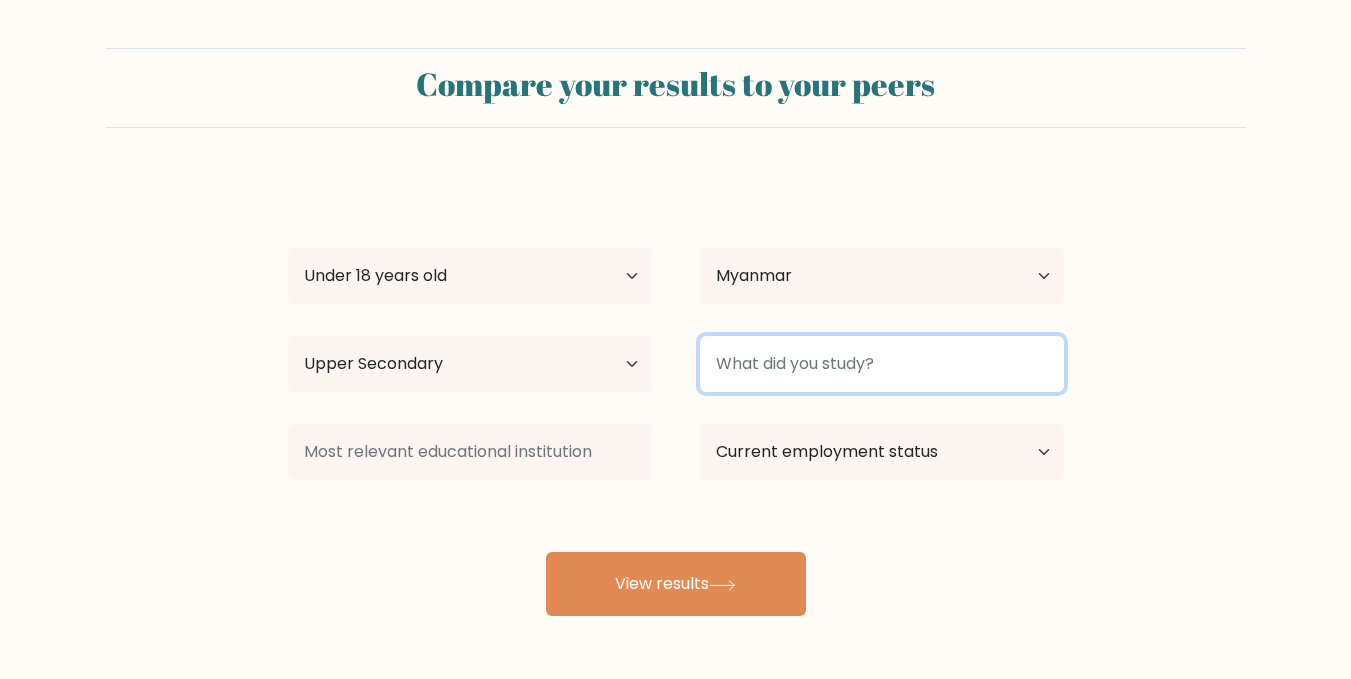 click at bounding box center [882, 364] 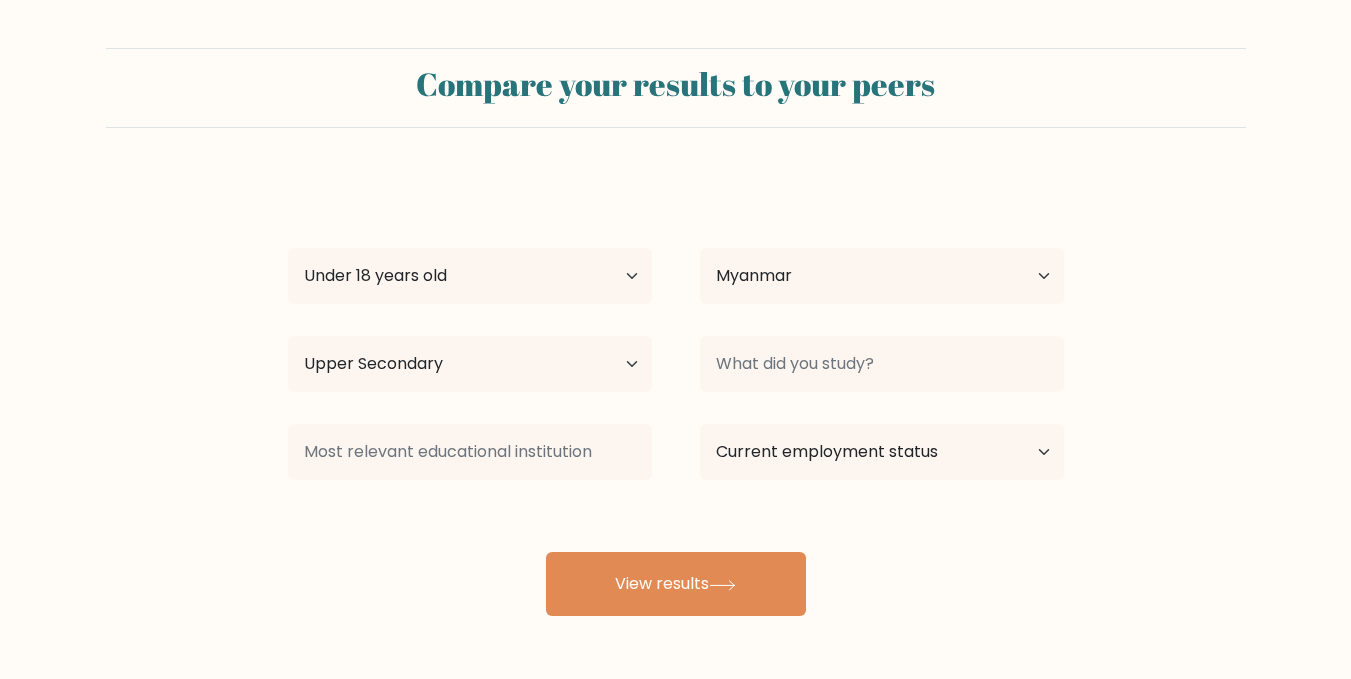 click on "[FIRST]
[LAST]
Age
Under 18 years old
18-24 years old
25-34 years old
35-44 years old
45-54 years old
55-64 years old
65 years old and above
Country
Afghanistan
Albania
Algeria
American Samoa
Andorra
Angola
Anguilla
Antarctica
Antigua and Barbuda
Argentina
Armenia
Aruba
Australia
Austria
Azerbaijan
Bahamas
Bahrain
Bangladesh
Barbados
Belarus
Belgium
Belize
Benin
Bermuda
Bhutan
Bolivia
Bonaire, Sint Eustatius and Saba
Bosnia and Herzegovina
Botswana
Bouvet Island
Brazil
Brunei" at bounding box center (676, 396) 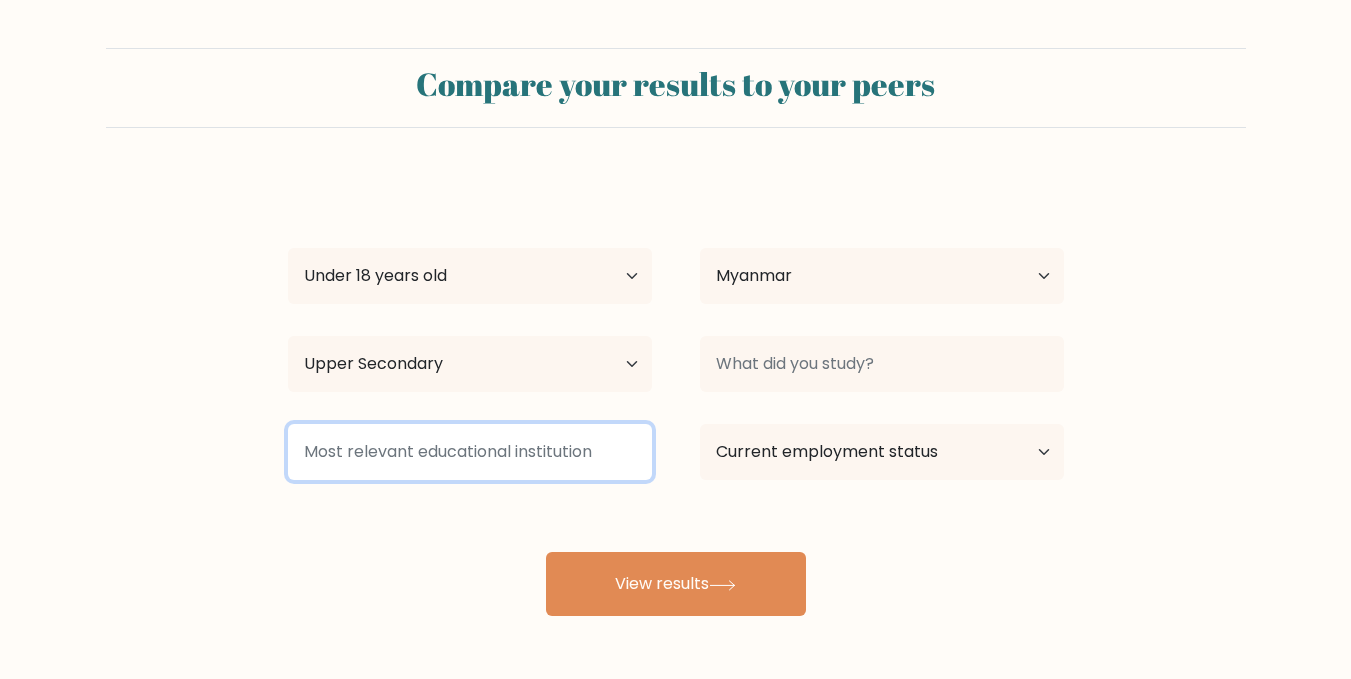 click at bounding box center [470, 452] 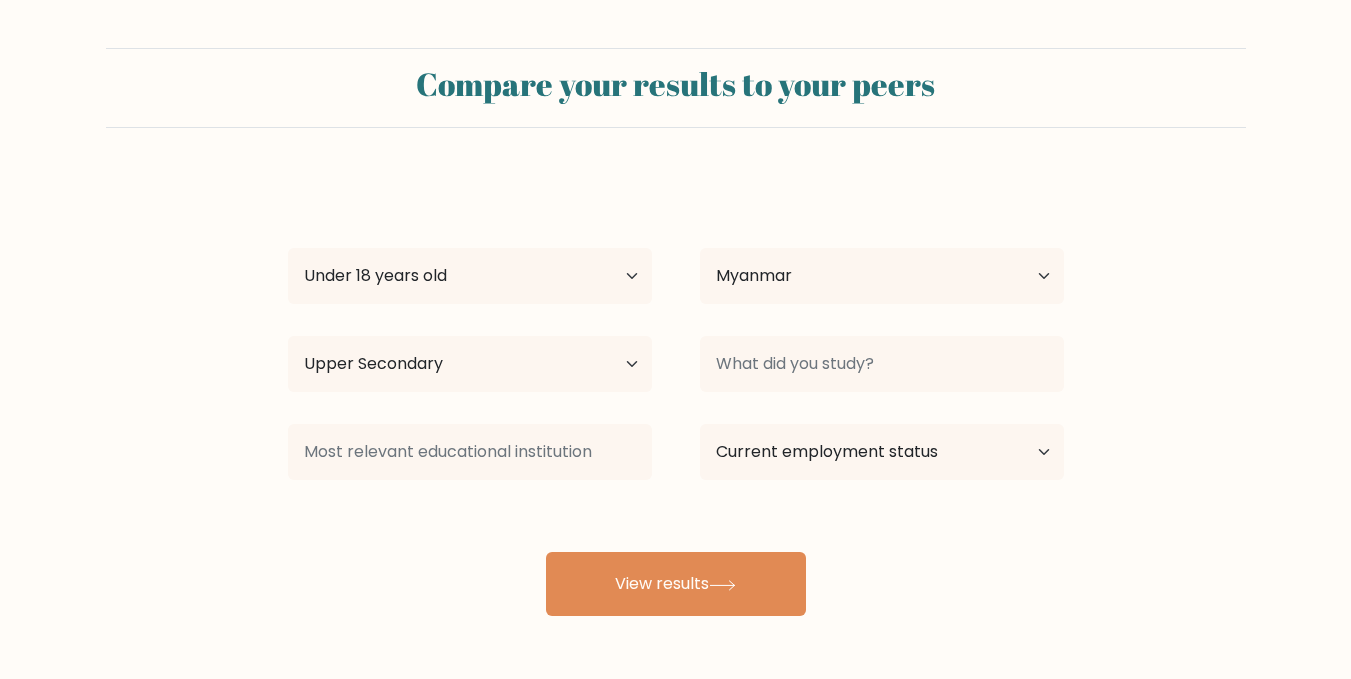 click on "Compare your results to your peers
Hannah
Yoon
Age
Under 18 years old
18-24 years old
25-34 years old
35-44 years old
45-54 years old
55-64 years old
65 years old and above
Country
Afghanistan
Albania
Algeria
American Samoa
Andorra
Angola
Anguilla
Antarctica
Antigua and Barbuda
Argentina
Armenia
Aruba
Australia" at bounding box center [675, 332] 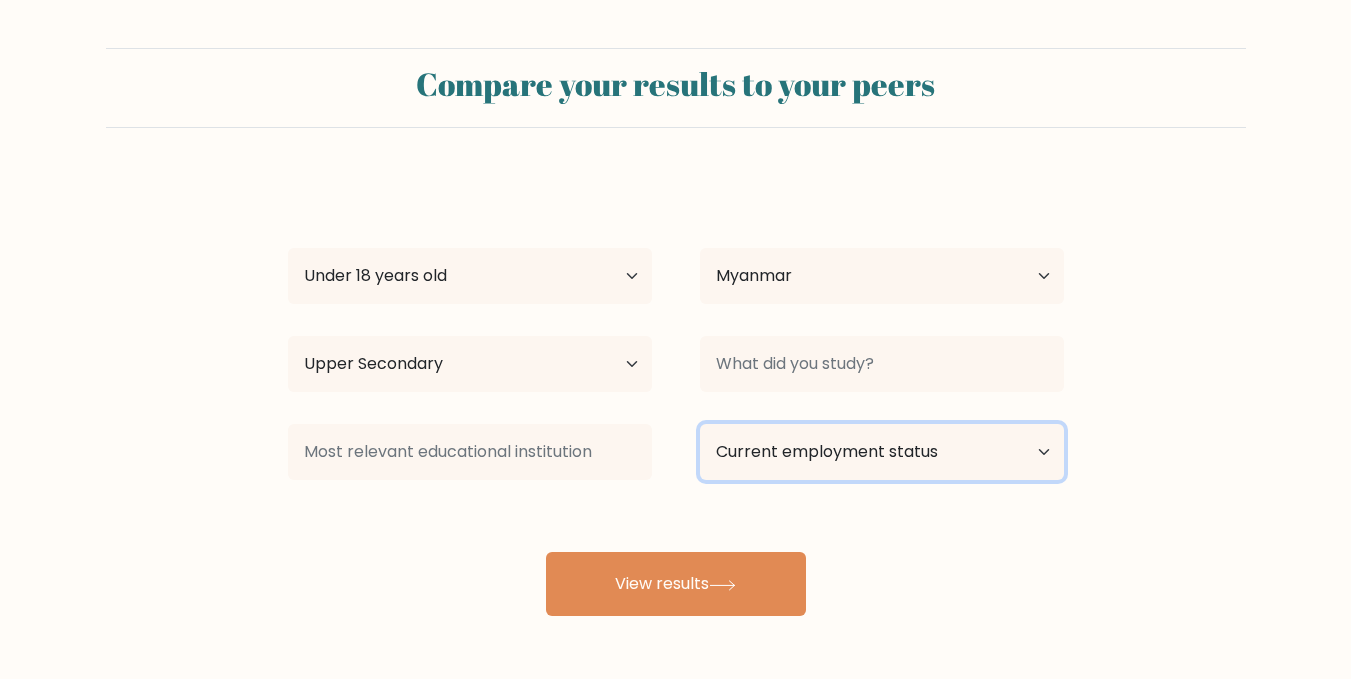 click on "Current employment status
Employed
Student
Retired
Other / prefer not to answer" at bounding box center (882, 452) 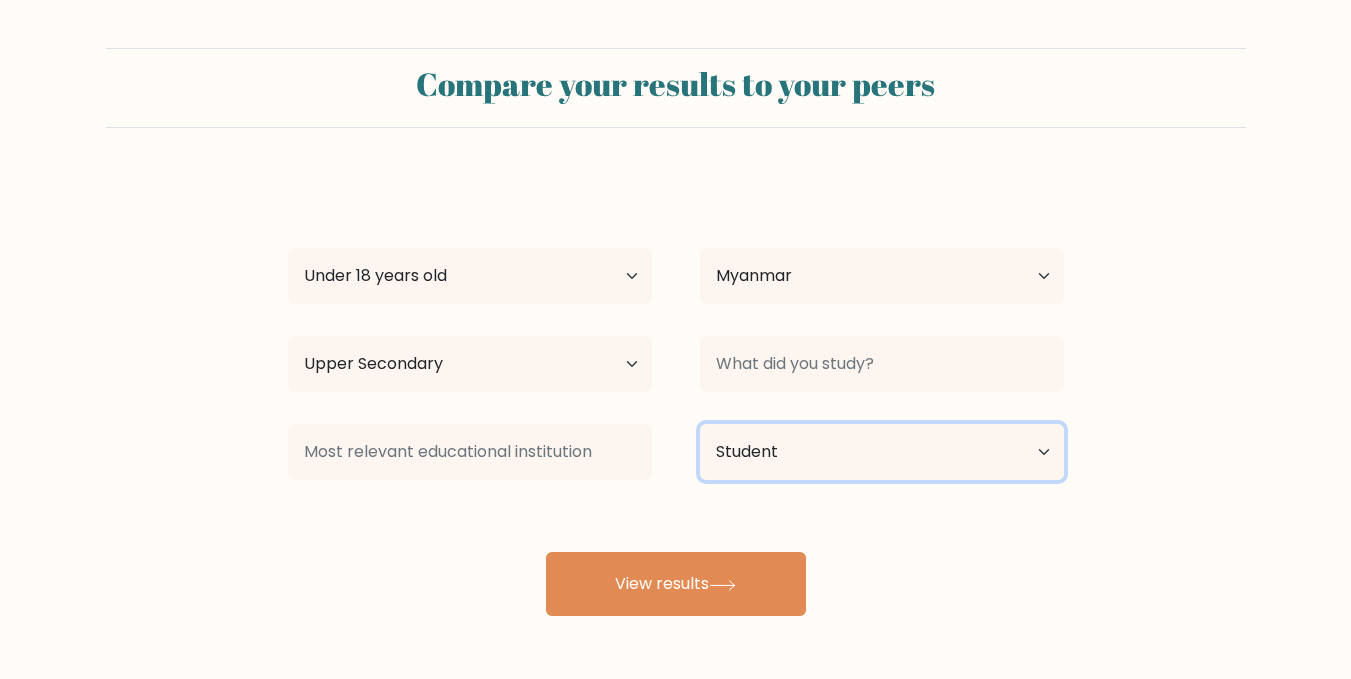 click on "Current employment status
Employed
Student
Retired
Other / prefer not to answer" at bounding box center [882, 452] 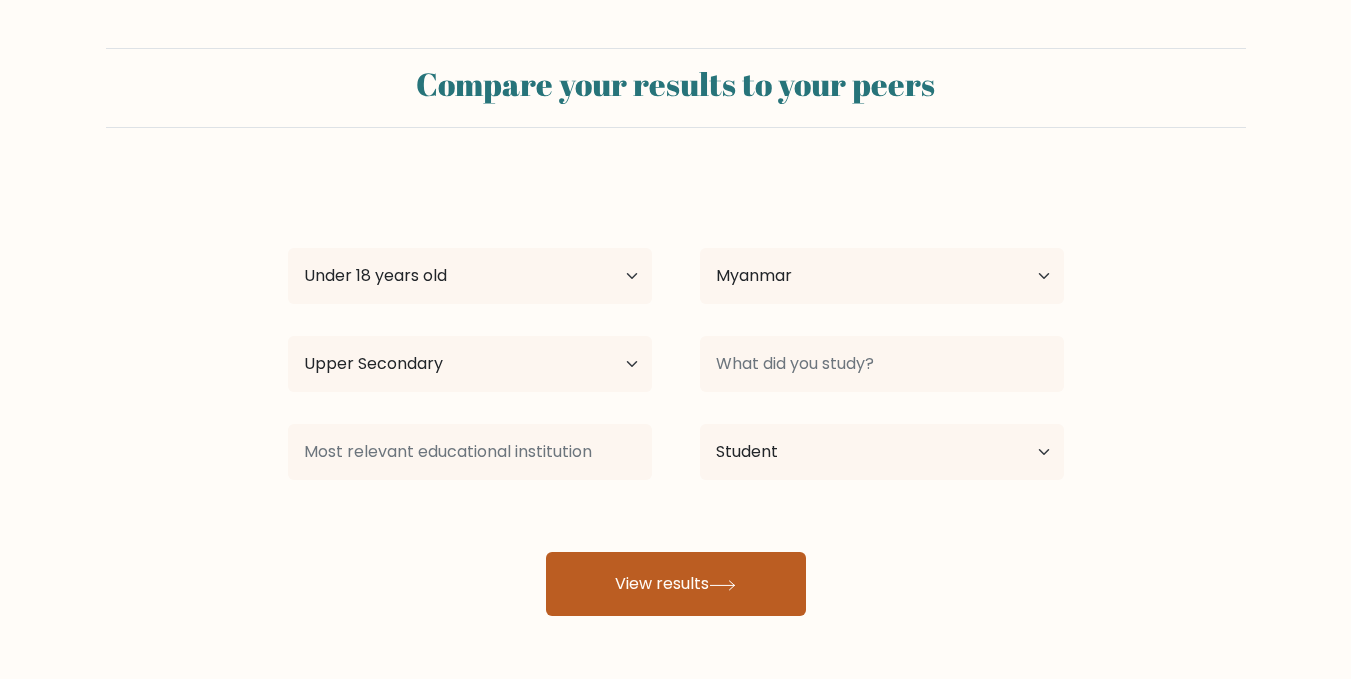 click on "View results" at bounding box center (676, 584) 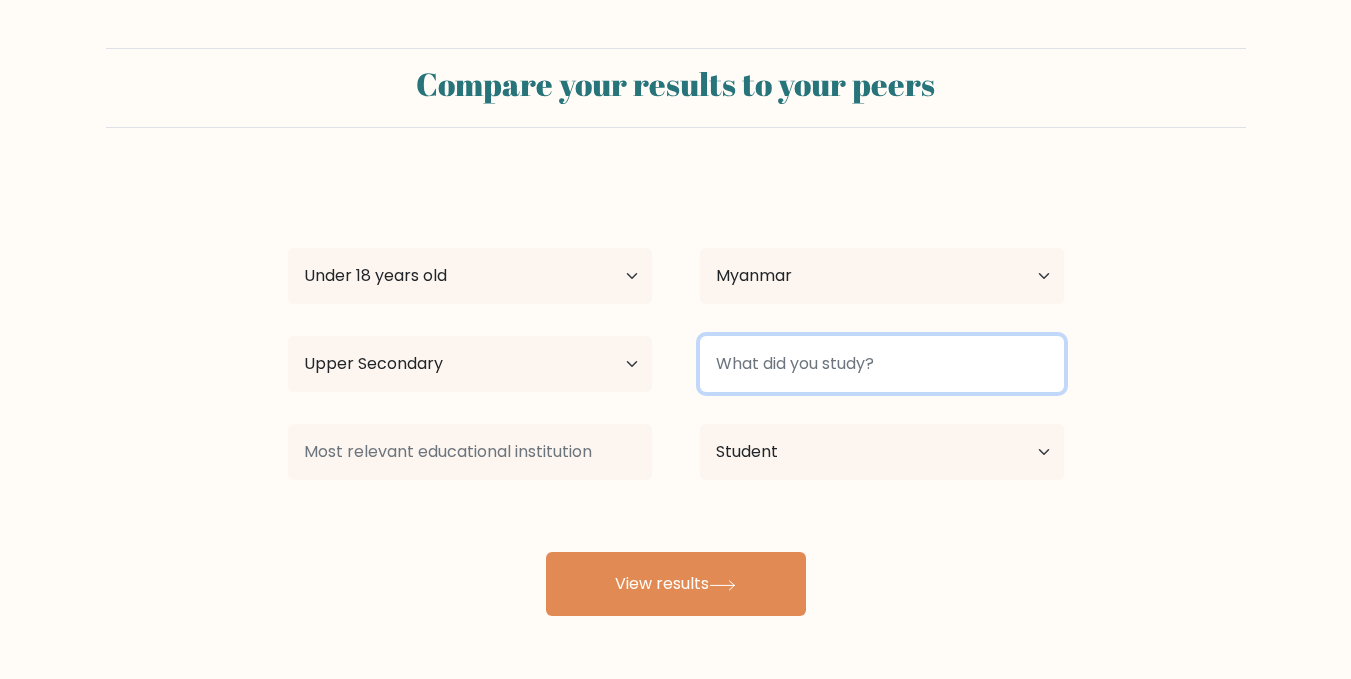 click at bounding box center [882, 364] 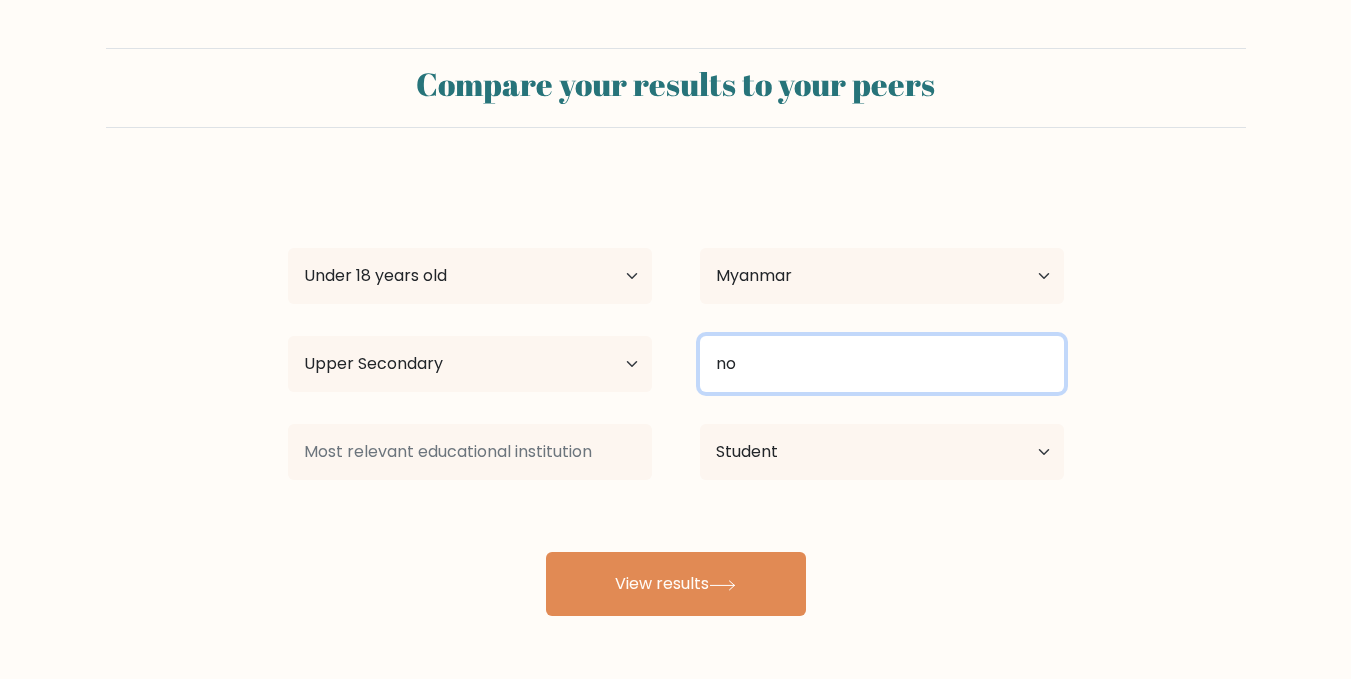 type on "n" 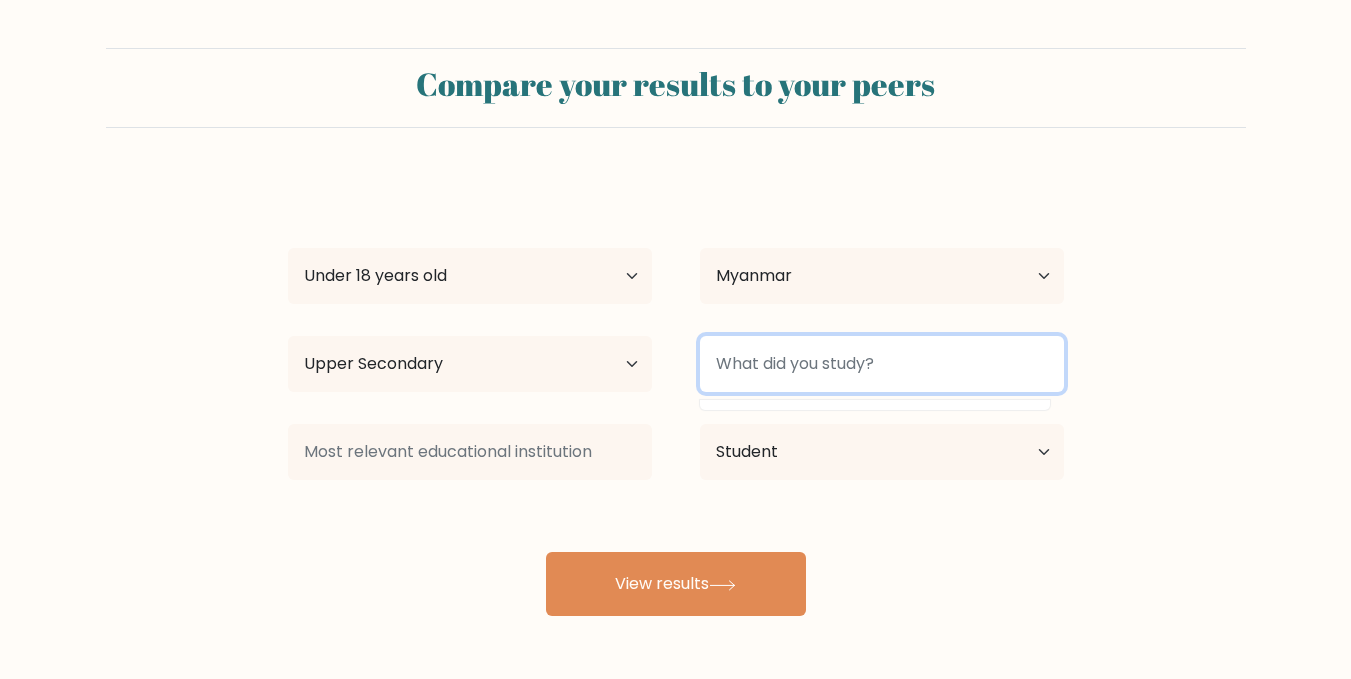 click at bounding box center (882, 364) 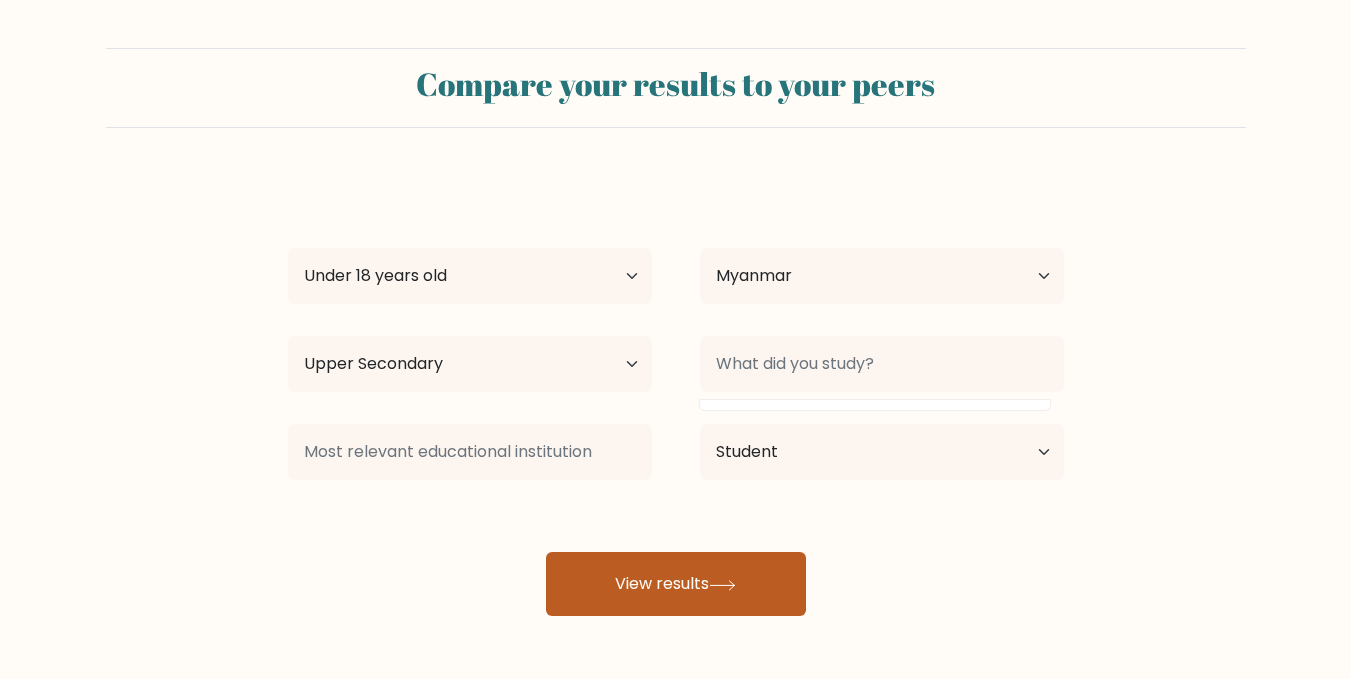 click on "View results" at bounding box center (676, 584) 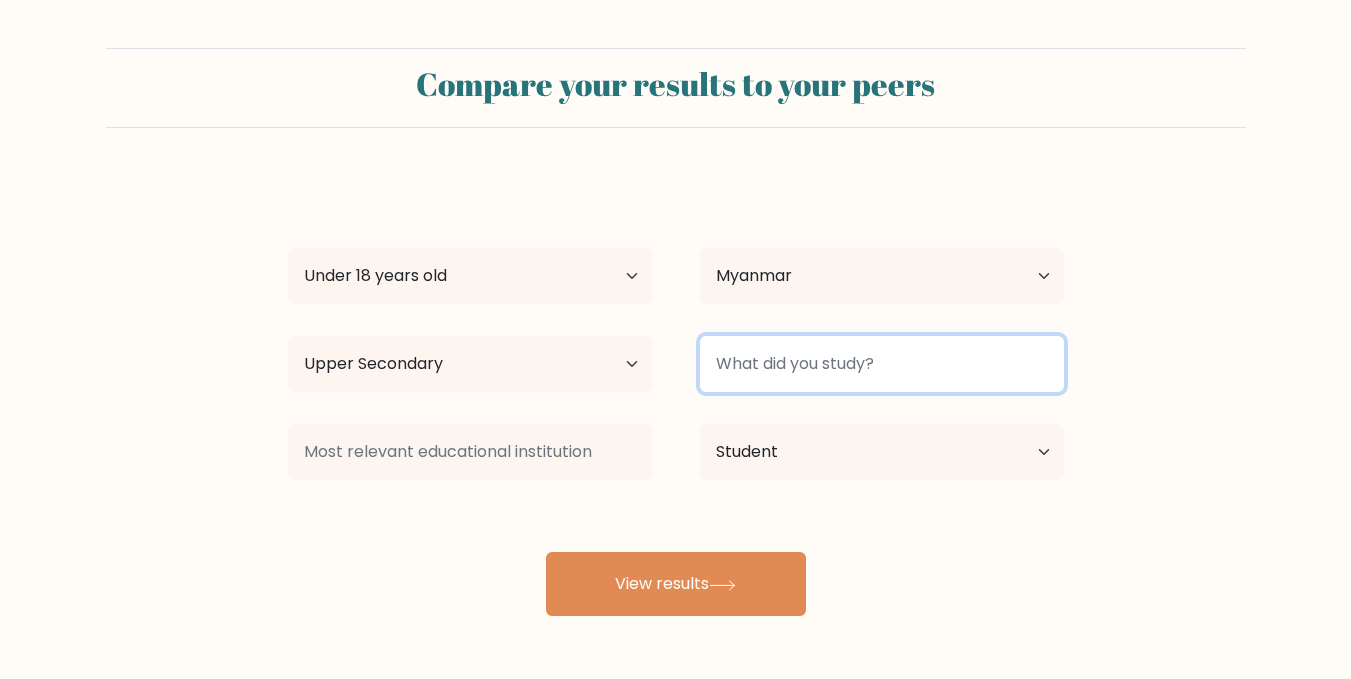 click at bounding box center (882, 364) 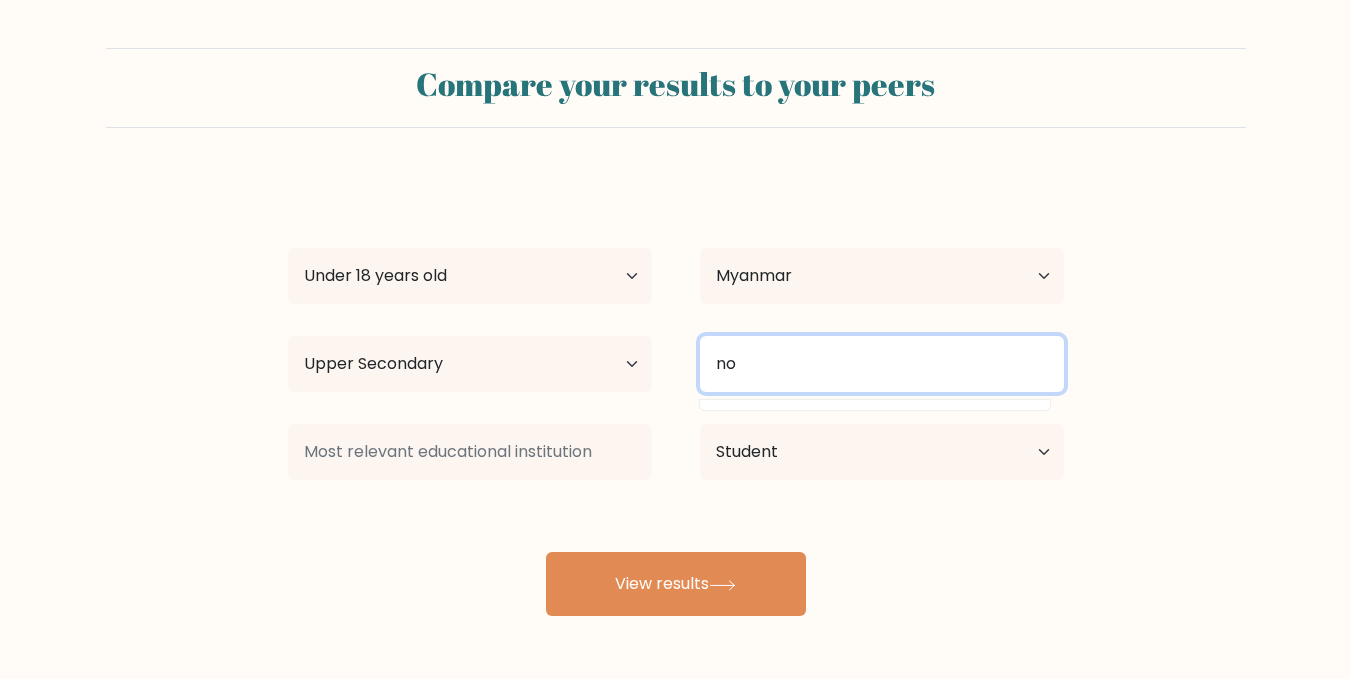 type on "n" 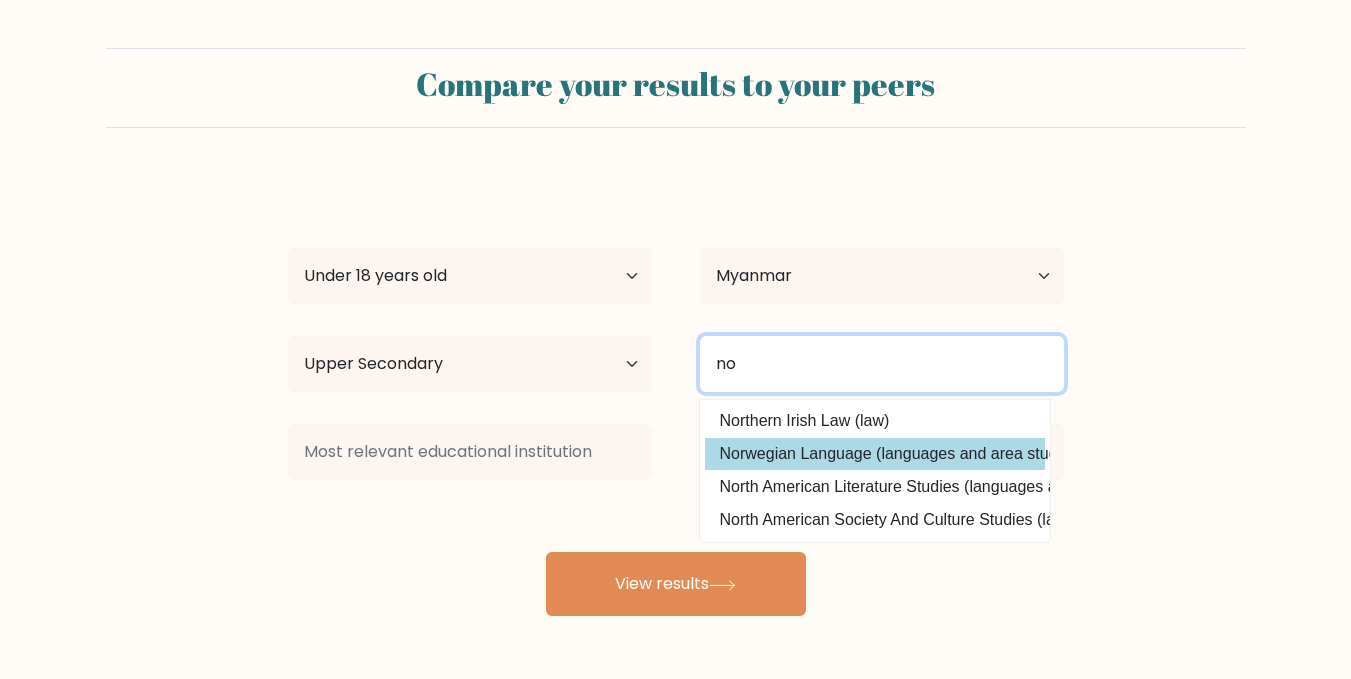 scroll, scrollTop: 79, scrollLeft: 0, axis: vertical 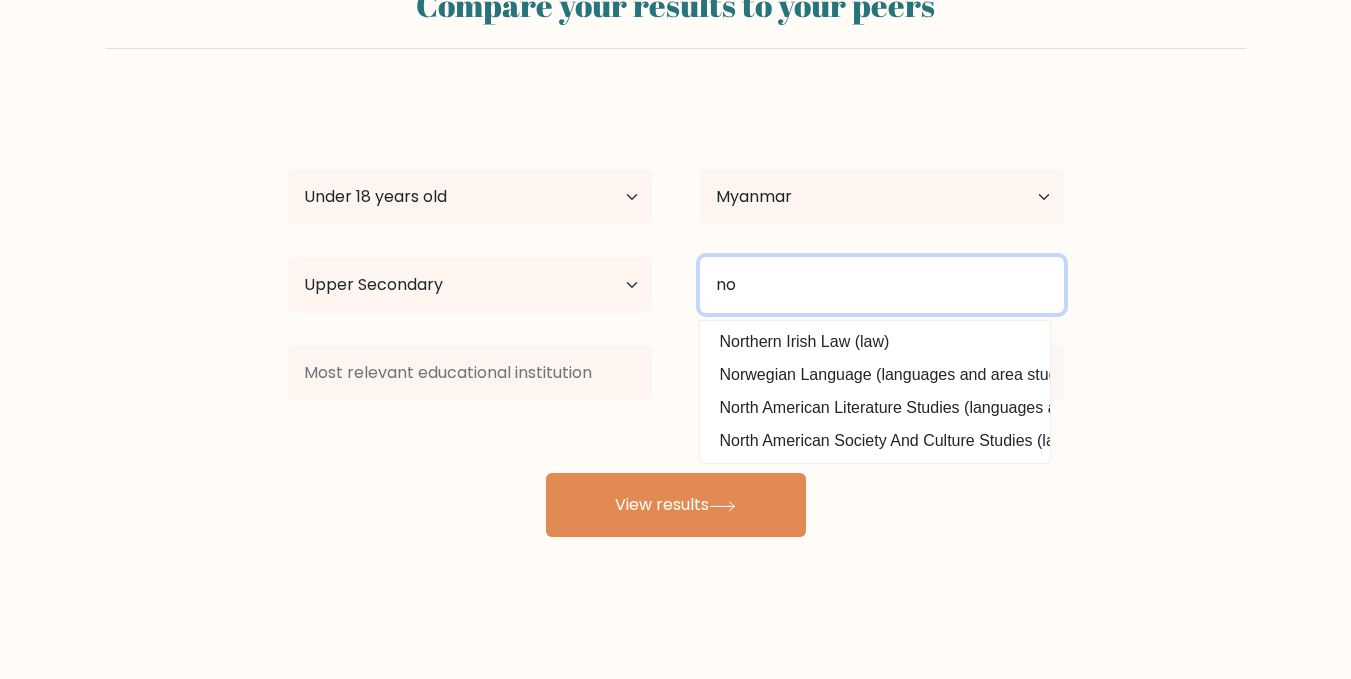 click on "no" at bounding box center (882, 285) 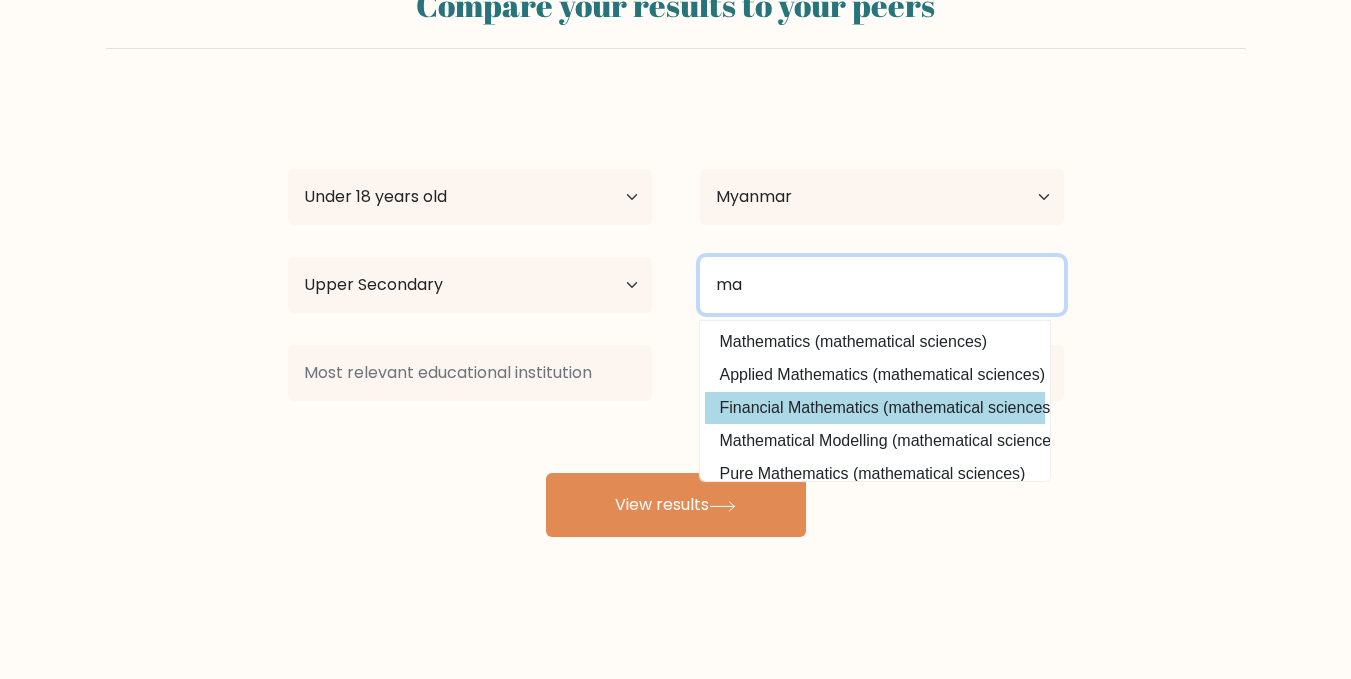 scroll, scrollTop: 195, scrollLeft: 0, axis: vertical 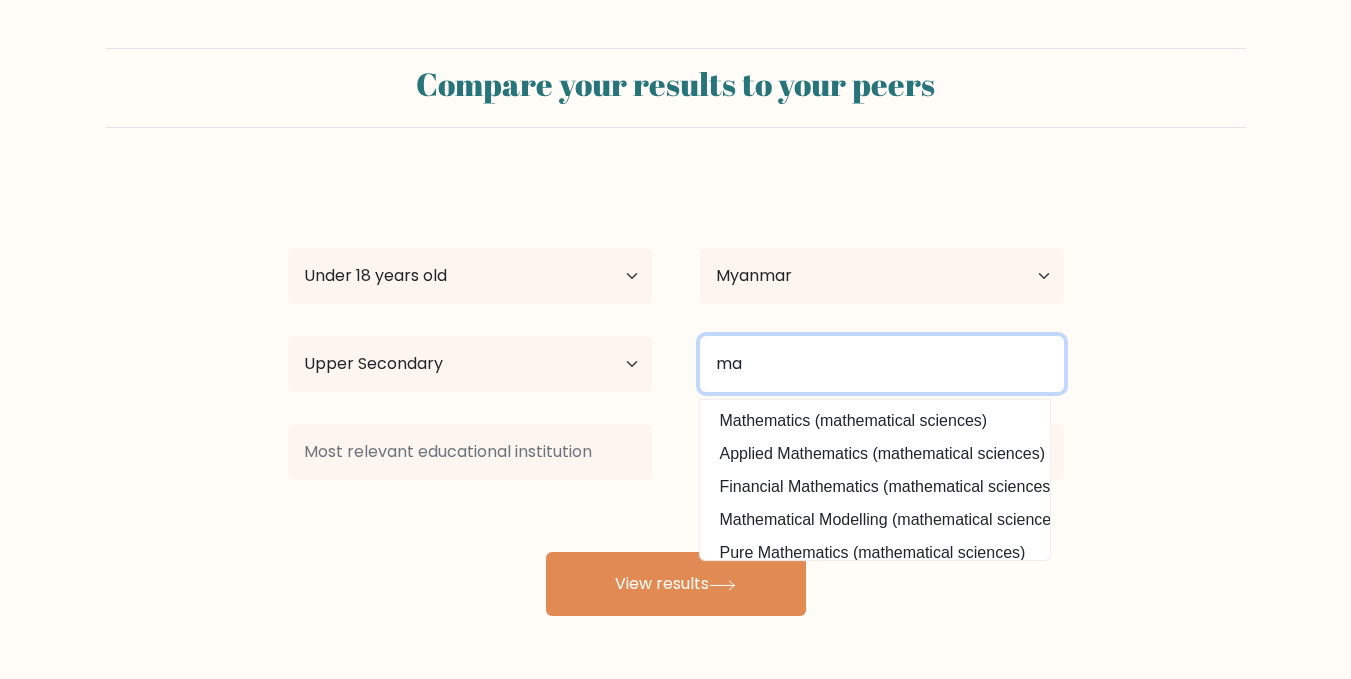 click on "ma" at bounding box center (882, 364) 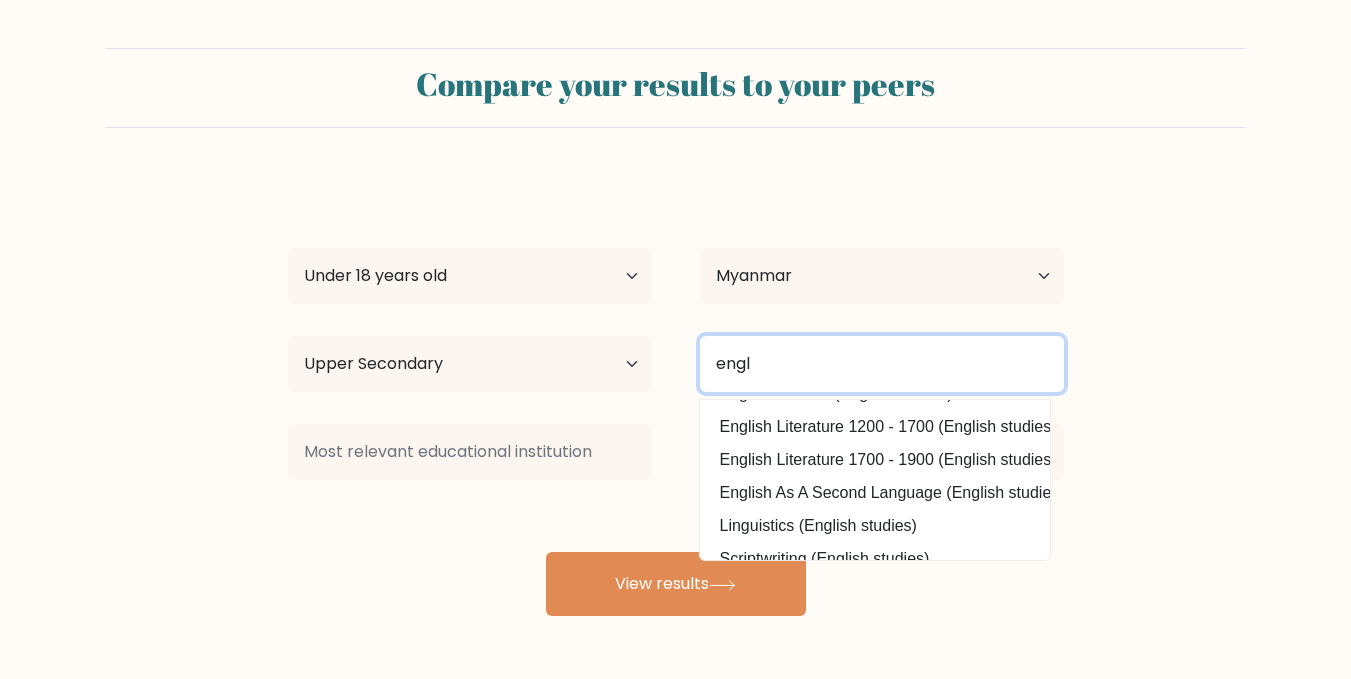 scroll, scrollTop: 195, scrollLeft: 0, axis: vertical 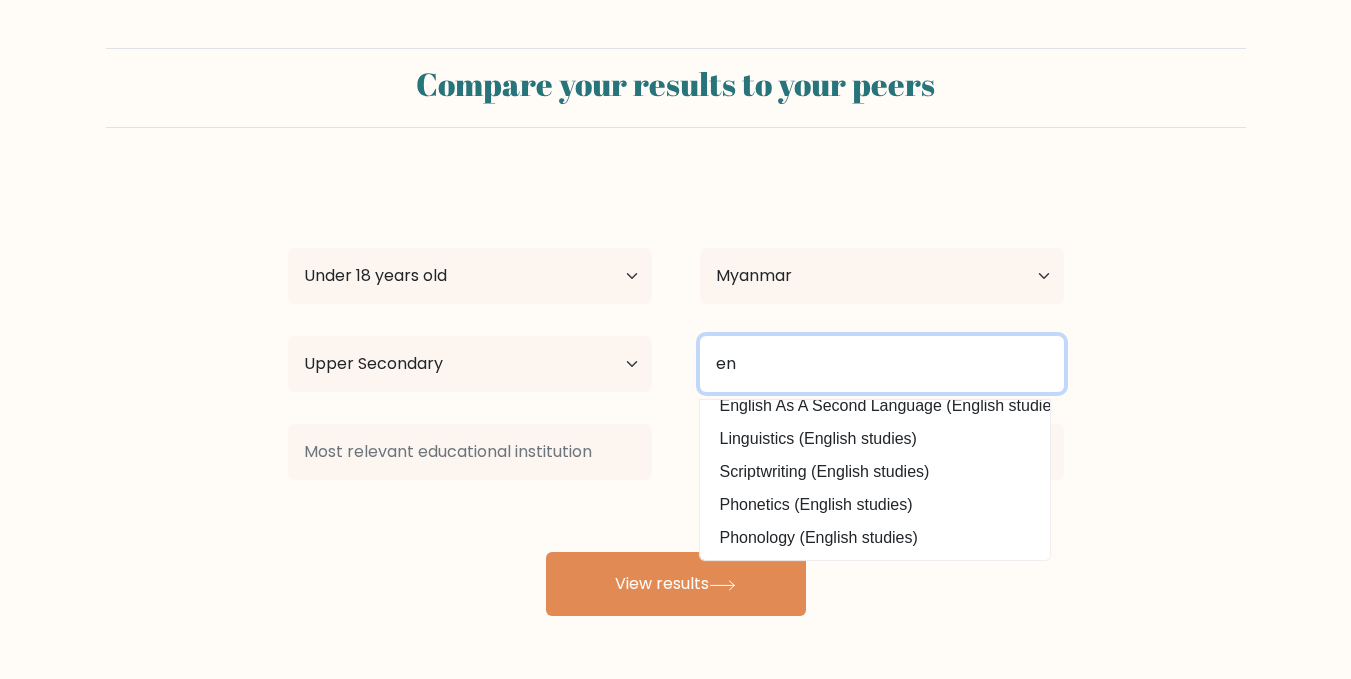 type on "e" 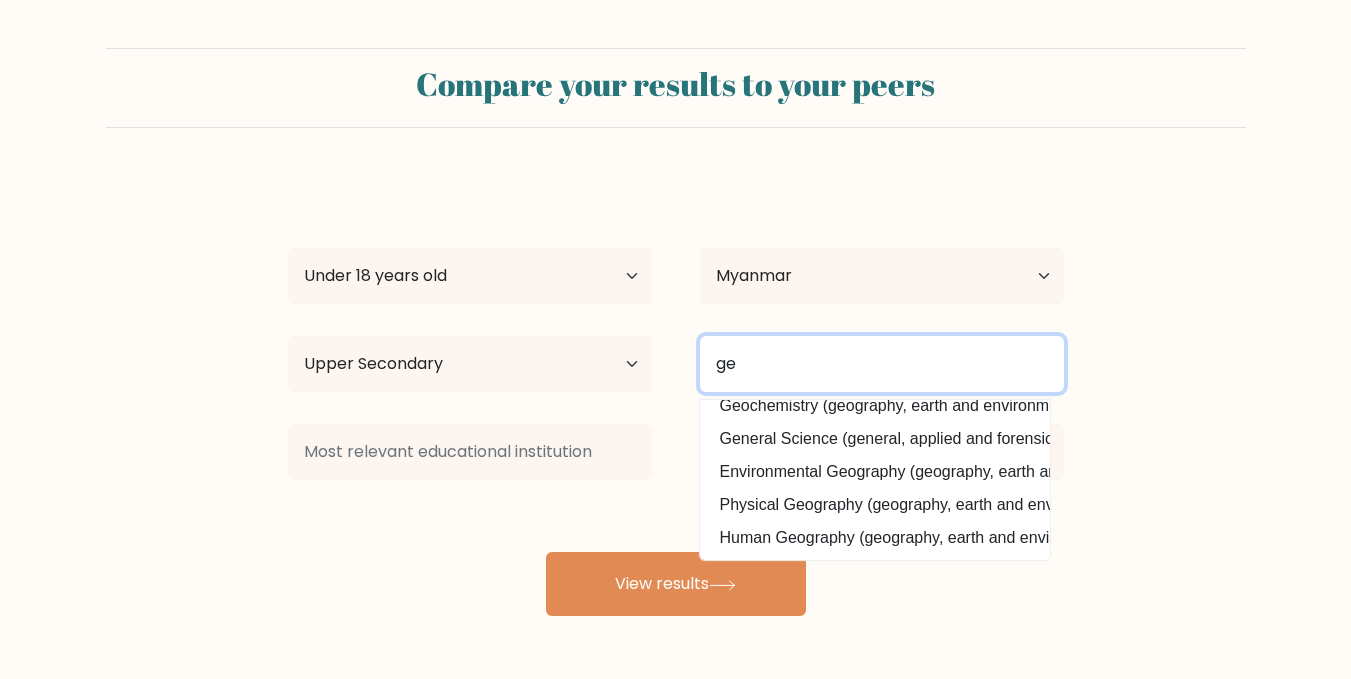 scroll, scrollTop: 195, scrollLeft: 0, axis: vertical 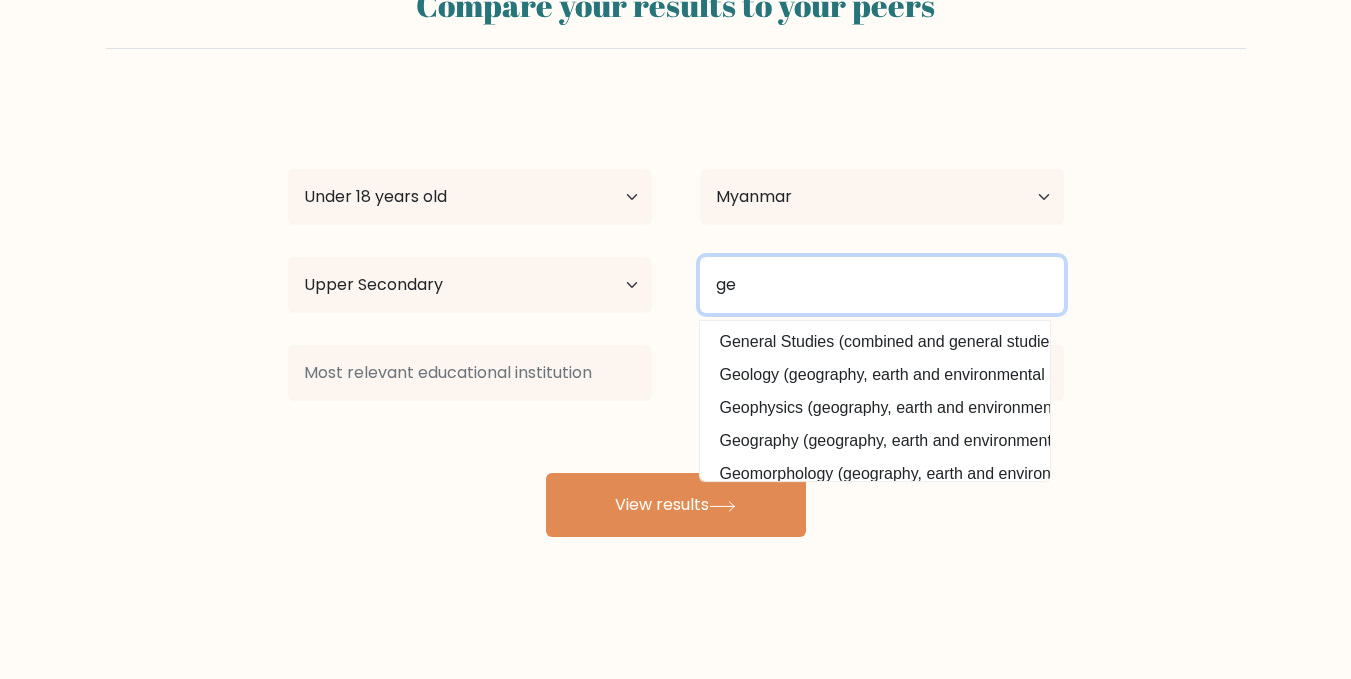 click on "ge" at bounding box center (882, 285) 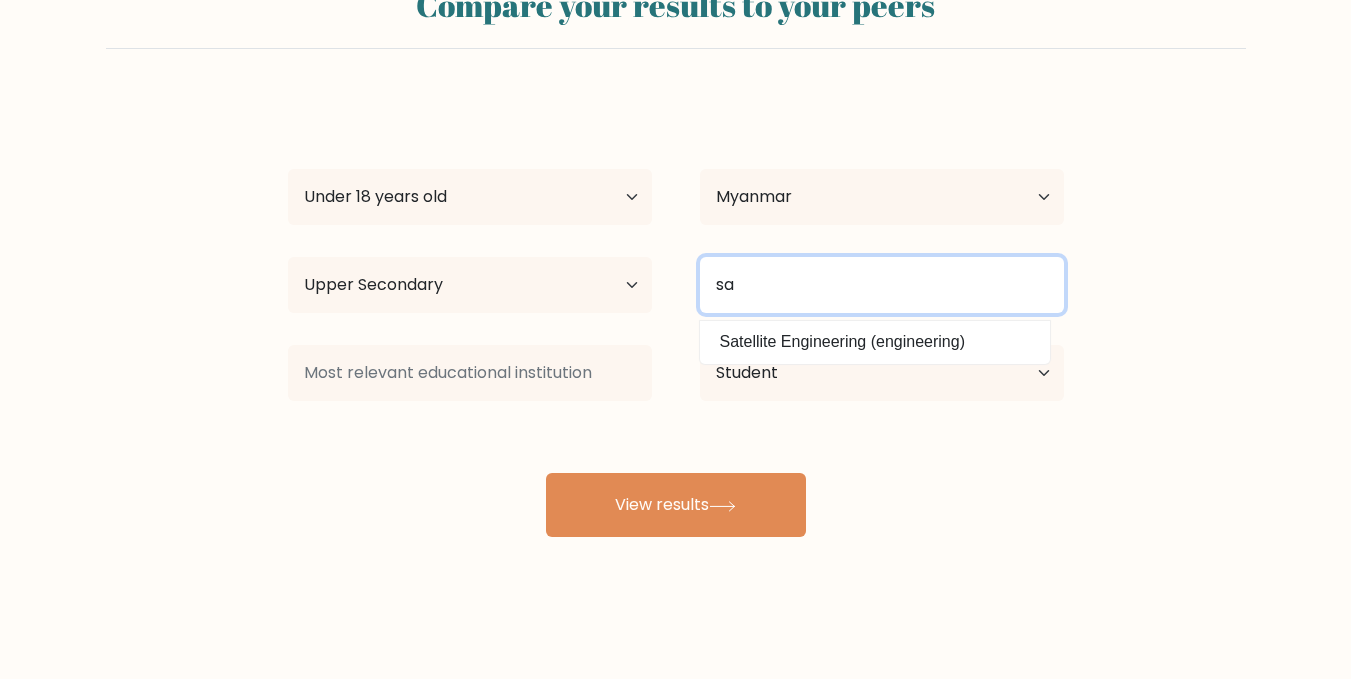 type on "s" 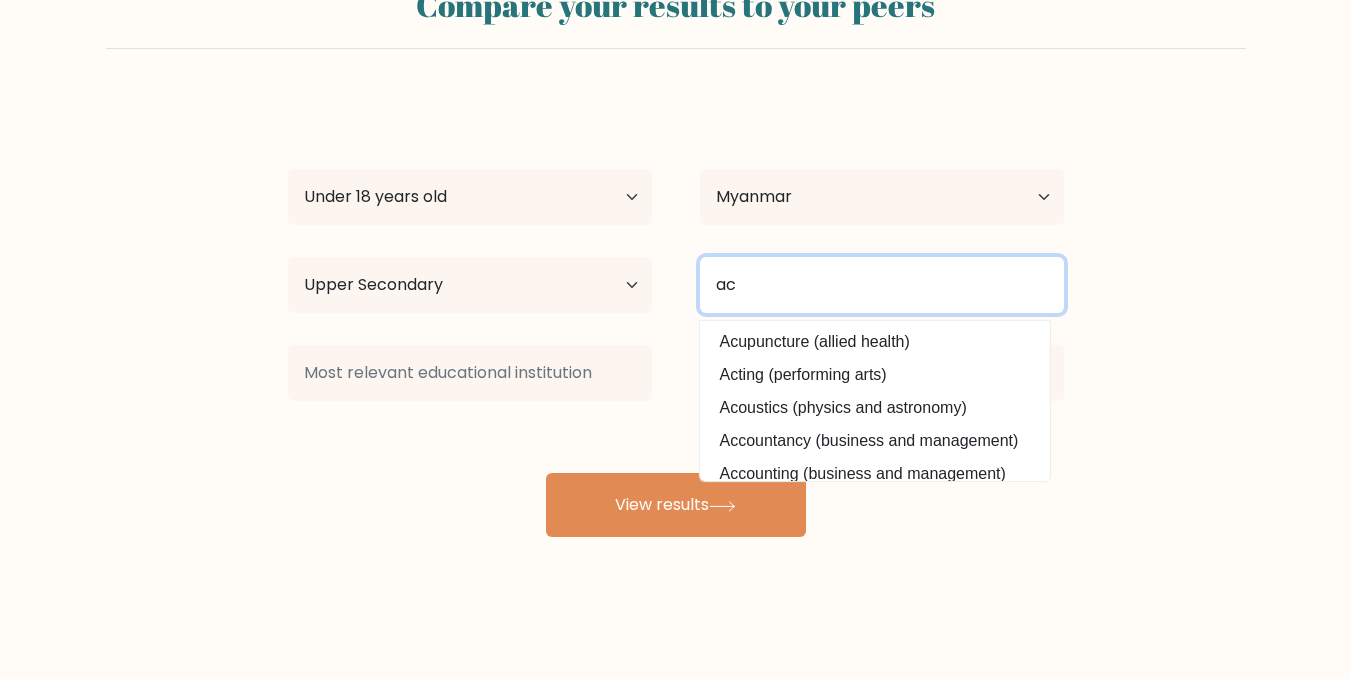 type on "a" 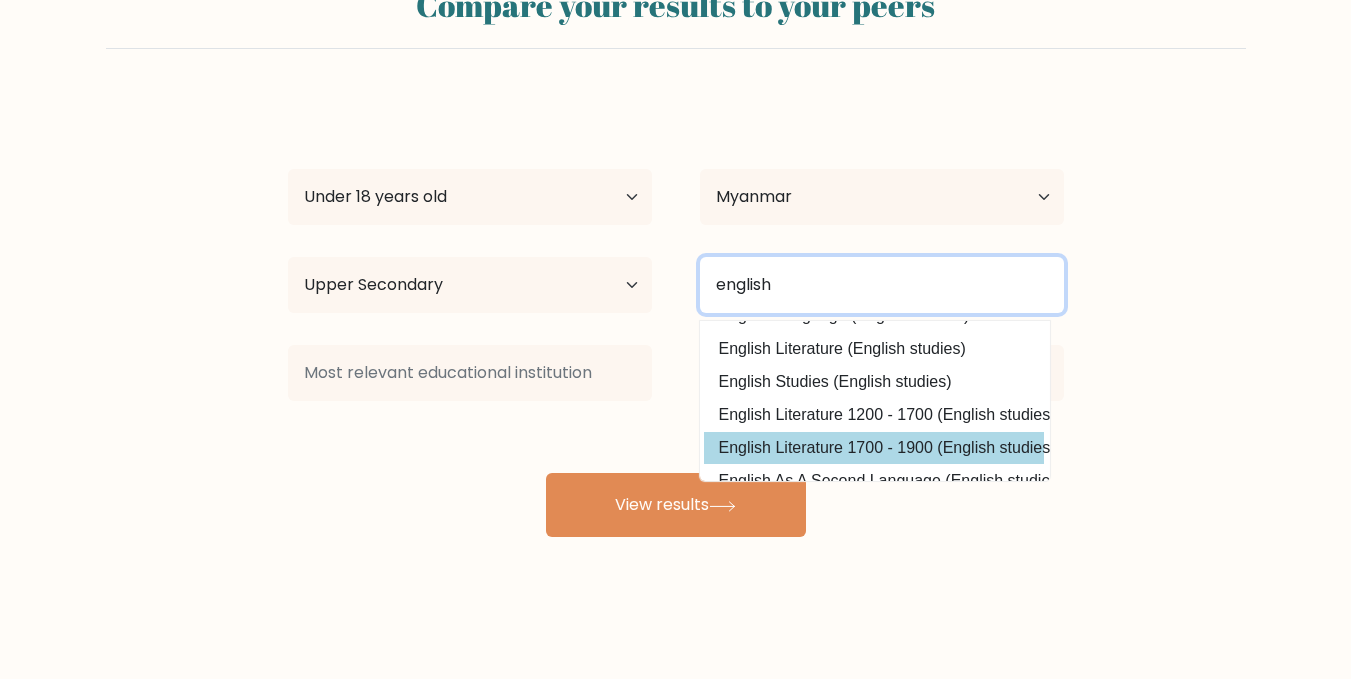 scroll, scrollTop: 0, scrollLeft: 1, axis: horizontal 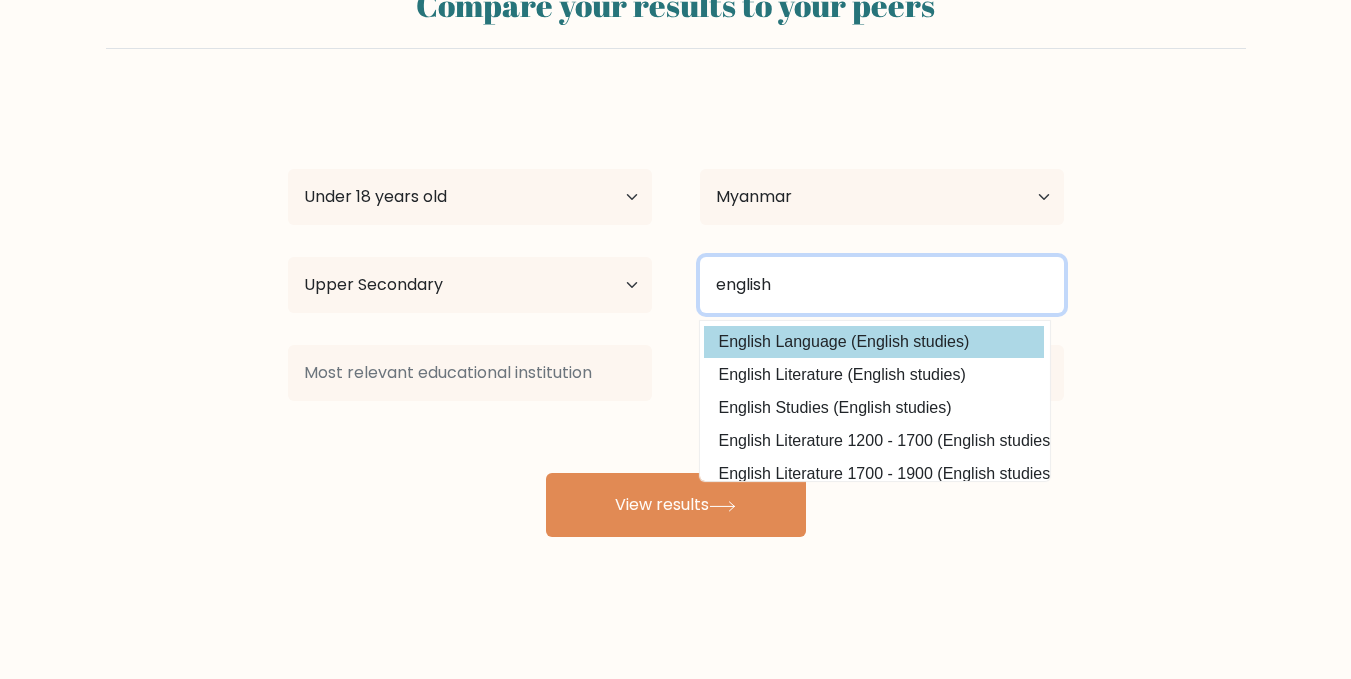 type on "english" 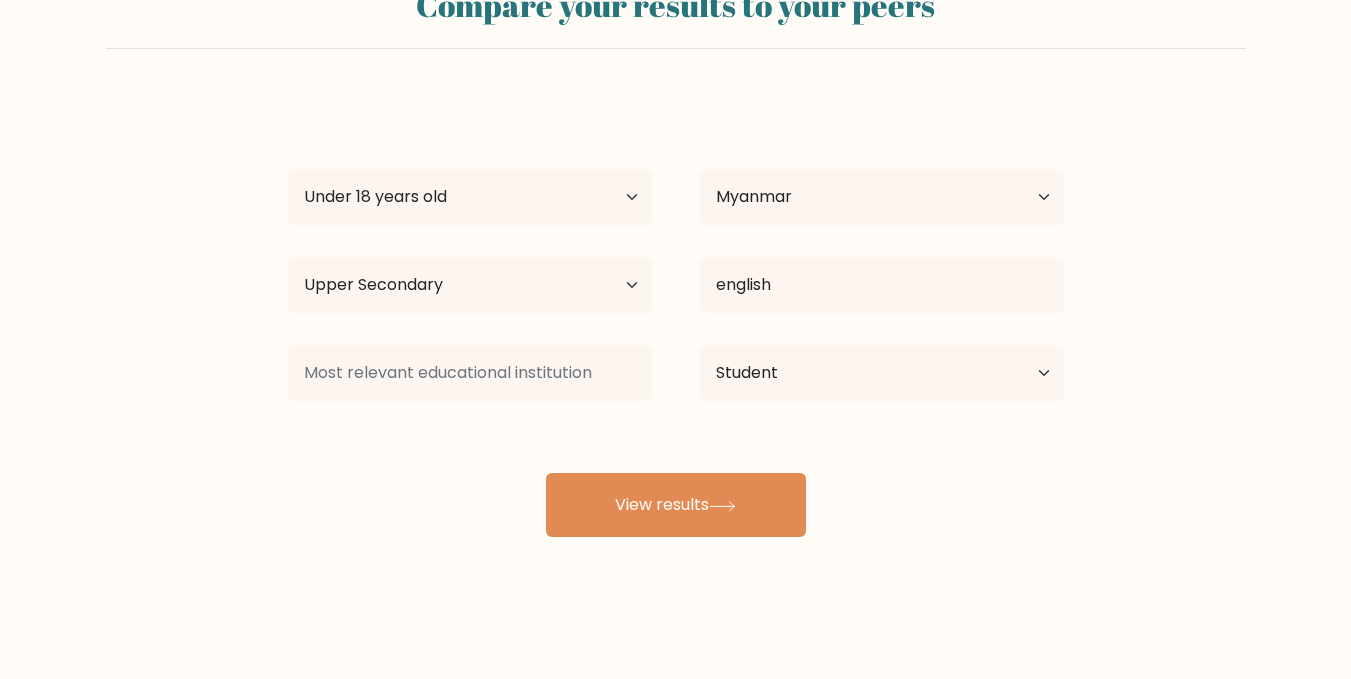 click on "Hannah
Yoon
Age
Under 18 years old
18-24 years old
25-34 years old
35-44 years old
45-54 years old
55-64 years old
65 years old and above
Country
Afghanistan
Albania
Algeria
American Samoa
Andorra
Angola
Anguilla
Antarctica
Antigua and Barbuda
Argentina
Armenia
Aruba
Australia
Austria
Azerbaijan
Bahamas
Bahrain
Bangladesh
Barbados
Belarus
Belgium
Belize
Benin
Bermuda
Bhutan
Bolivia
Bonaire, Sint Eustatius and Saba
Bosnia and Herzegovina
Botswana
Bouvet Island
Brazil
Brunei" at bounding box center (676, 317) 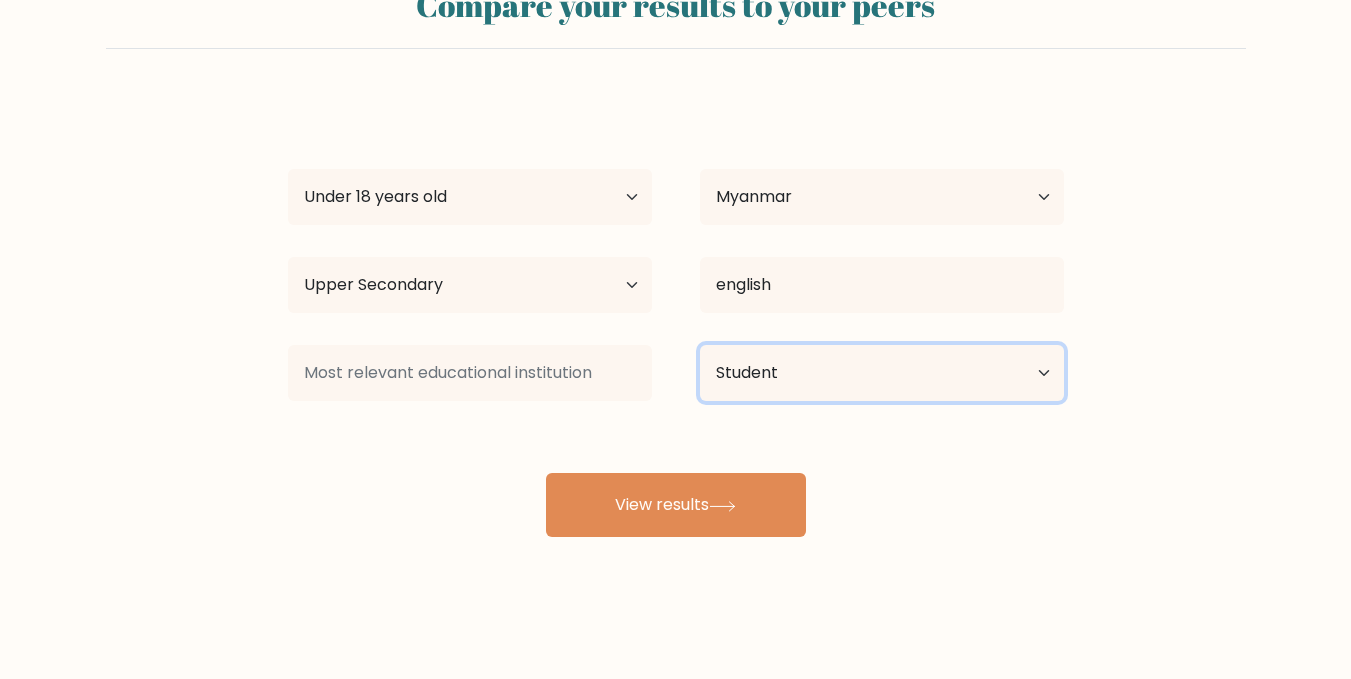 click on "Current employment status
Employed
Student
Retired
Other / prefer not to answer" at bounding box center (882, 373) 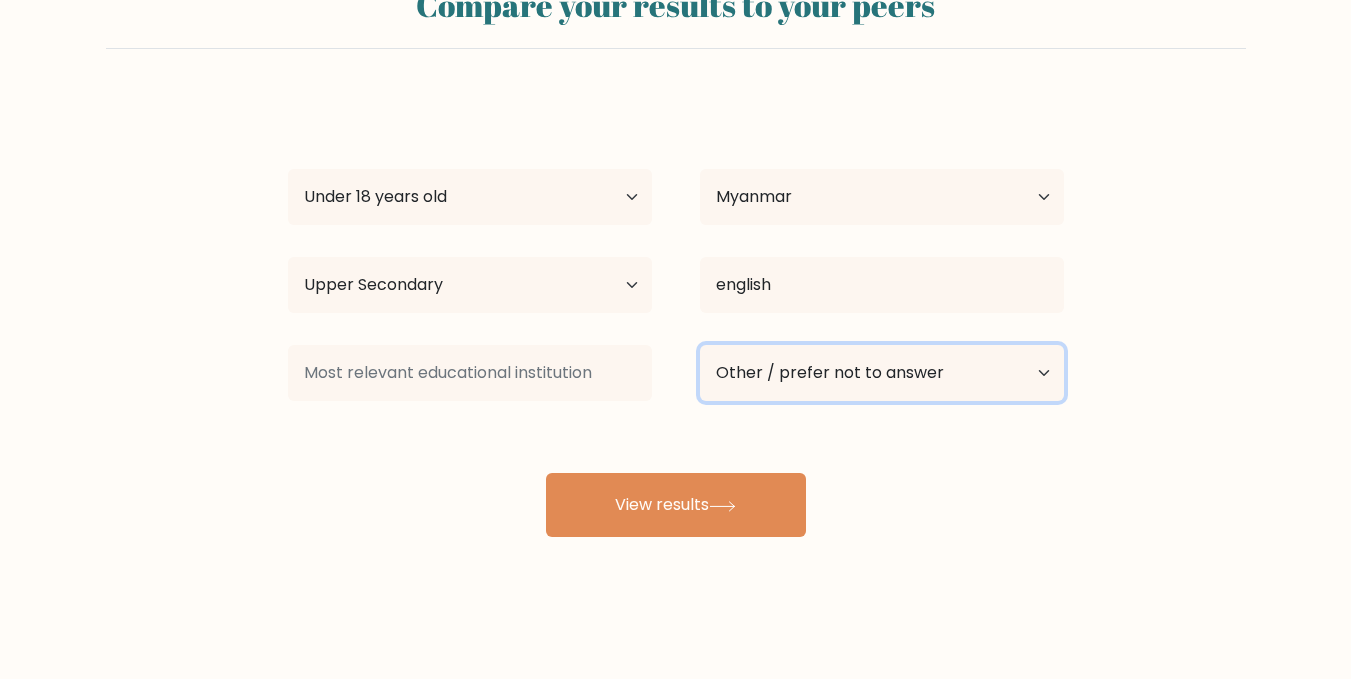 click on "Current employment status
Employed
Student
Retired
Other / prefer not to answer" at bounding box center [882, 373] 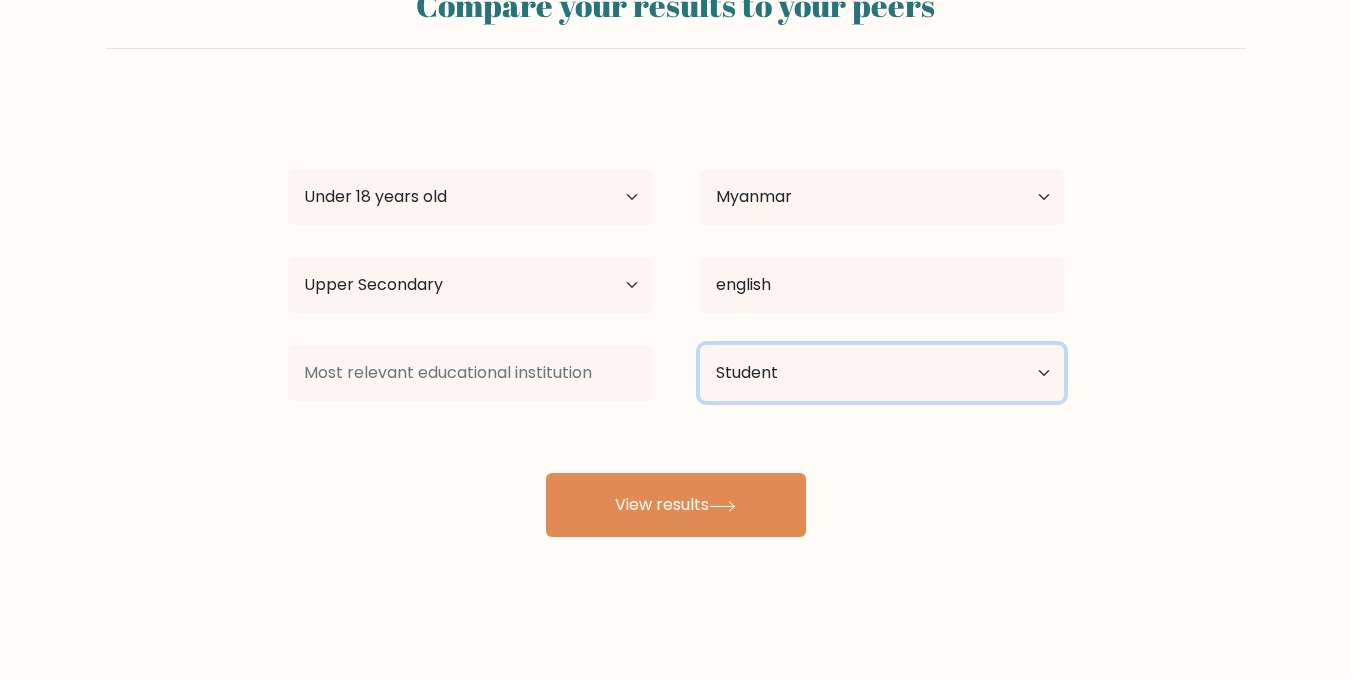 click on "Current employment status
Employed
Student
Retired
Other / prefer not to answer" at bounding box center [882, 373] 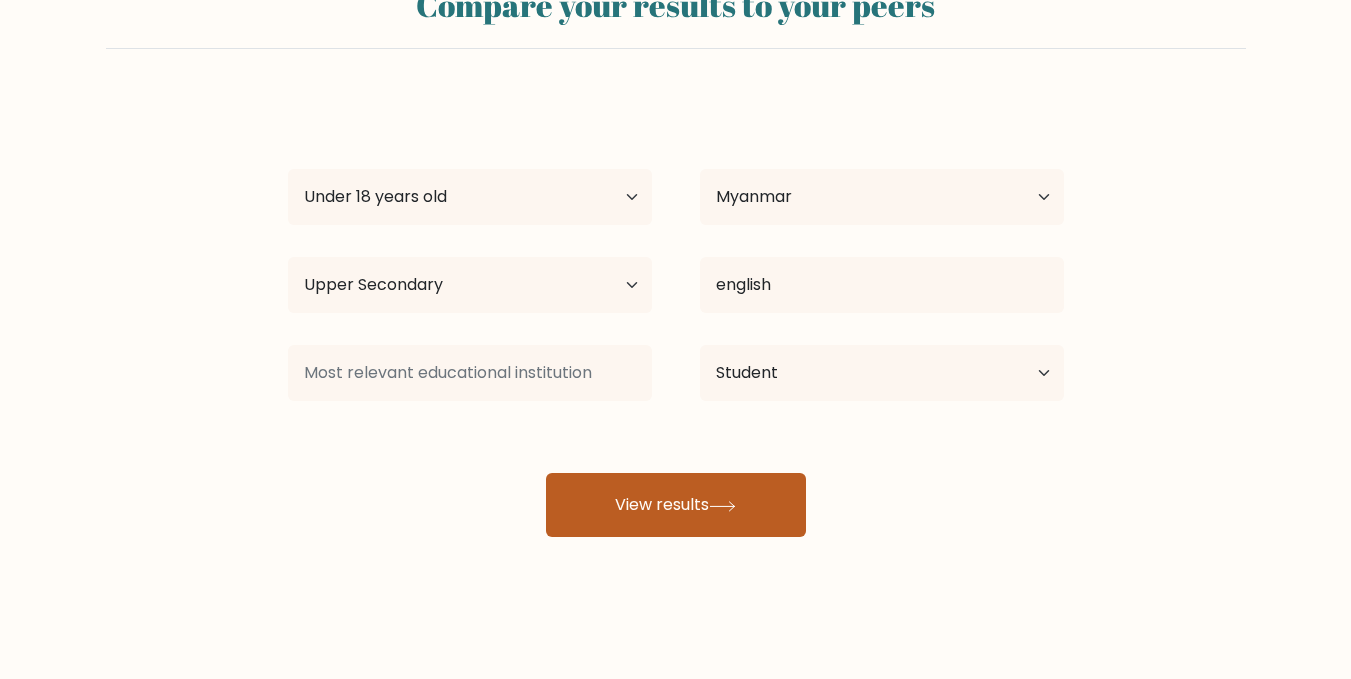 click 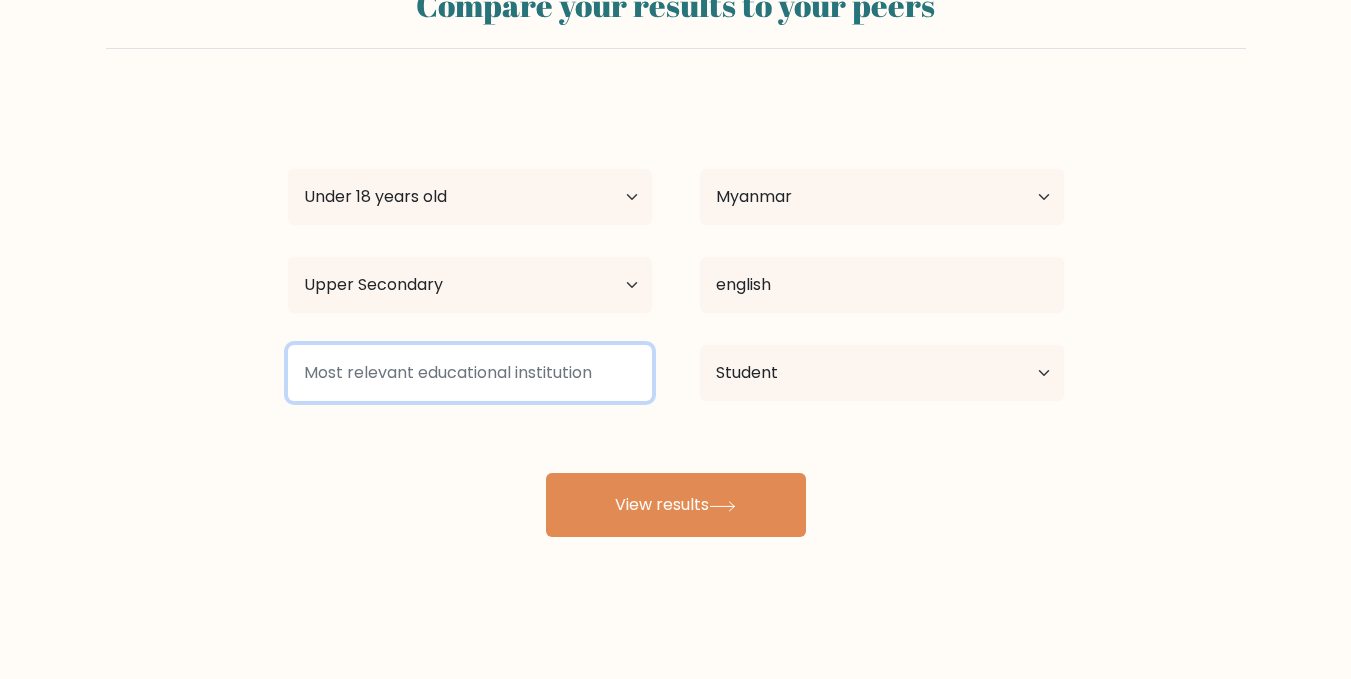 click at bounding box center (470, 373) 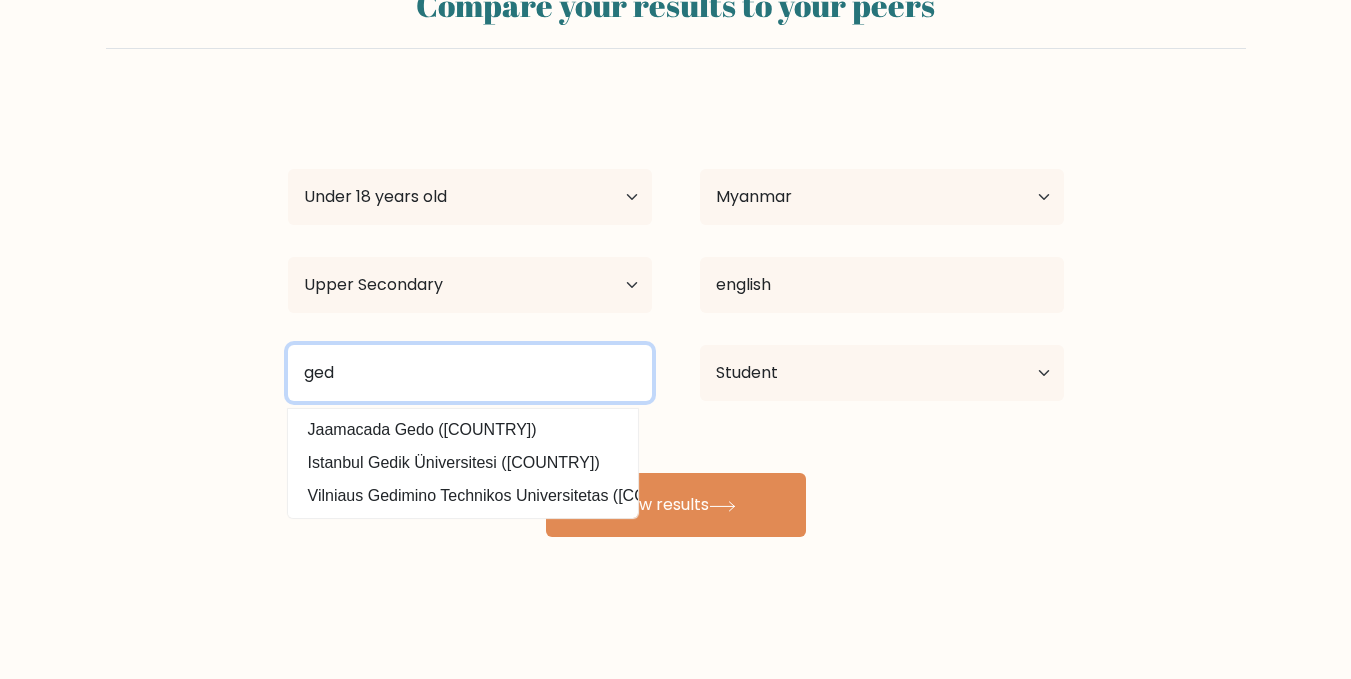 type on "ged" 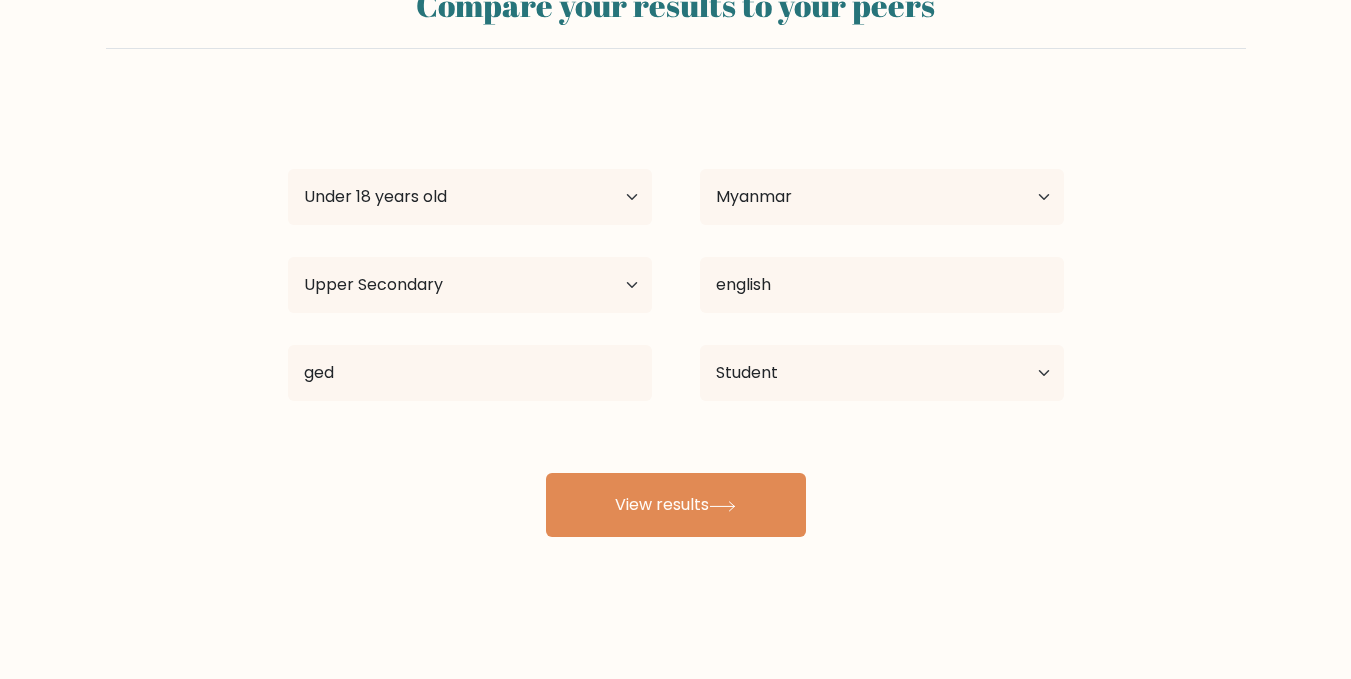 click on "Hannah
Yoon
Age
Under 18 years old
18-24 years old
25-34 years old
35-44 years old
45-54 years old
55-64 years old
65 years old and above
Country
Afghanistan
Albania
Algeria
American Samoa
Andorra
Angola
Anguilla
Antarctica
Antigua and Barbuda
Argentina
Armenia
Aruba
Australia
Austria
Azerbaijan
Bahamas
Bahrain
Bangladesh
Barbados
Belarus
Belgium
Belize
Benin
Bermuda
Bhutan
Bolivia
Bonaire, Sint Eustatius and Saba
Bosnia and Herzegovina
Botswana
Bouvet Island
Brazil
Brunei" at bounding box center [676, 317] 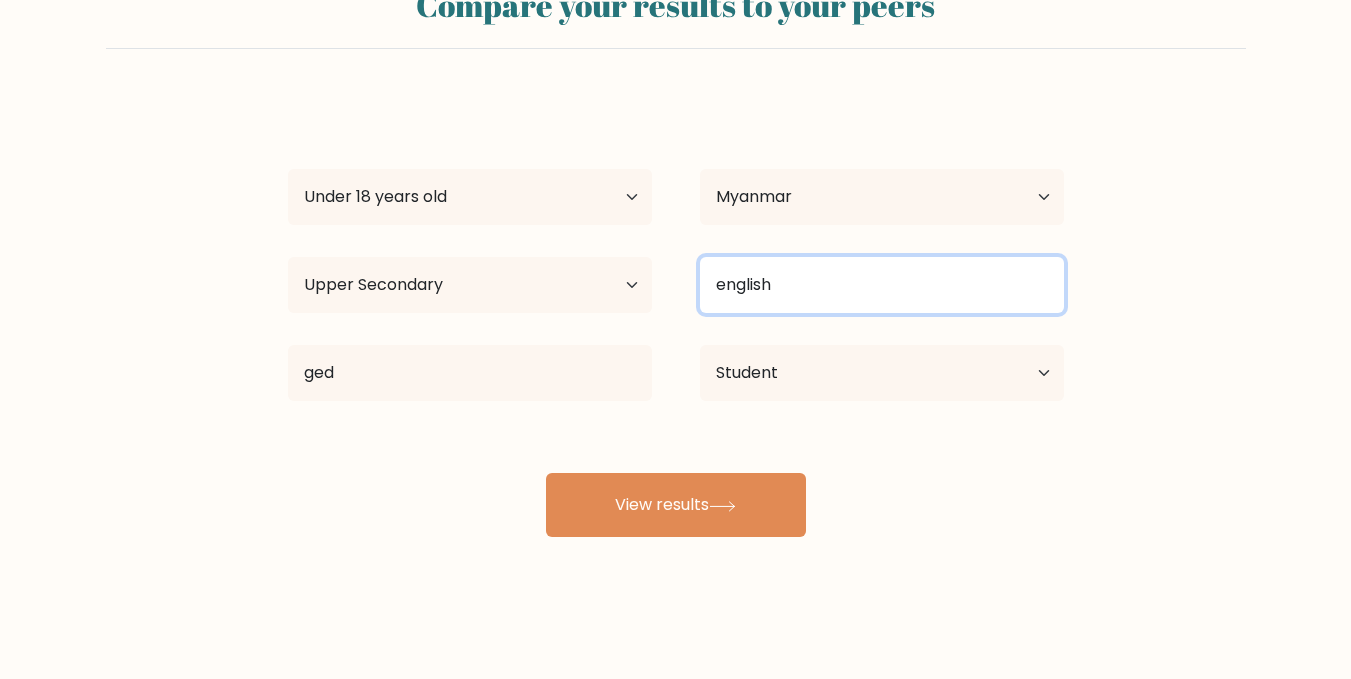 click on "english" at bounding box center [882, 285] 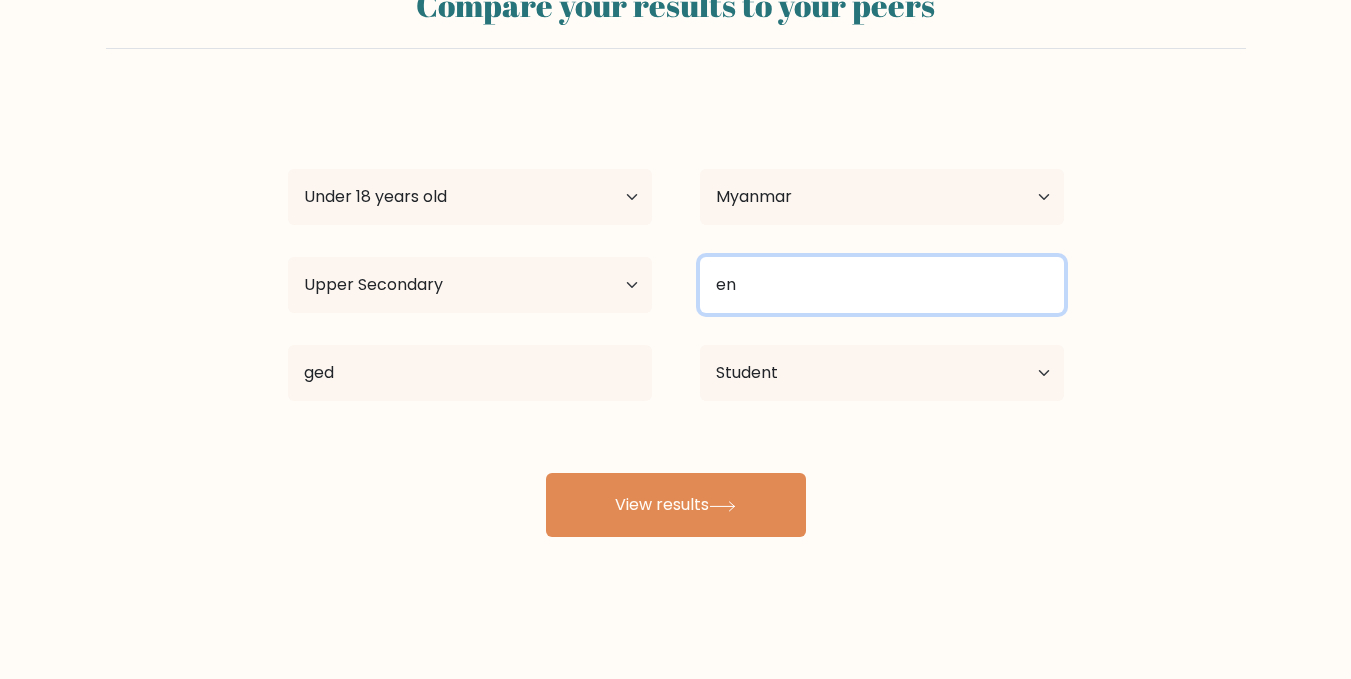 type on "e" 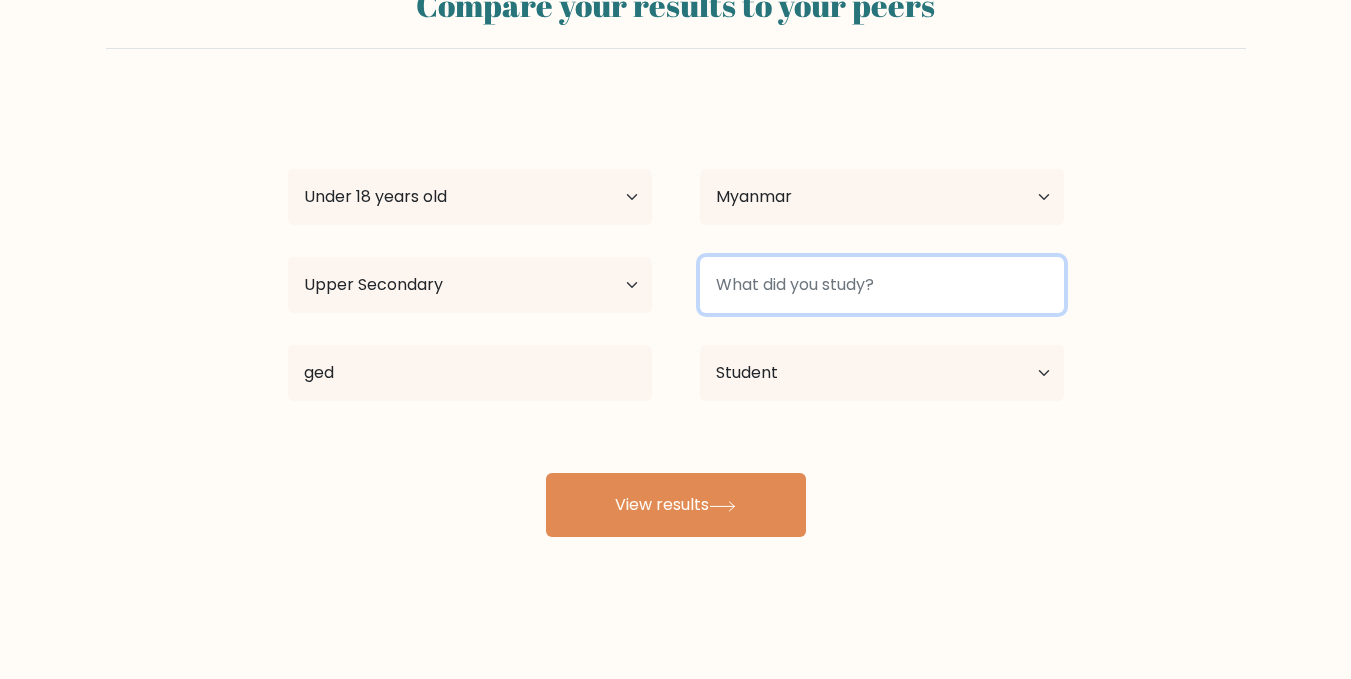 click at bounding box center [882, 285] 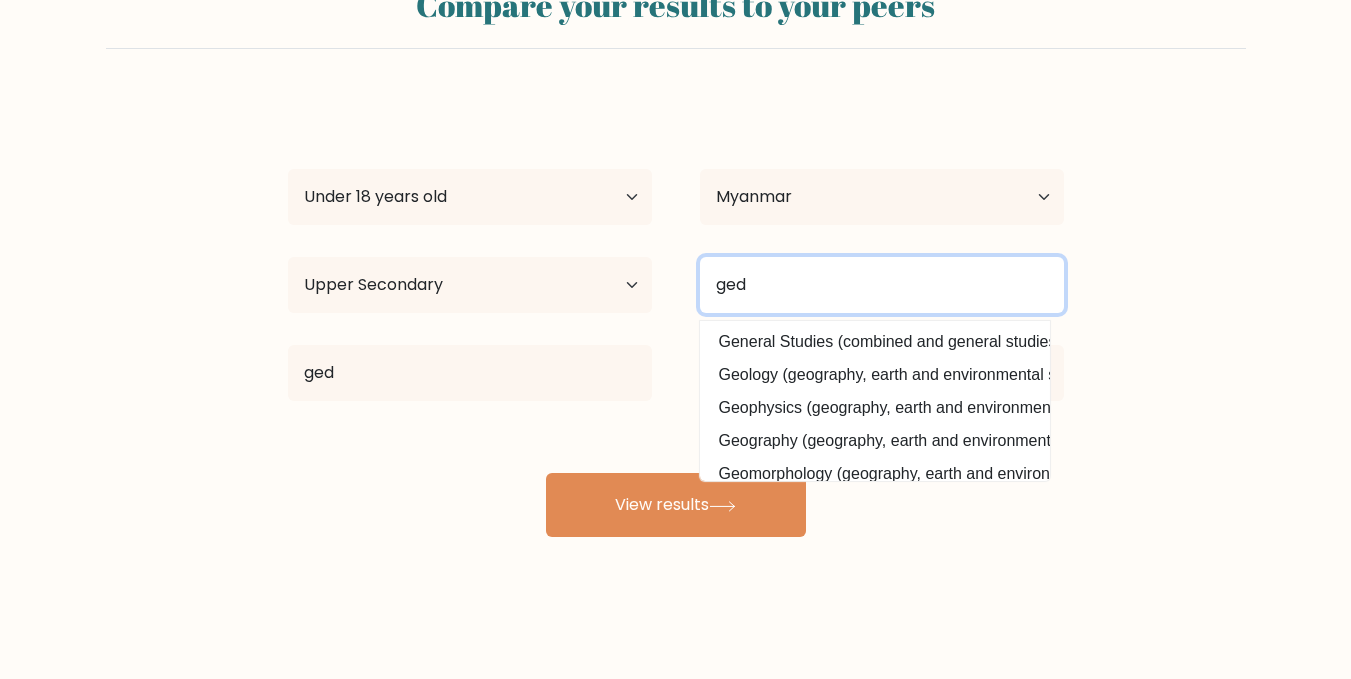 scroll, scrollTop: 0, scrollLeft: 0, axis: both 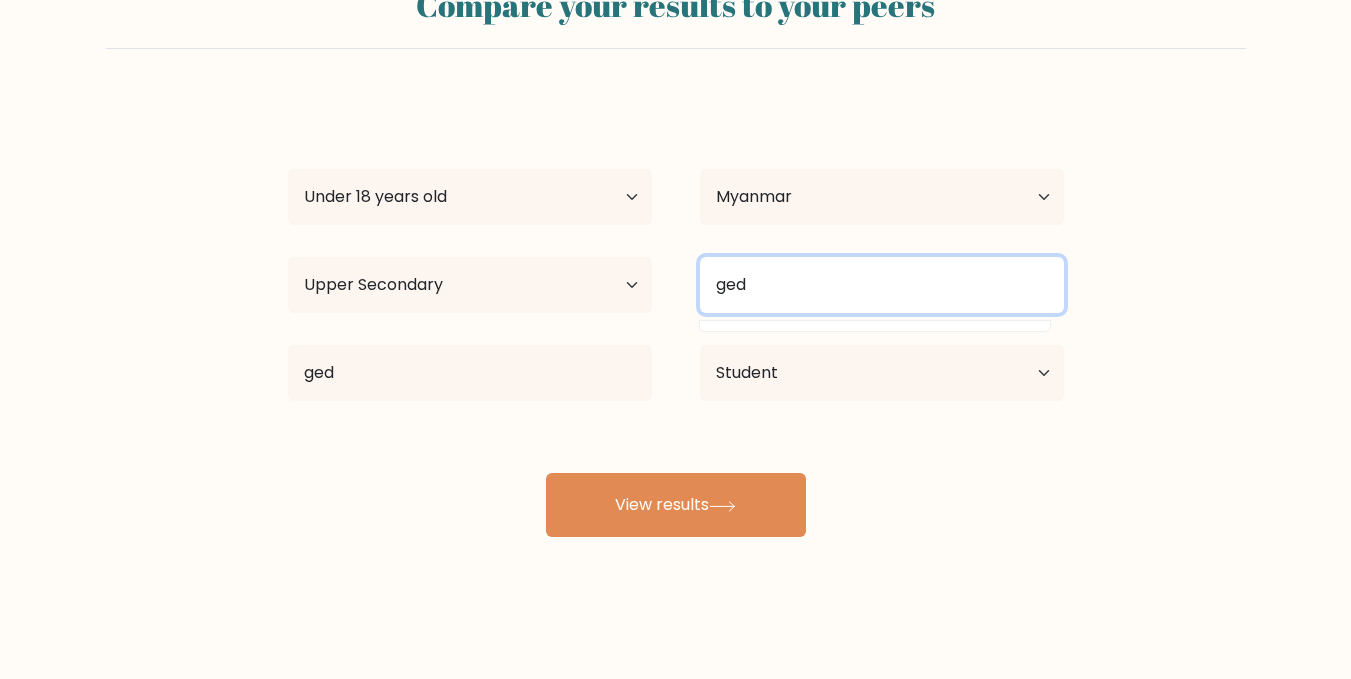 type on "ged" 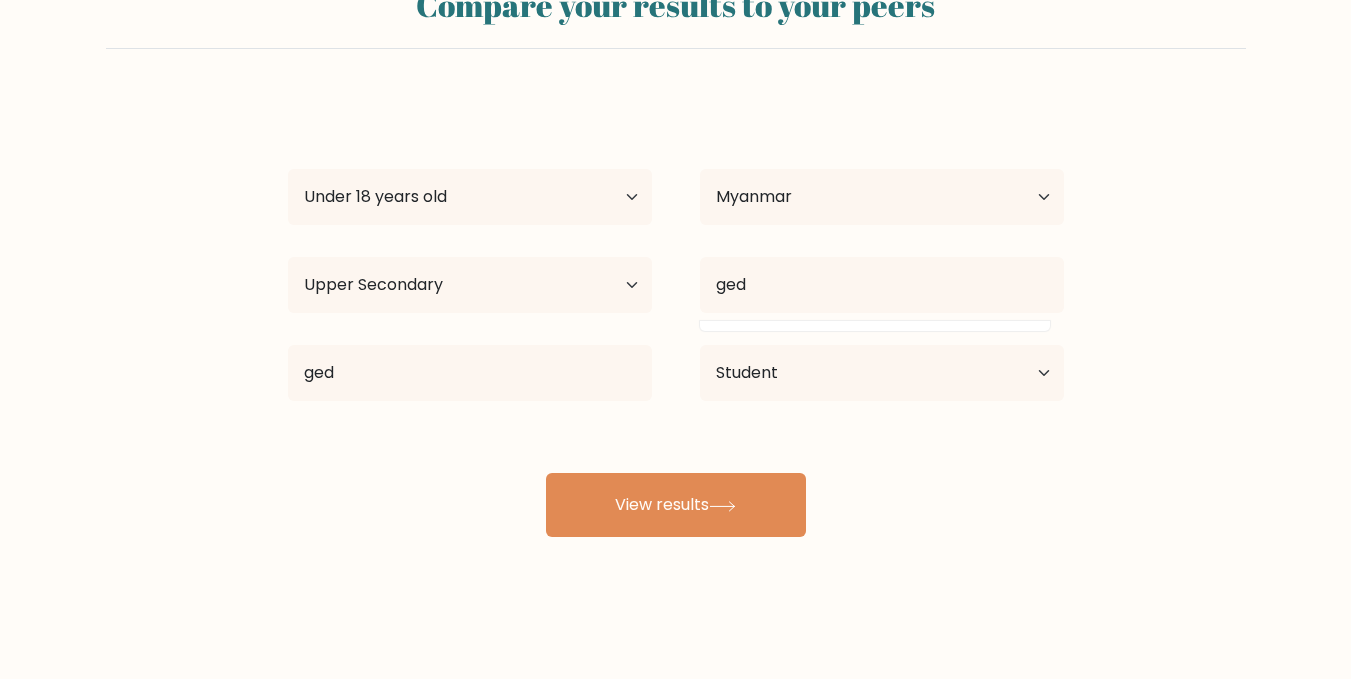 click on "Hannah
Yoon
Age
Under 18 years old
18-24 years old
25-34 years old
35-44 years old
45-54 years old
55-64 years old
65 years old and above
Country
Afghanistan
Albania
Algeria
American Samoa
Andorra
Angola
Anguilla
Antarctica
Antigua and Barbuda
Argentina
Armenia
Aruba
Australia
Austria
Azerbaijan
Bahamas
Bahrain
Bangladesh
Barbados
Belarus
Belgium
Belize
Benin
Bermuda
Bhutan
Bolivia
Bonaire, Sint Eustatius and Saba
Bosnia and Herzegovina
Botswana
Bouvet Island
Brazil
Brunei" at bounding box center (676, 317) 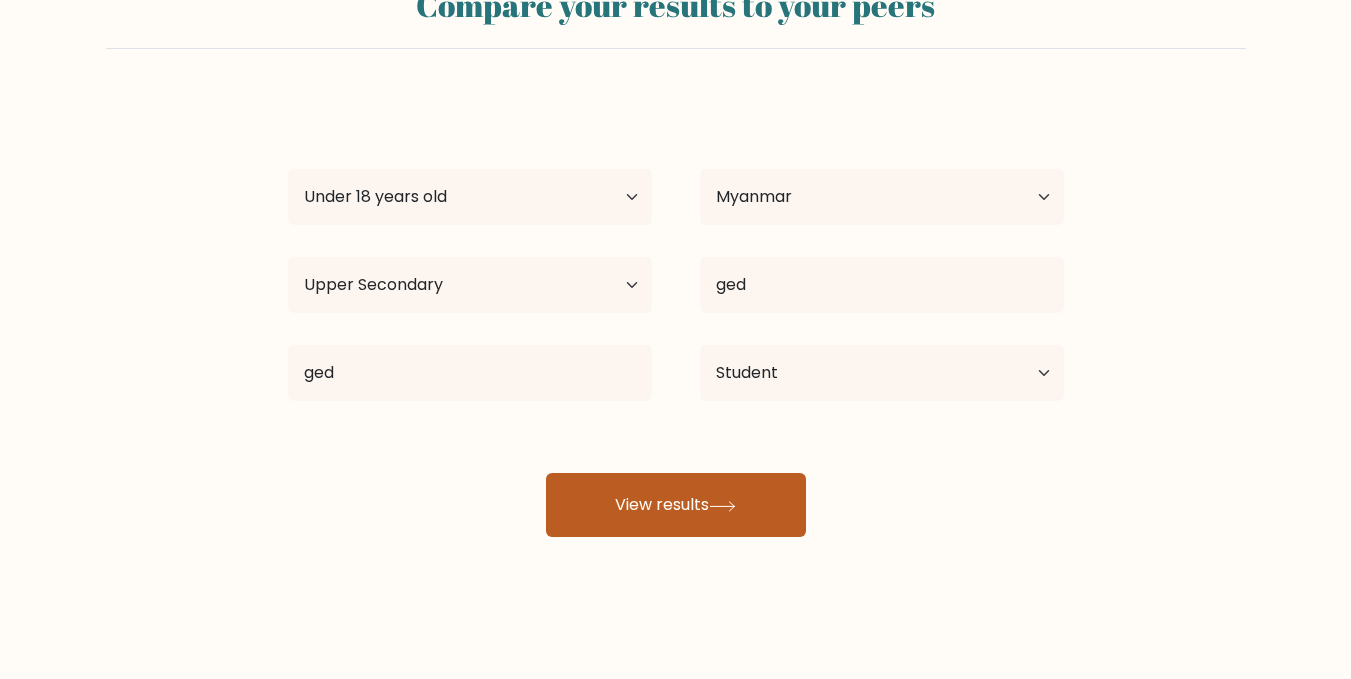 click on "View results" at bounding box center [676, 505] 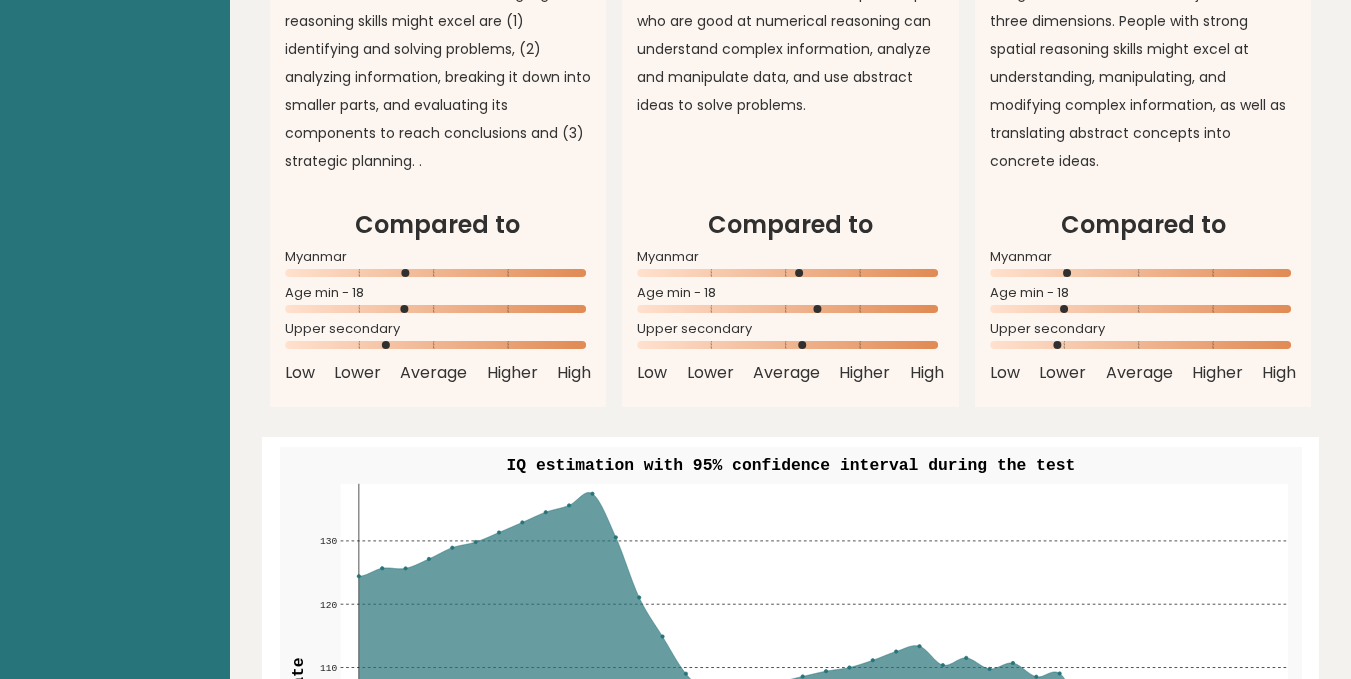 scroll, scrollTop: 2039, scrollLeft: 0, axis: vertical 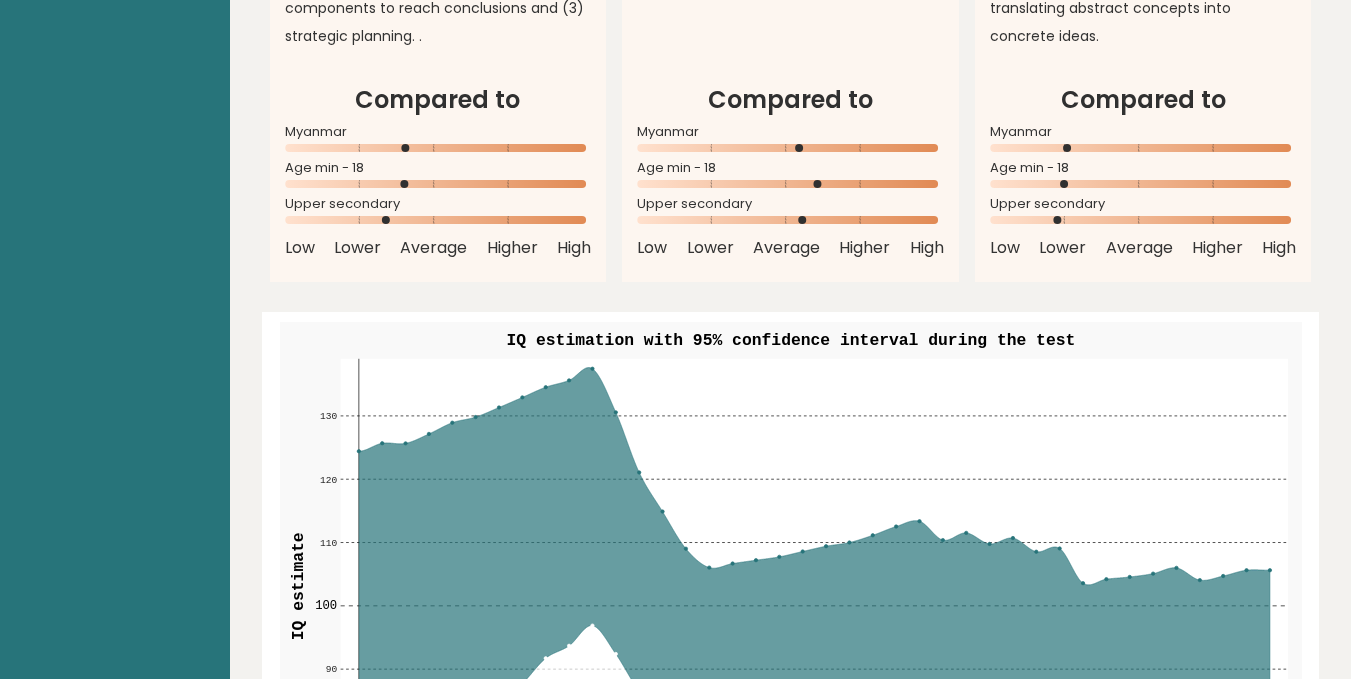 click 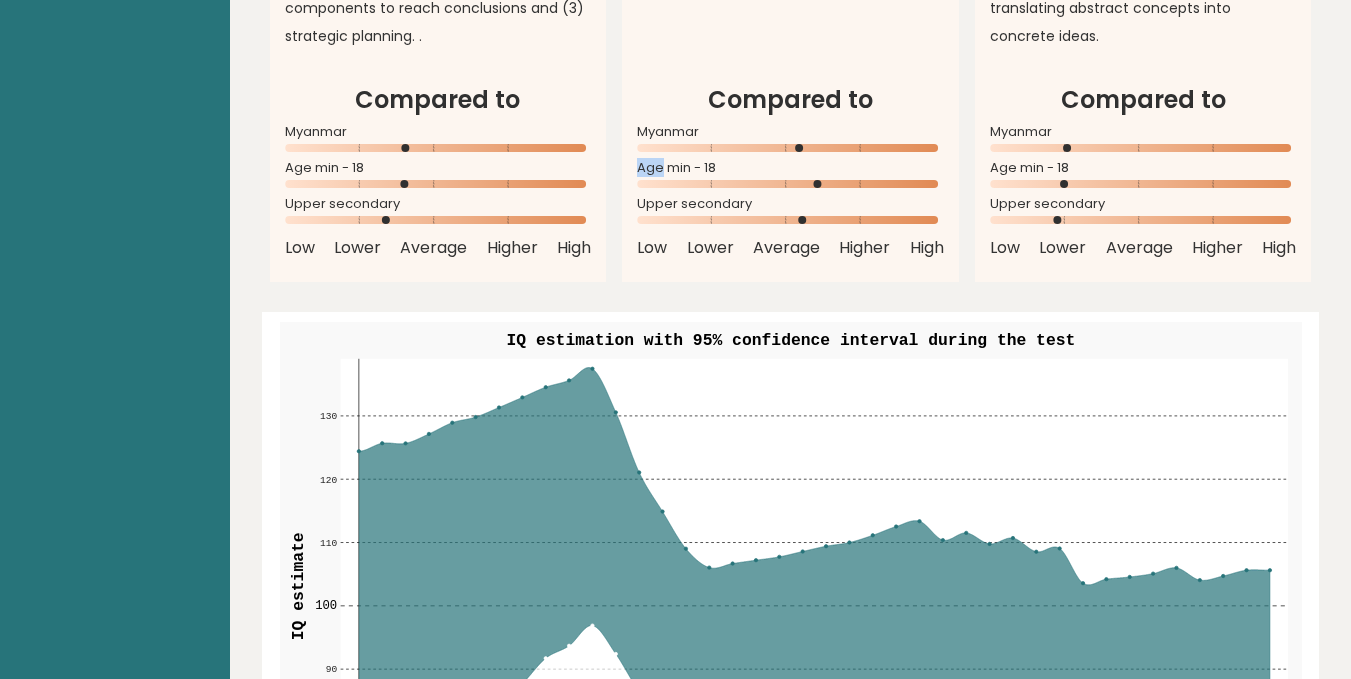 drag, startPoint x: 799, startPoint y: 149, endPoint x: 814, endPoint y: 150, distance: 15.033297 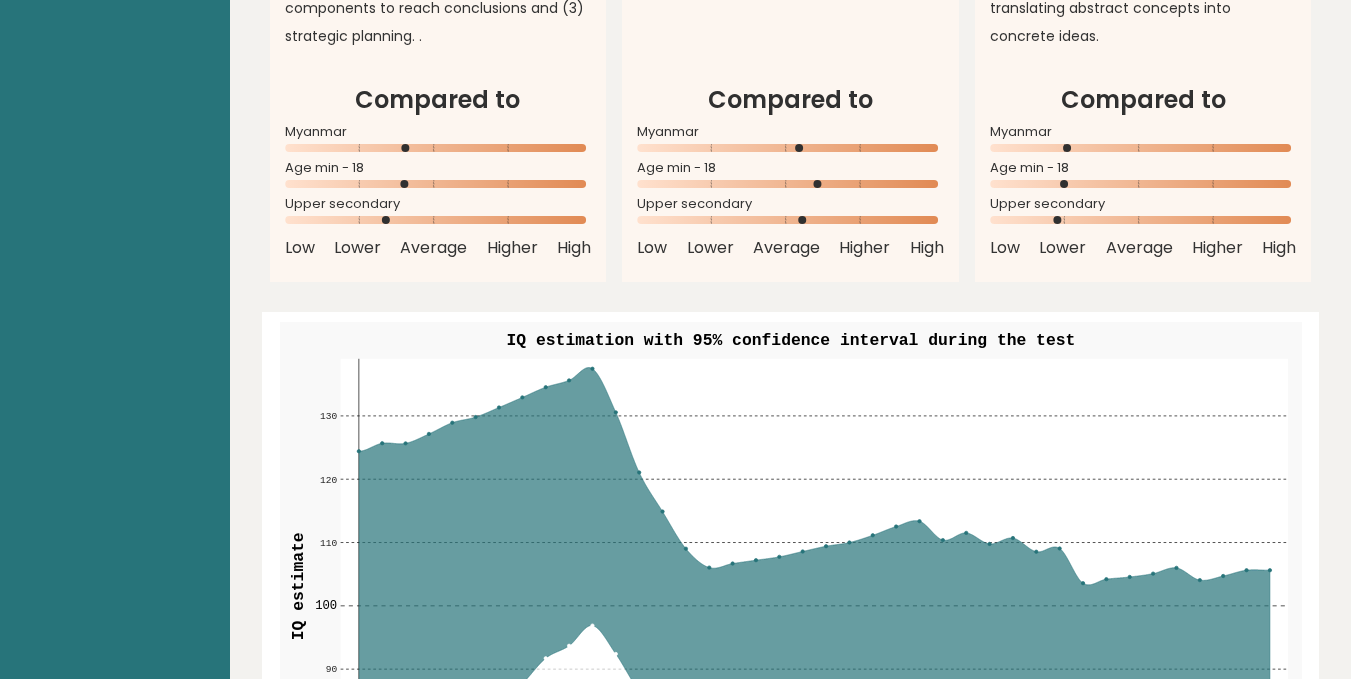 click on "Compared to" at bounding box center (790, 100) 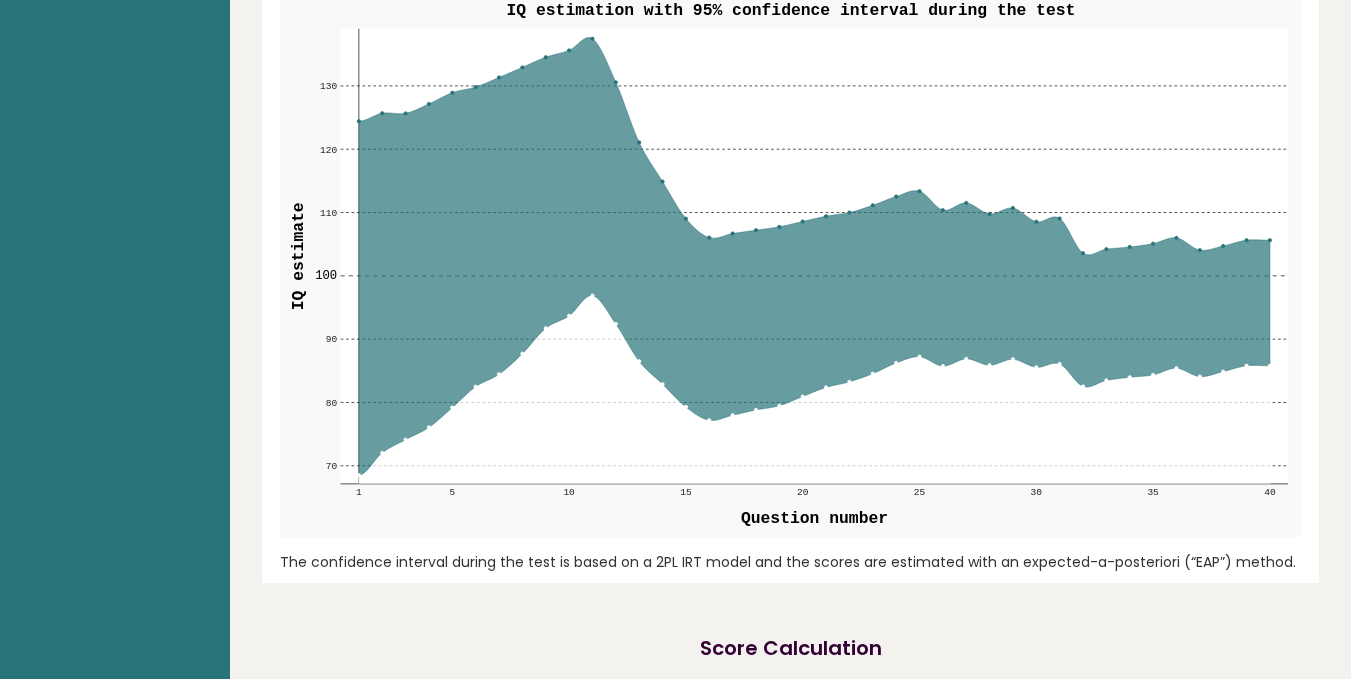 scroll, scrollTop: 2370, scrollLeft: 0, axis: vertical 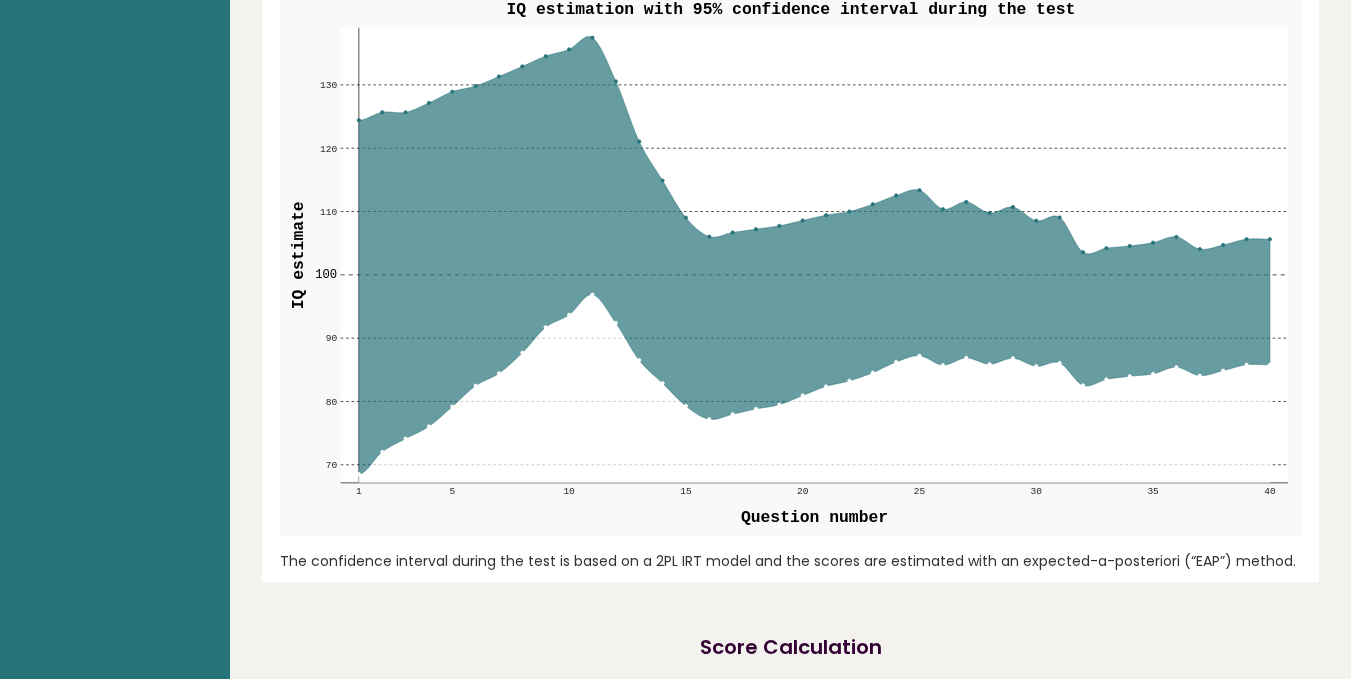 drag, startPoint x: 699, startPoint y: 274, endPoint x: 765, endPoint y: 286, distance: 67.08204 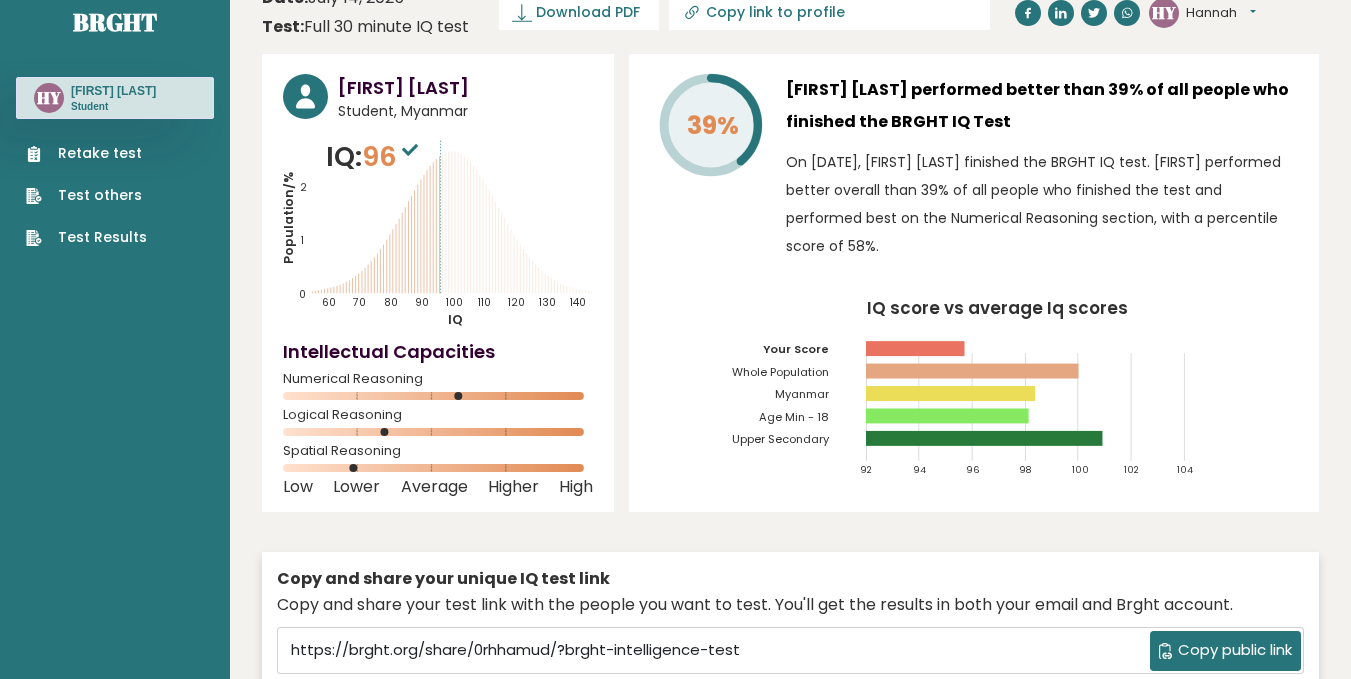 scroll, scrollTop: 30, scrollLeft: 0, axis: vertical 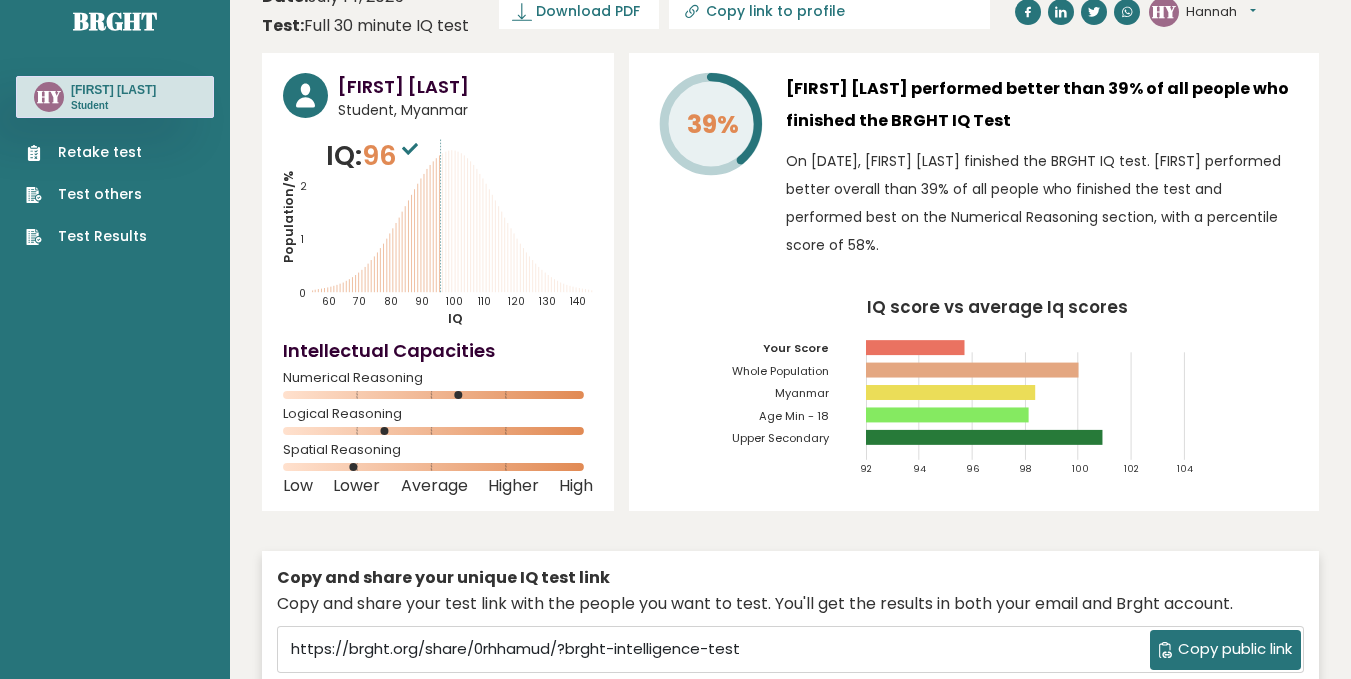click on "Hannah Yoon
Student,
Myanmar
IQ:  96
Population/%
IQ
0
1
2
60
70
80
90
100
110
120
130
140" at bounding box center [438, 282] 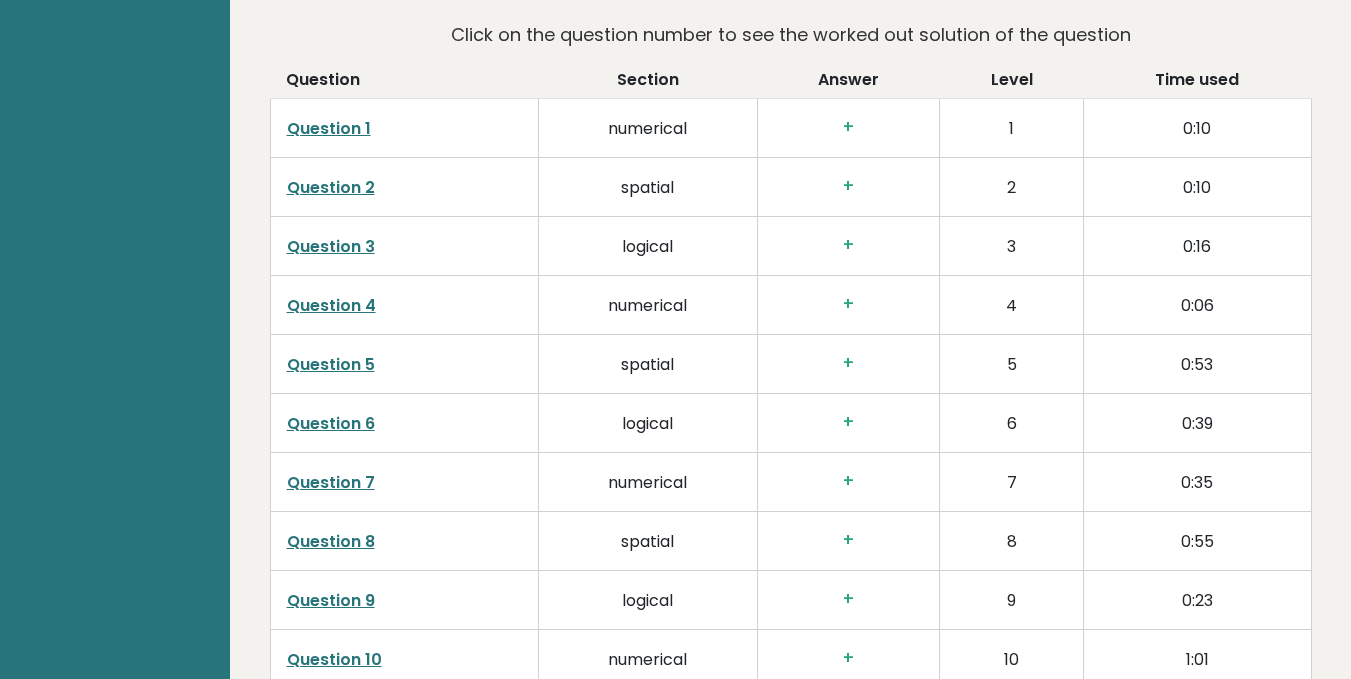 scroll, scrollTop: 3021, scrollLeft: 0, axis: vertical 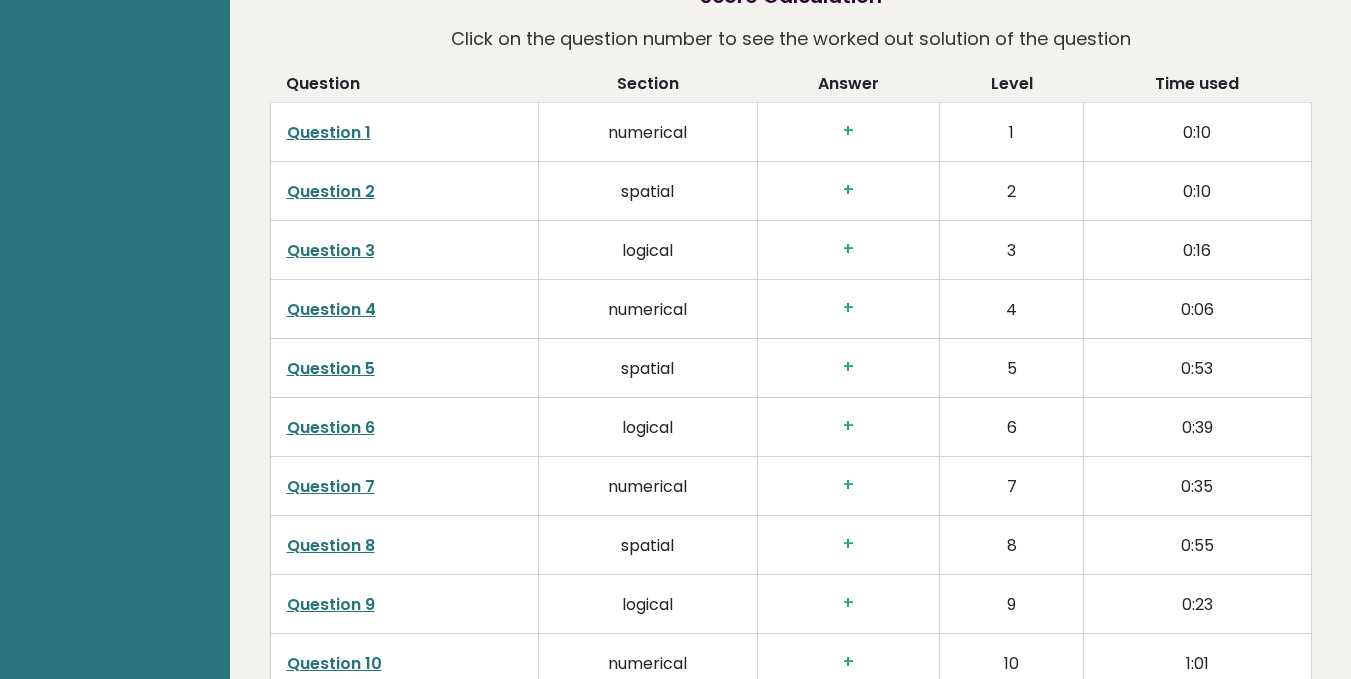click on "+" at bounding box center (848, 131) 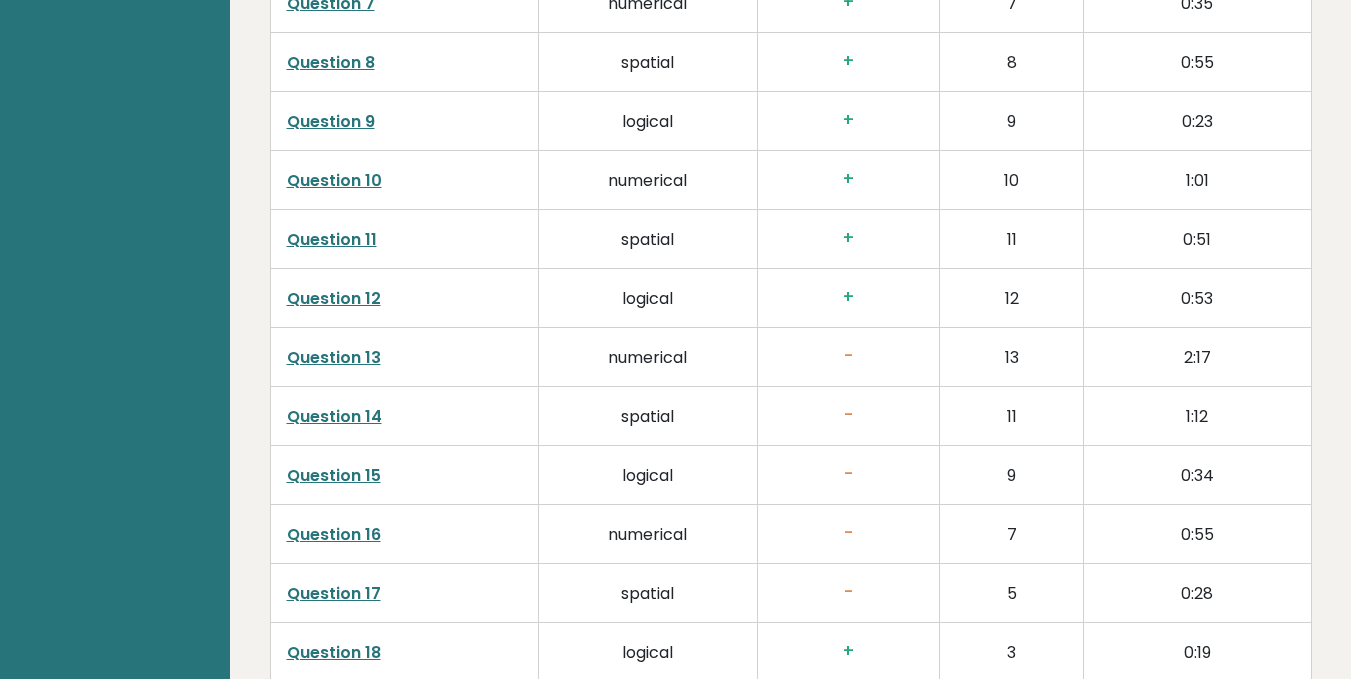 scroll, scrollTop: 3731, scrollLeft: 0, axis: vertical 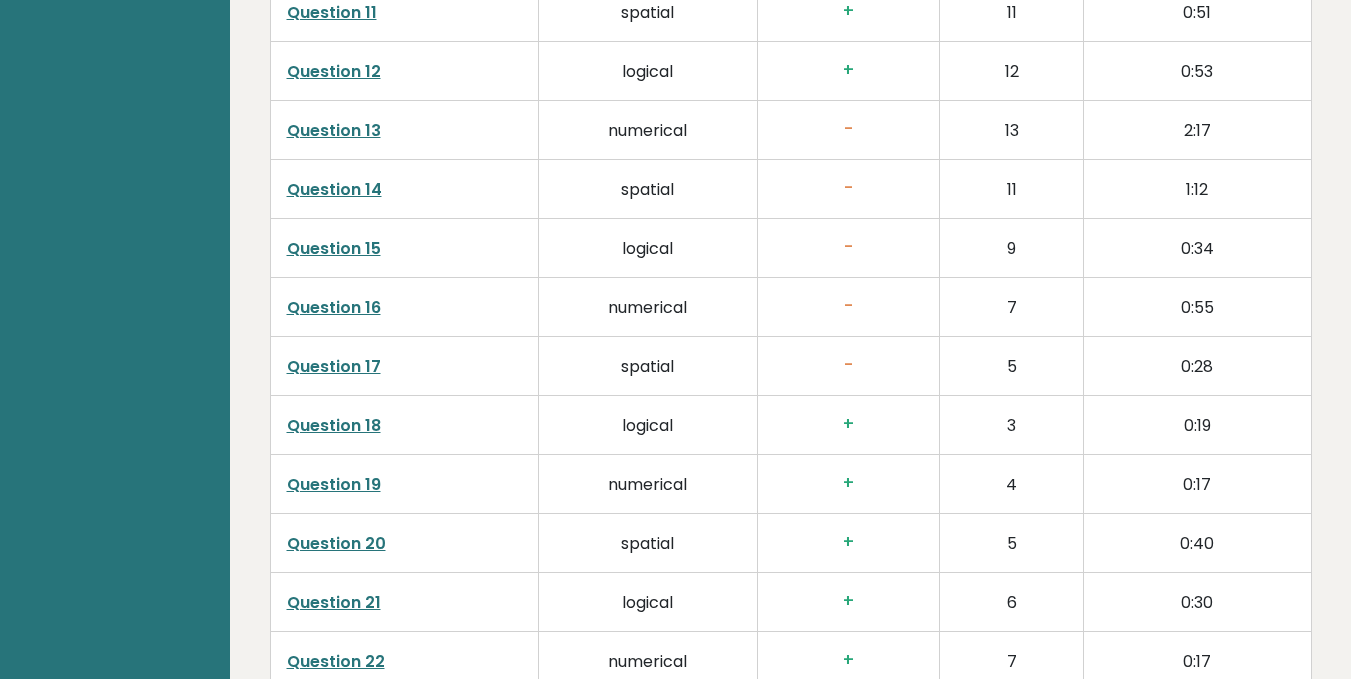 click on "-" at bounding box center [848, 247] 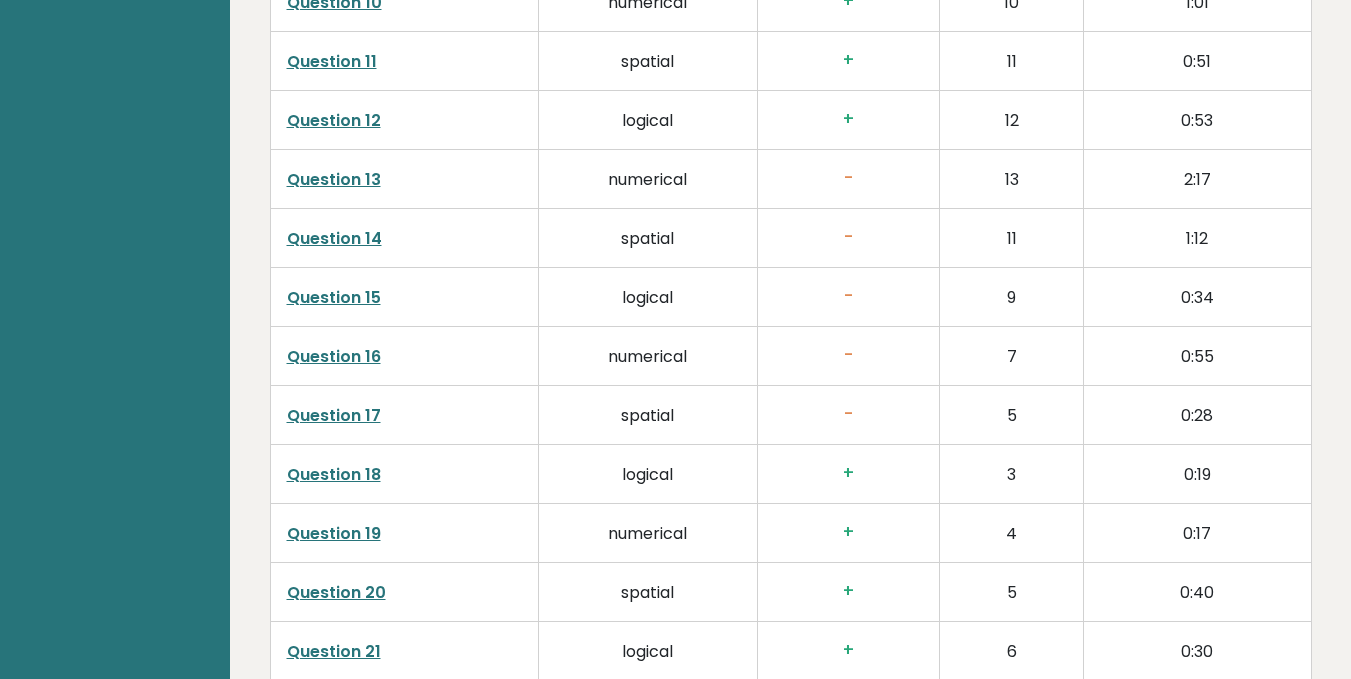 scroll, scrollTop: 3678, scrollLeft: 0, axis: vertical 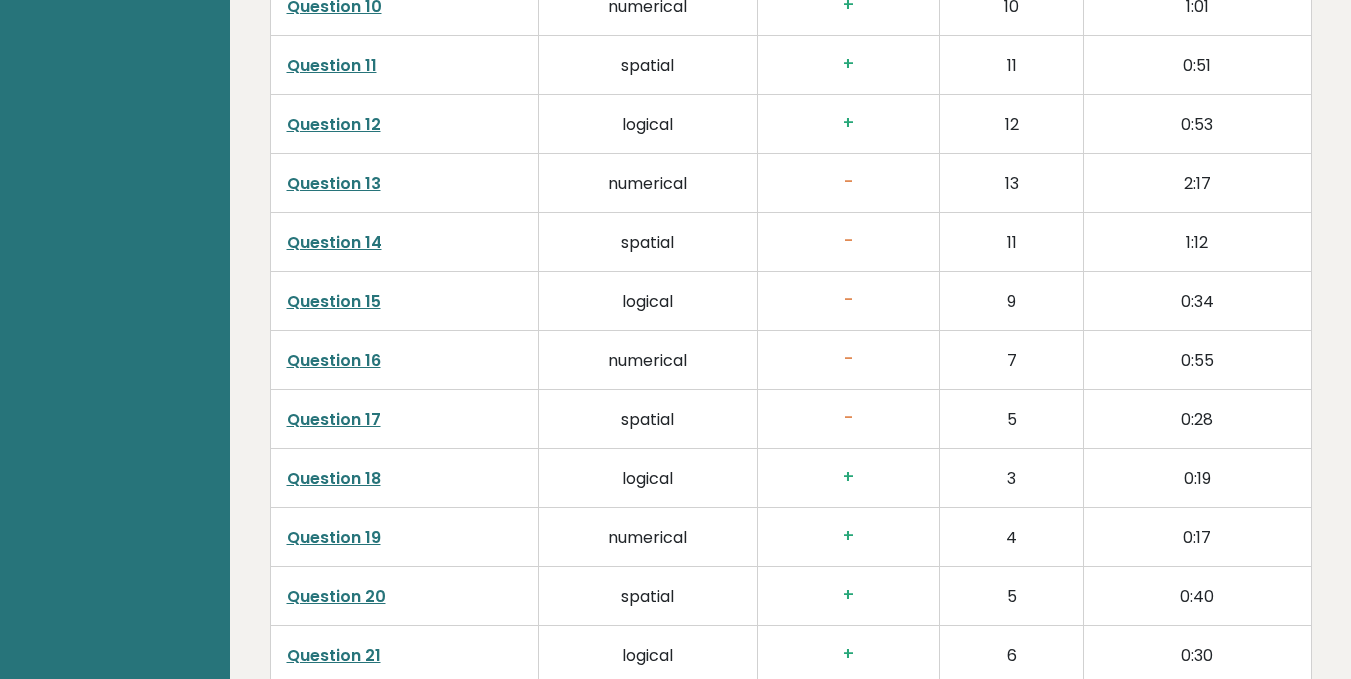 click on "Question
13" at bounding box center (334, 183) 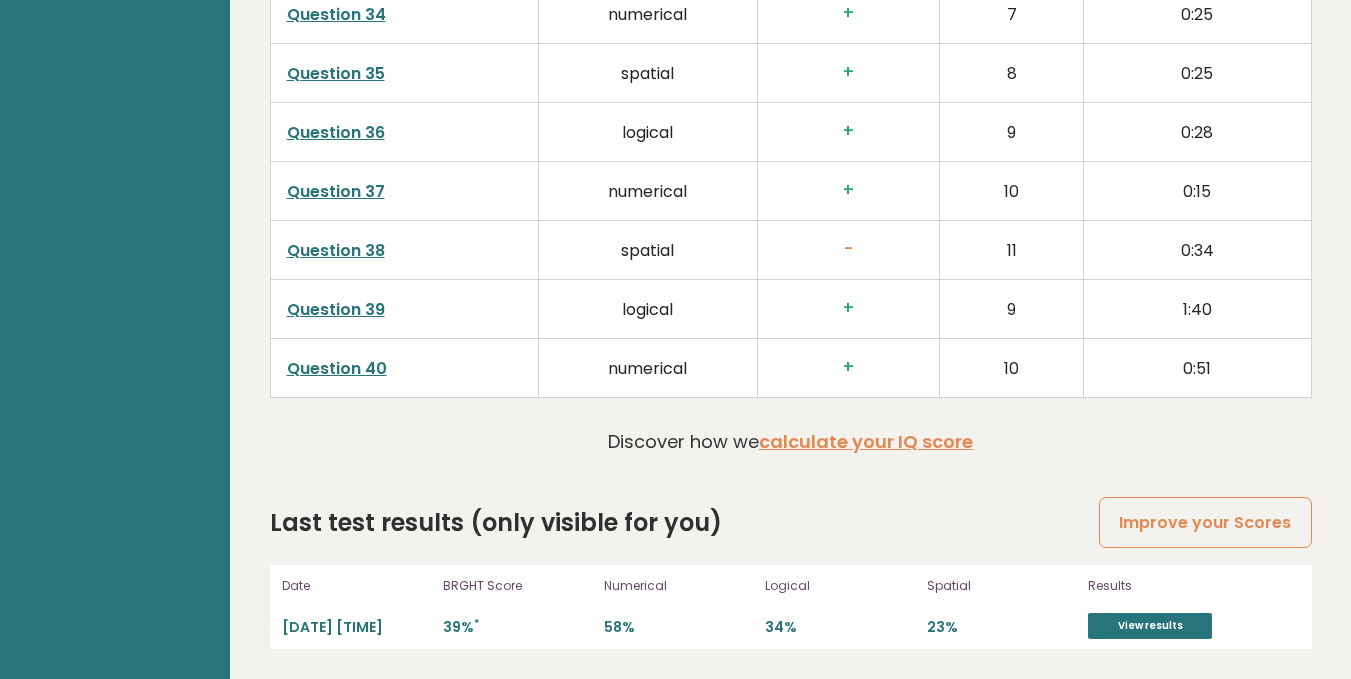 scroll, scrollTop: 5012, scrollLeft: 0, axis: vertical 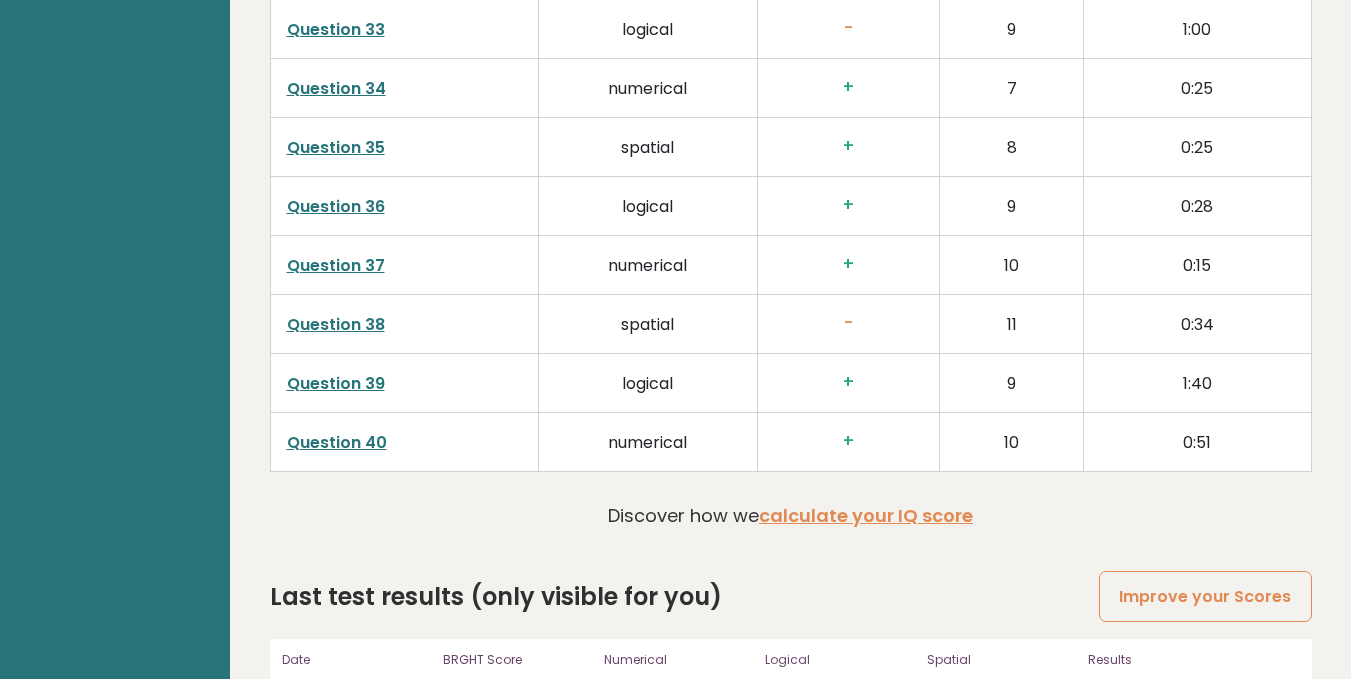 click on "Question
38" at bounding box center (336, 324) 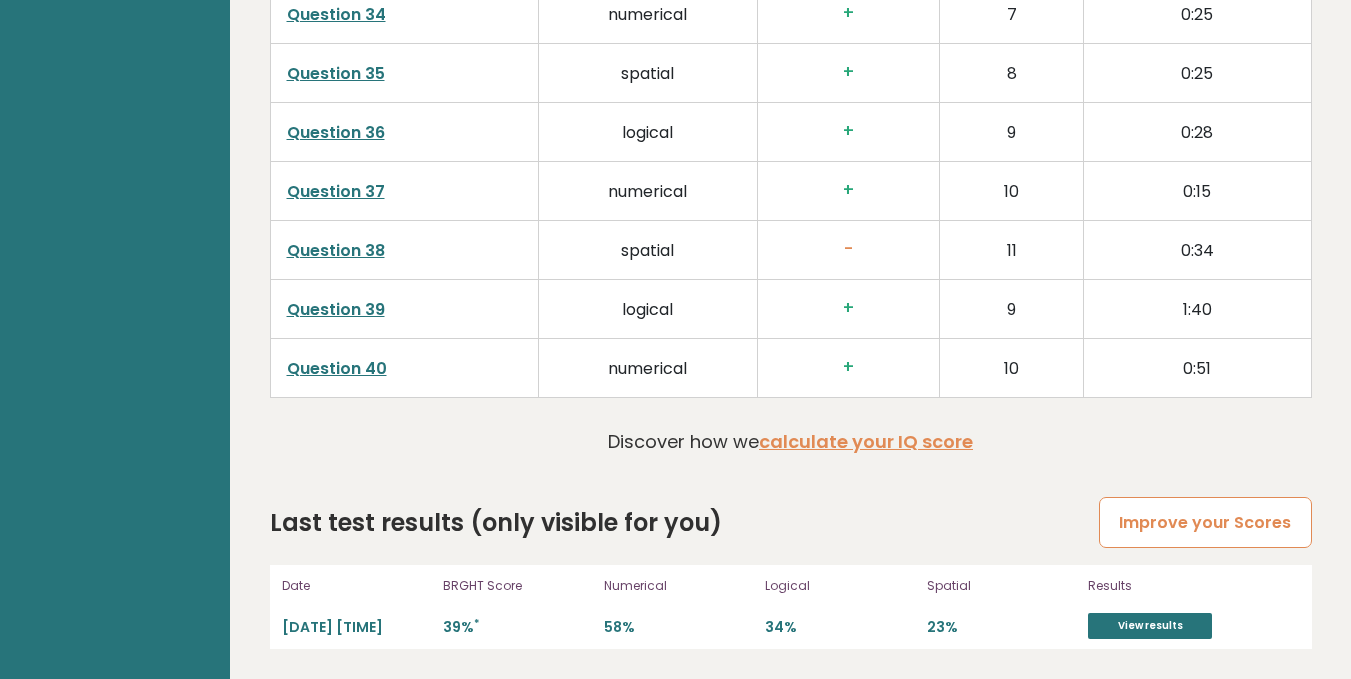 click on "Improve your Scores" at bounding box center [1205, 522] 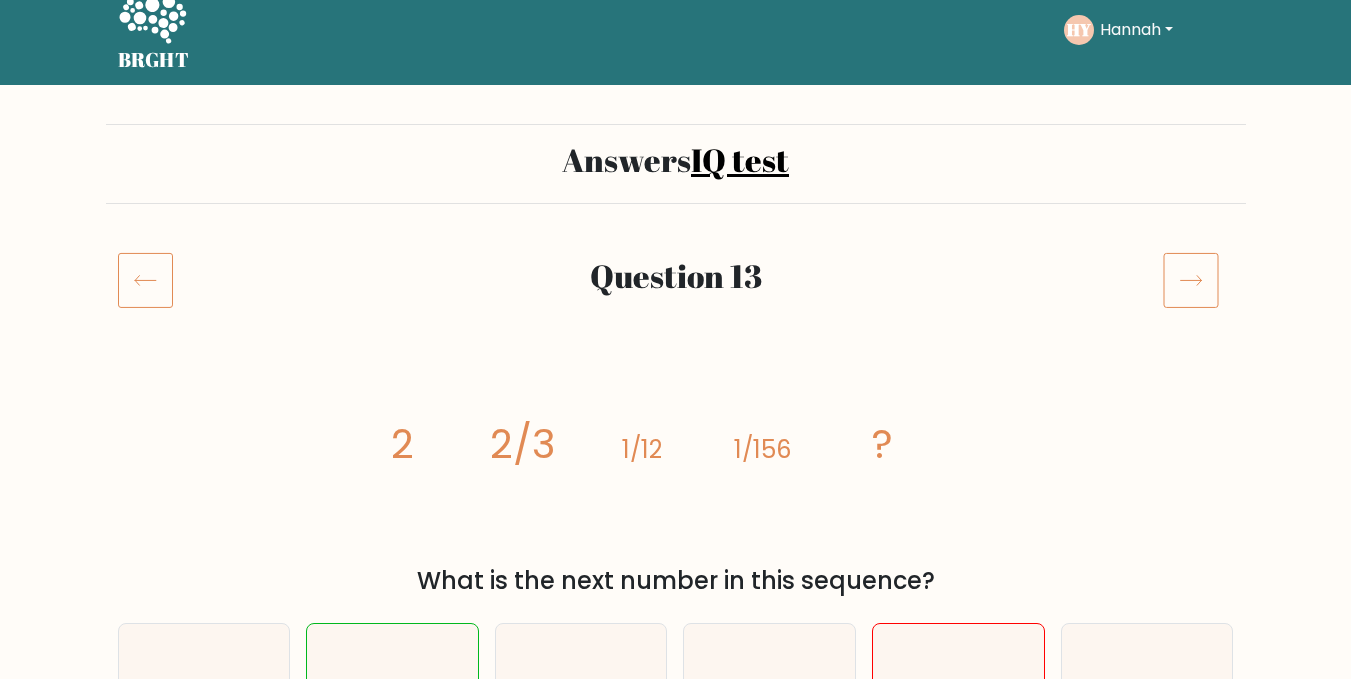 scroll, scrollTop: 0, scrollLeft: 0, axis: both 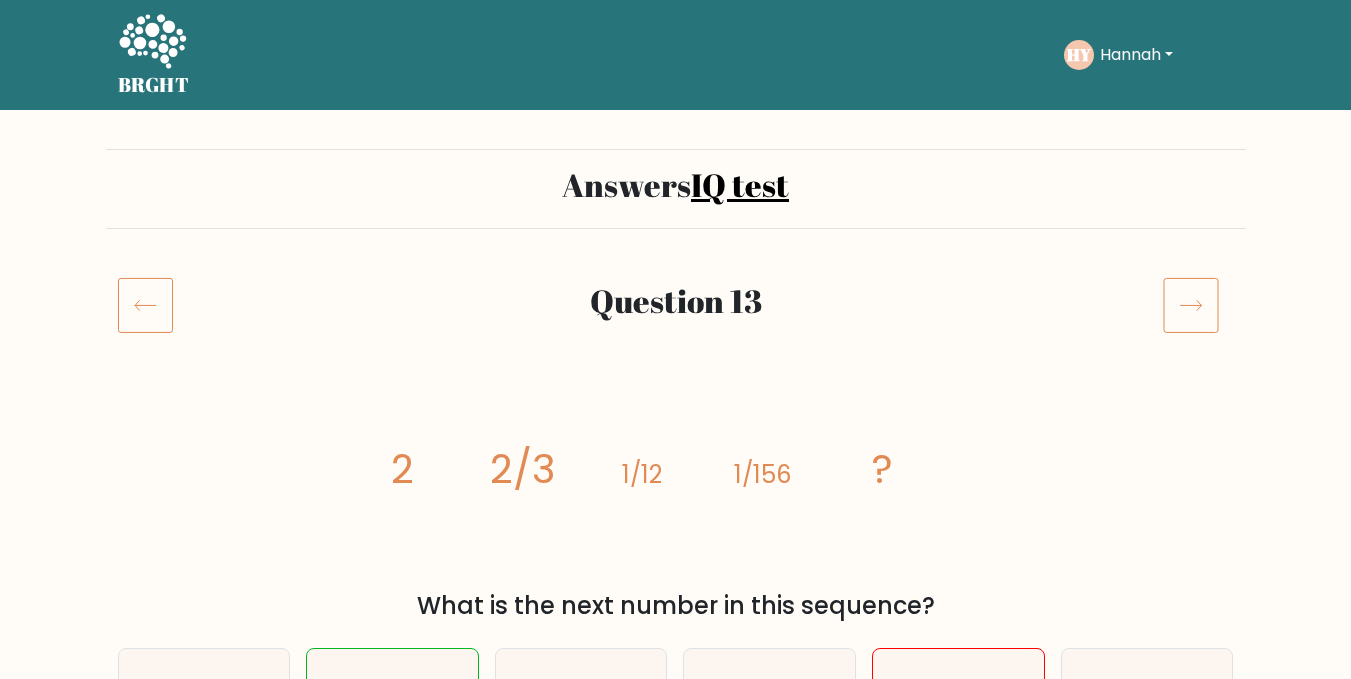 click 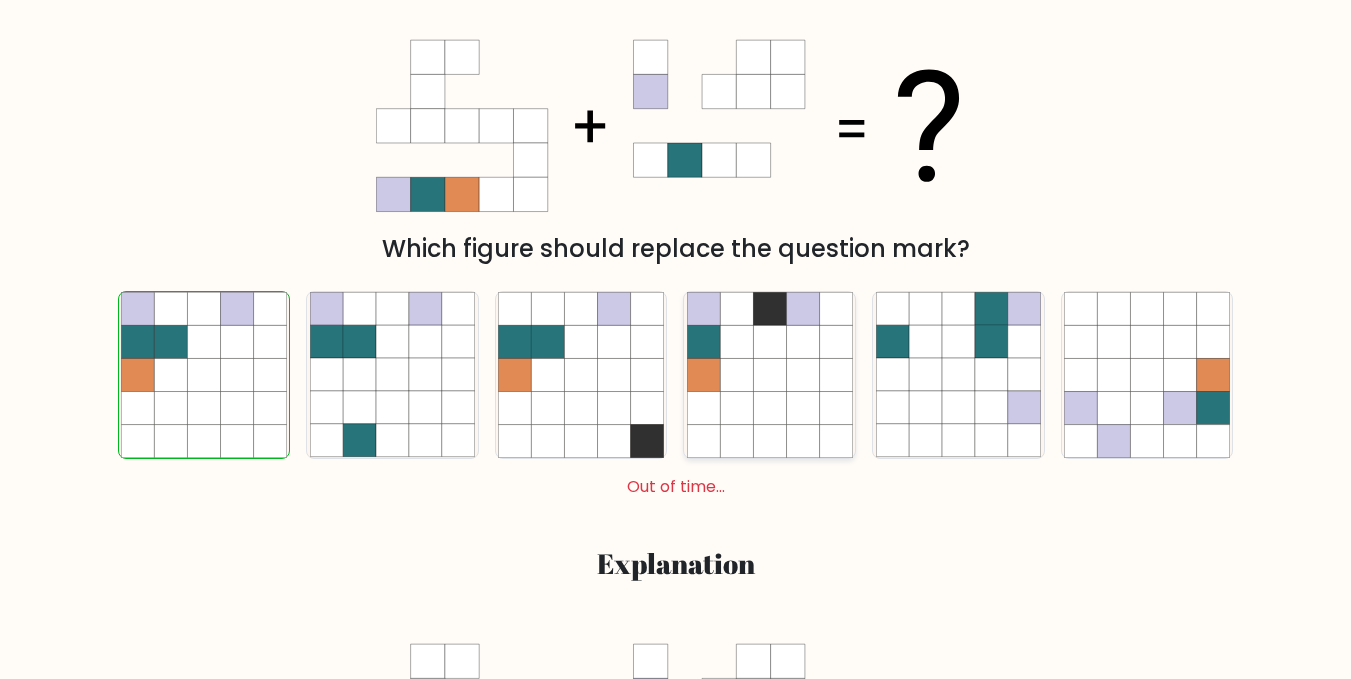 scroll, scrollTop: 0, scrollLeft: 0, axis: both 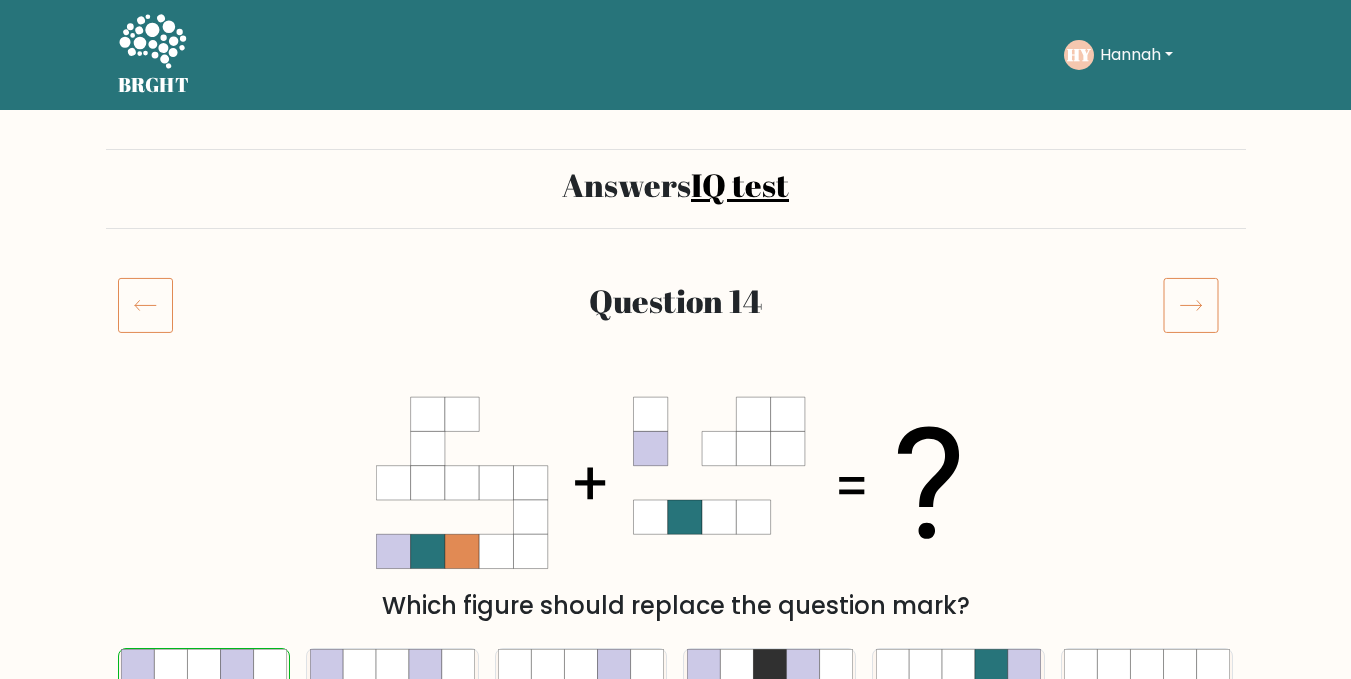 click at bounding box center (1198, 305) 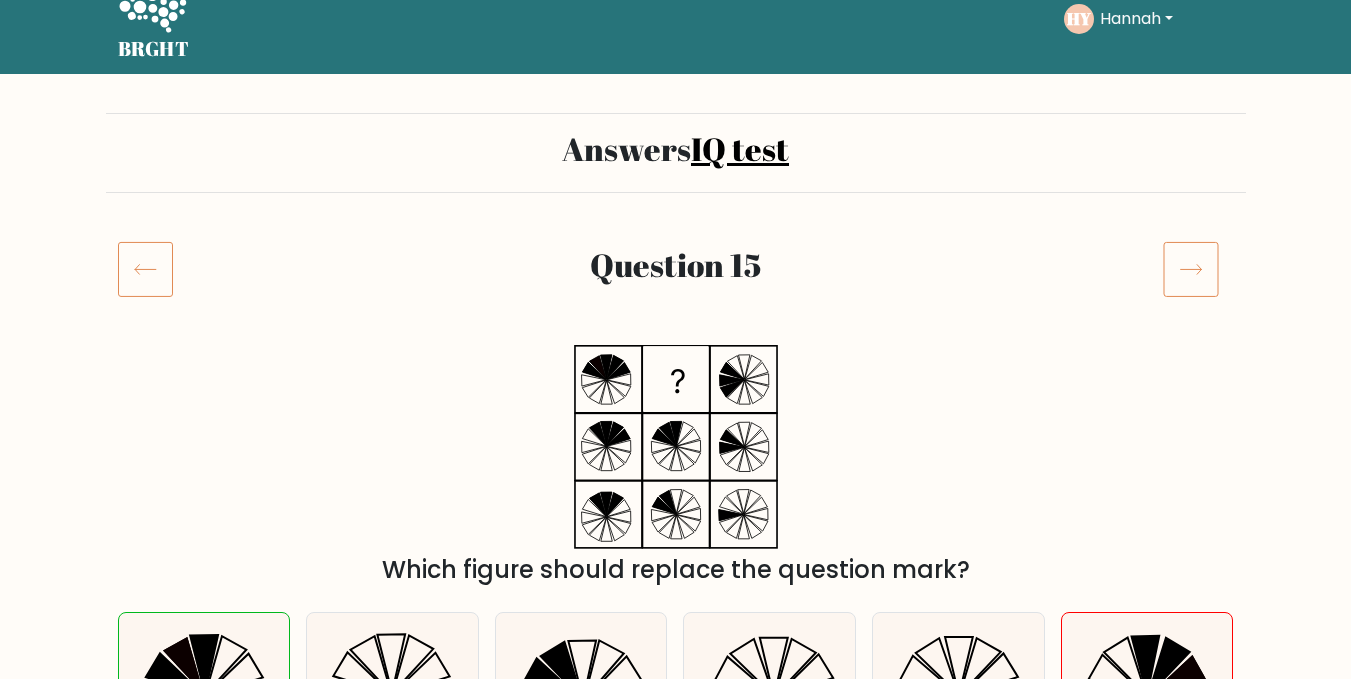 scroll, scrollTop: 0, scrollLeft: 0, axis: both 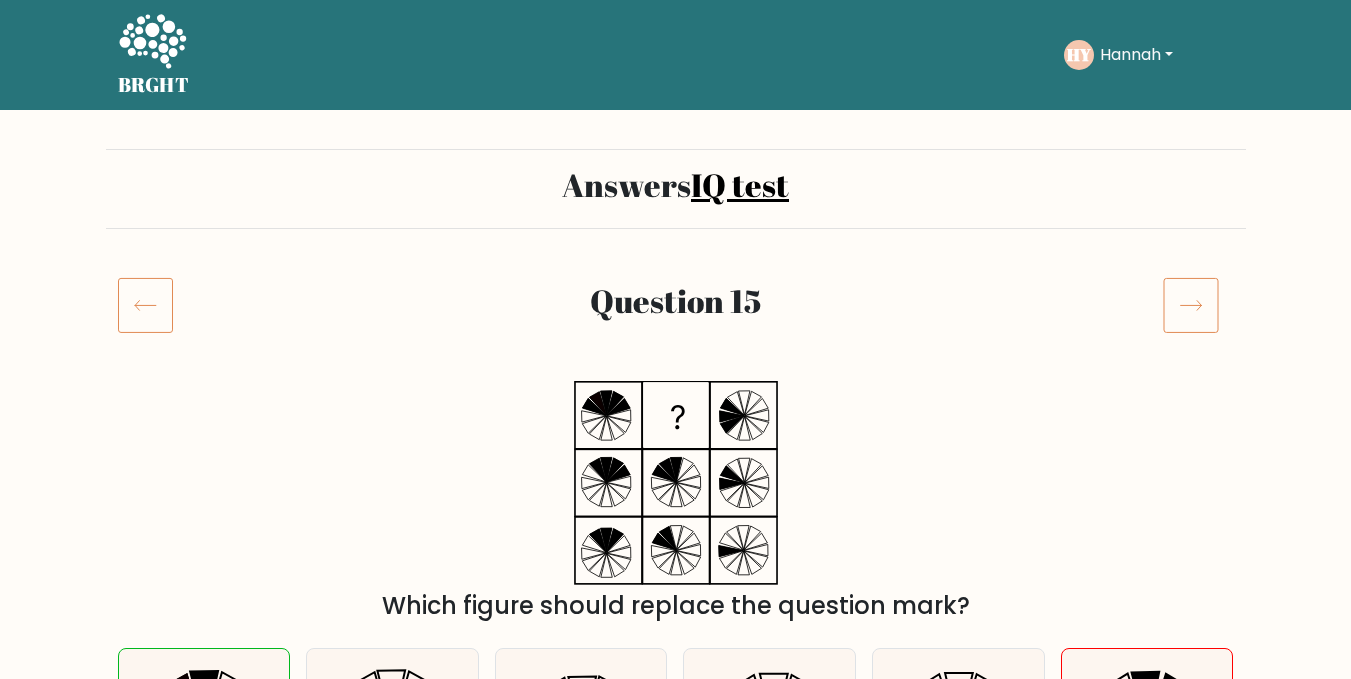 click 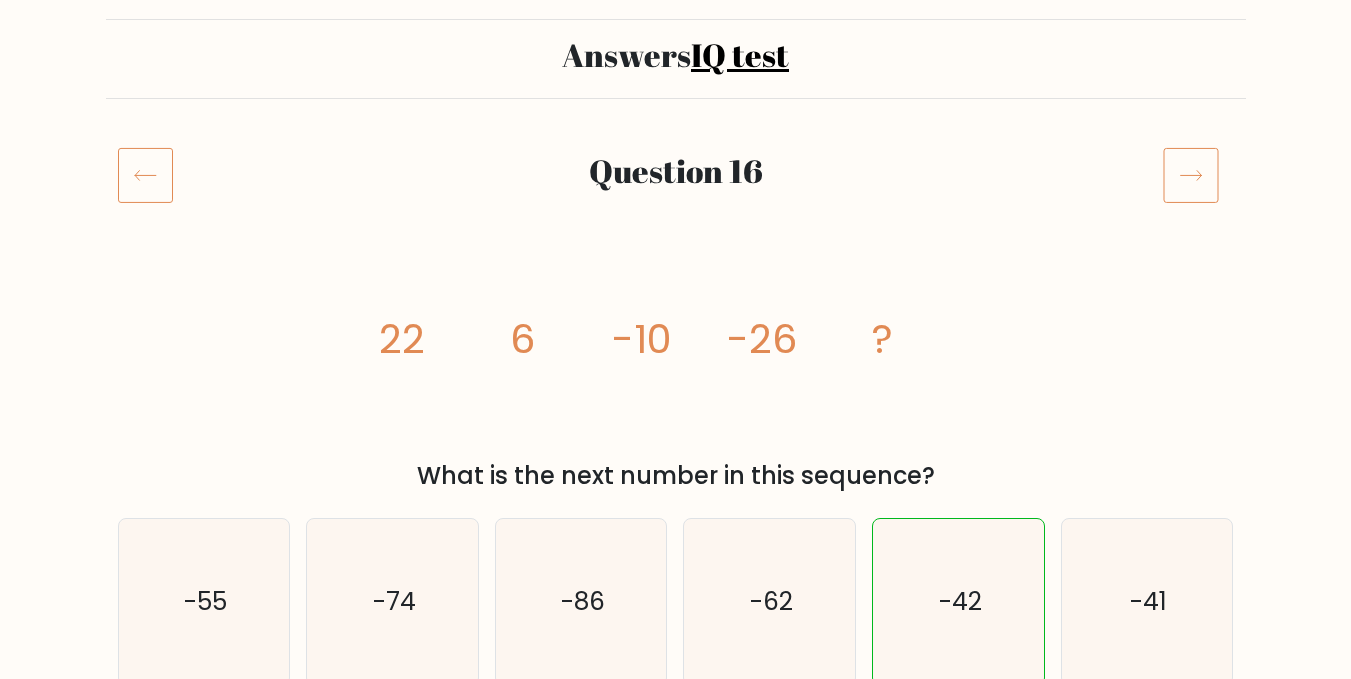scroll, scrollTop: 66, scrollLeft: 0, axis: vertical 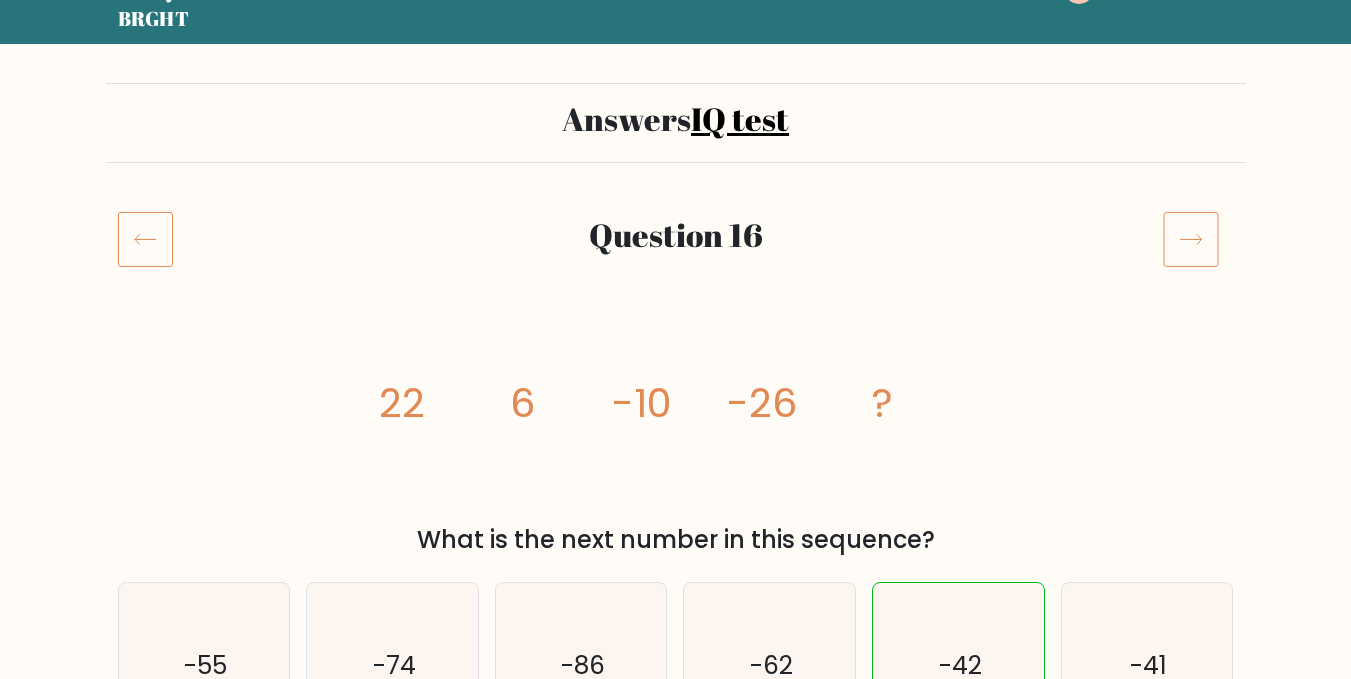 click 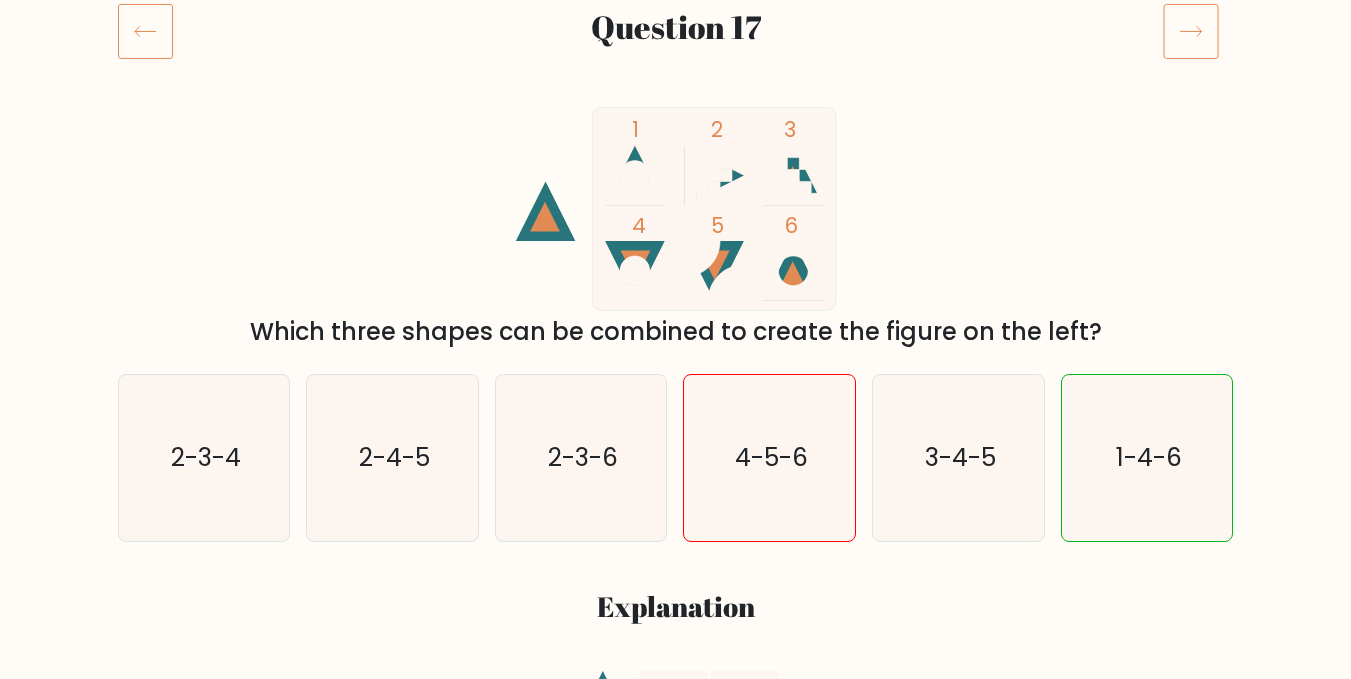 scroll, scrollTop: 0, scrollLeft: 0, axis: both 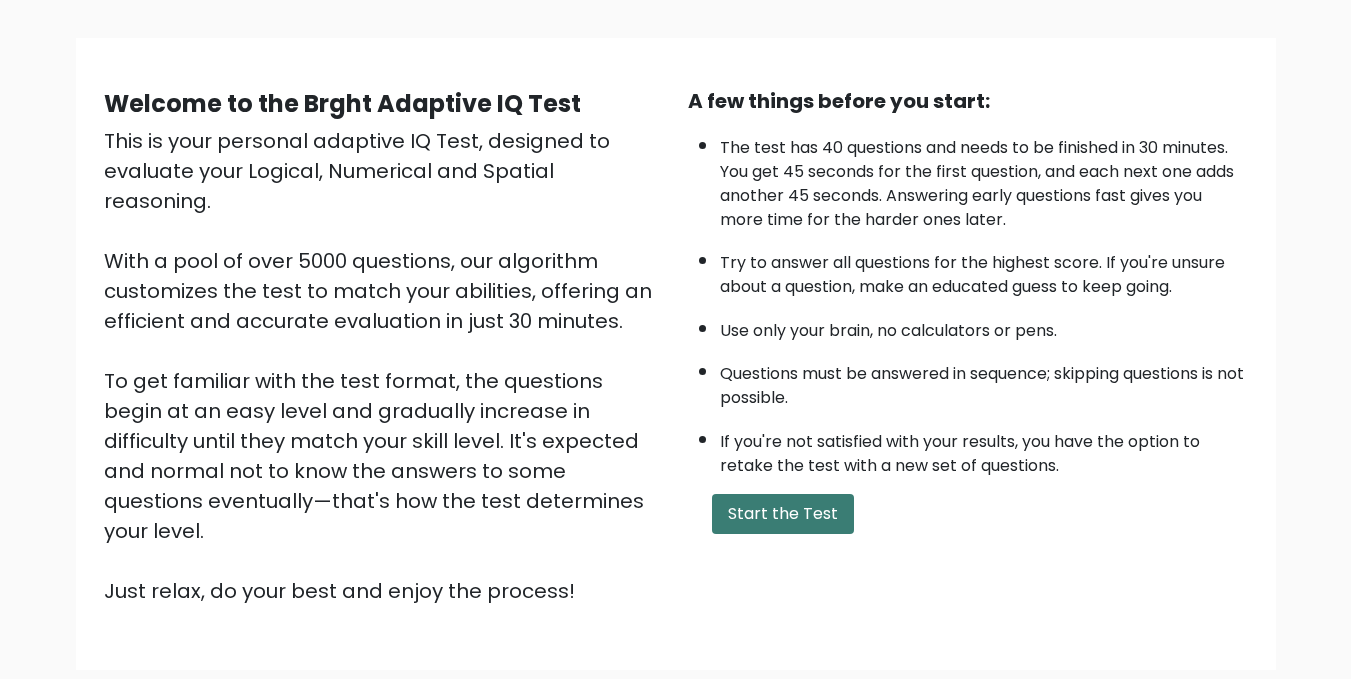 click on "Start the Test" at bounding box center [783, 514] 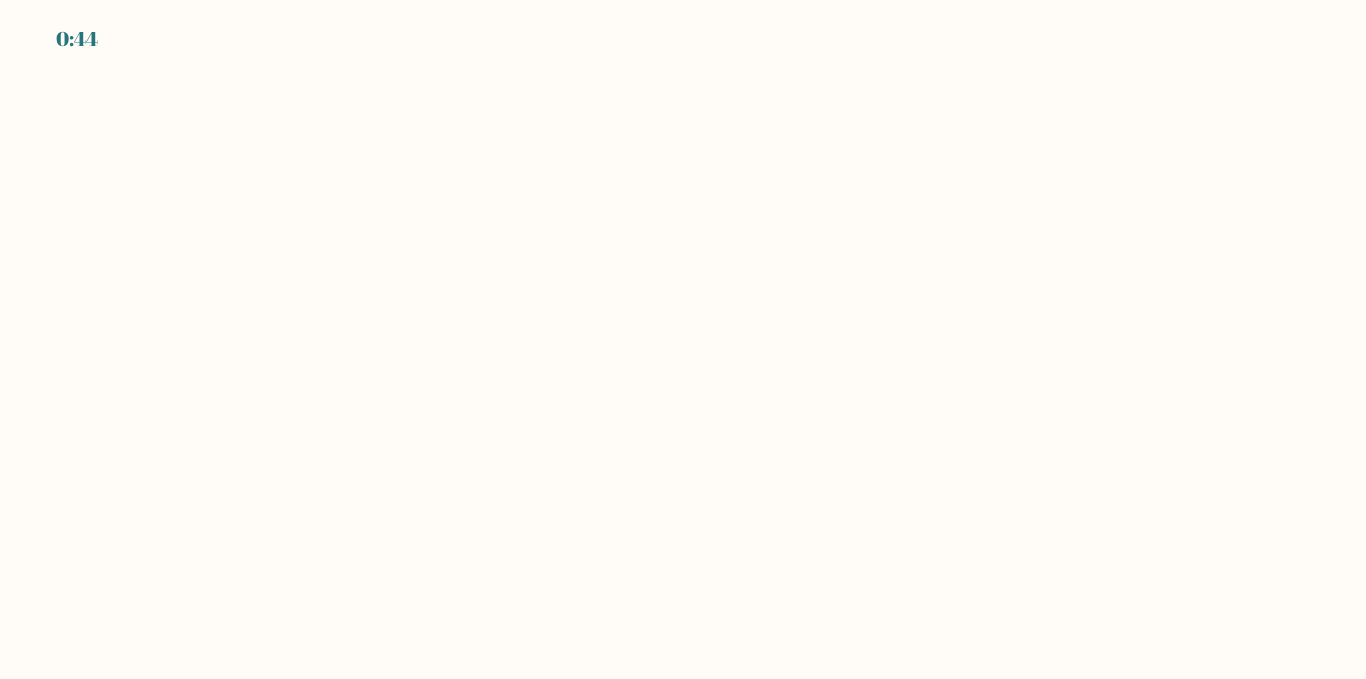scroll, scrollTop: 0, scrollLeft: 0, axis: both 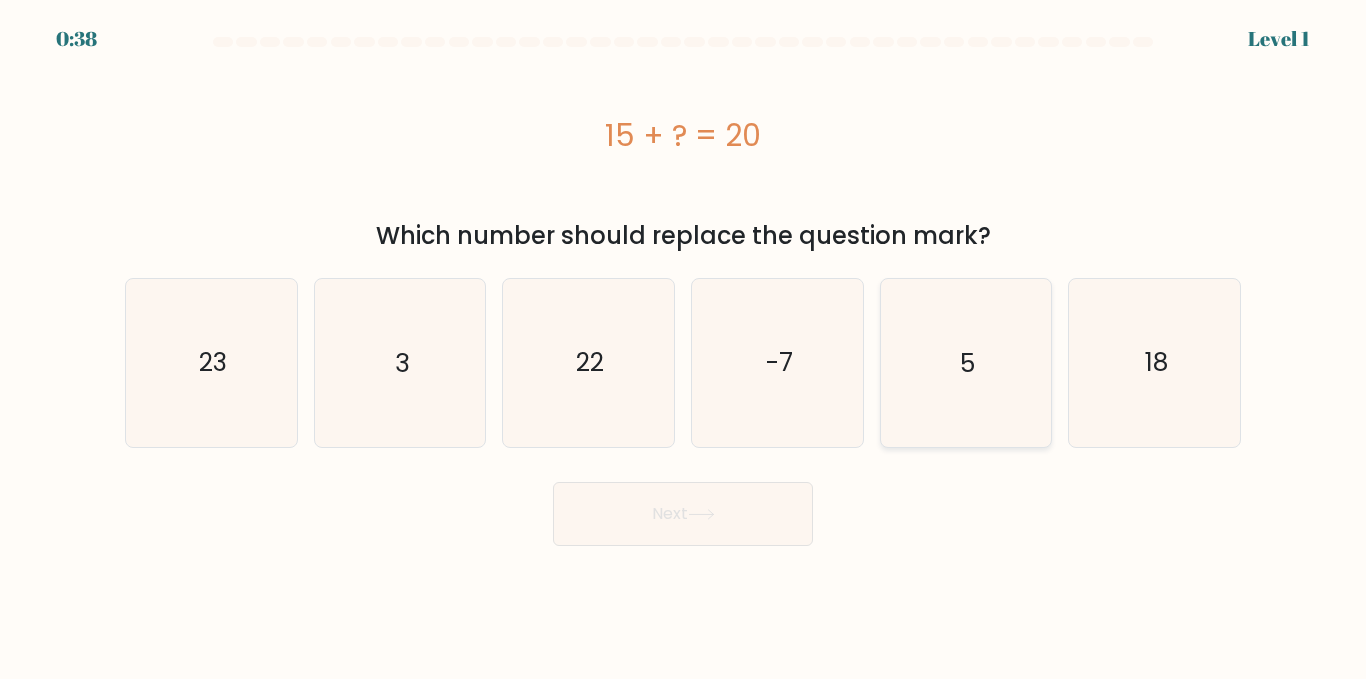 click on "5" 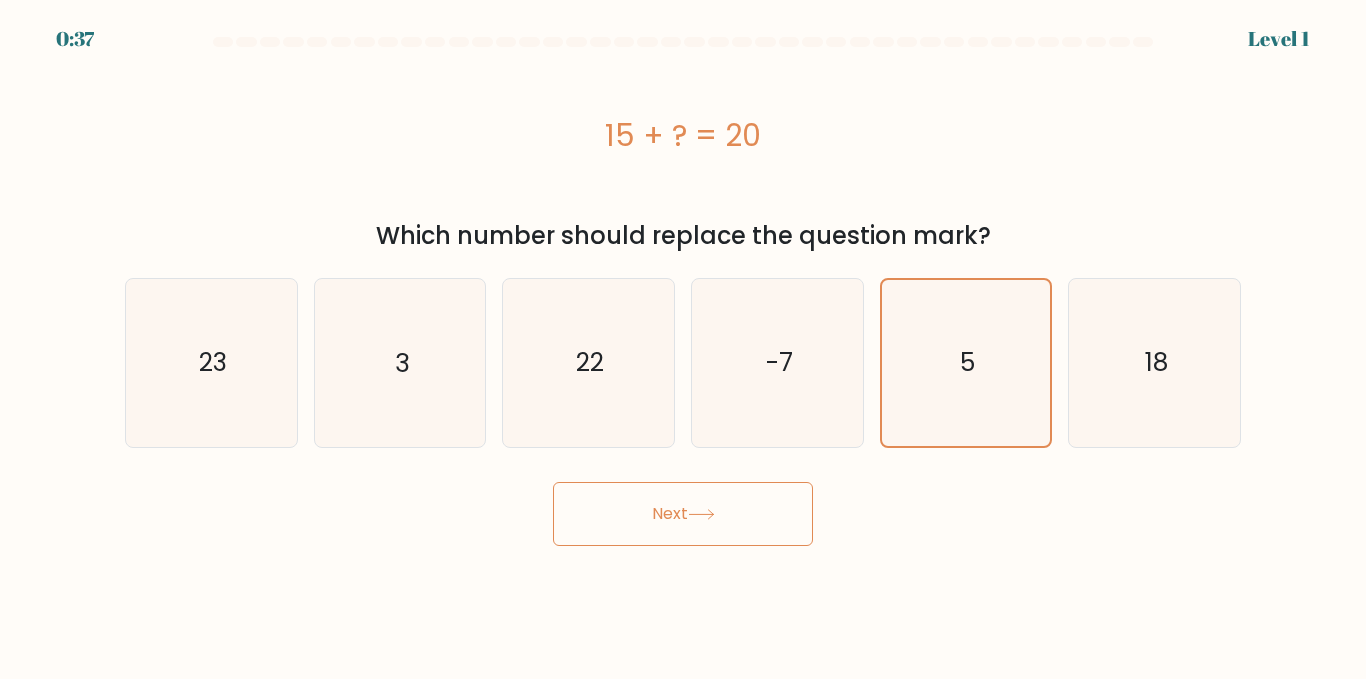 click on "Next" at bounding box center (683, 514) 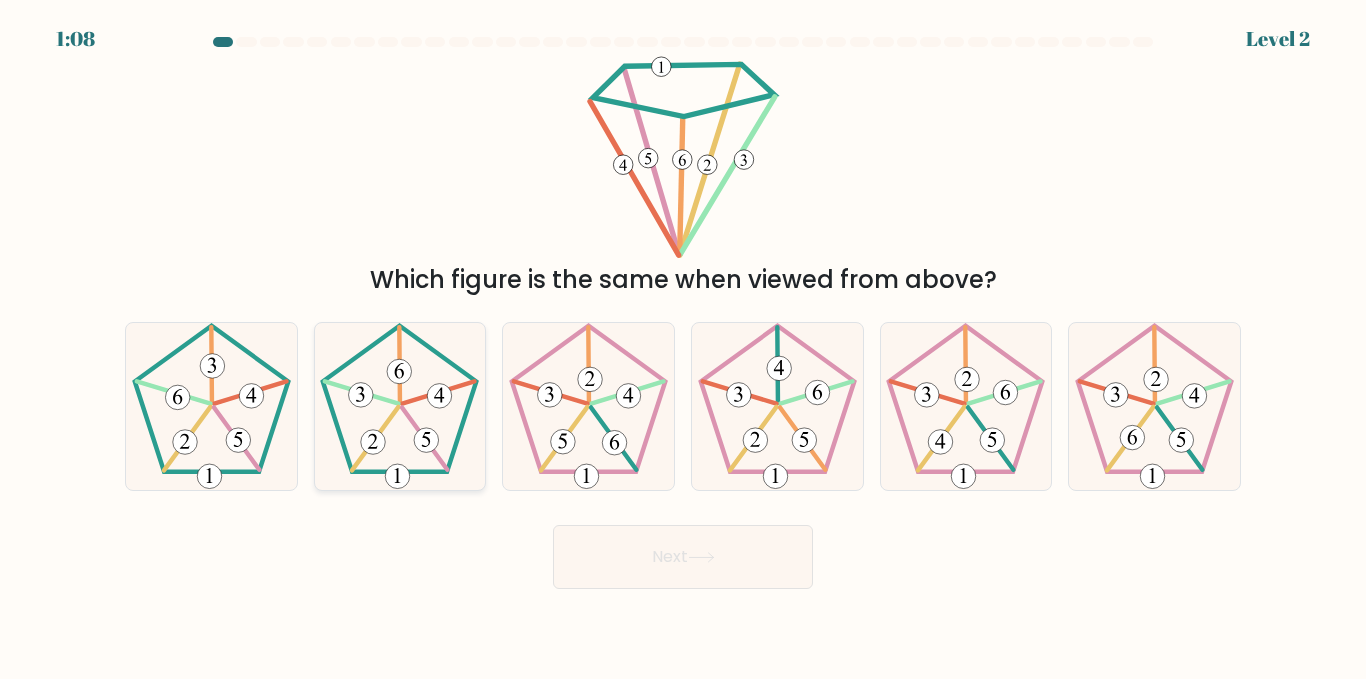 click 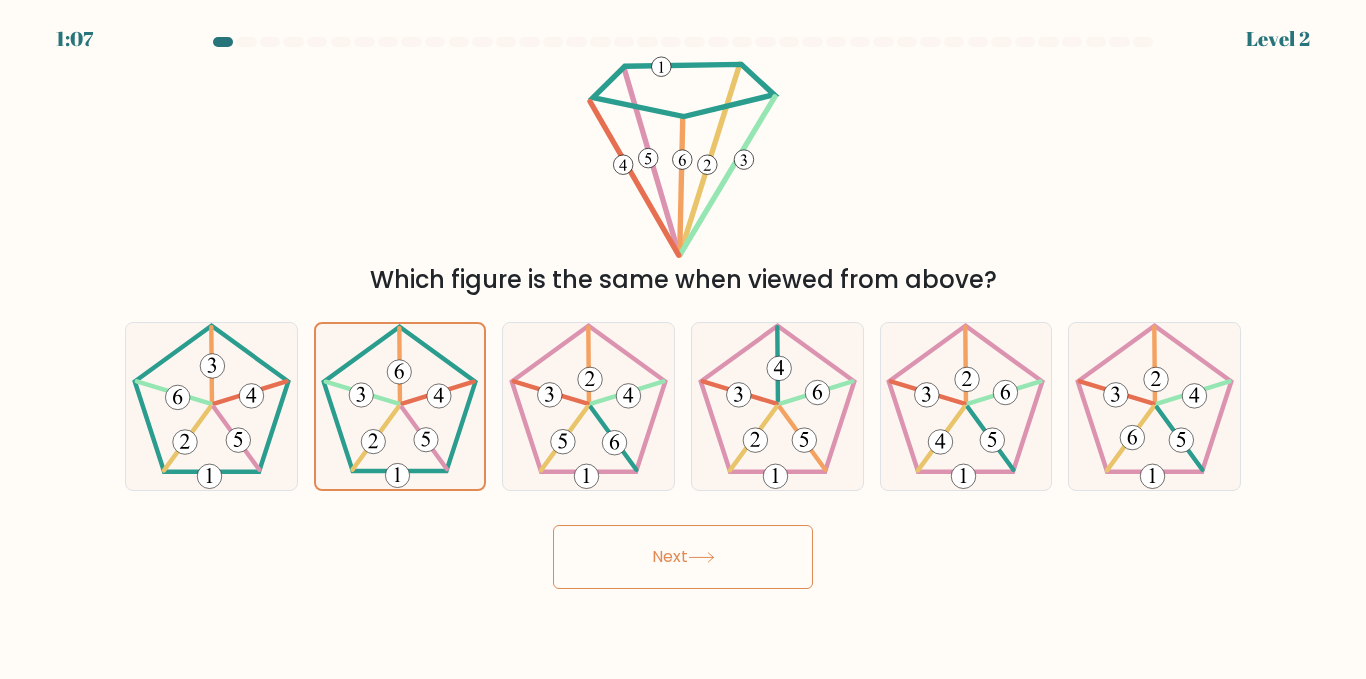click on "Next" at bounding box center [683, 557] 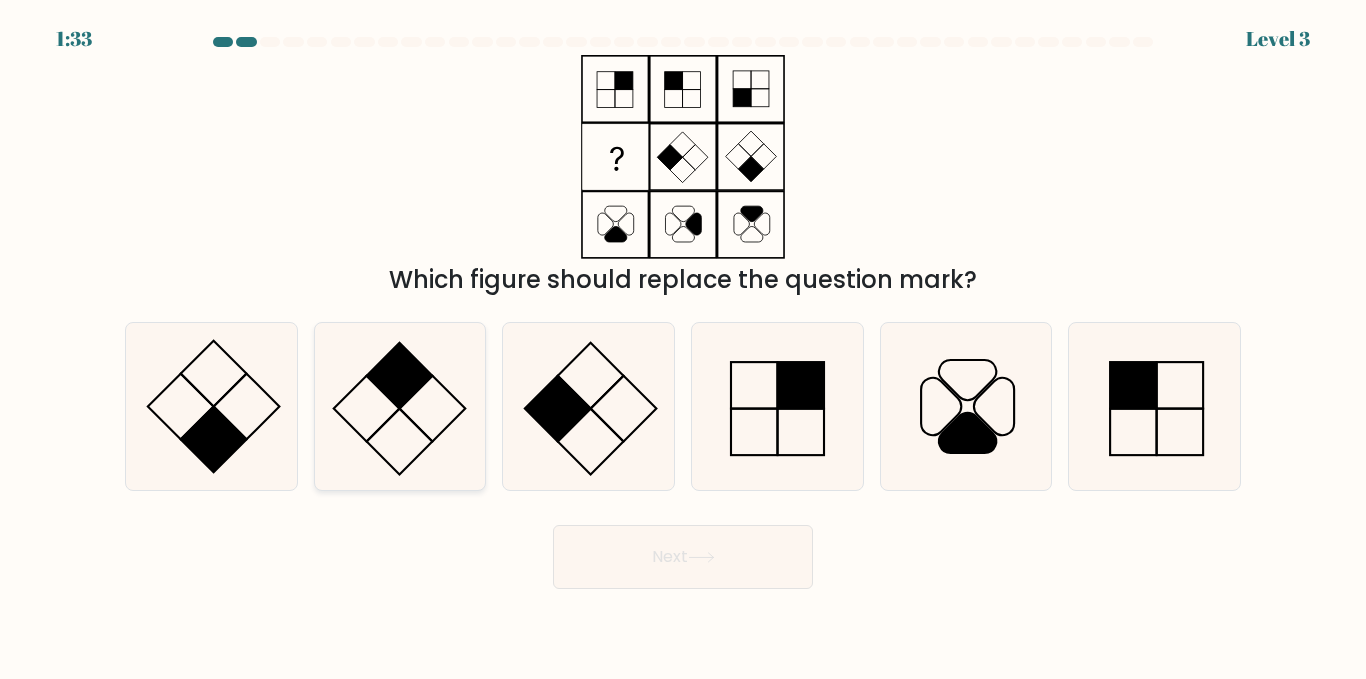 click 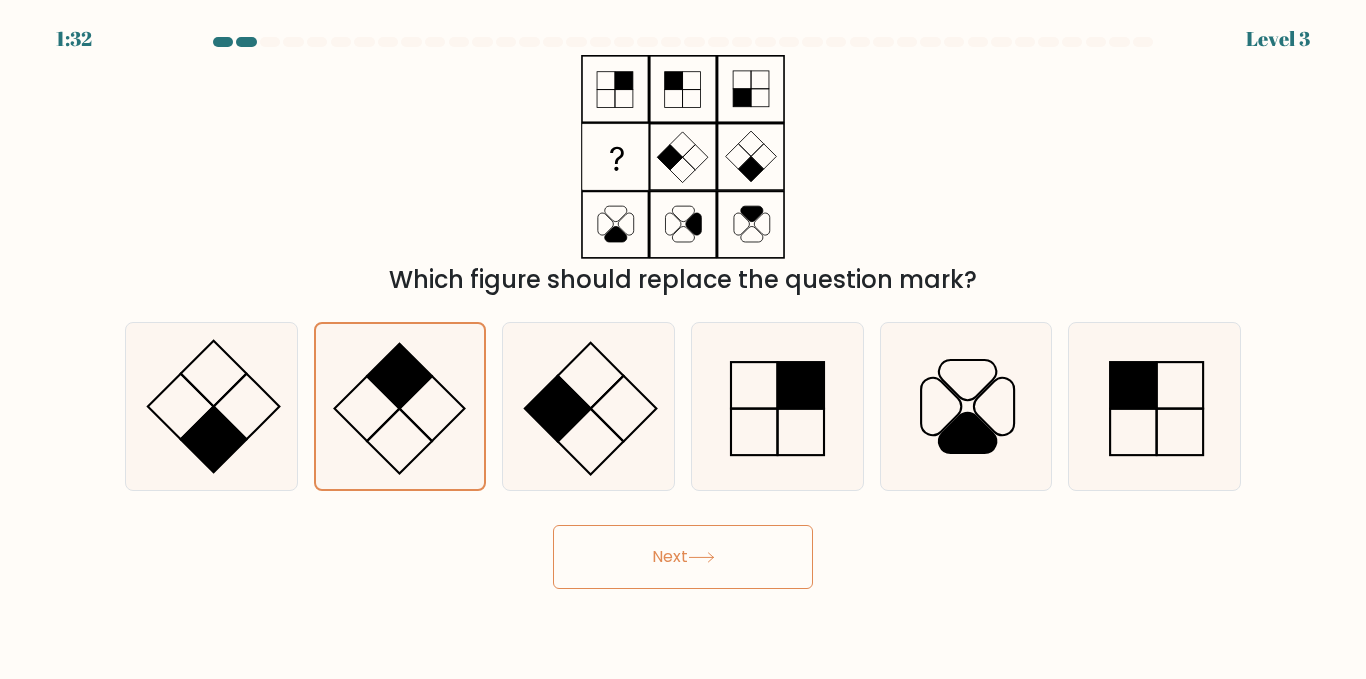 click on "Next" at bounding box center [683, 557] 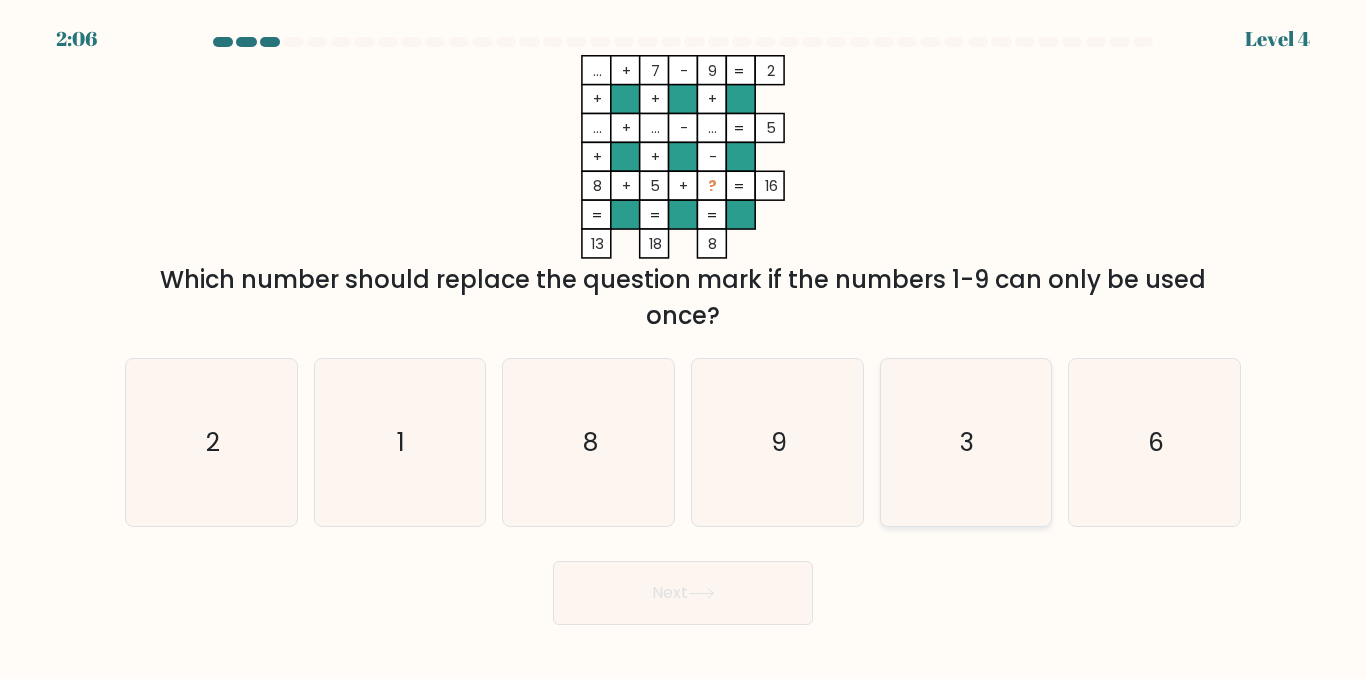 click on "3" 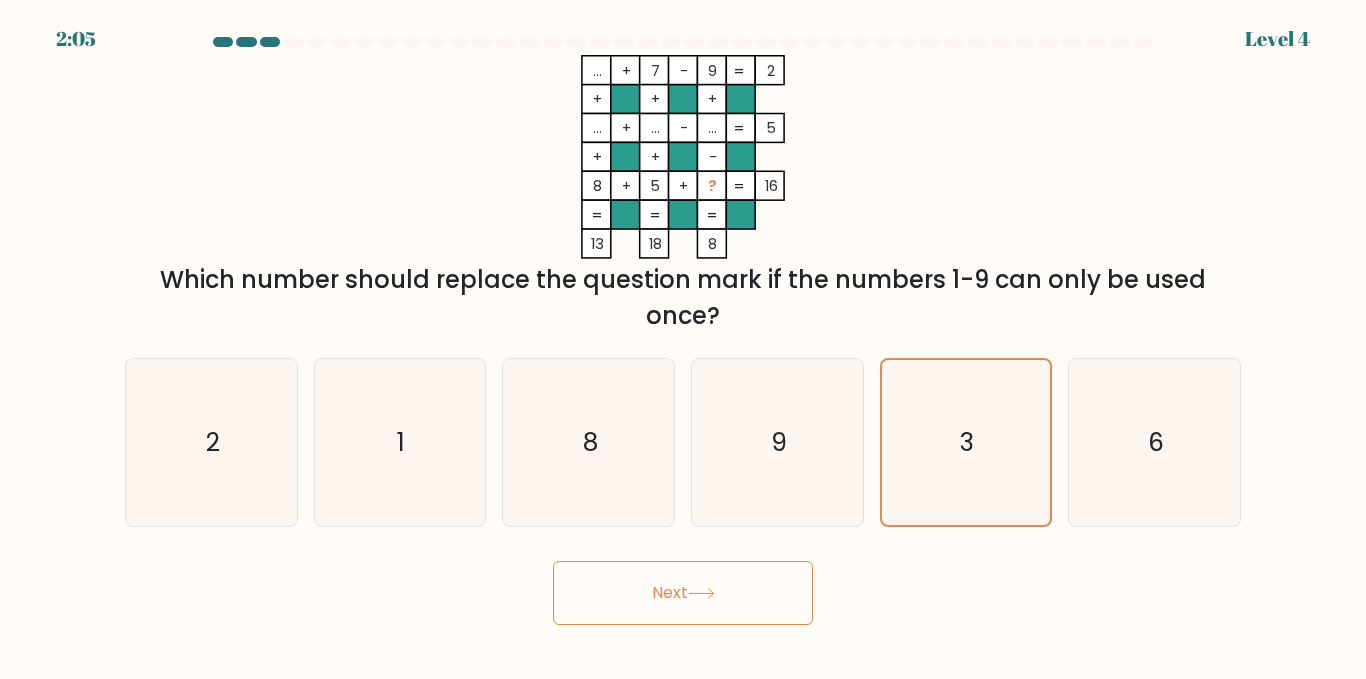 click on "Next" at bounding box center [683, 593] 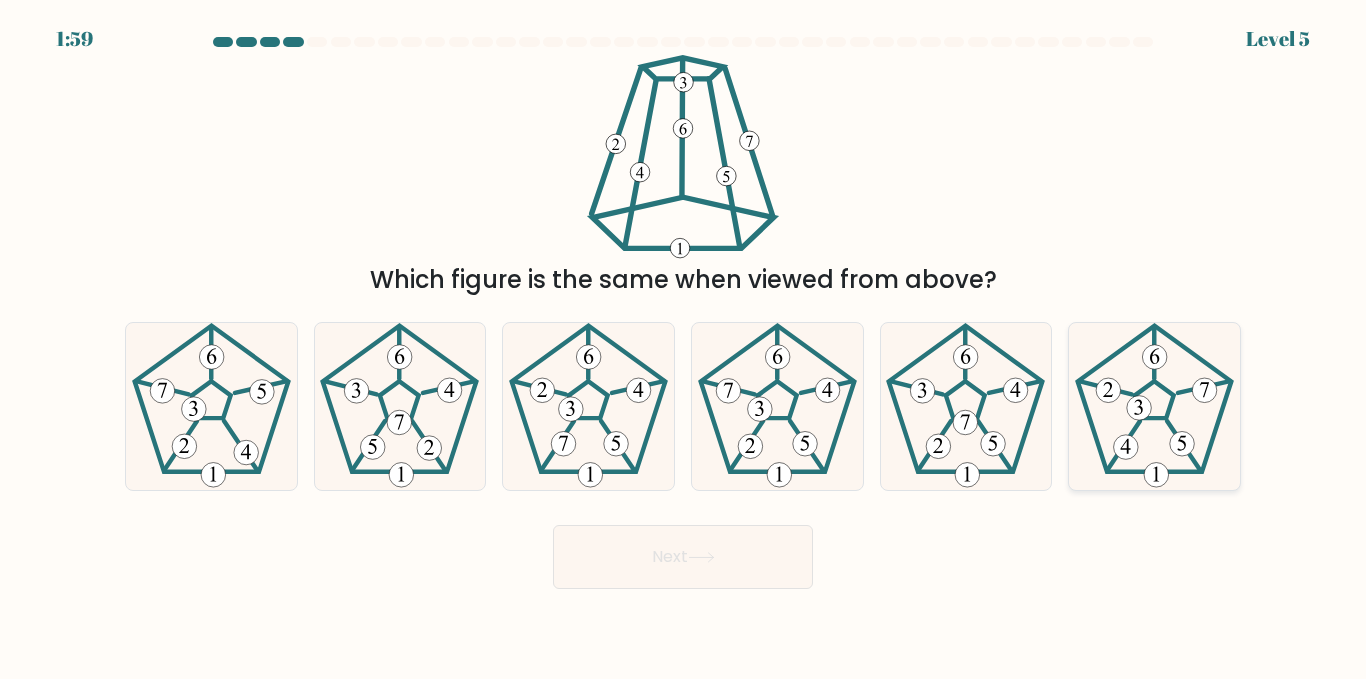 click 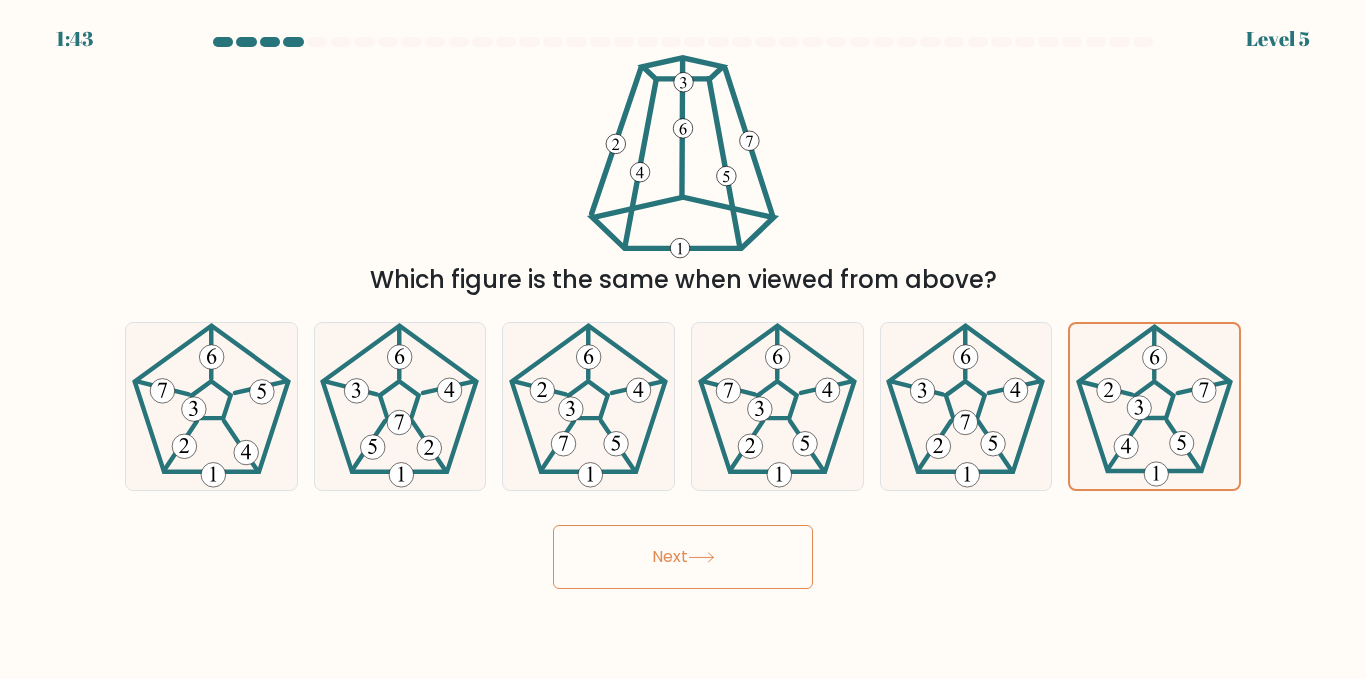 click on "Next" at bounding box center (683, 557) 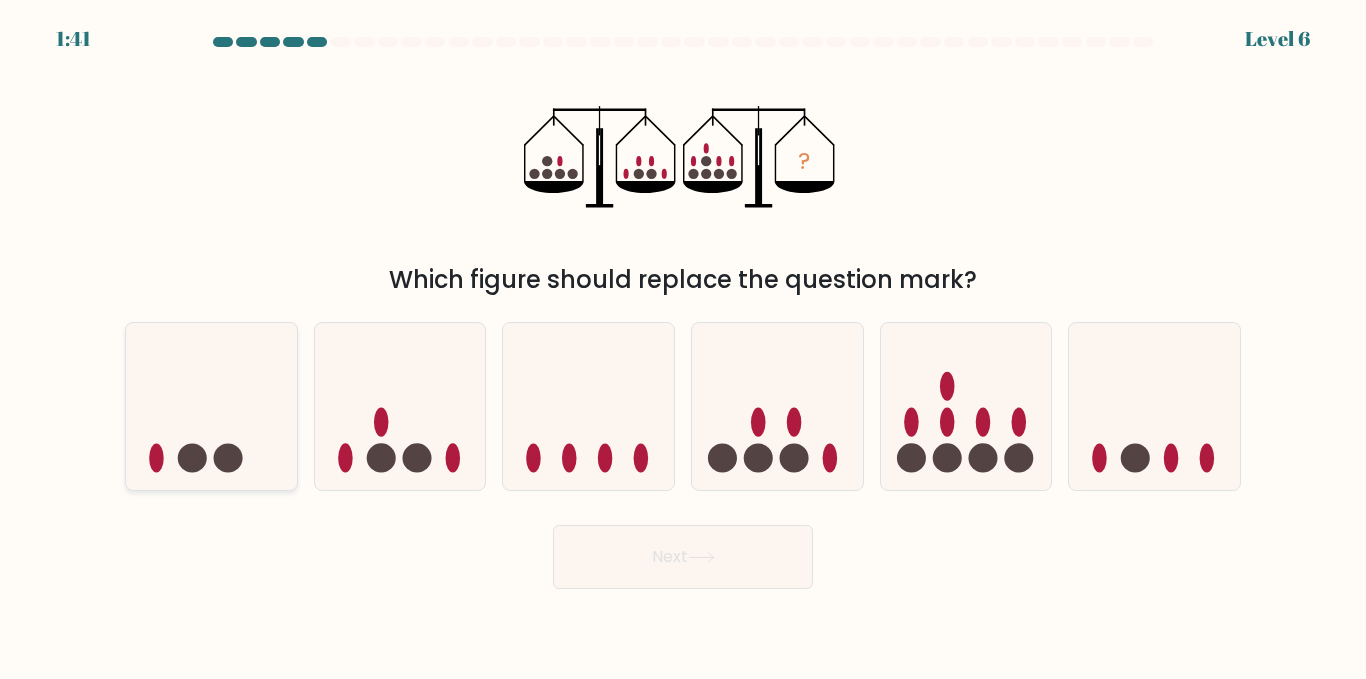 click 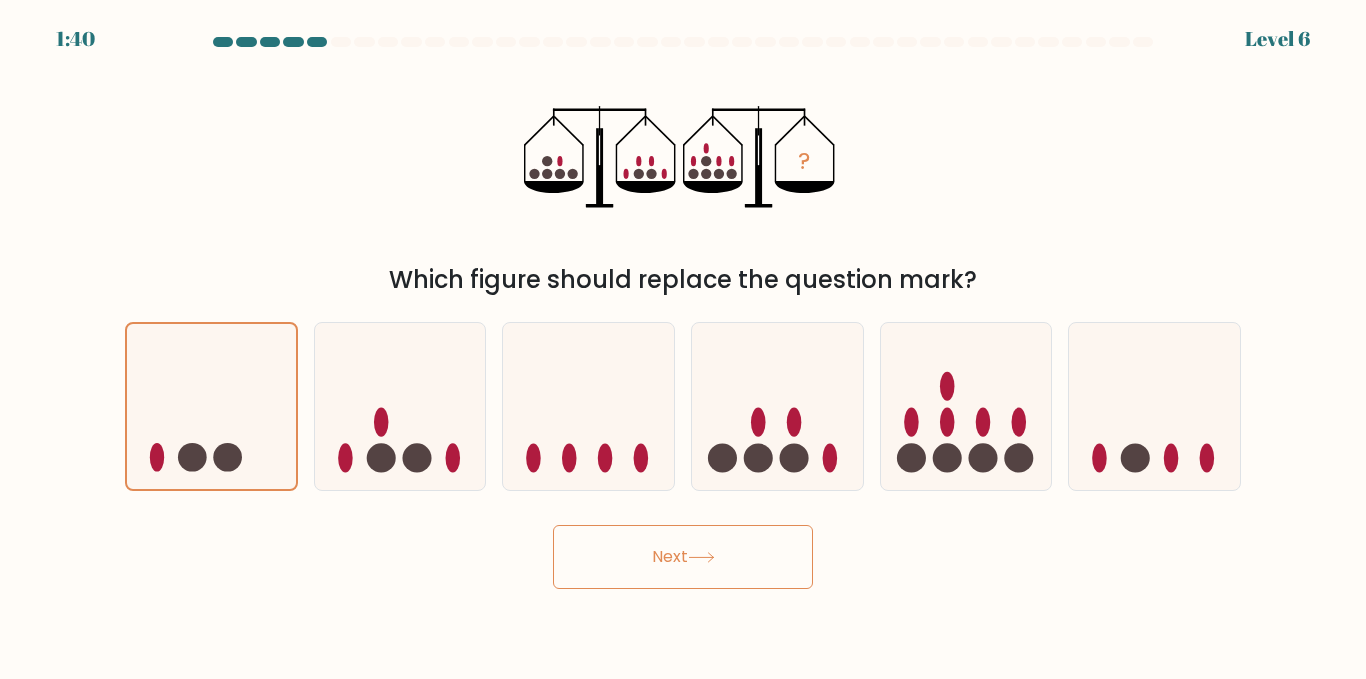 click on "Next" at bounding box center [683, 557] 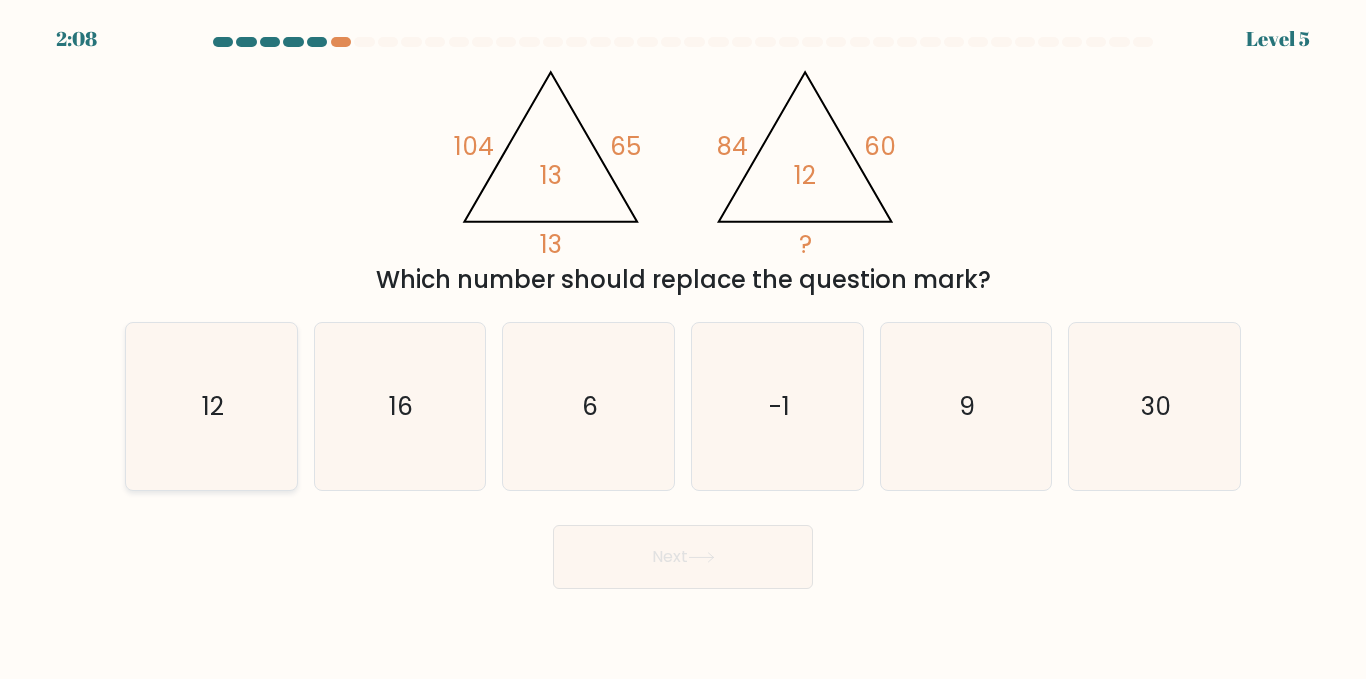 click on "12" 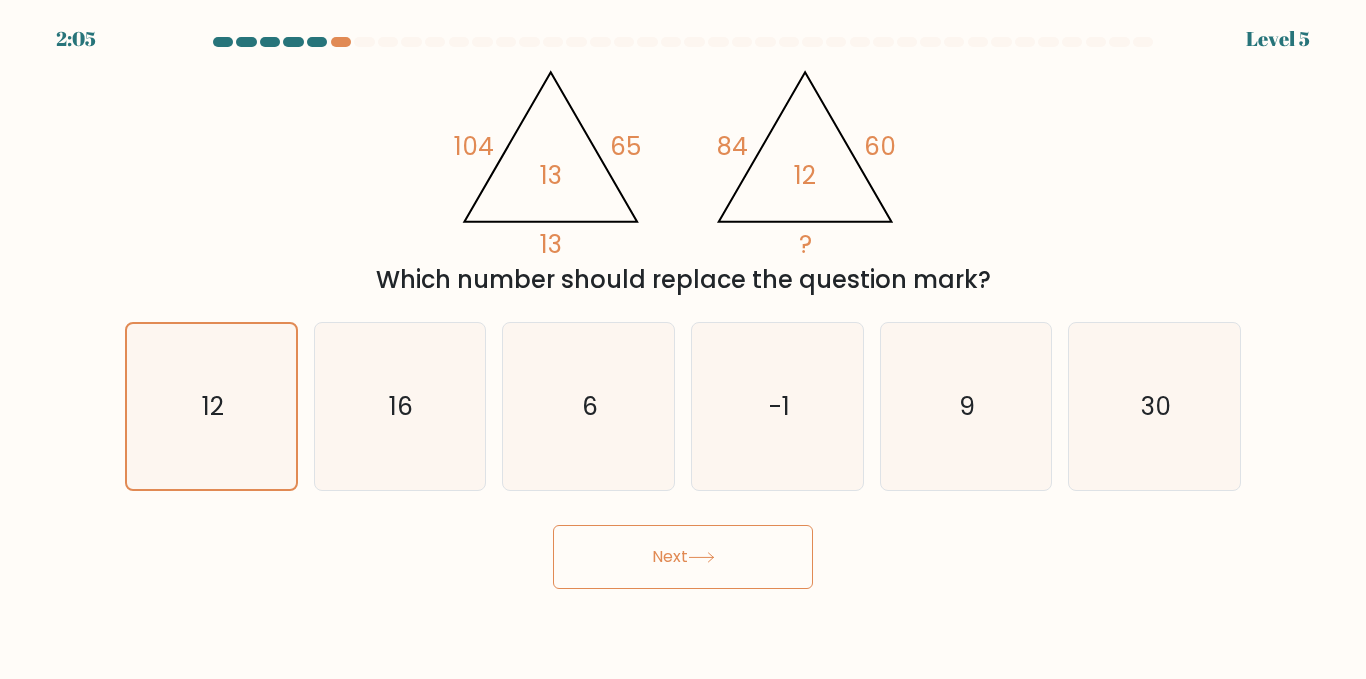 click on "Next" at bounding box center [683, 557] 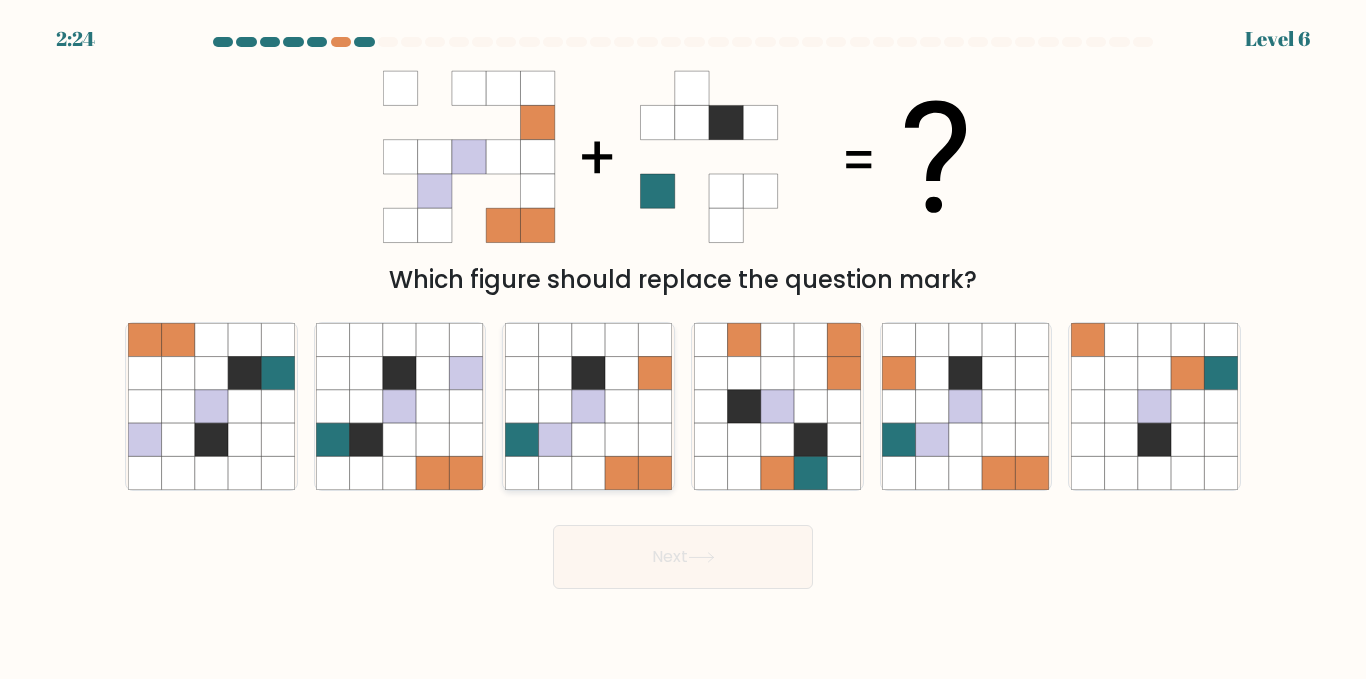 click 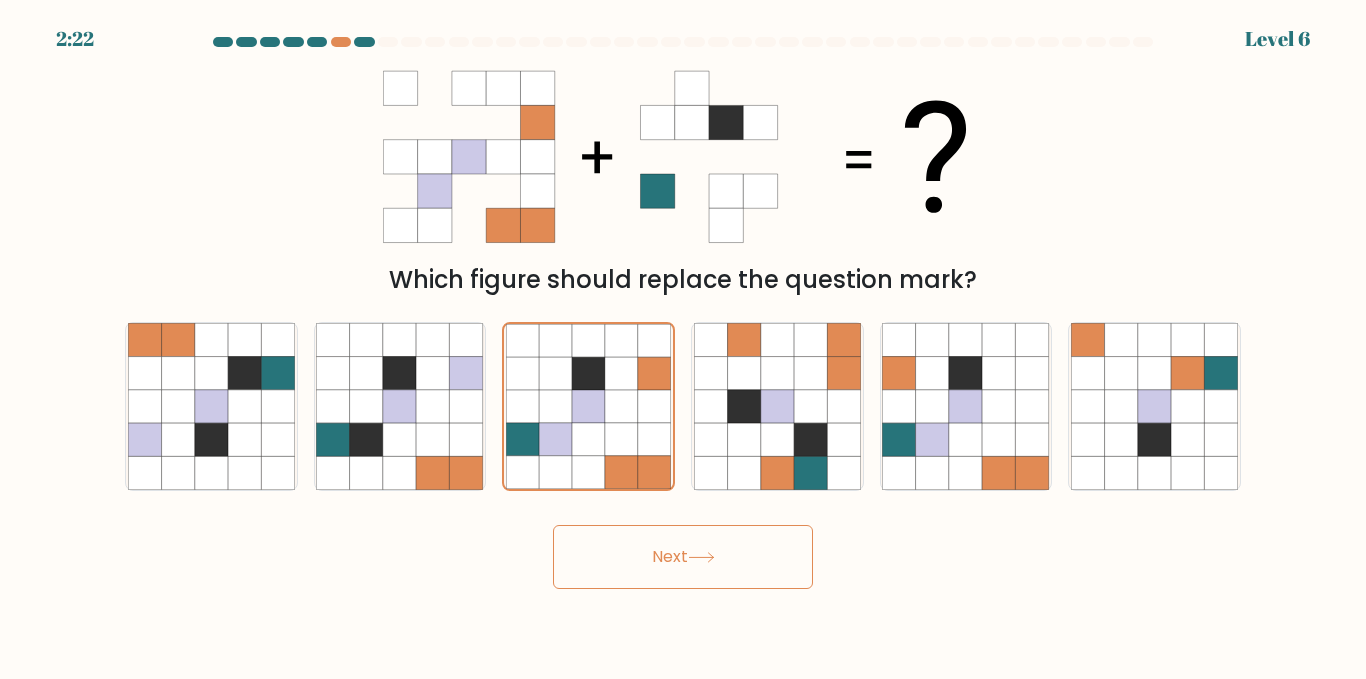 click on "Next" at bounding box center [683, 557] 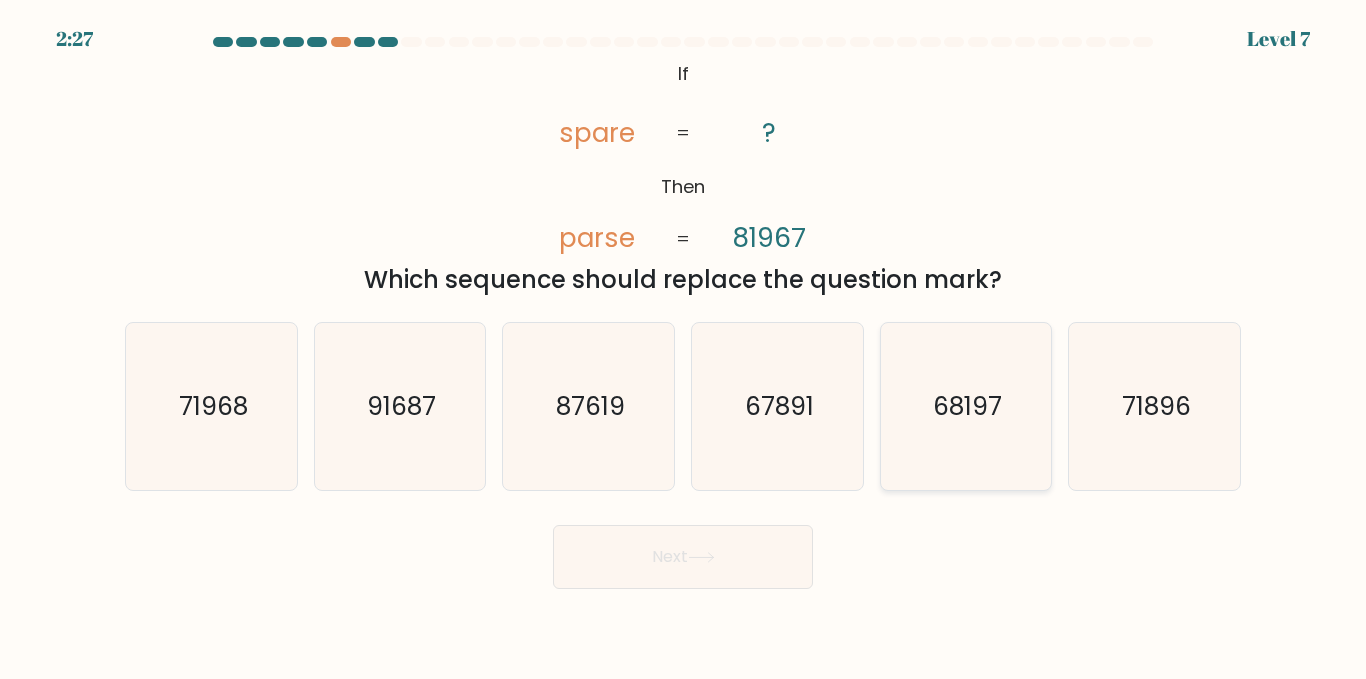 click on "68197" 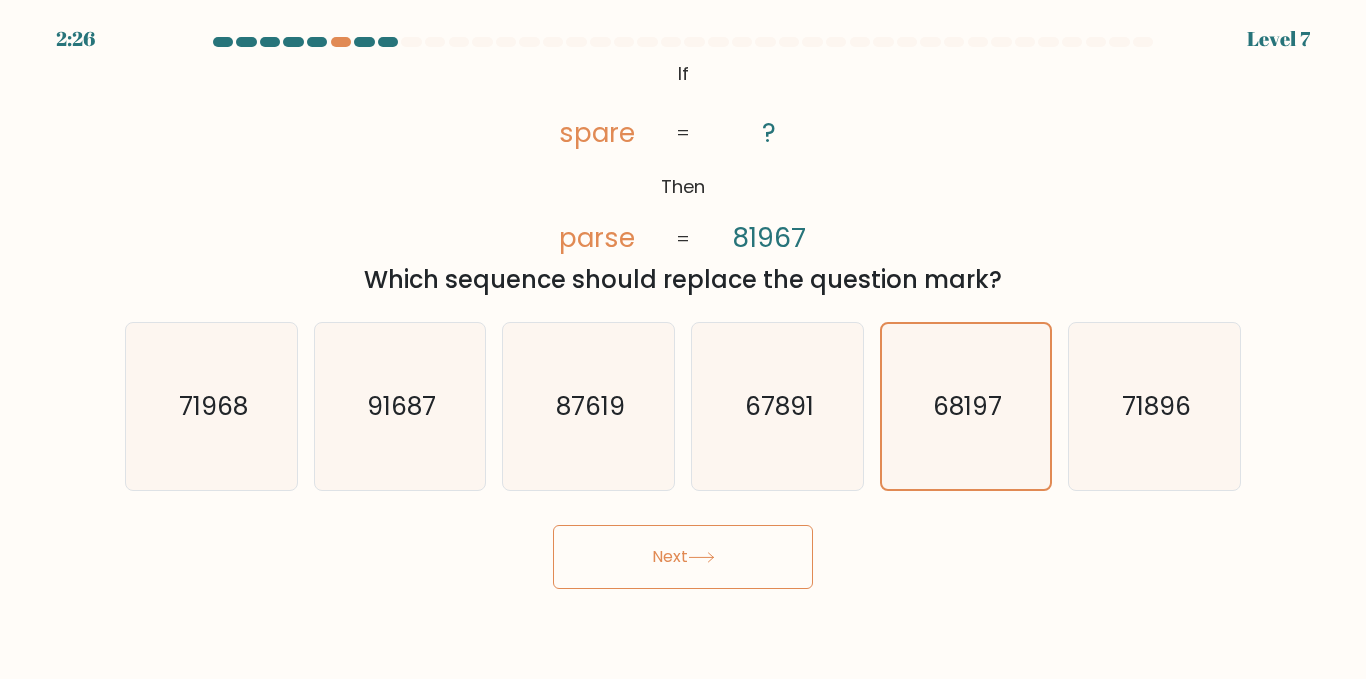 click on "Next" at bounding box center (683, 557) 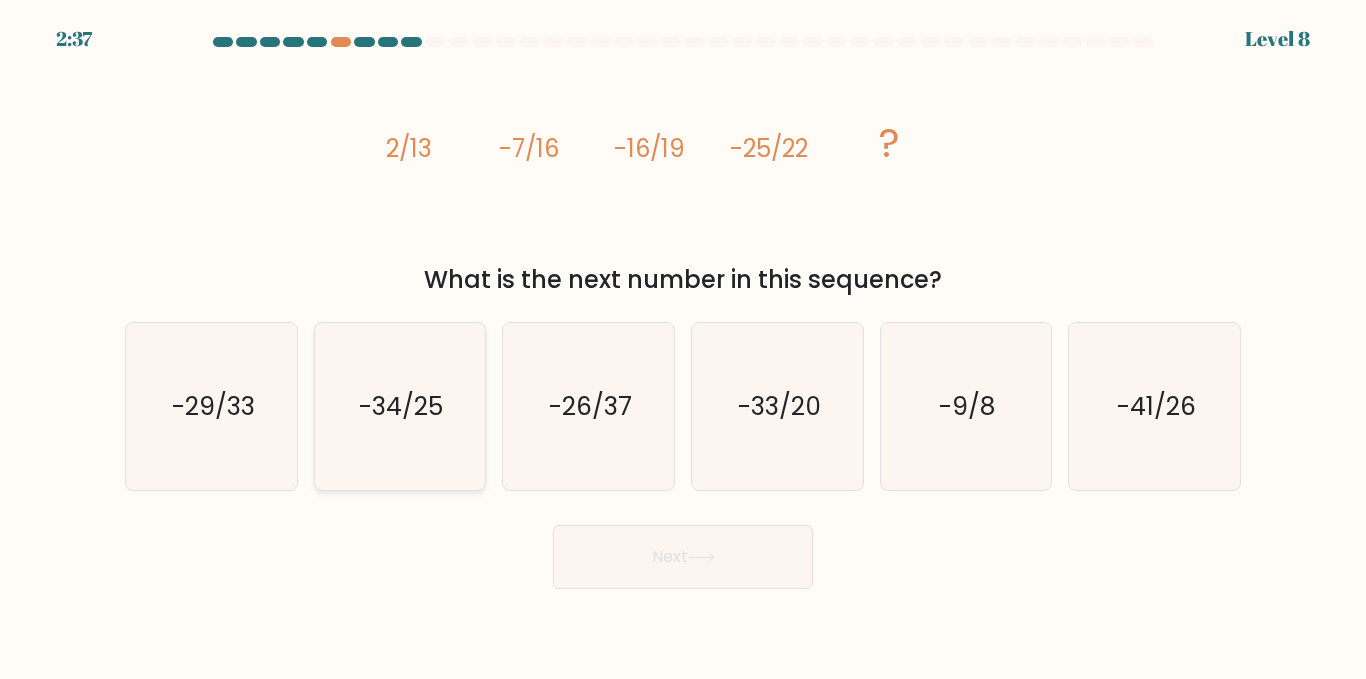 click on "-34/25" 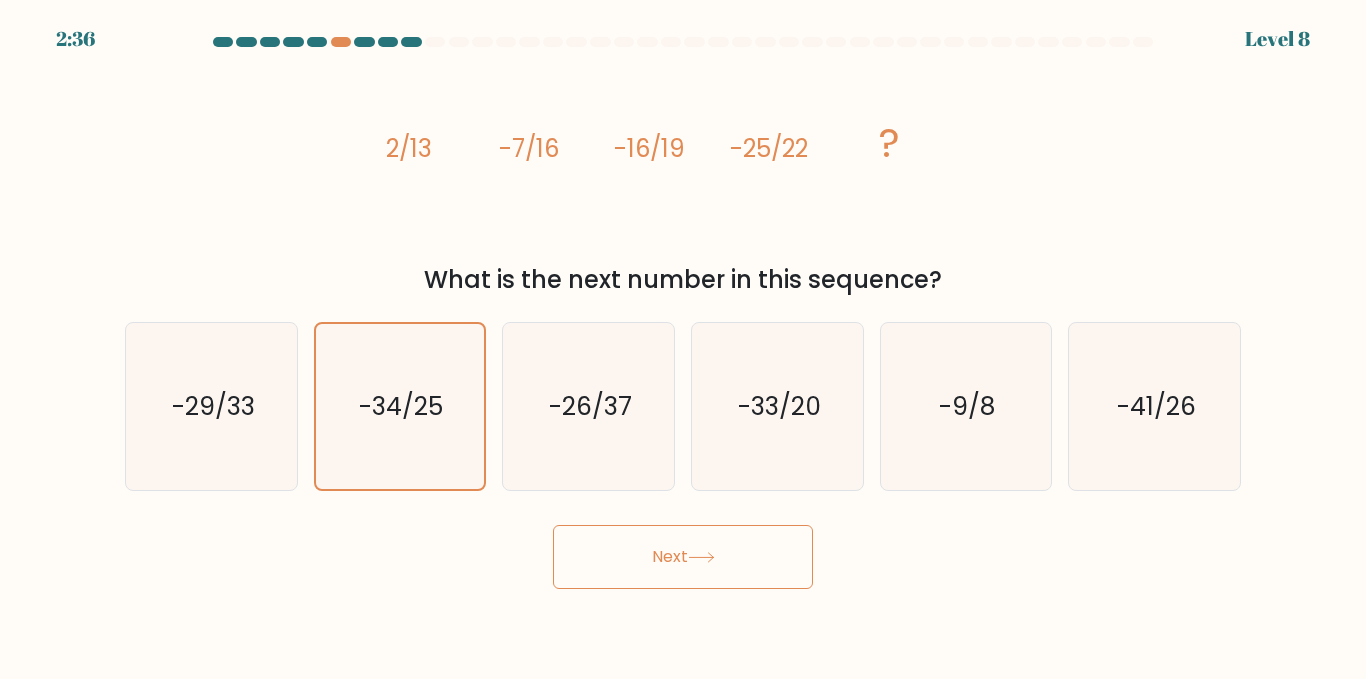 click on "Next" at bounding box center [683, 557] 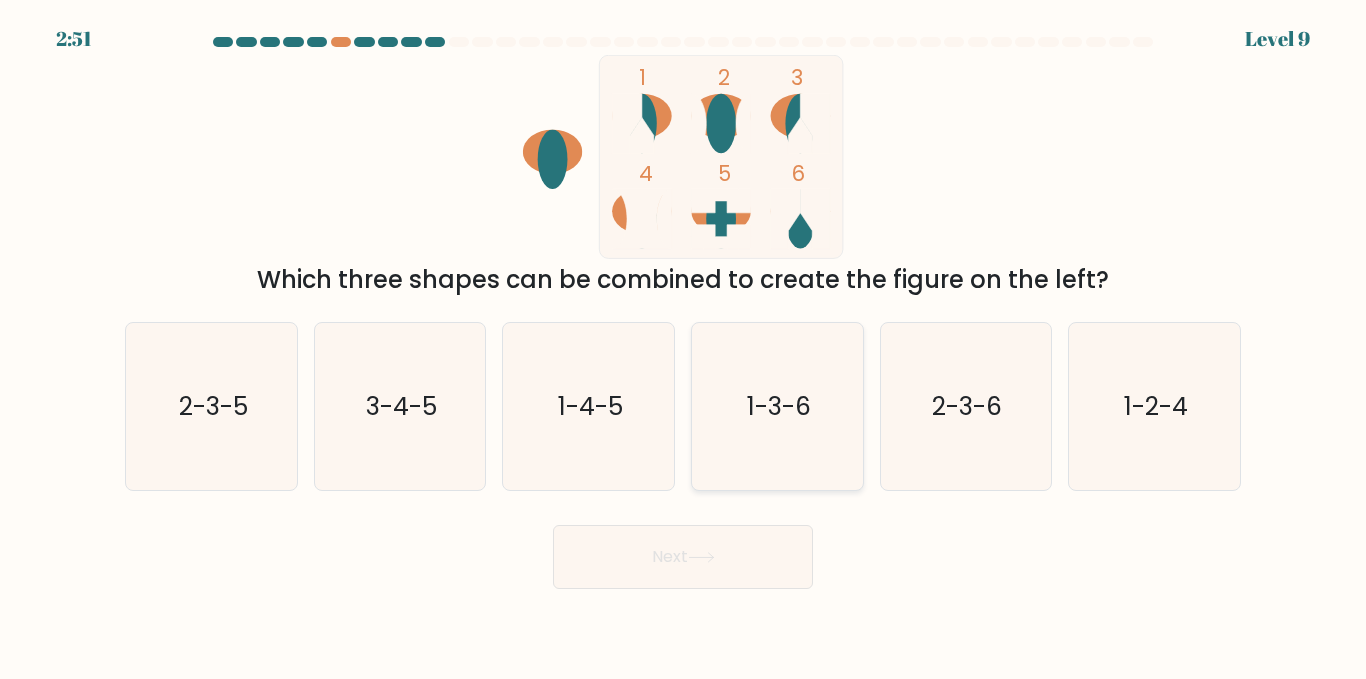 click on "1-3-6" 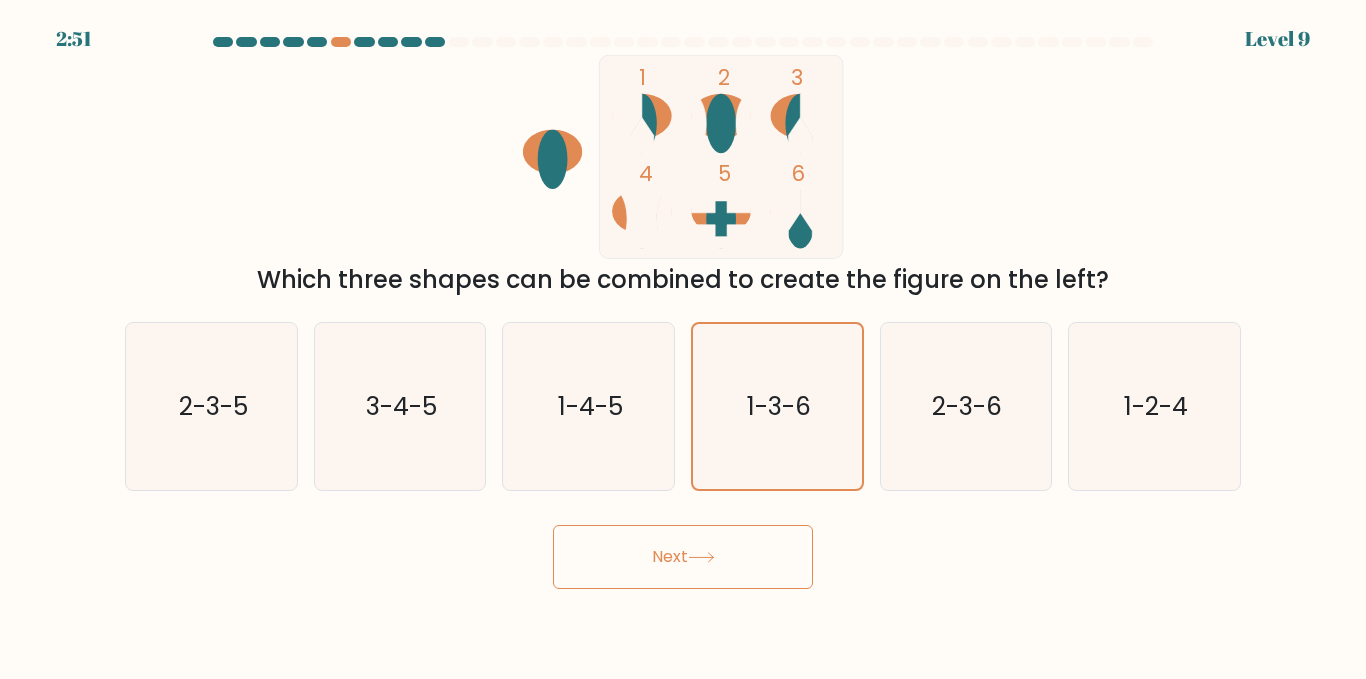 click 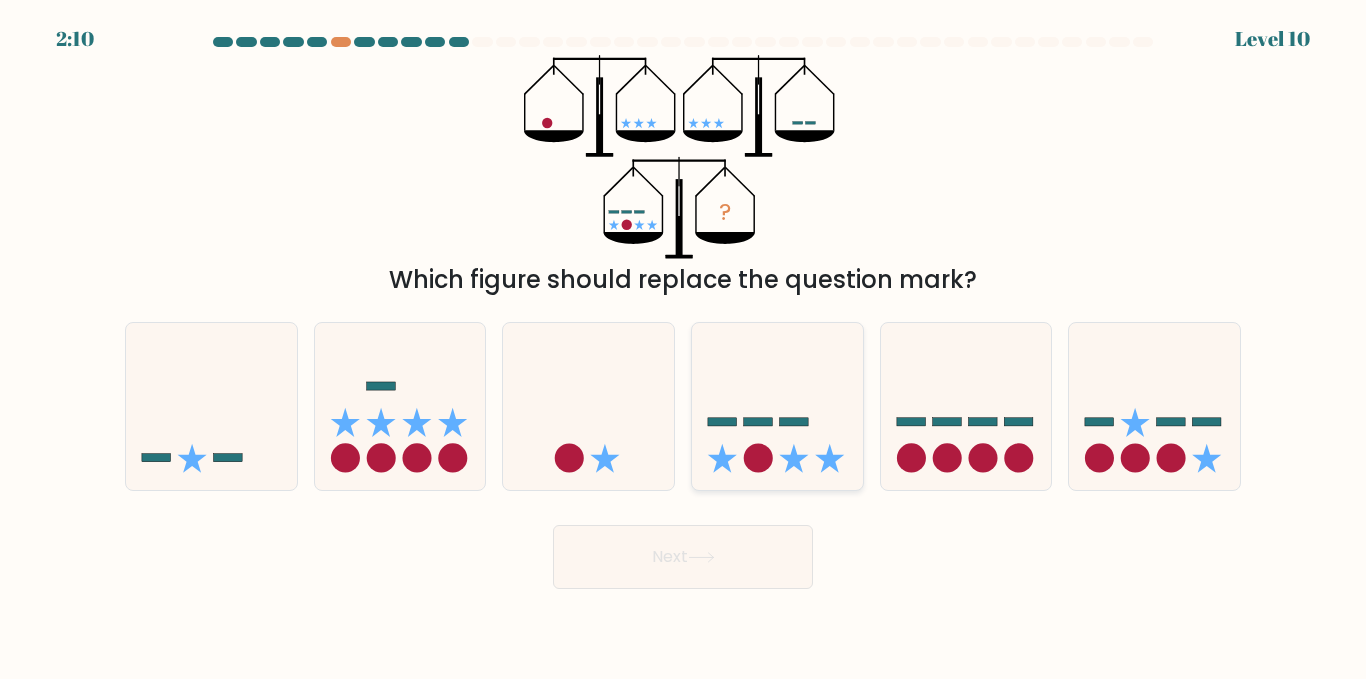 click 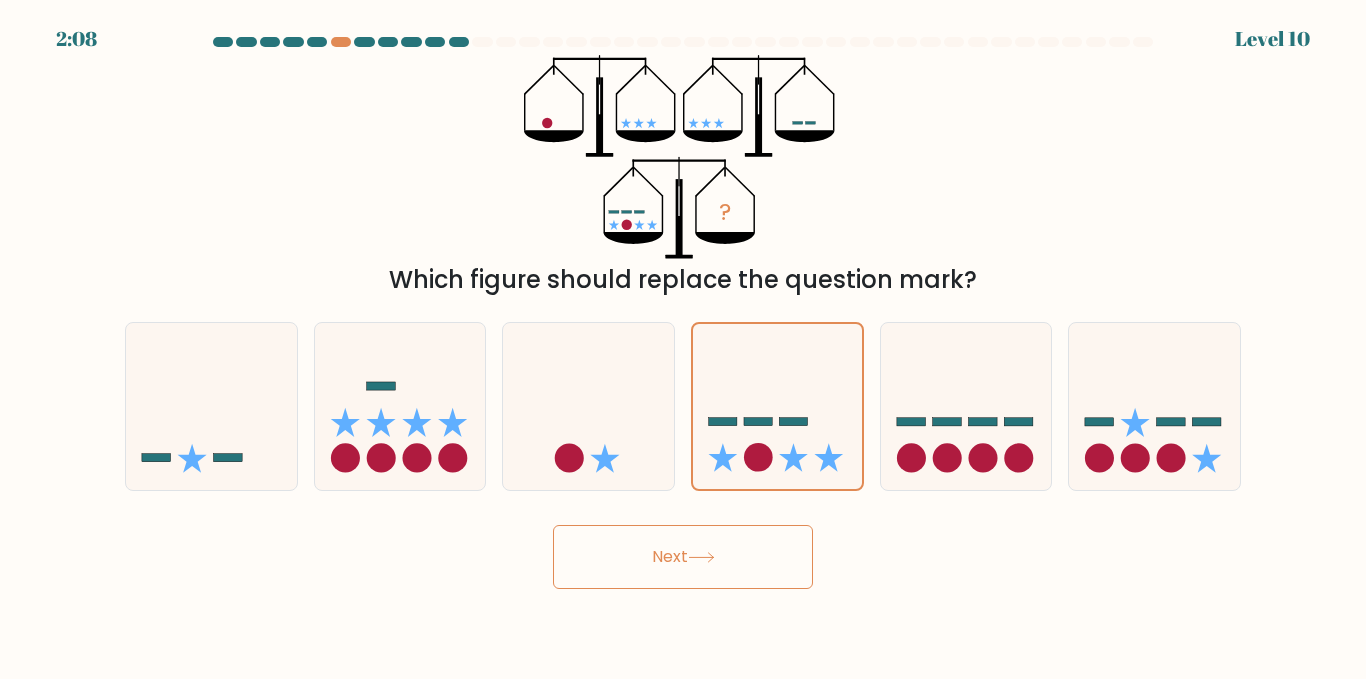 click on "Next" at bounding box center (683, 557) 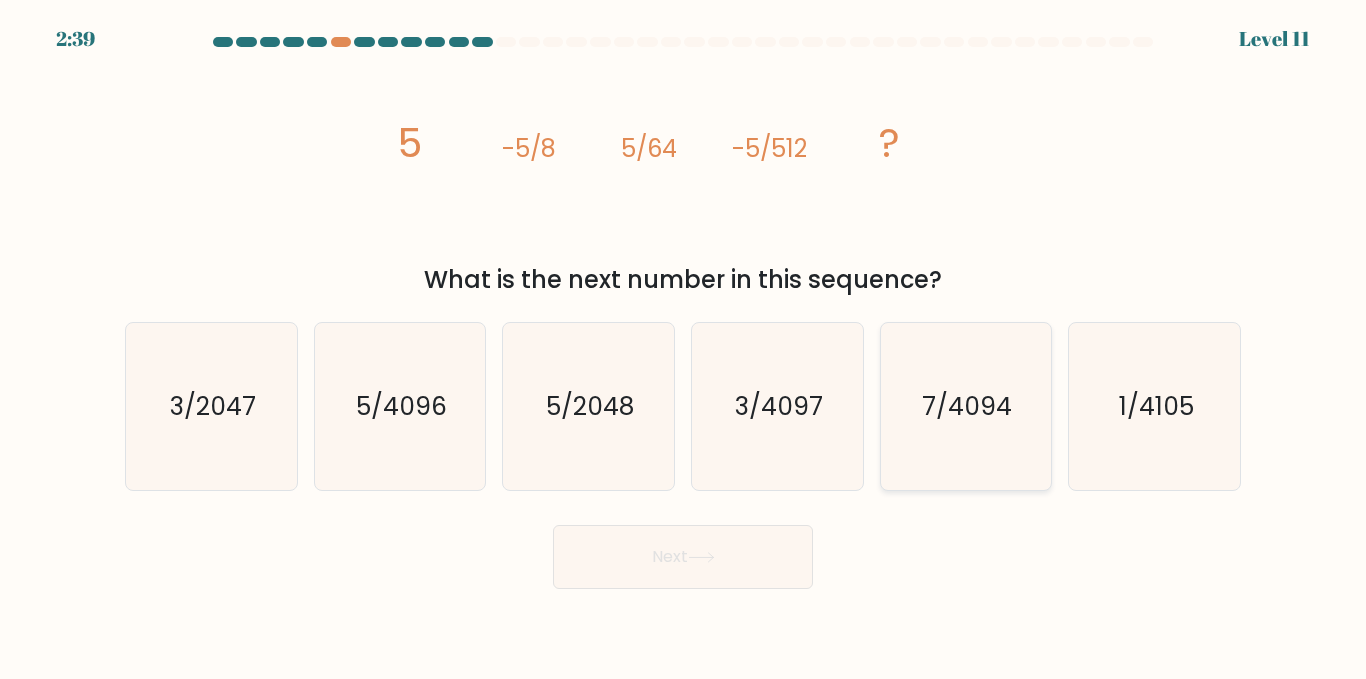 click on "7/4094" 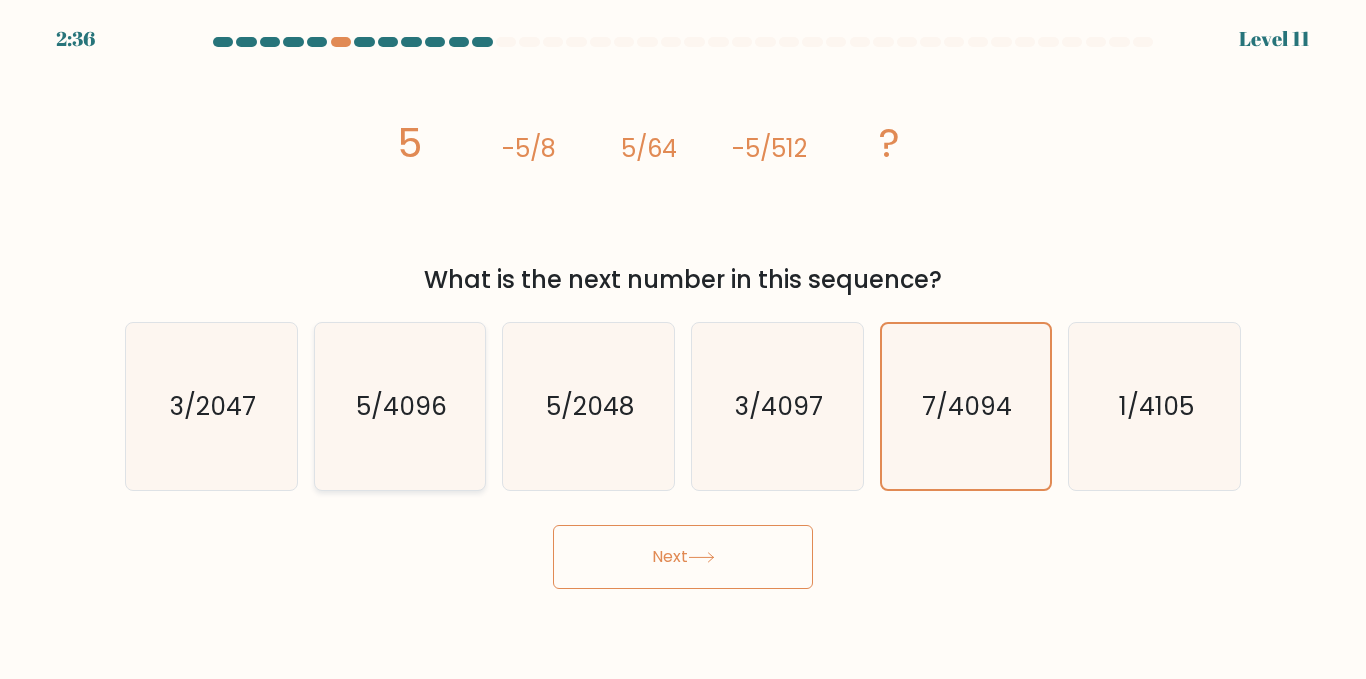 click on "5/4096" 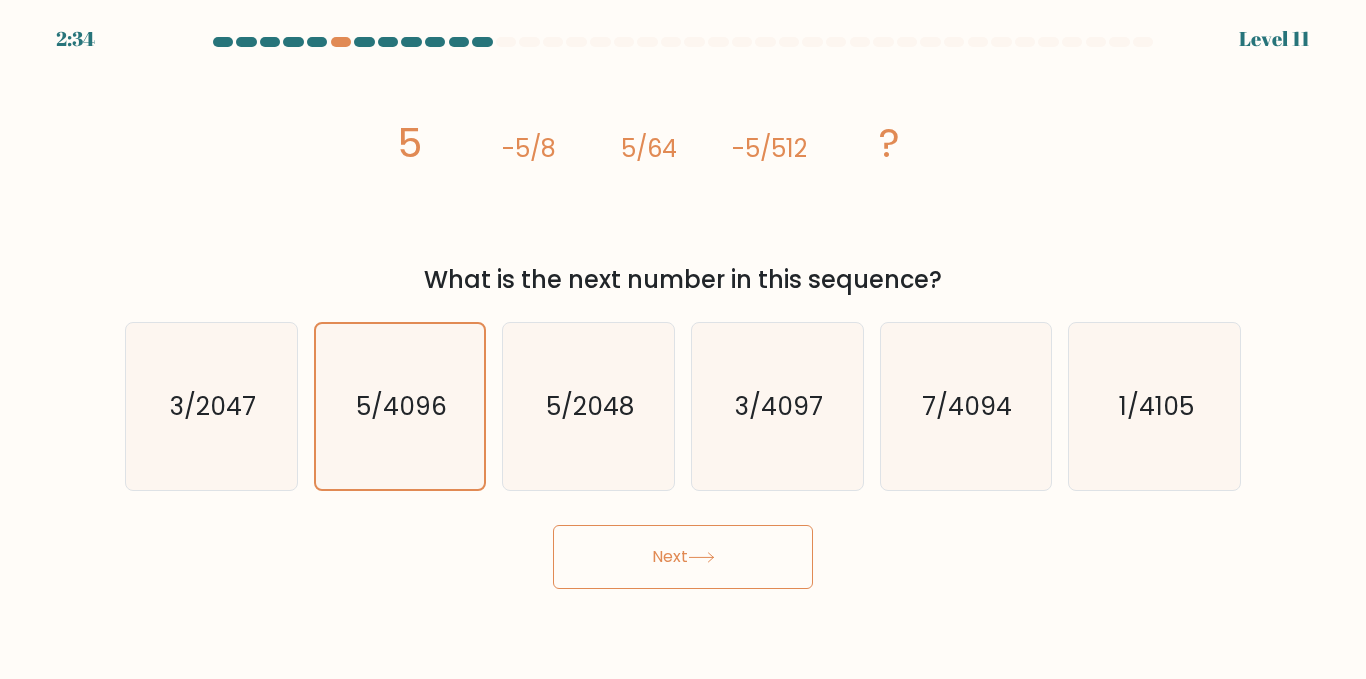 click on "Next" at bounding box center [683, 557] 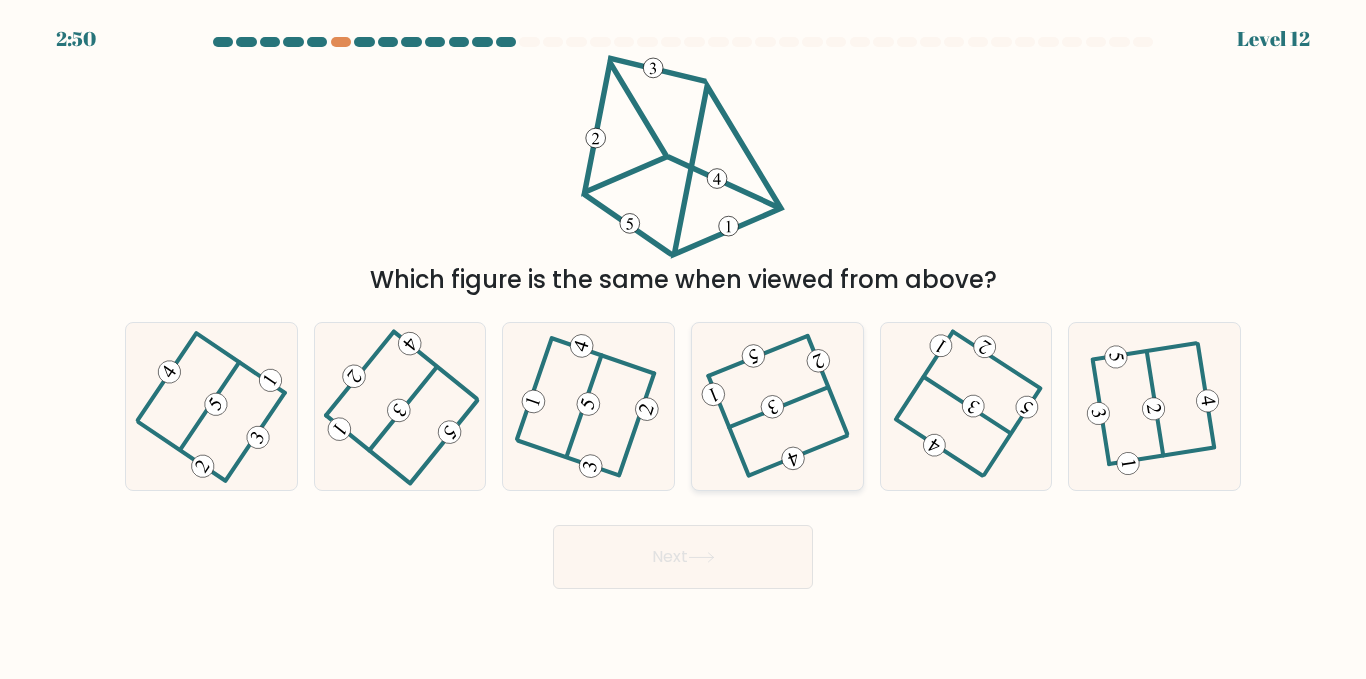 click 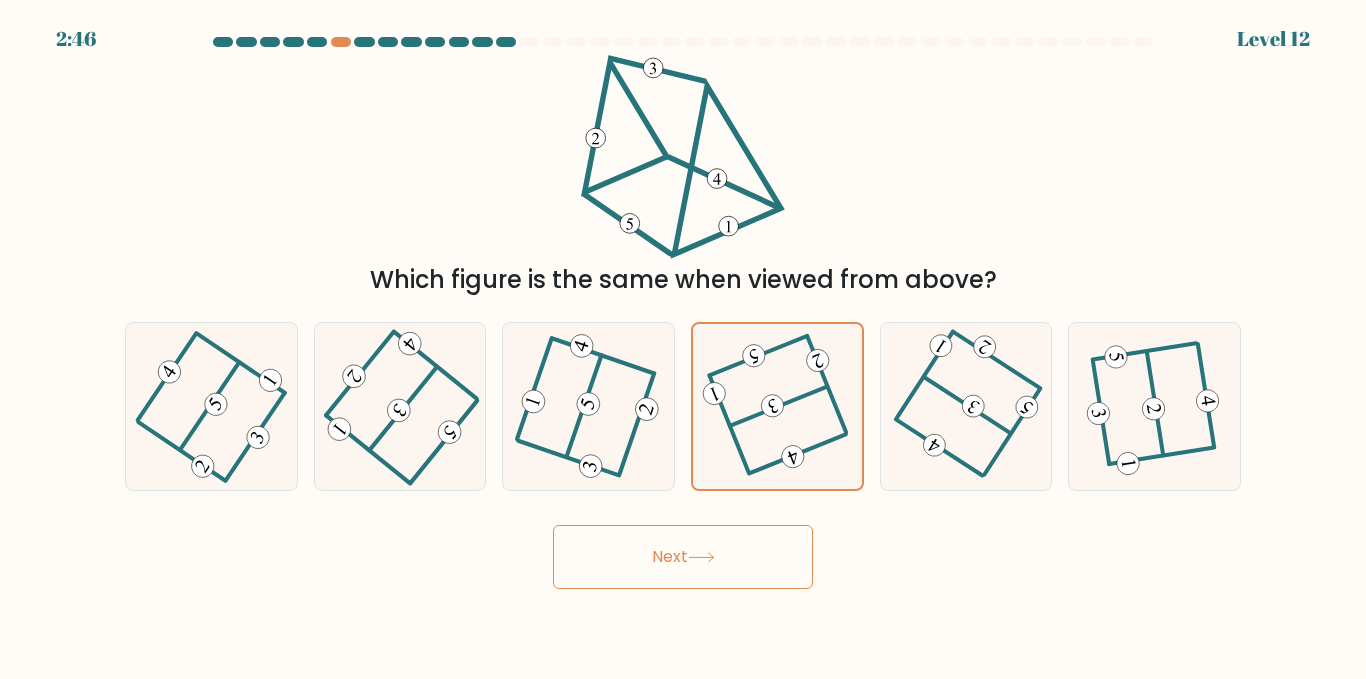 click on "Next" at bounding box center (683, 557) 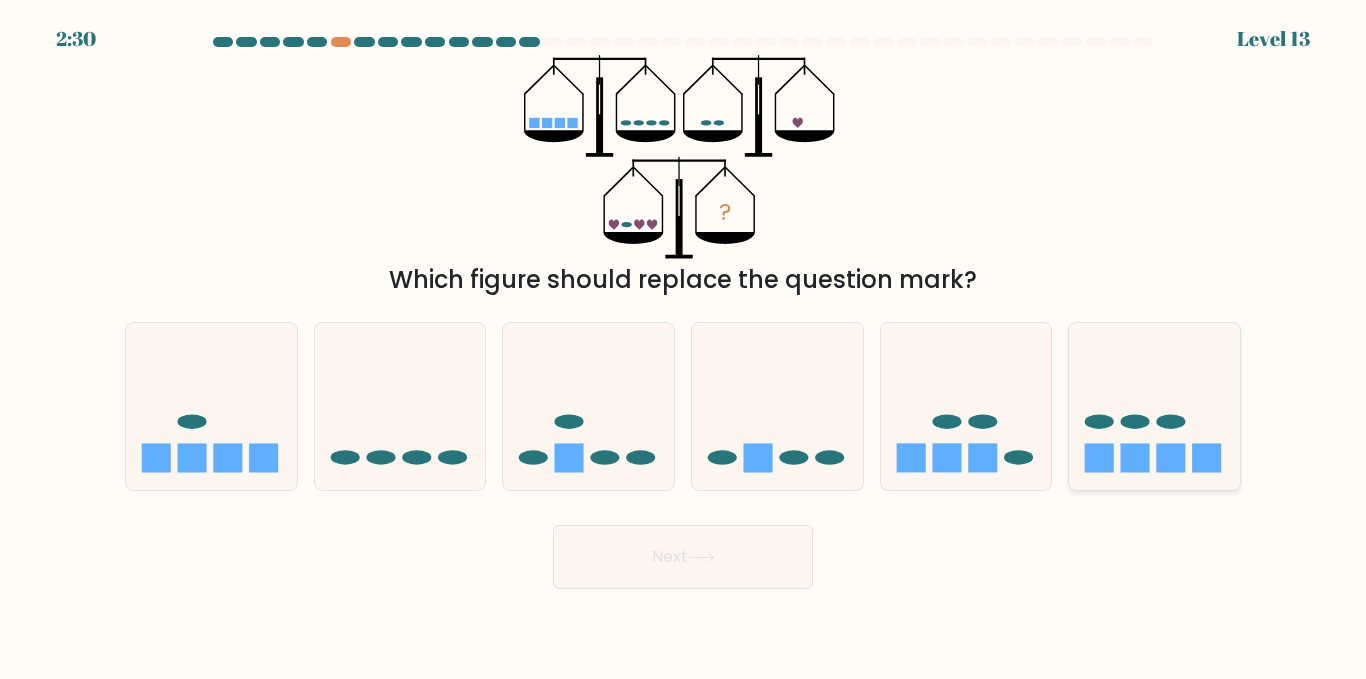 click 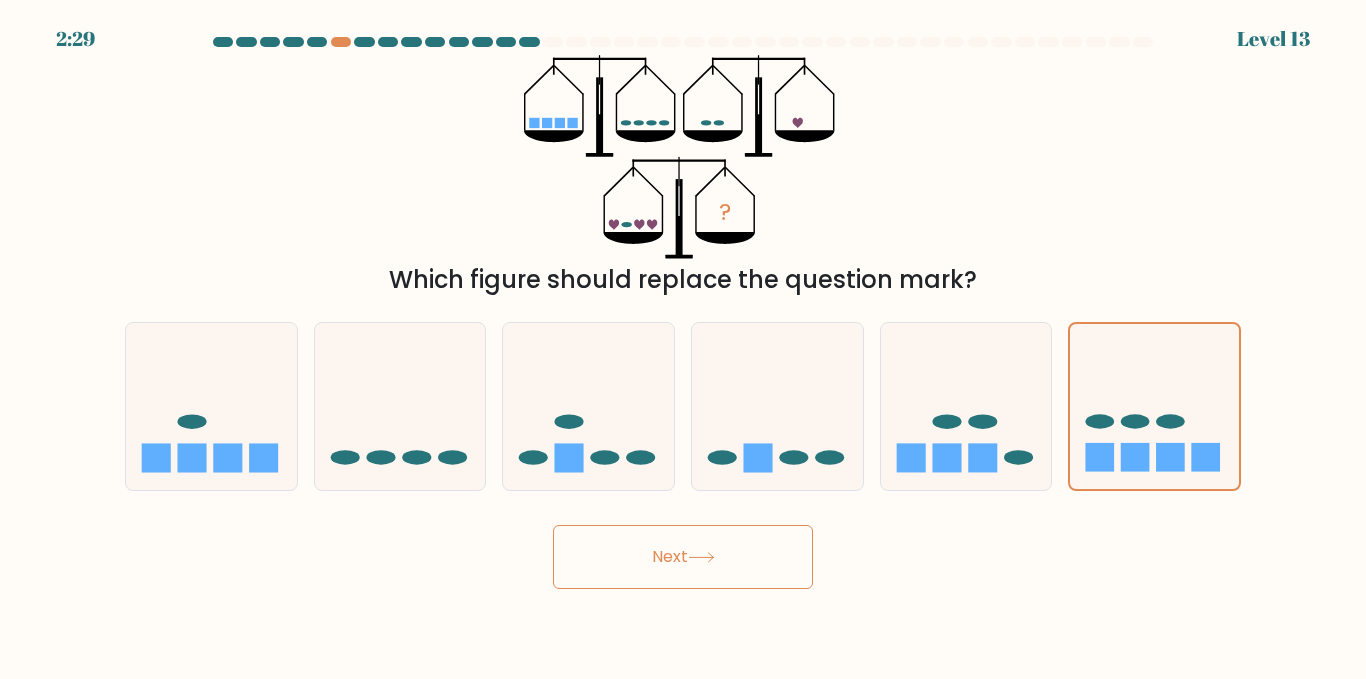 click on "Next" at bounding box center (683, 557) 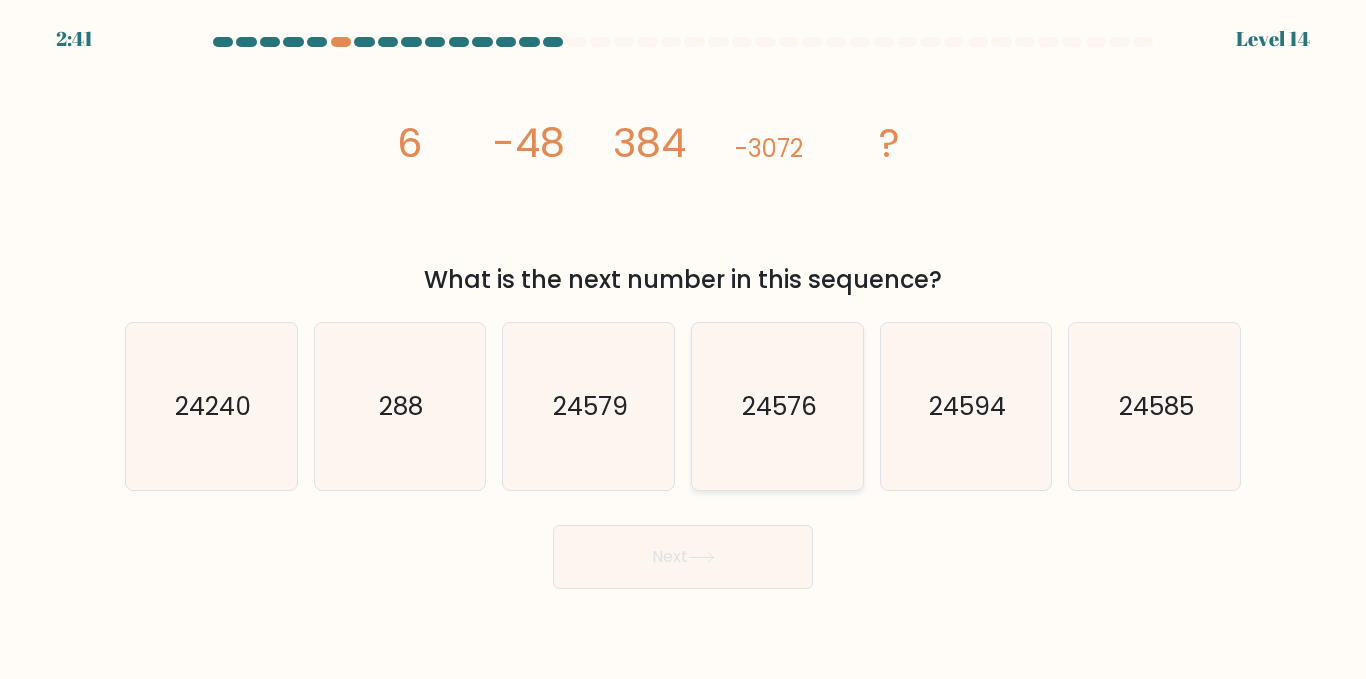 click on "24576" 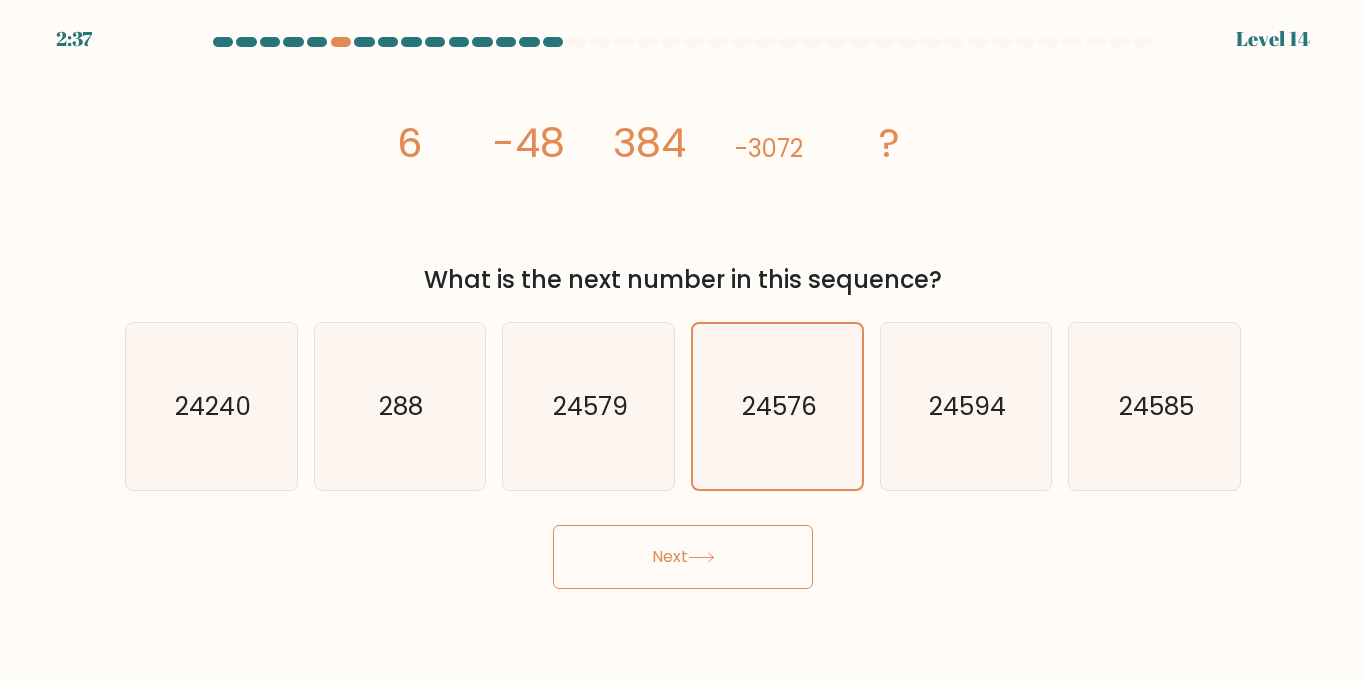 click on "Next" at bounding box center [683, 557] 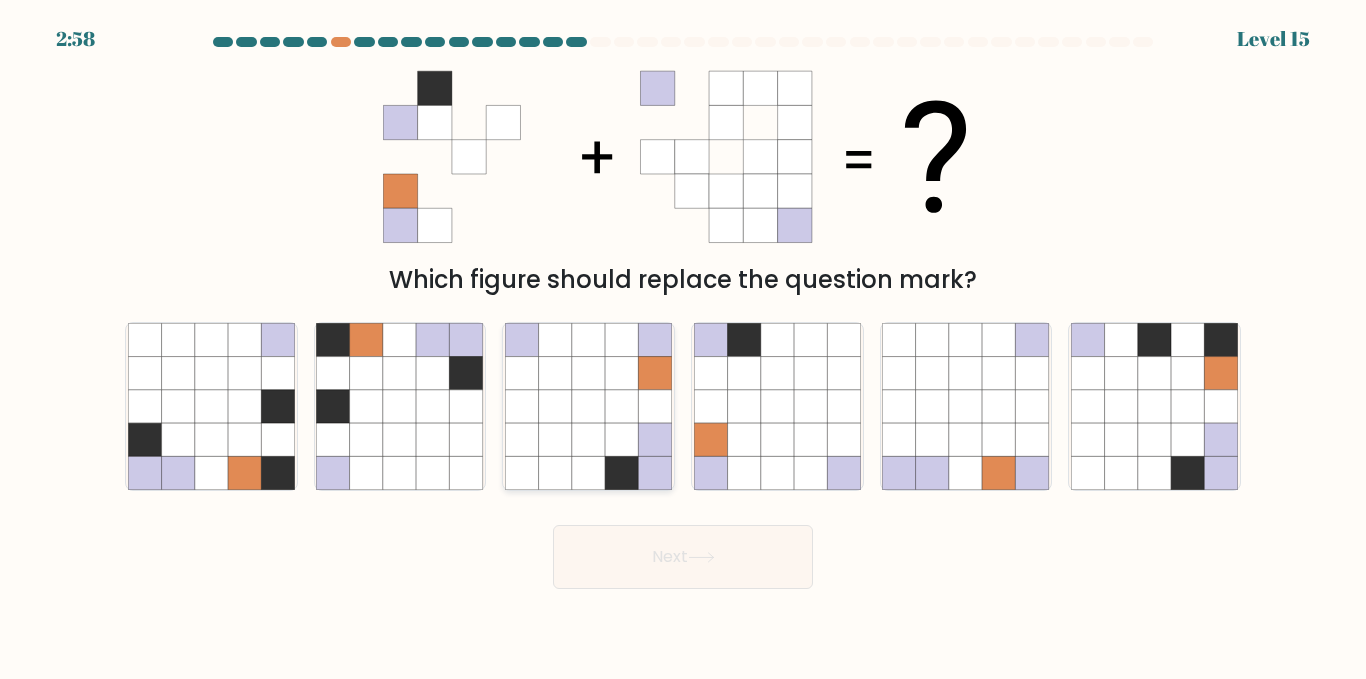 click 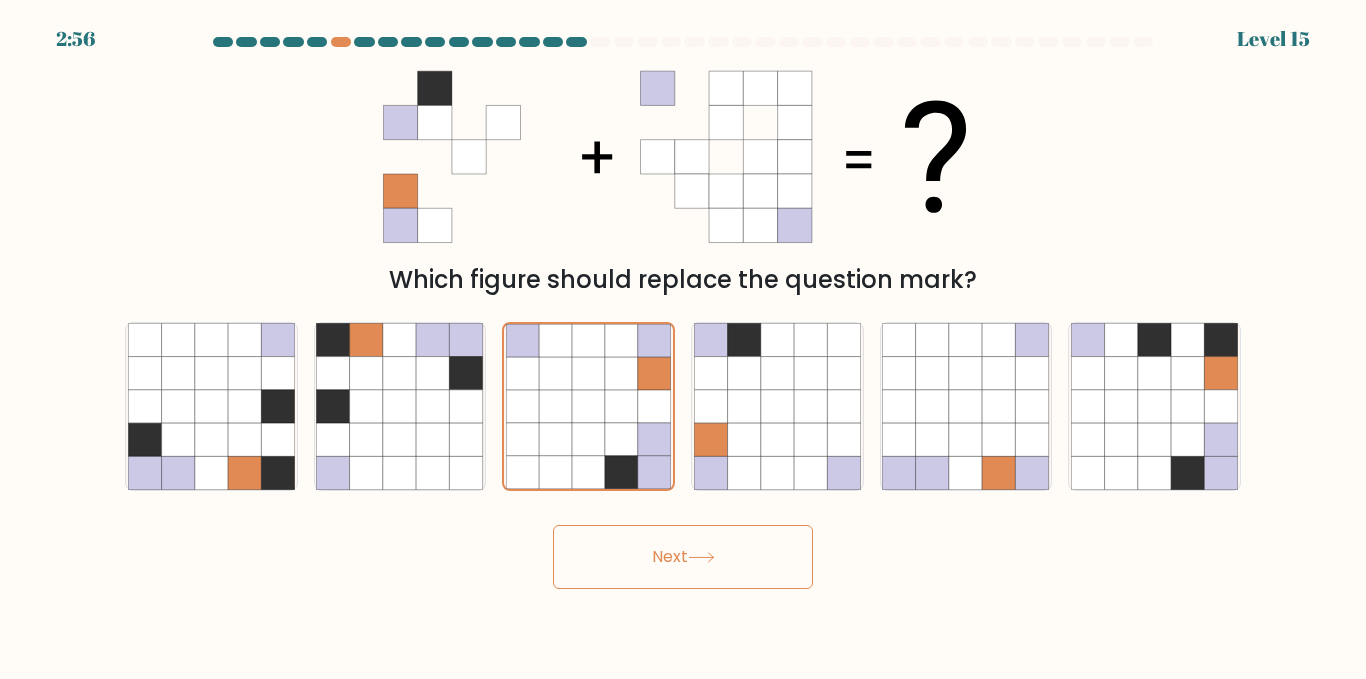 click on "Next" at bounding box center [683, 557] 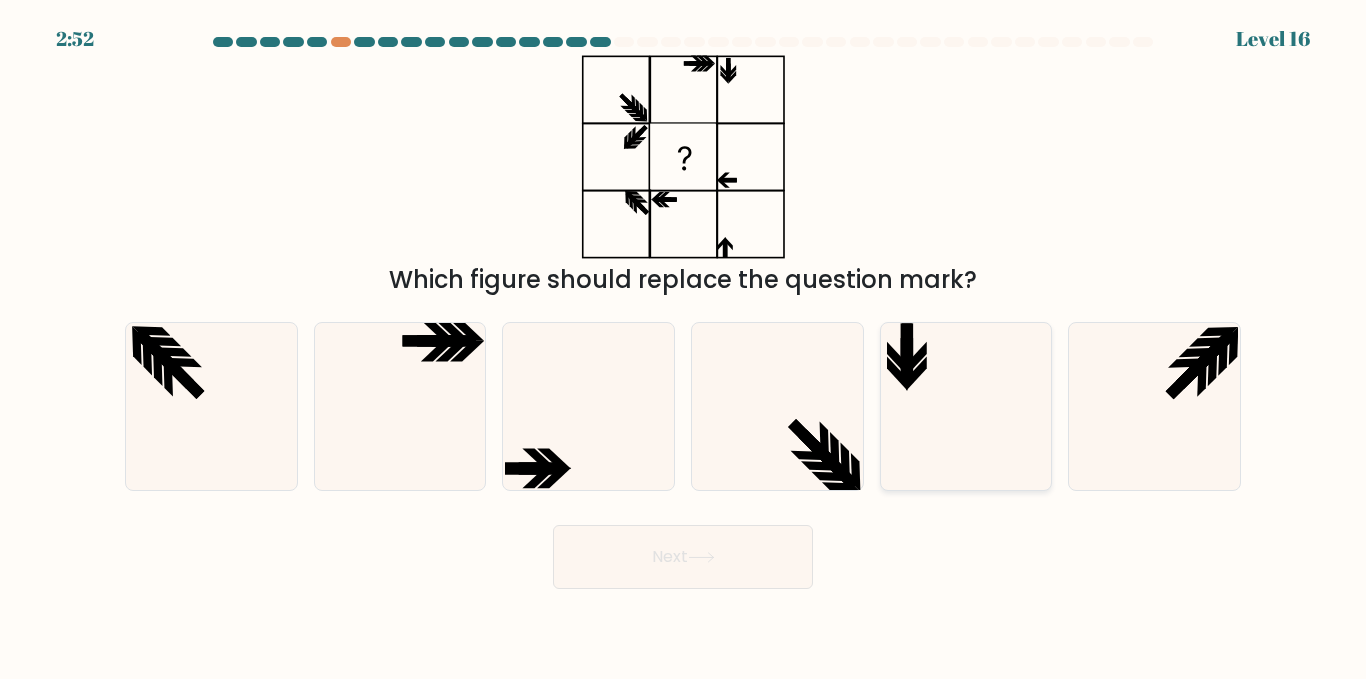 click 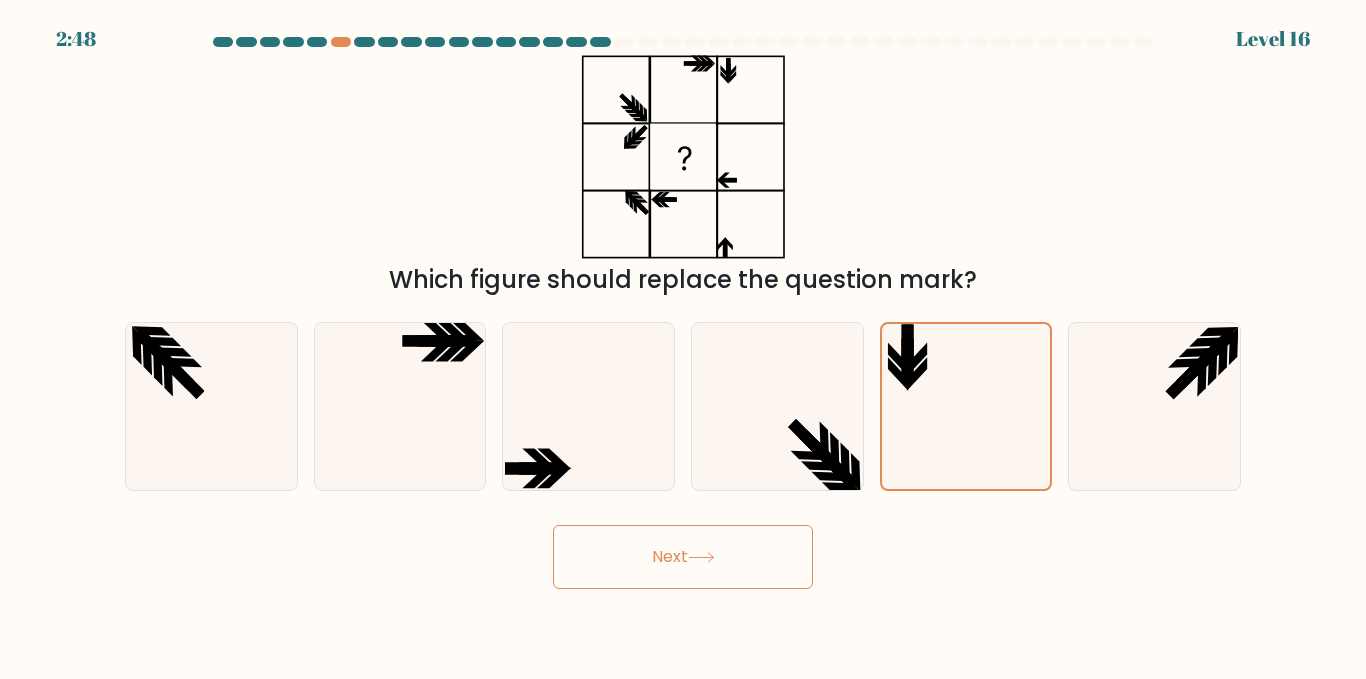 click on "Next" at bounding box center (683, 557) 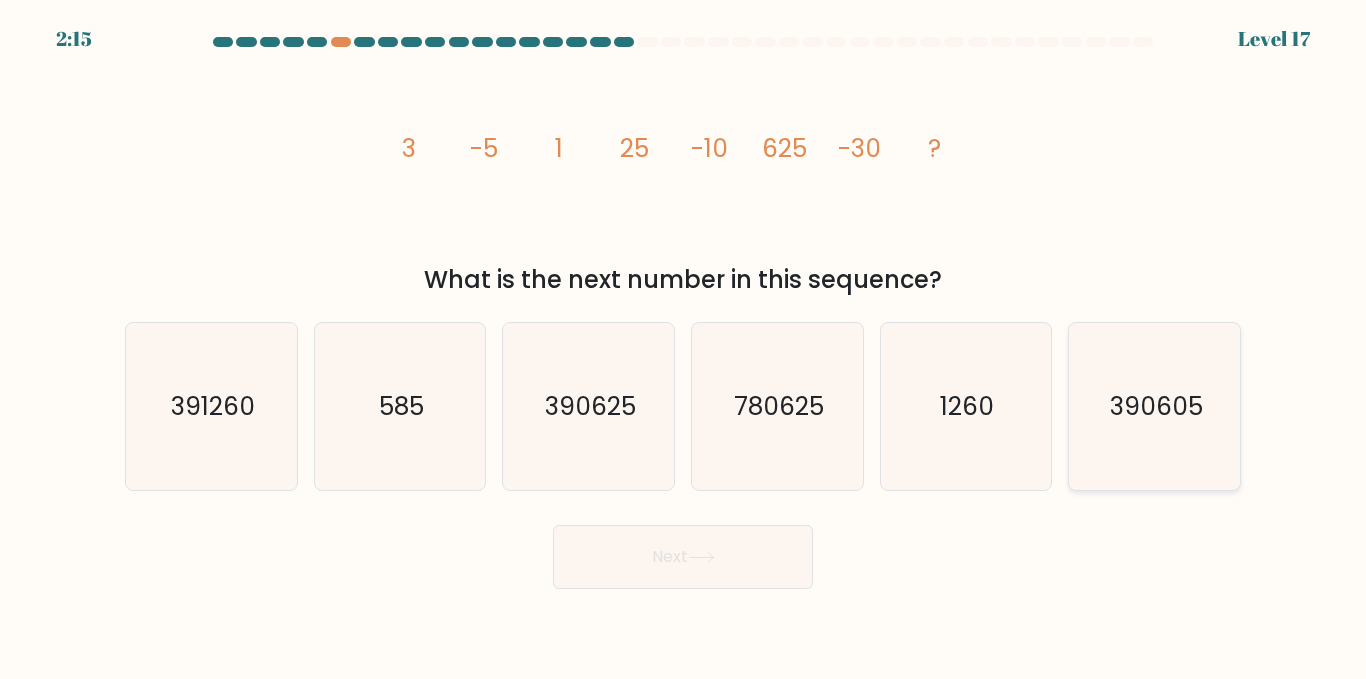 click on "390605" 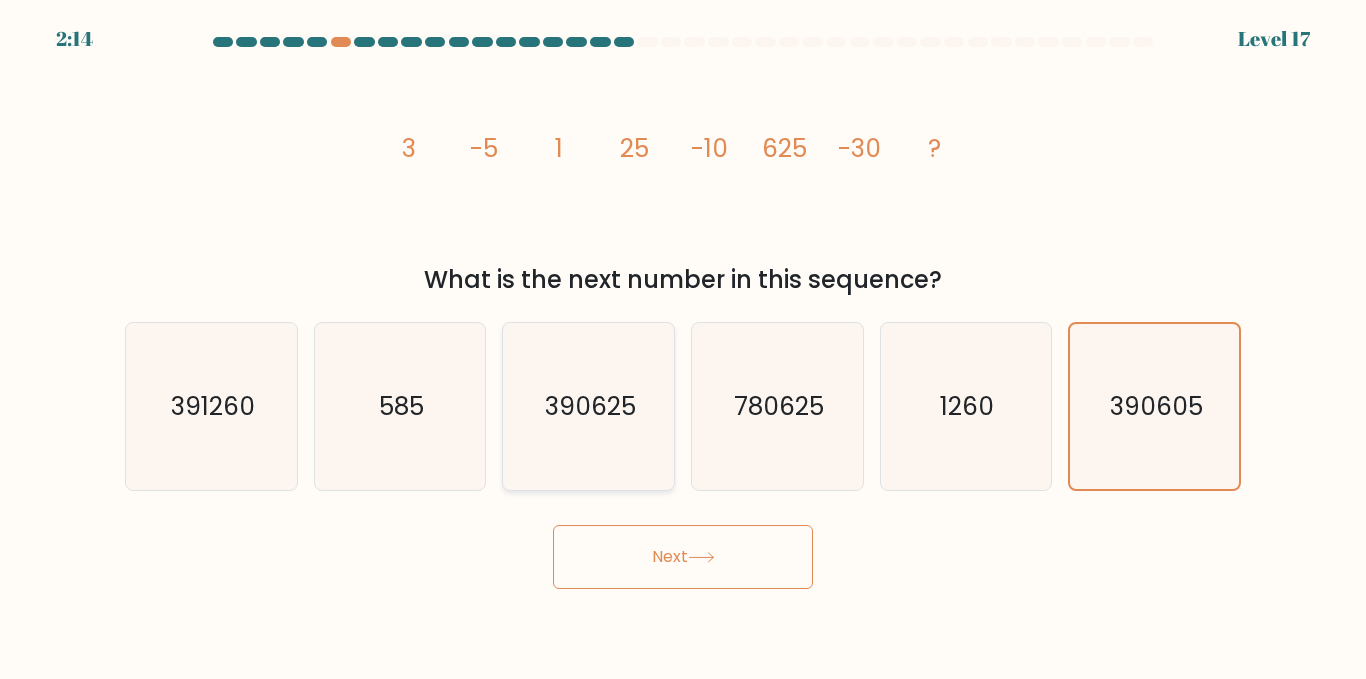click on "390625" 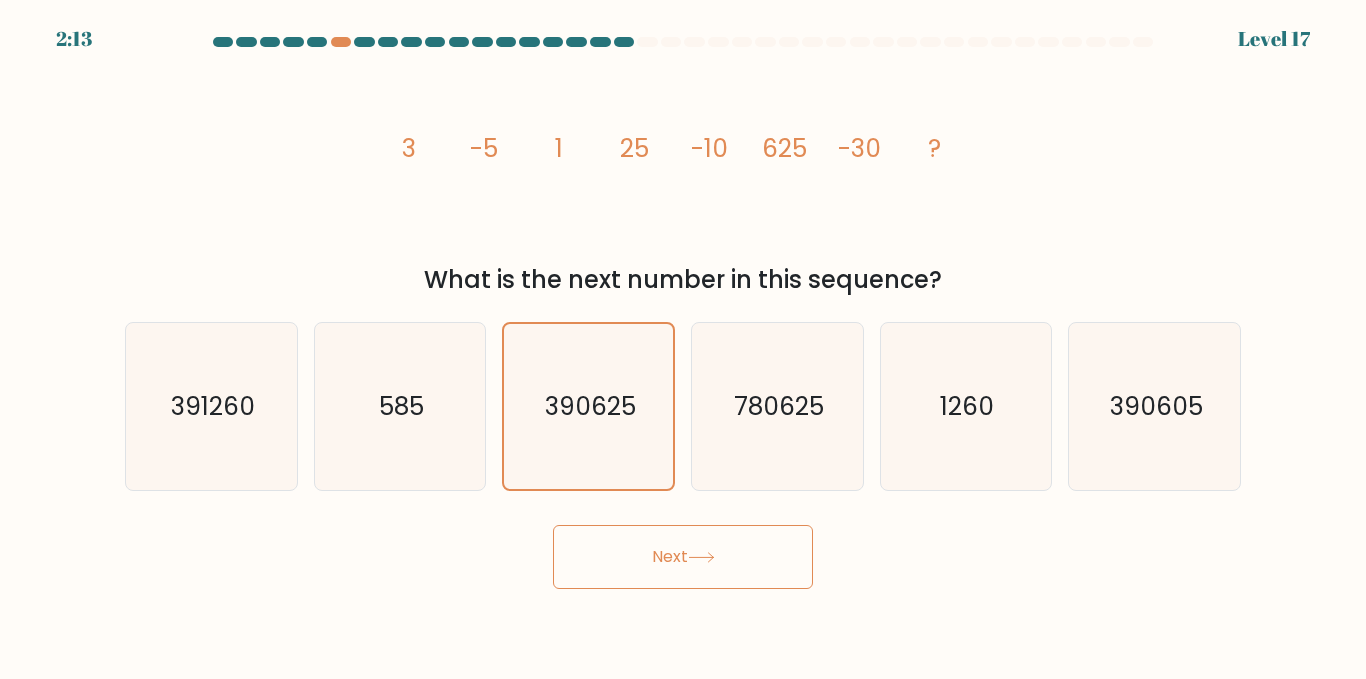 click on "Next" at bounding box center (683, 557) 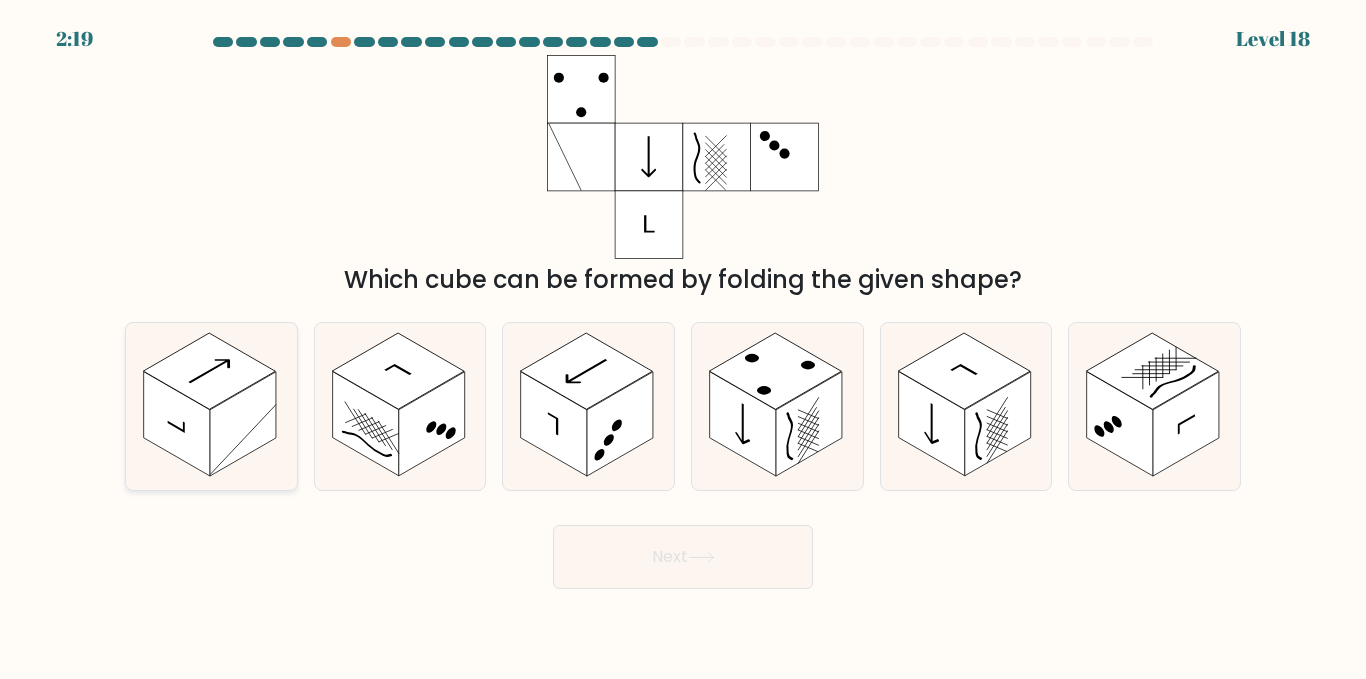 click 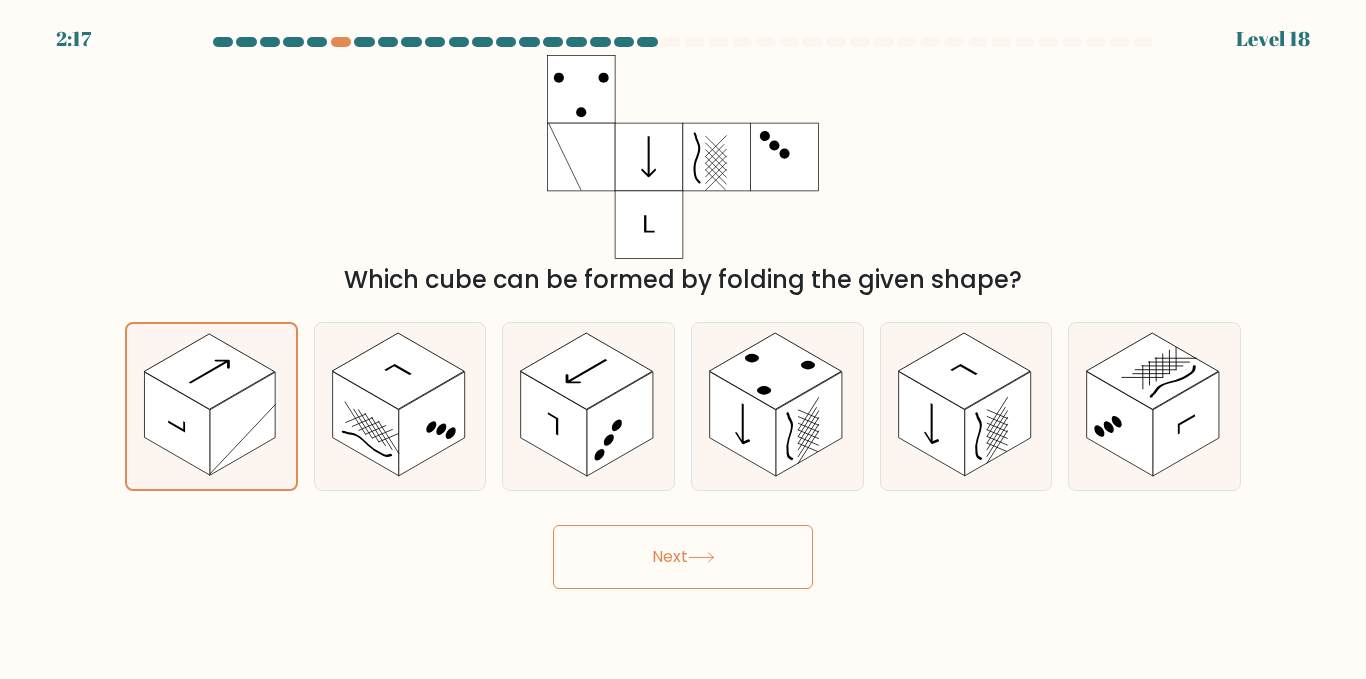 click on "Next" at bounding box center [683, 557] 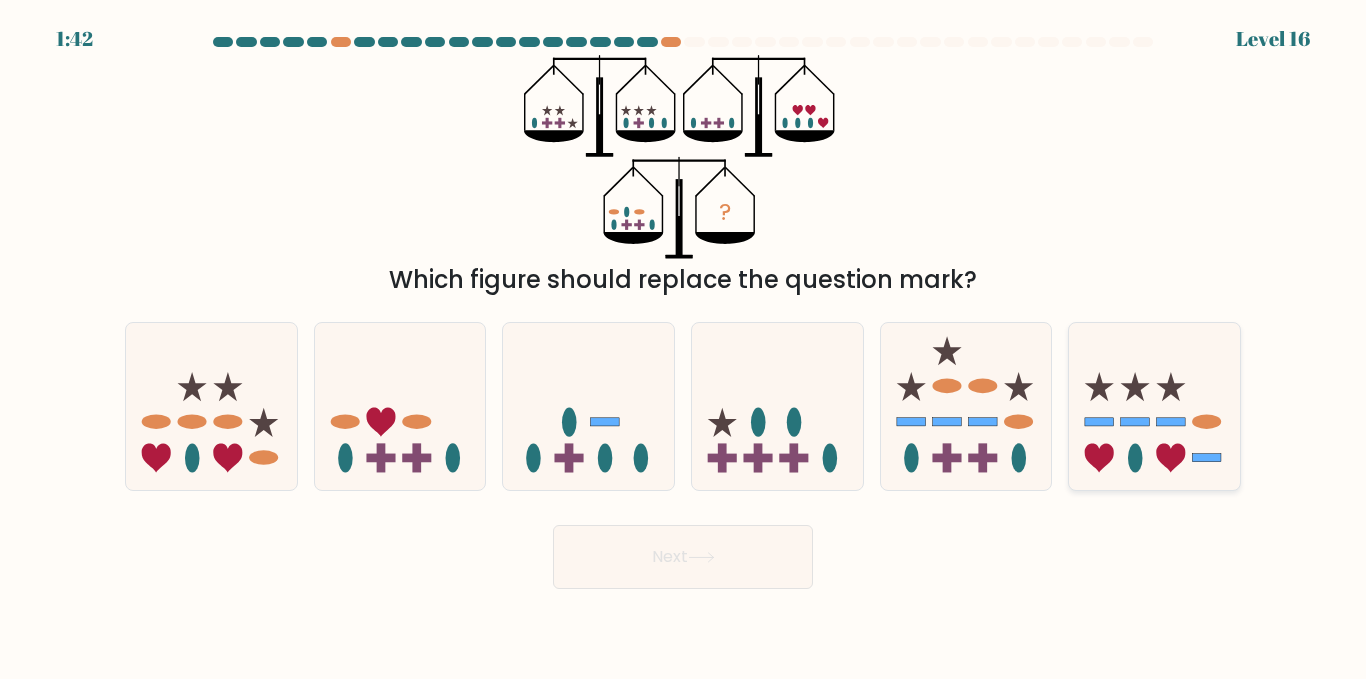 click 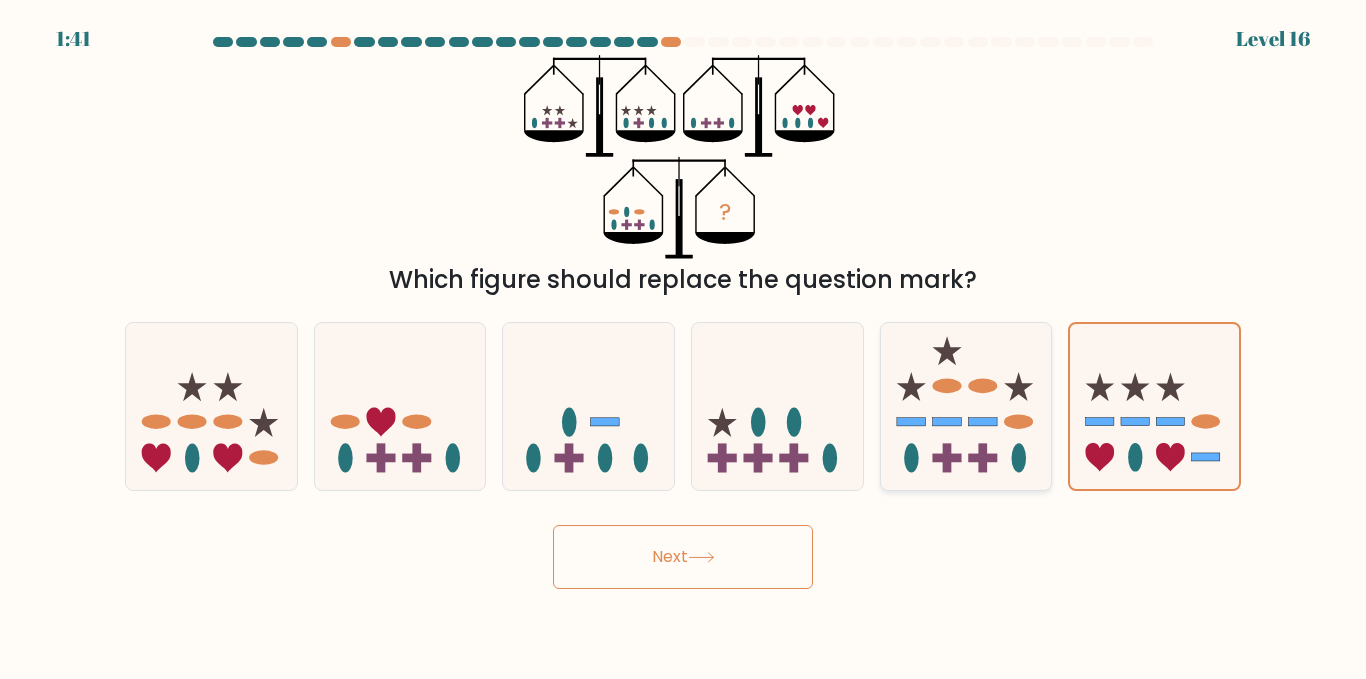 click 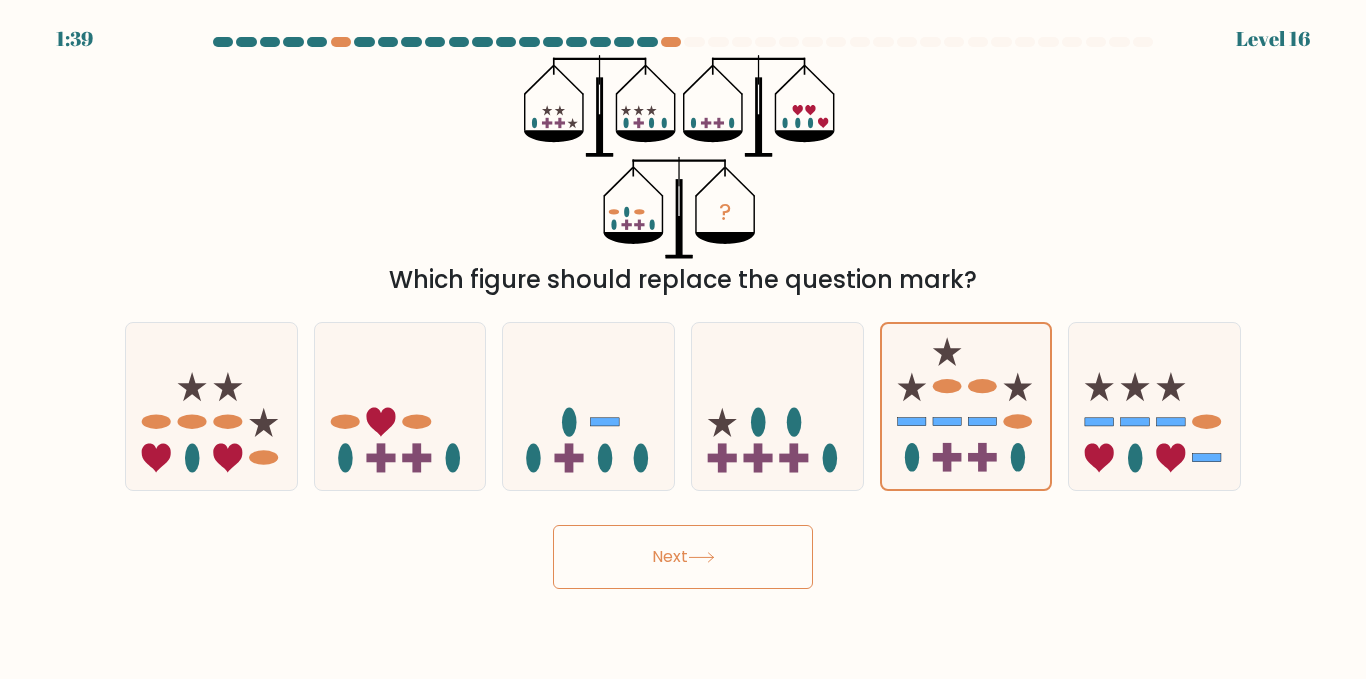 click on "Next" at bounding box center [683, 557] 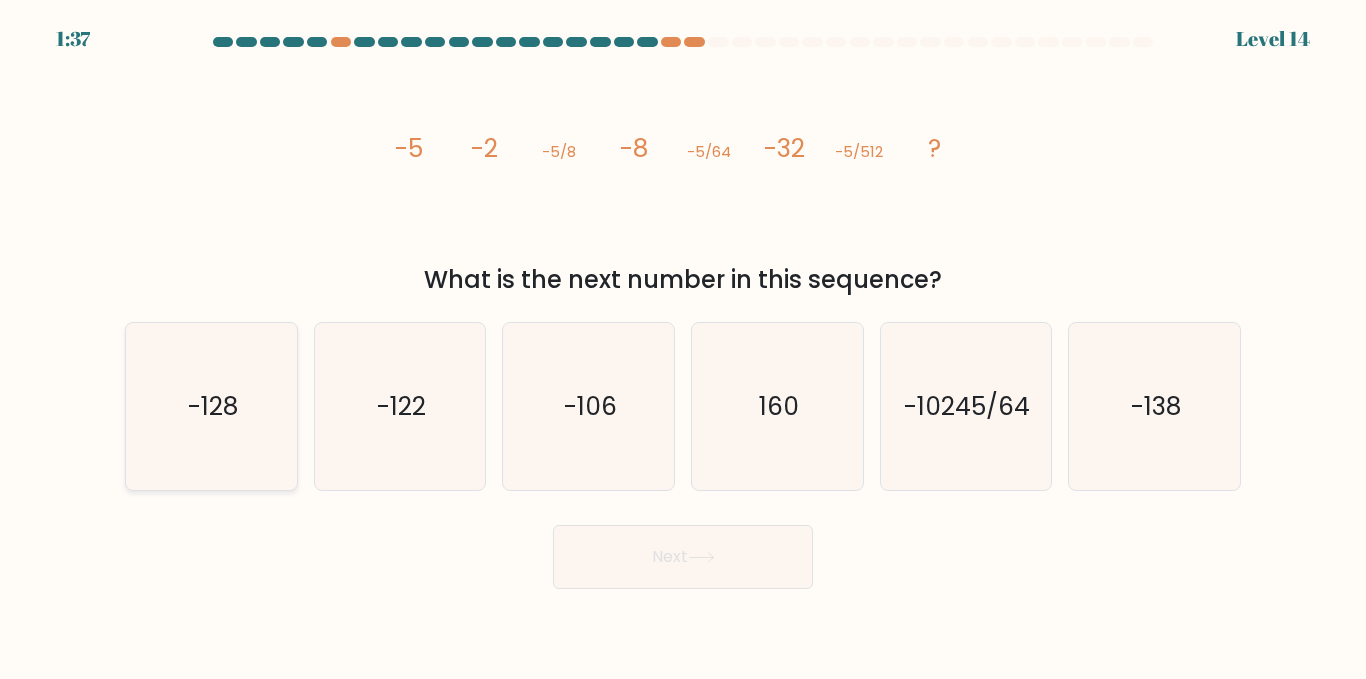 click on "-128" 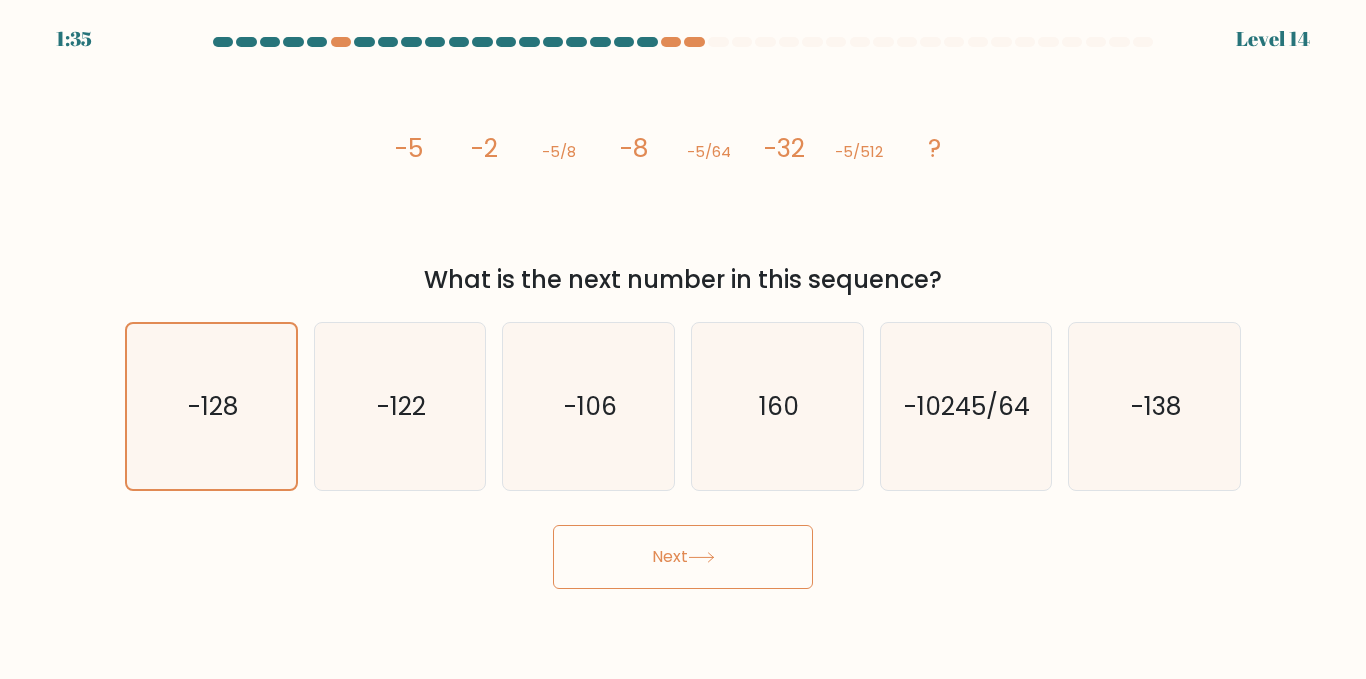 click on "Next" at bounding box center [683, 557] 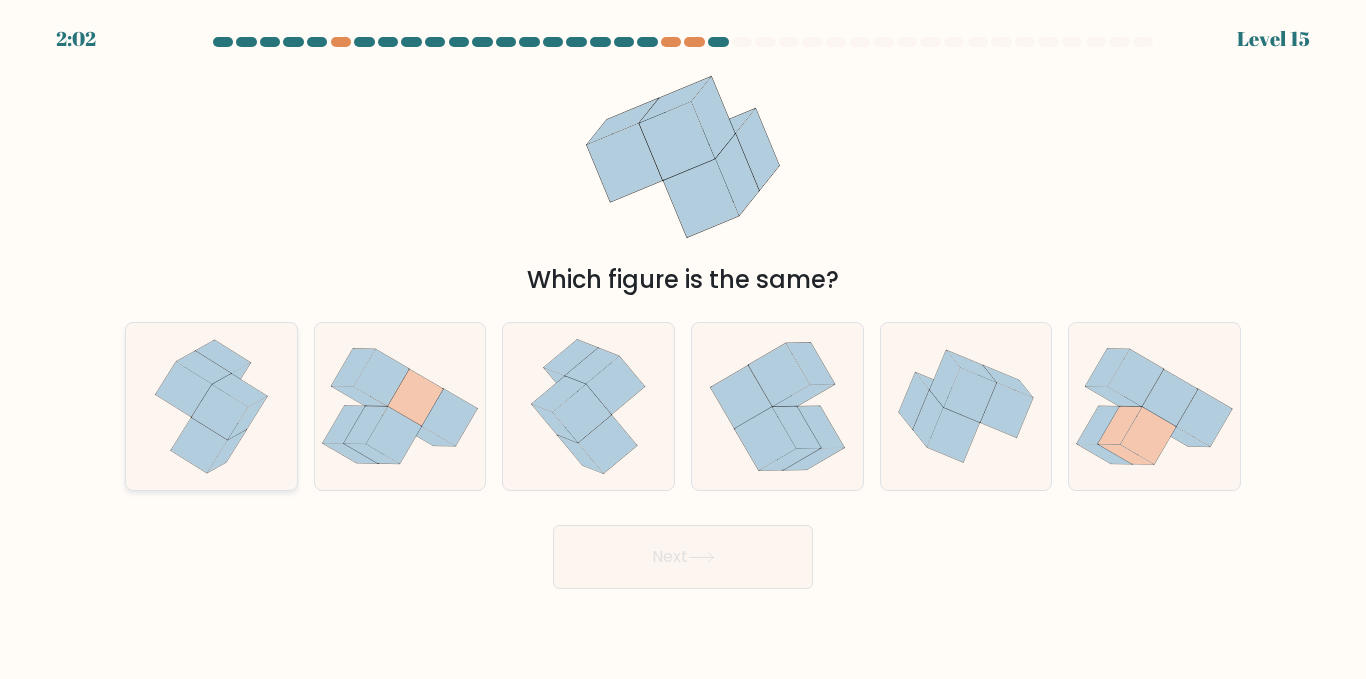 click 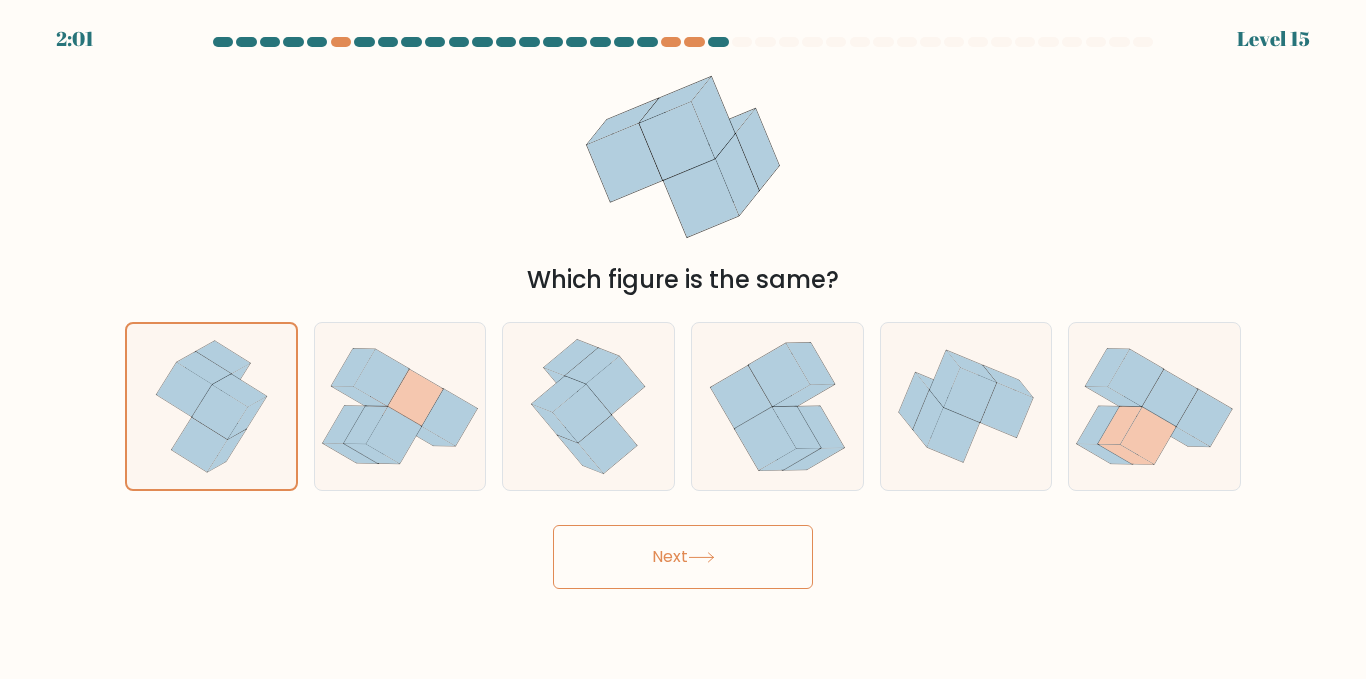 click on "Which figure is the same?" at bounding box center (683, 176) 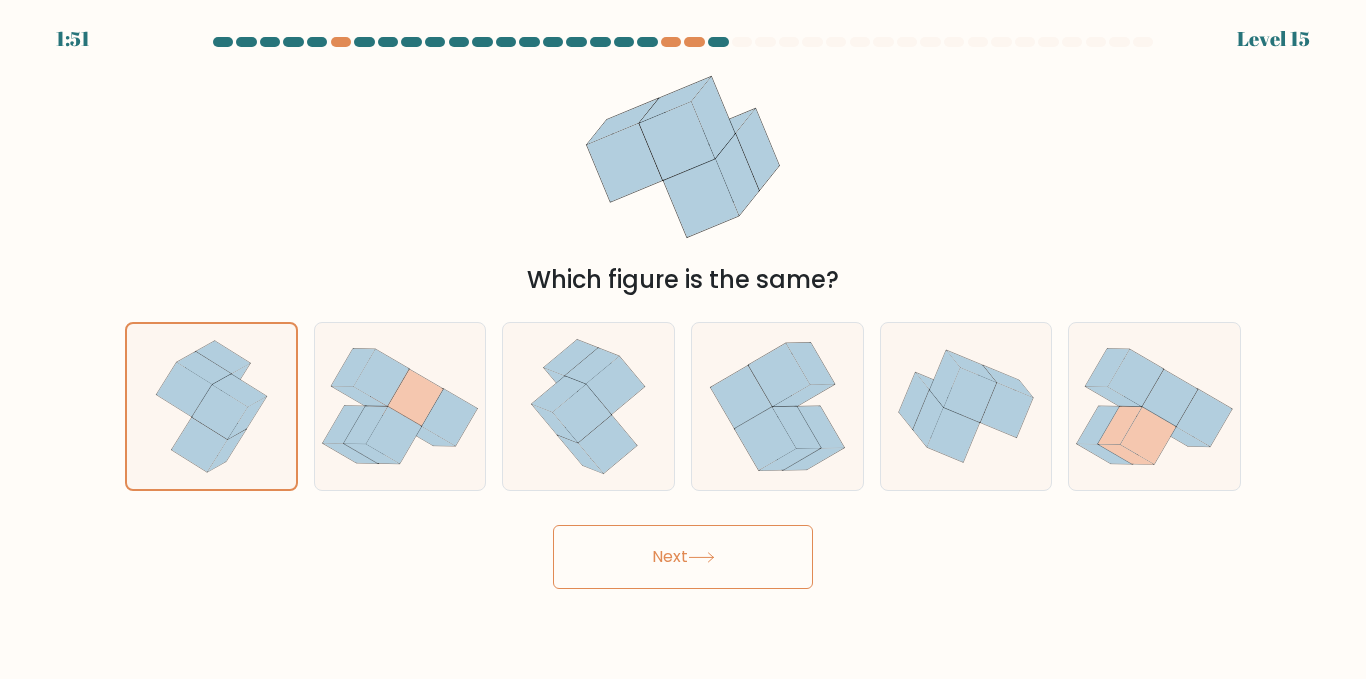 click on "Next" at bounding box center (683, 557) 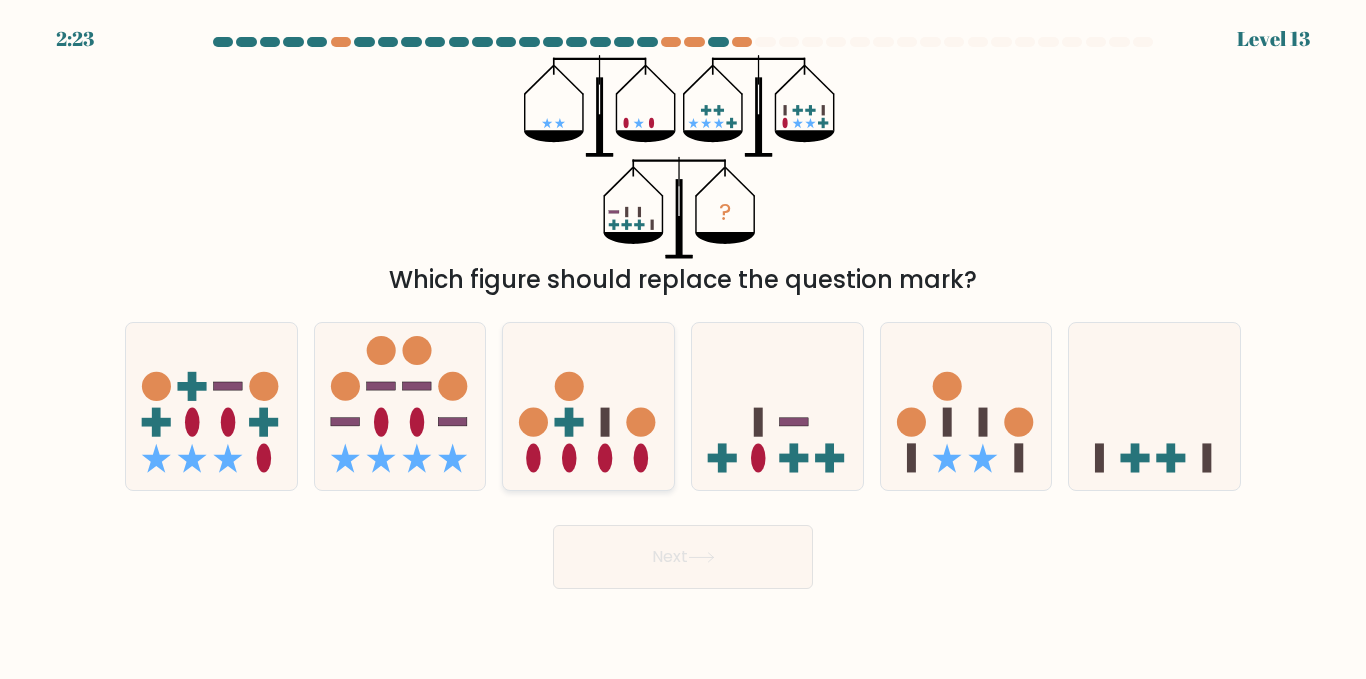 click 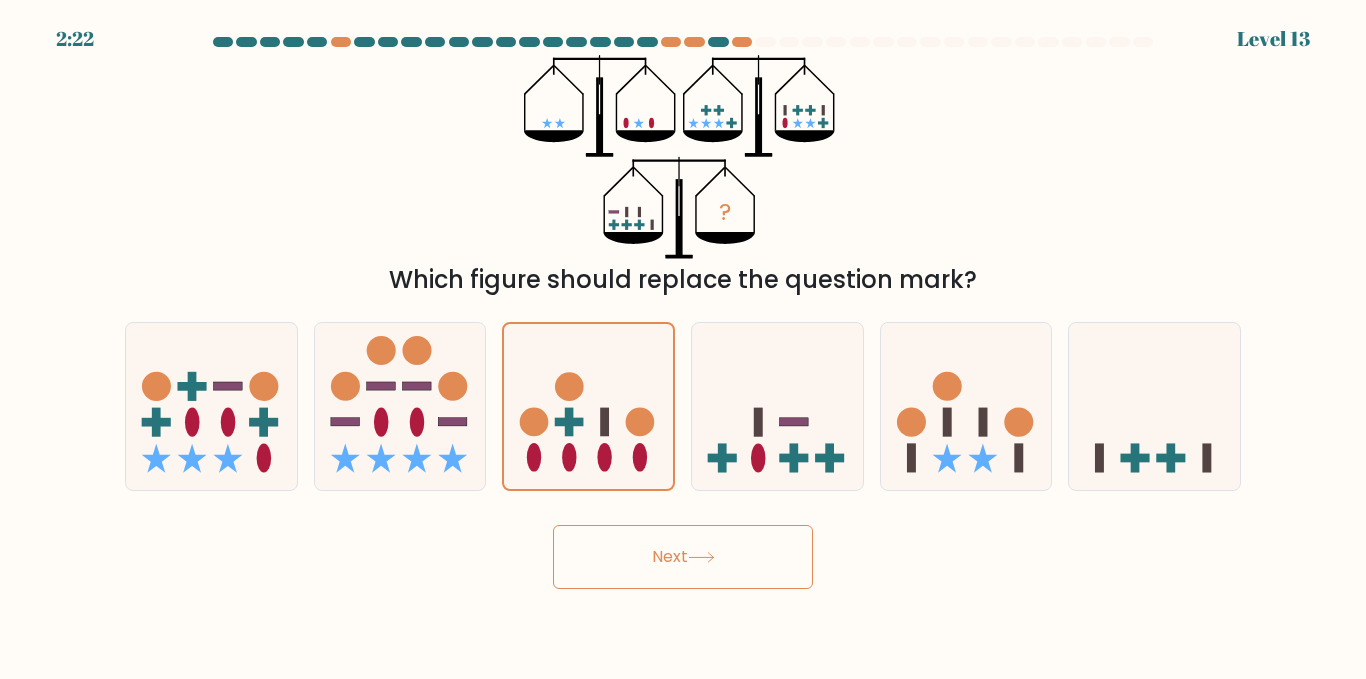 click on "?" 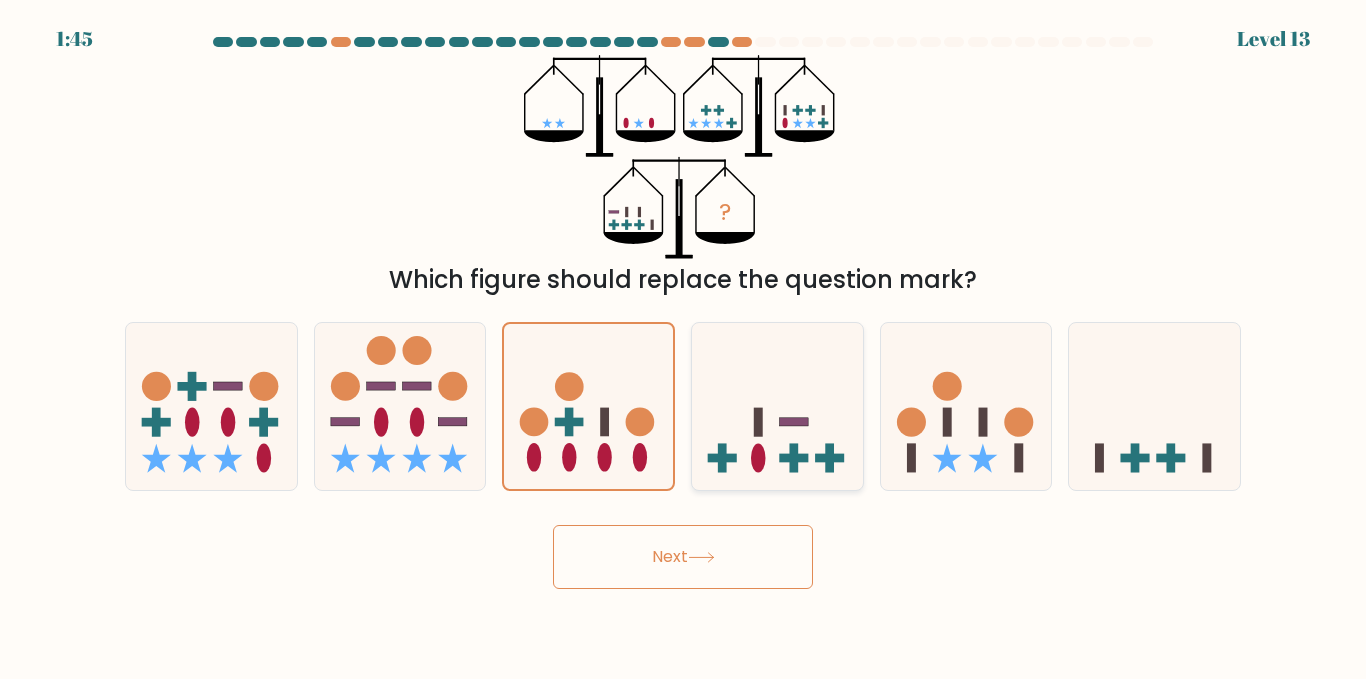 click 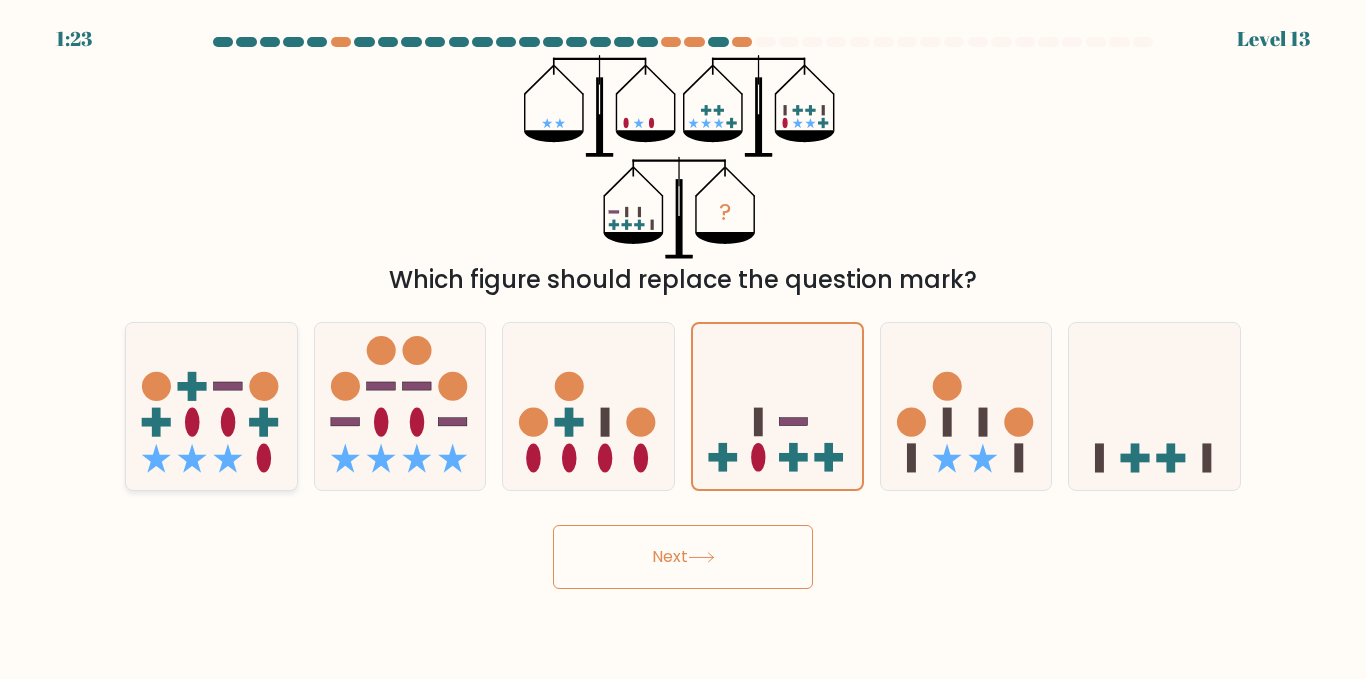 click 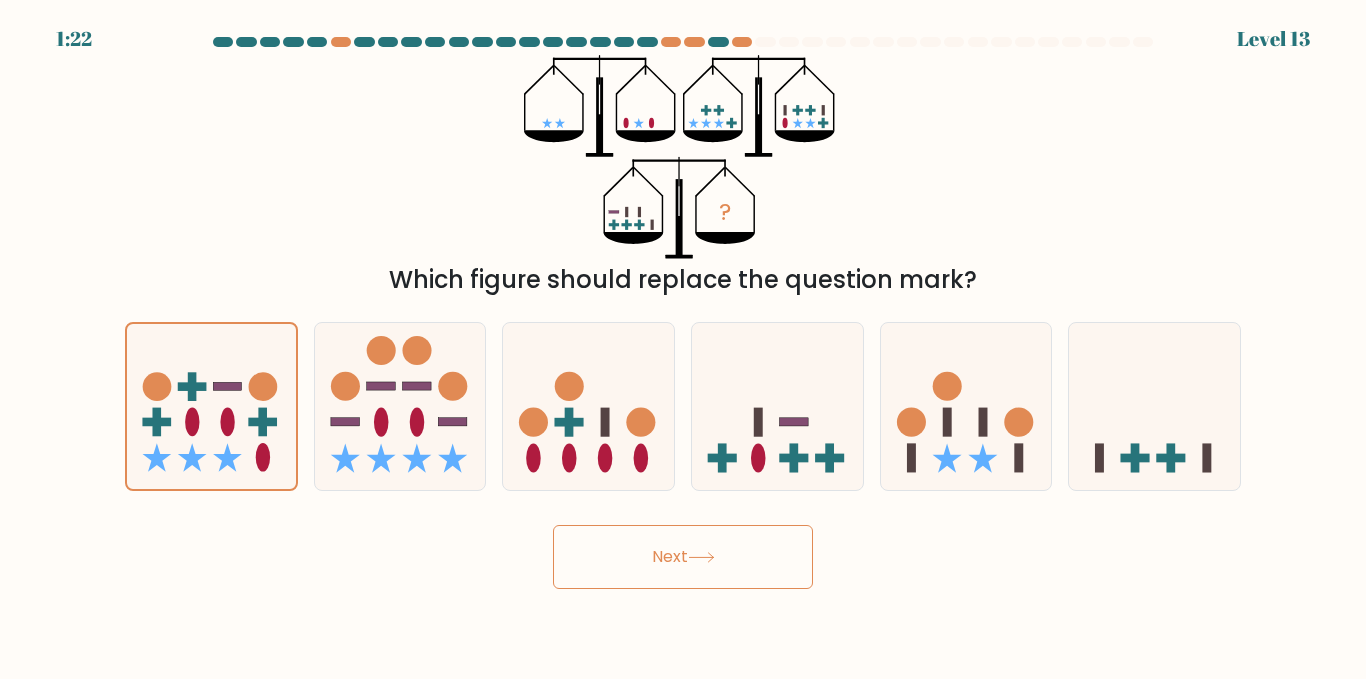 click on "Next" at bounding box center (683, 557) 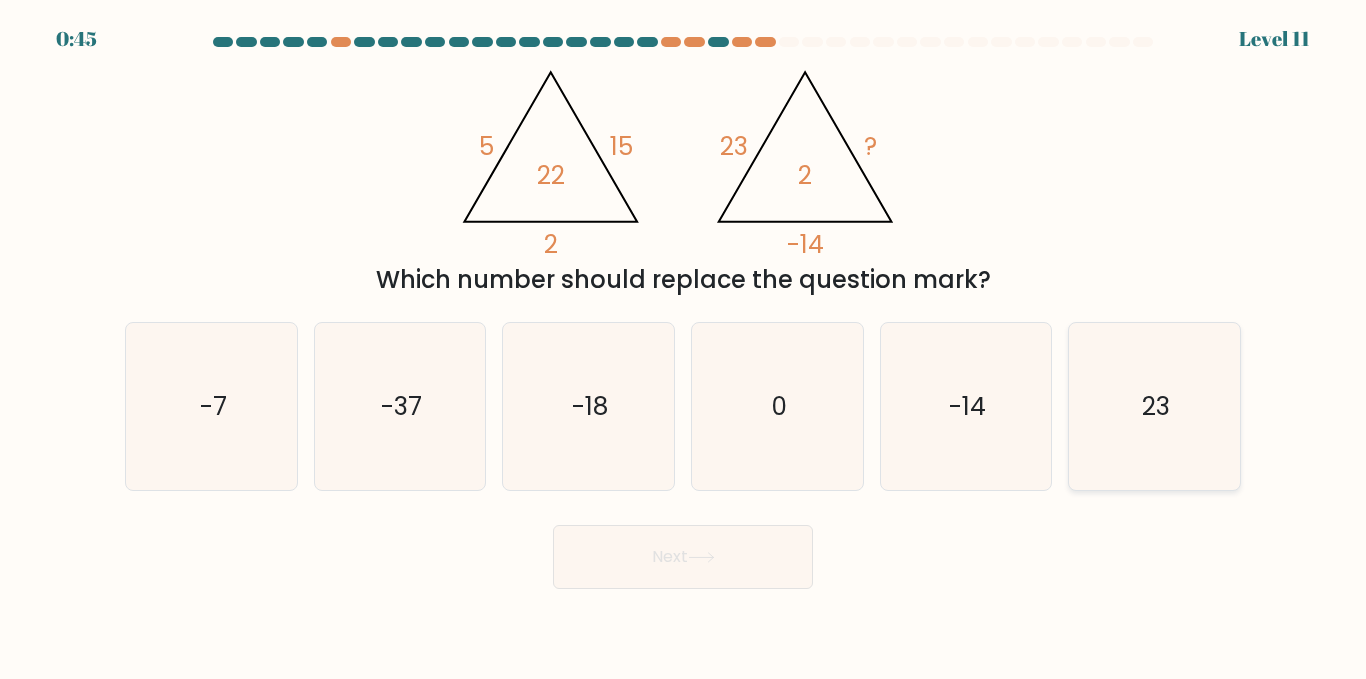 click on "23" 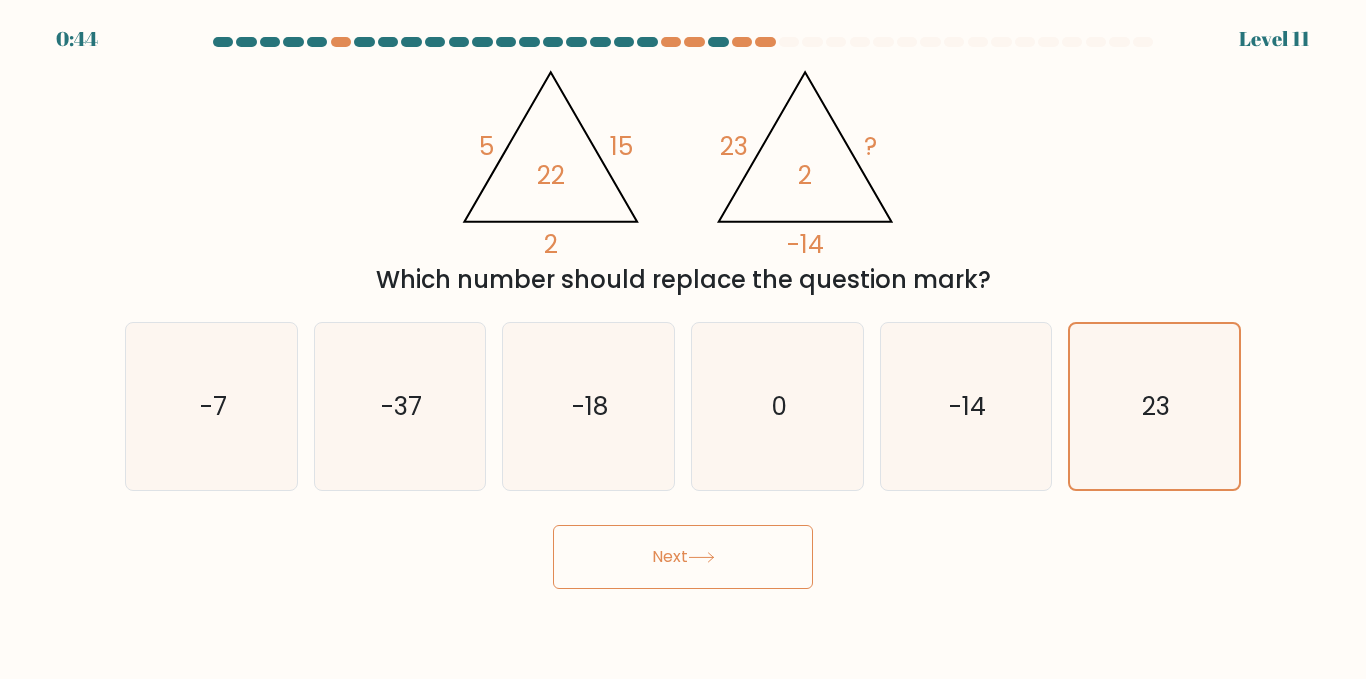 click on "Next" at bounding box center (683, 557) 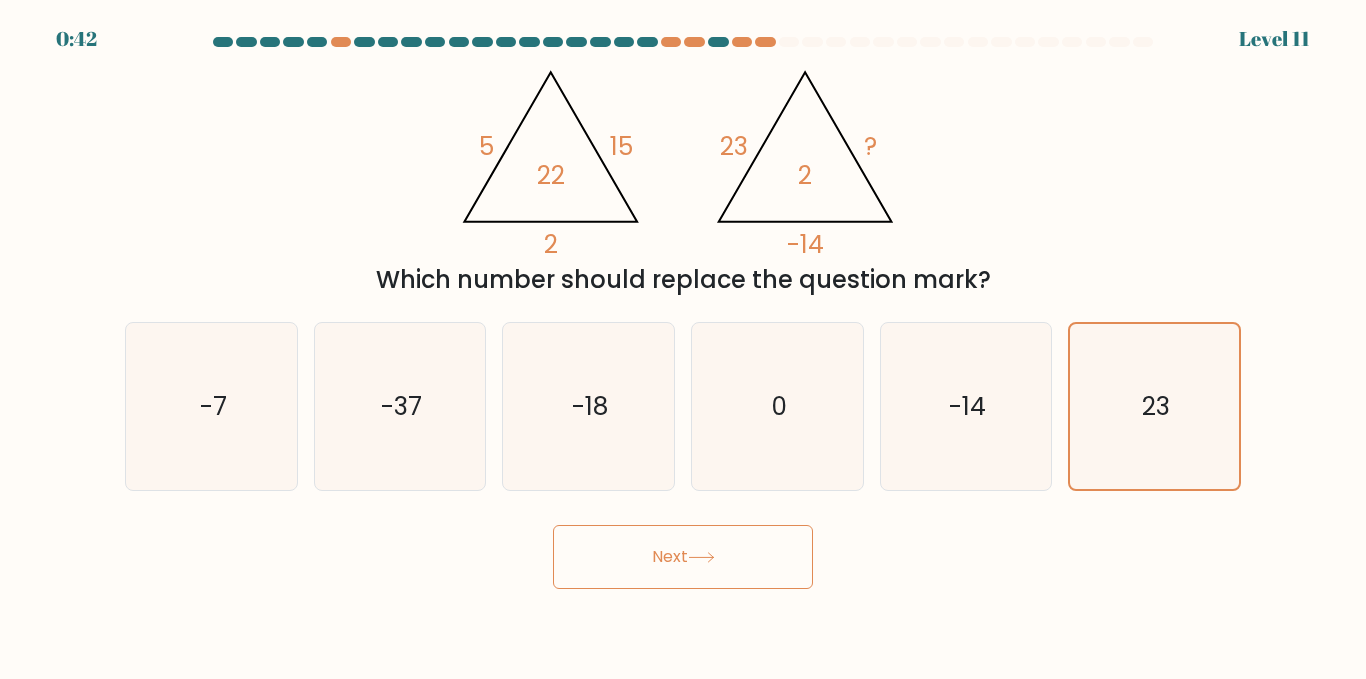click on "Next" at bounding box center [683, 557] 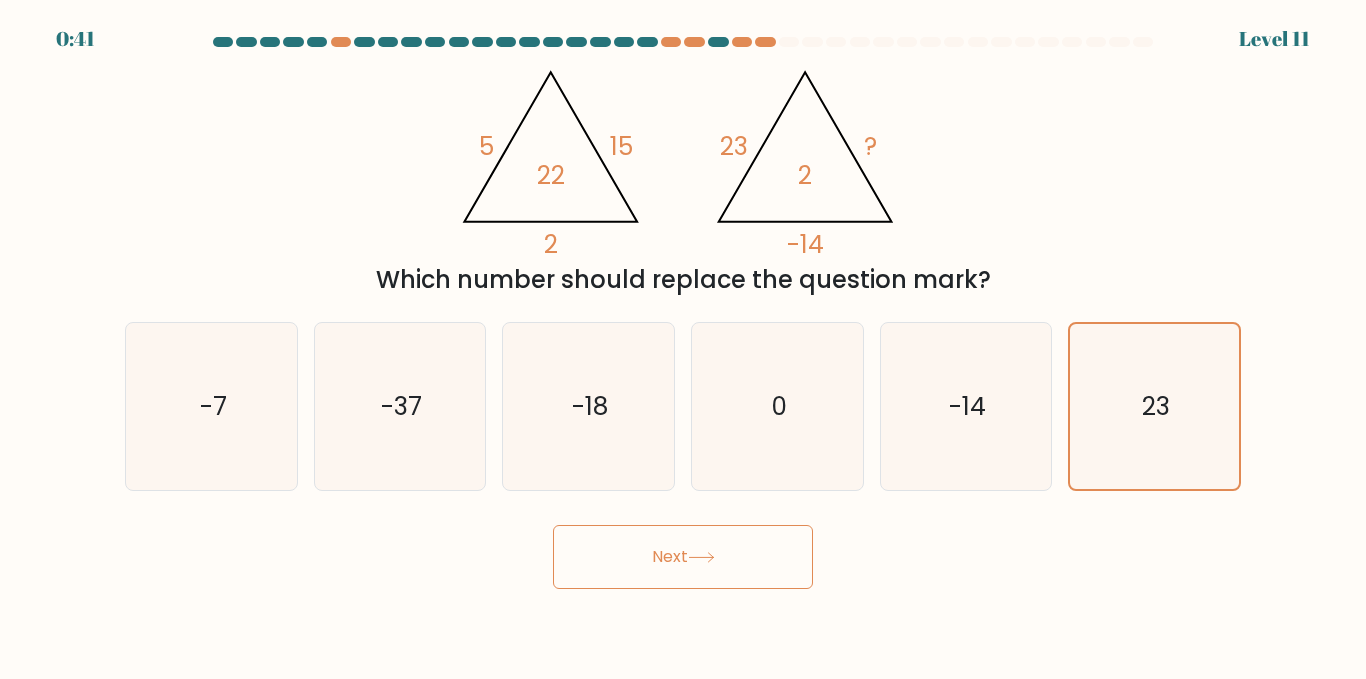 click on "Next" at bounding box center [683, 557] 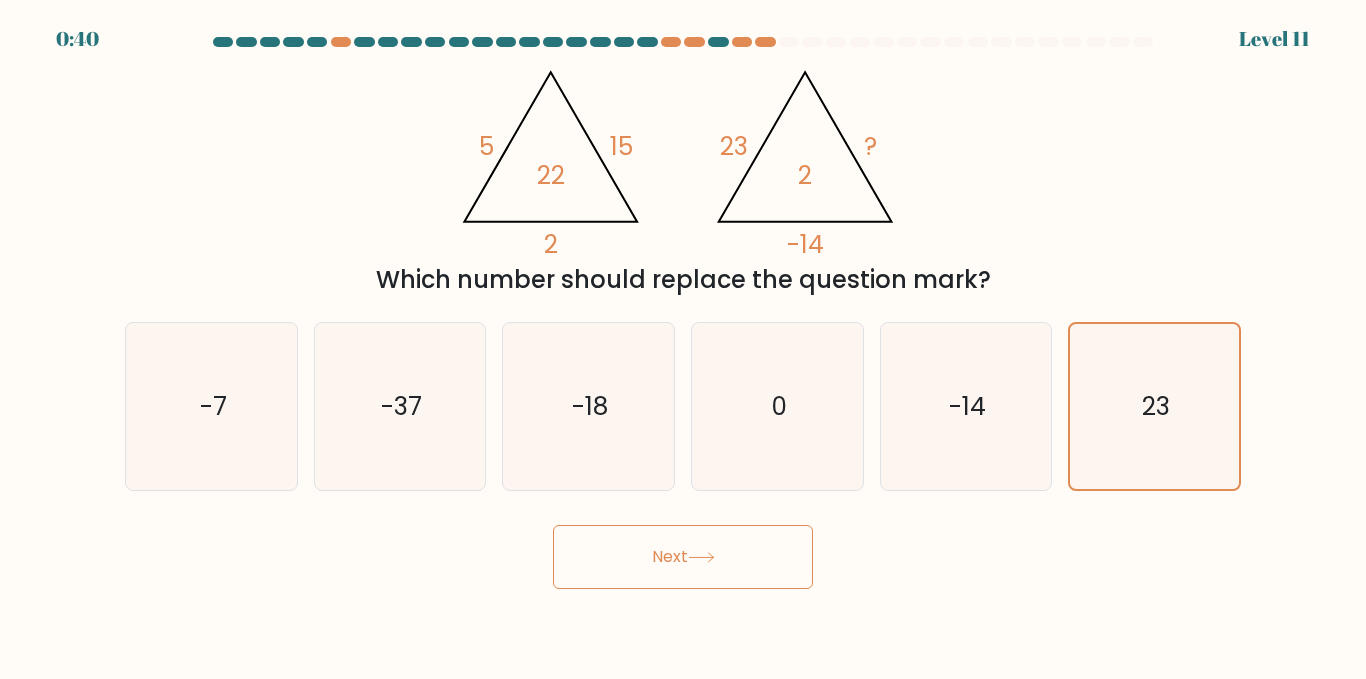 click on "Next" at bounding box center (683, 557) 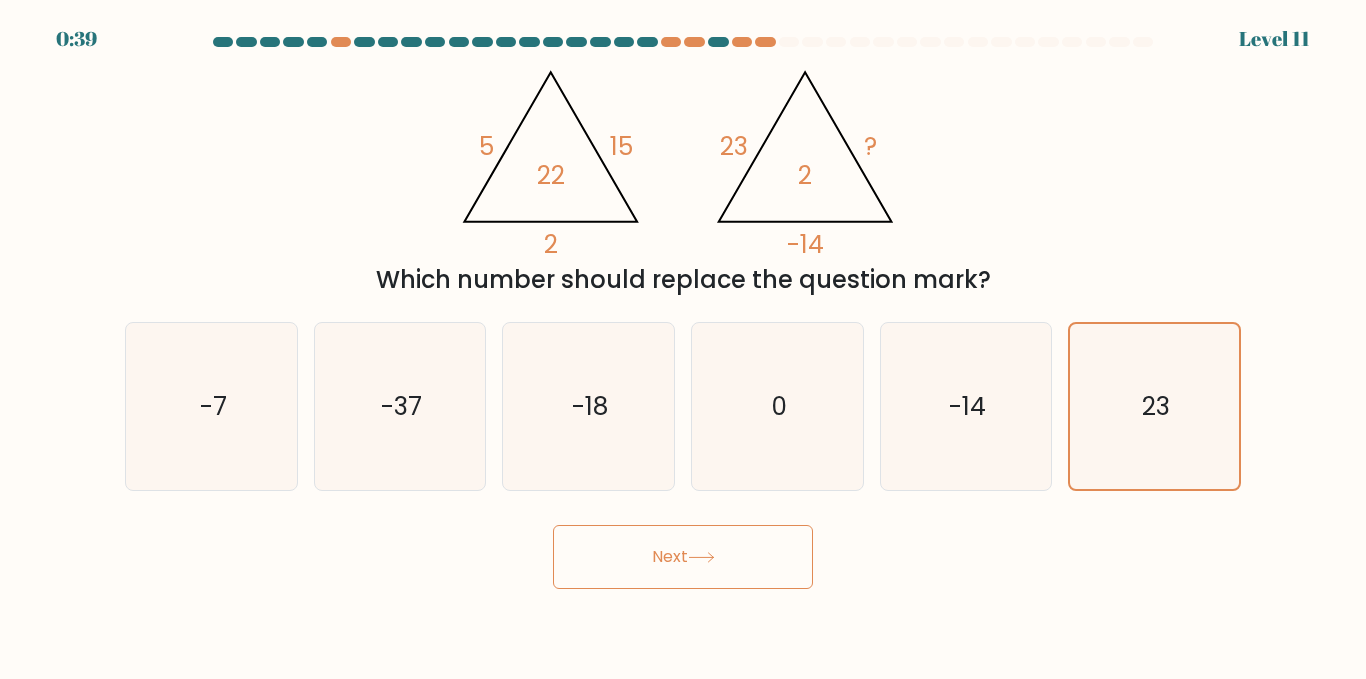 click on "Next" at bounding box center (683, 557) 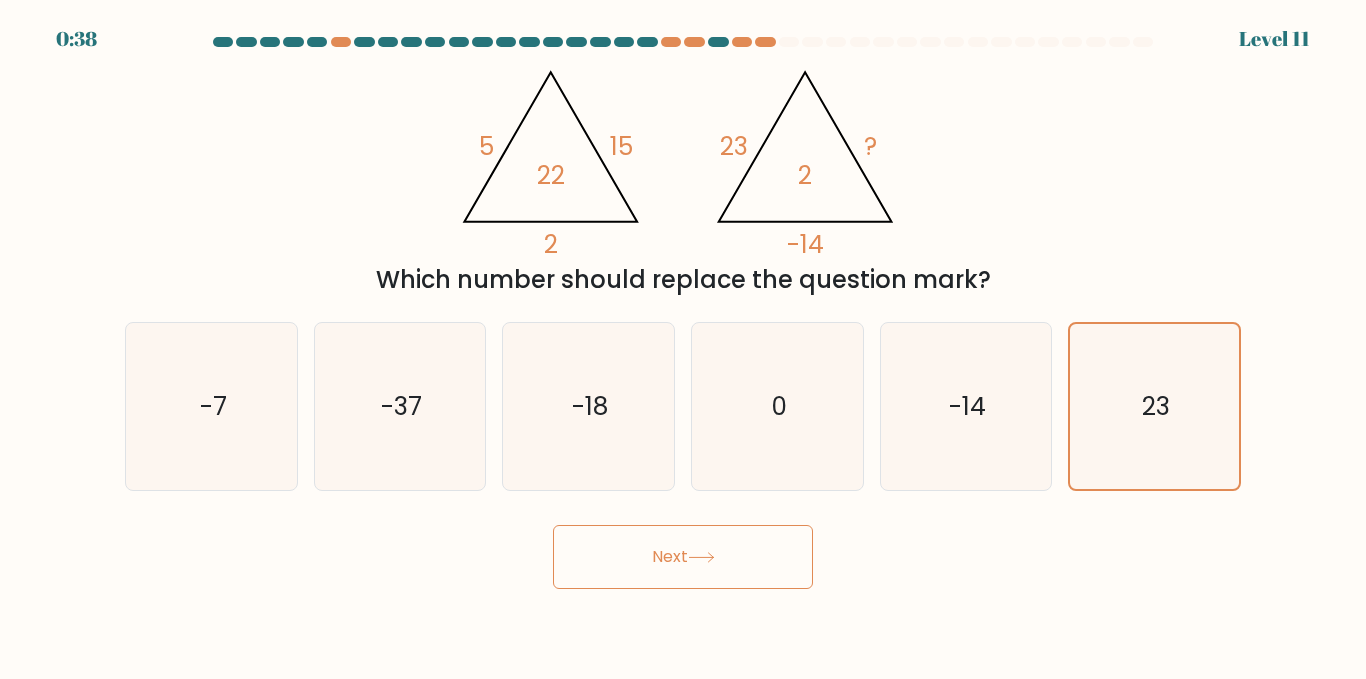 click on "Next" at bounding box center [683, 557] 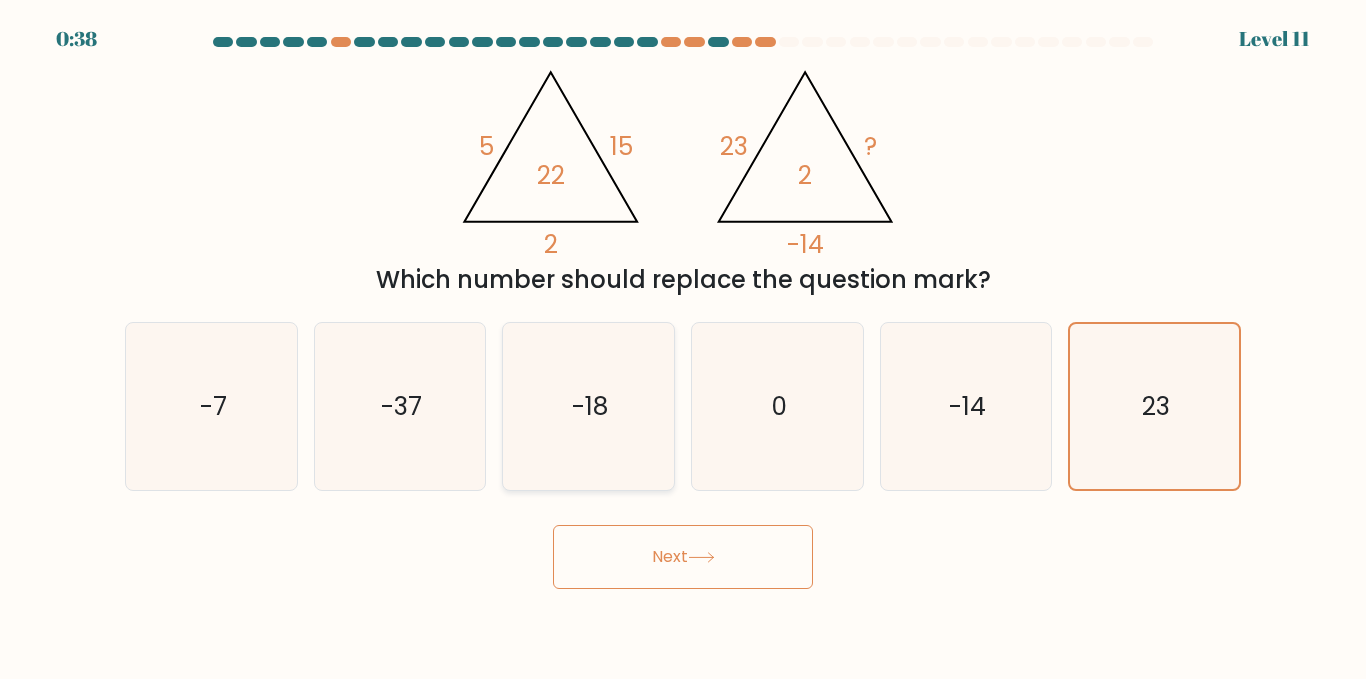 click on "-18" 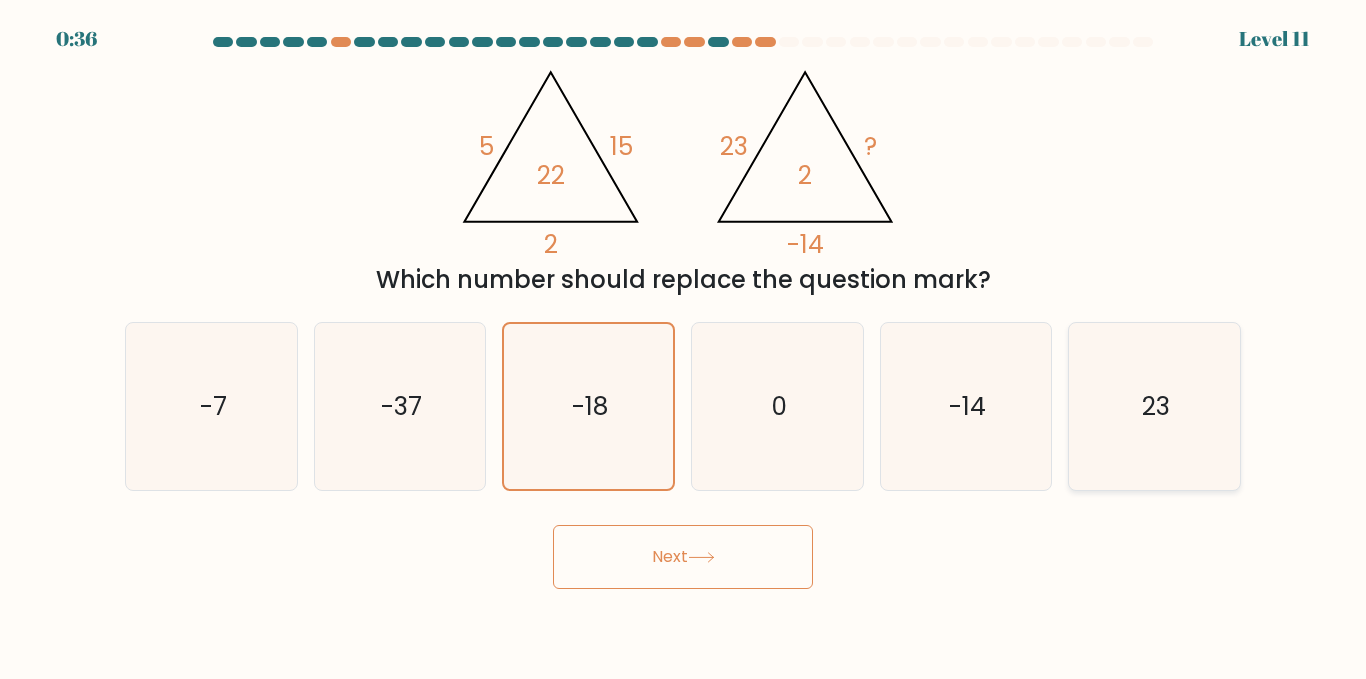 click on "23" 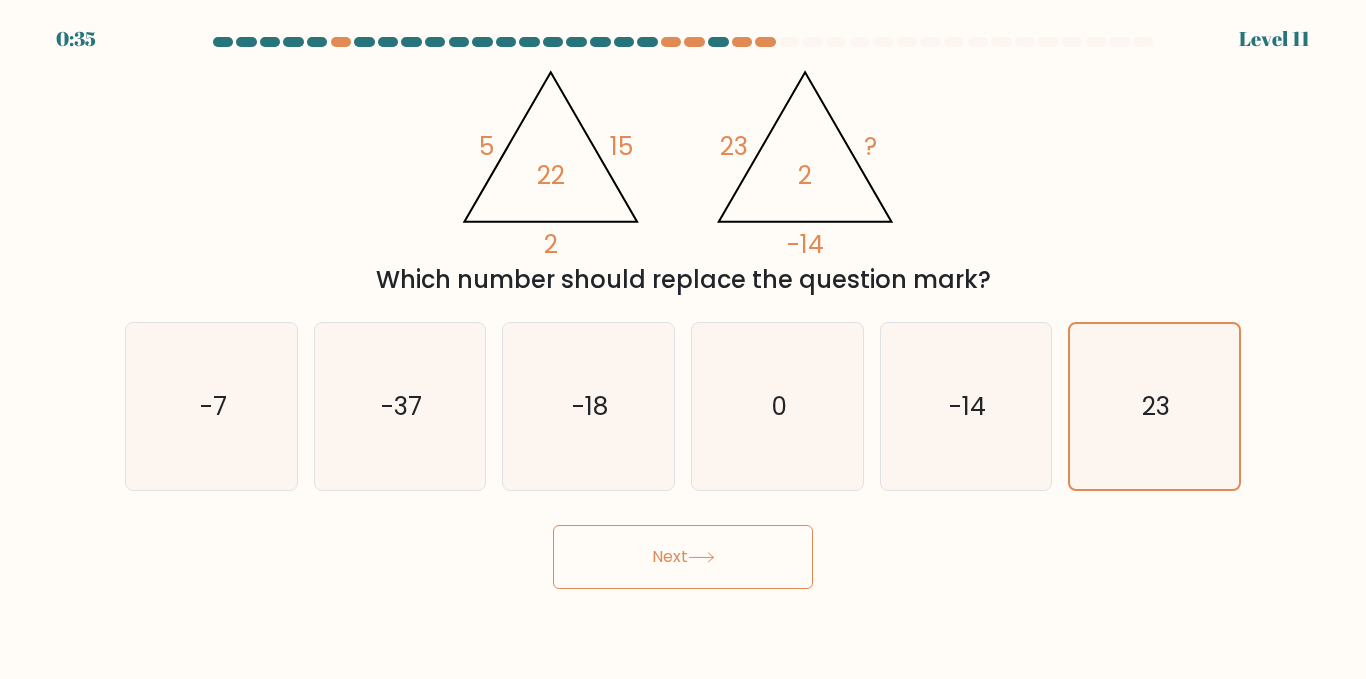 click on "Next" at bounding box center [683, 557] 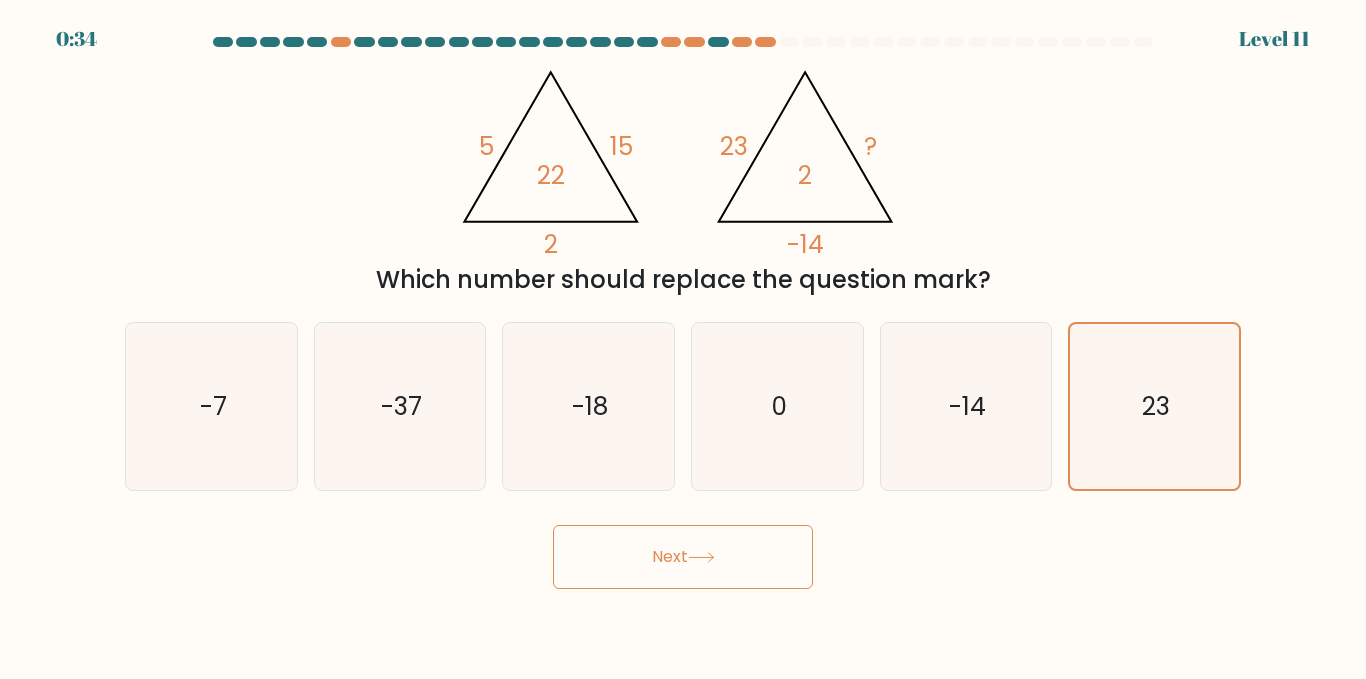 click on "Next" at bounding box center [683, 557] 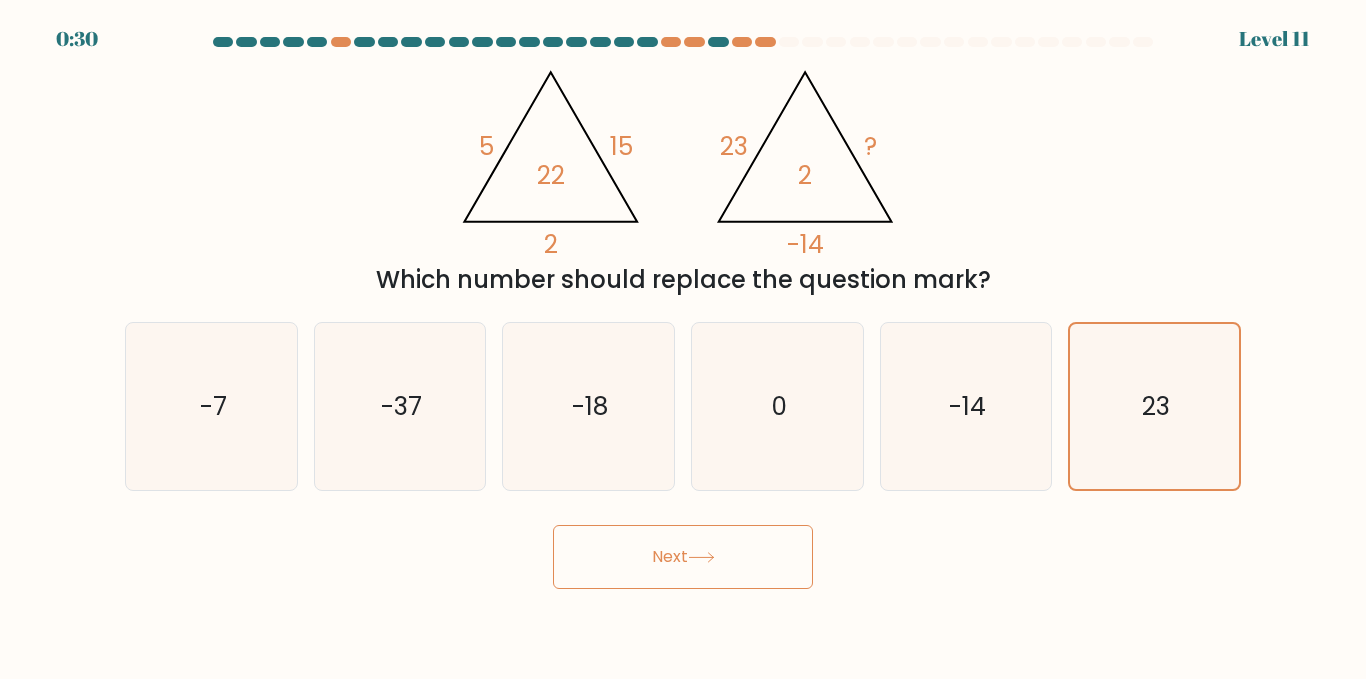click on "@import url('https://fonts.googleapis.com/css?family=Abril+Fatface:400,100,100italic,300,300italic,400italic,500,500italic,700,700italic,900,900italic');                        5       15       2       22                                       @import url('https://fonts.googleapis.com/css?family=Abril+Fatface:400,100,100italic,300,300italic,400italic,500,500italic,700,700italic,900,900italic');                        23       ?       -14       2
Which number should replace the question mark?" at bounding box center (683, 176) 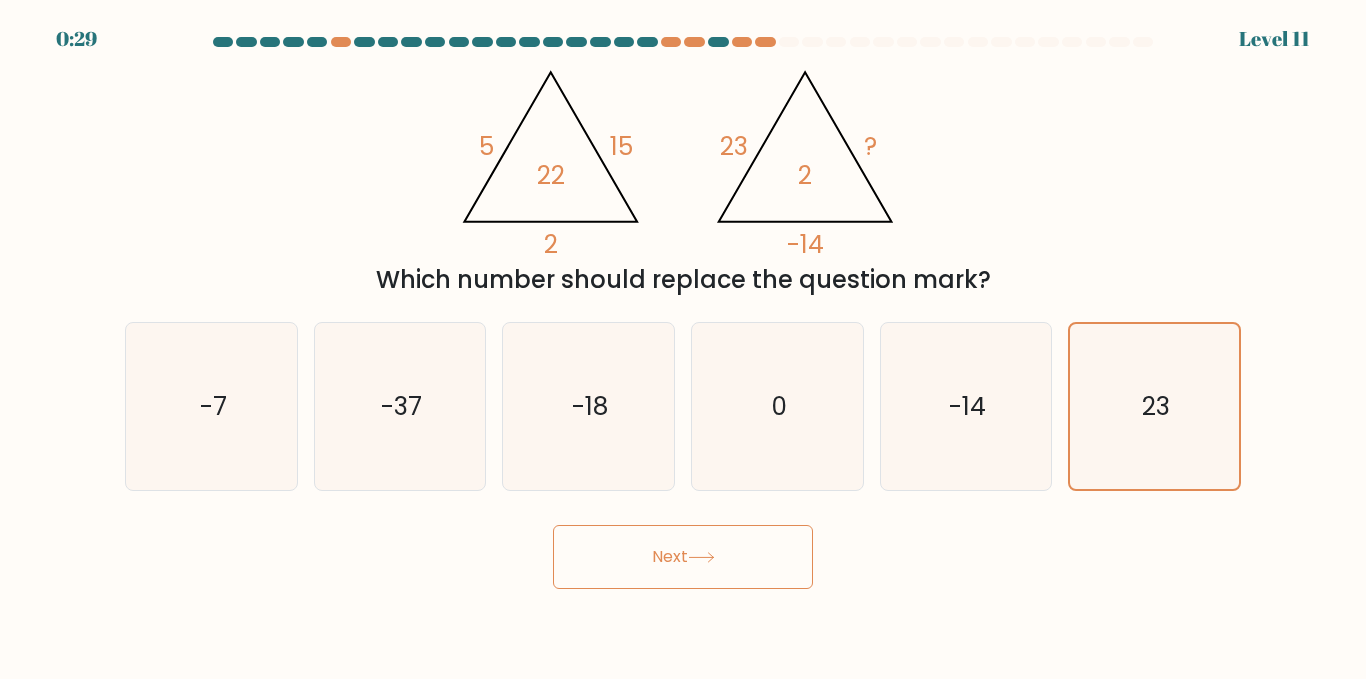 click 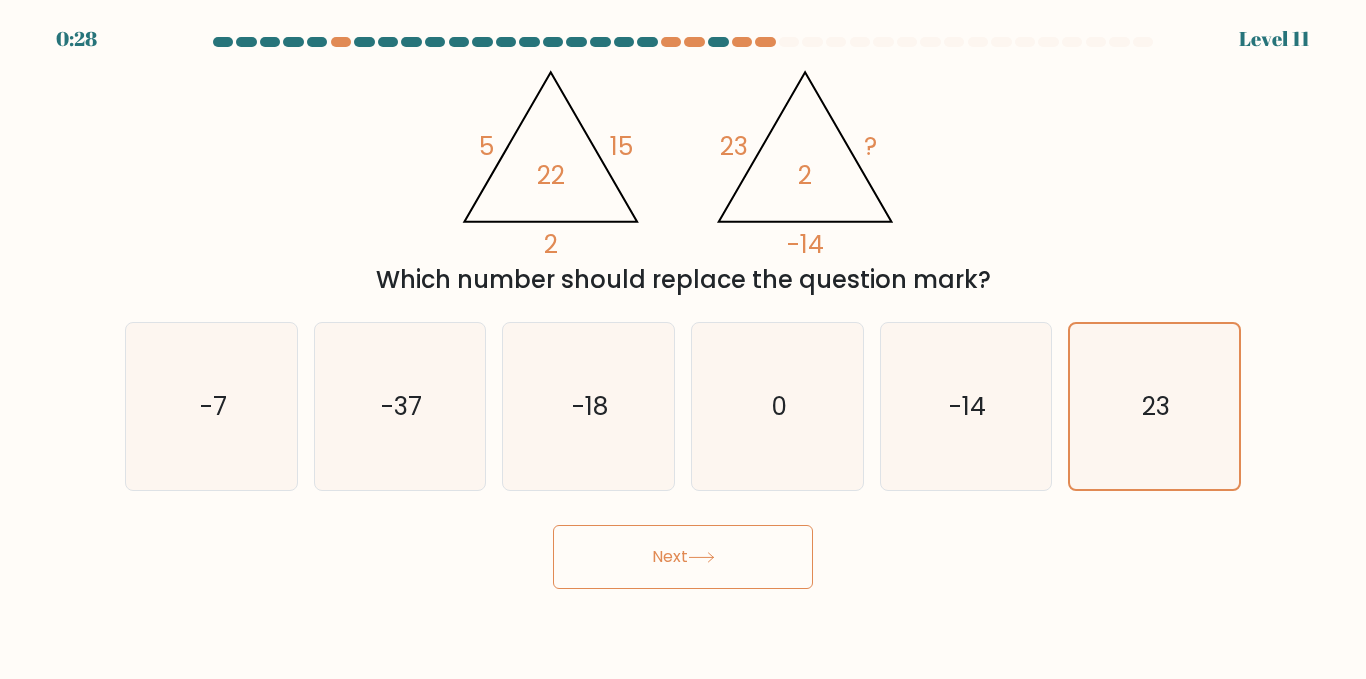 click 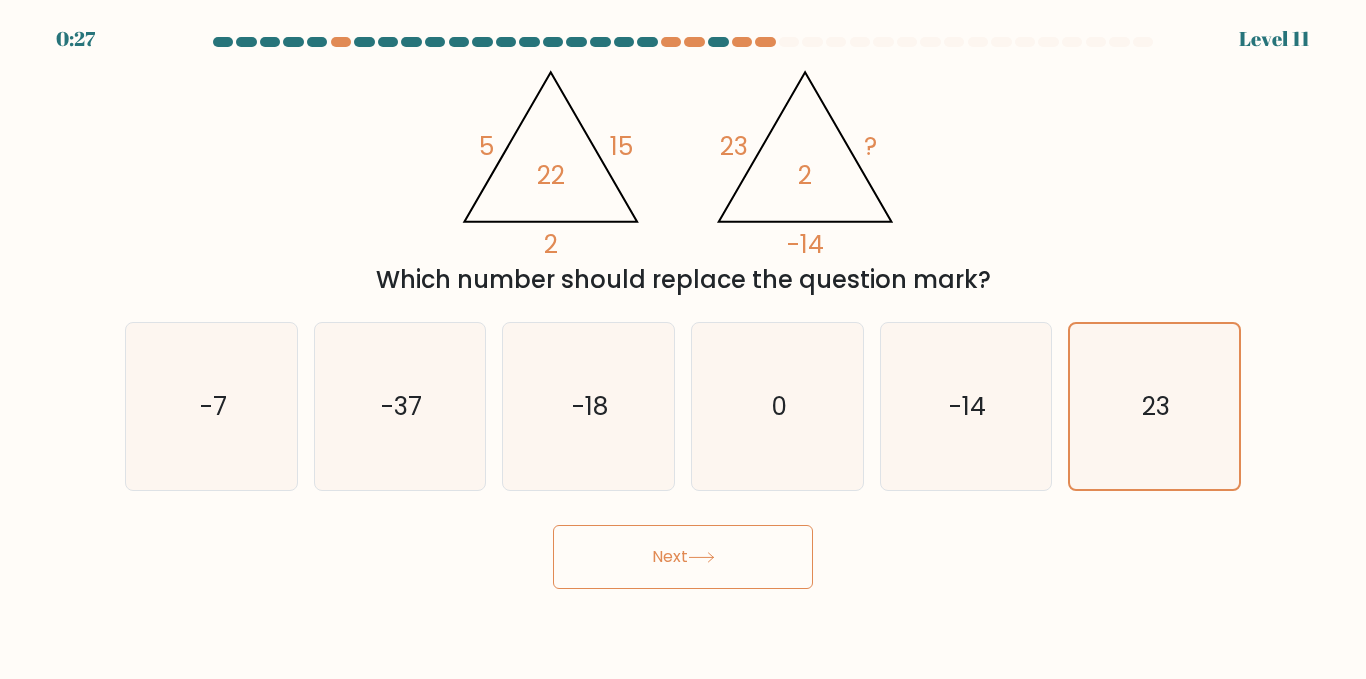 click 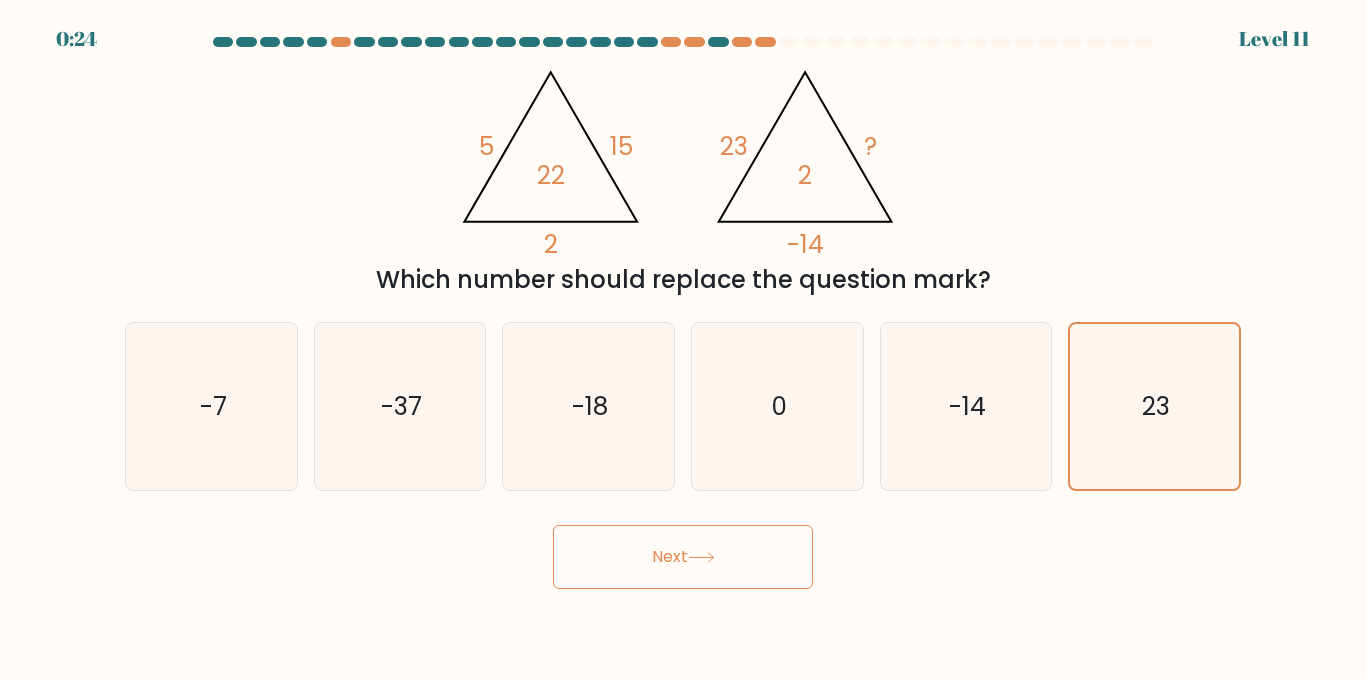 click on "Next" at bounding box center (683, 557) 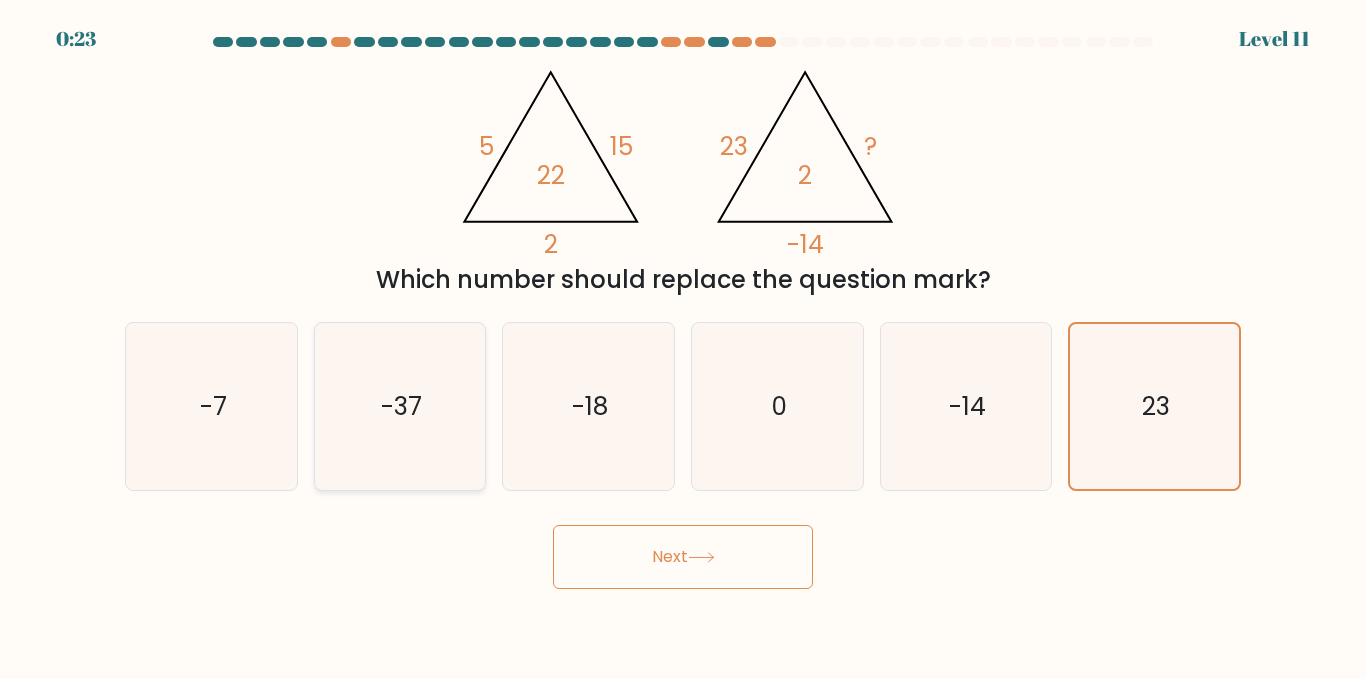 drag, startPoint x: 693, startPoint y: 576, endPoint x: 315, endPoint y: 442, distance: 401.0486 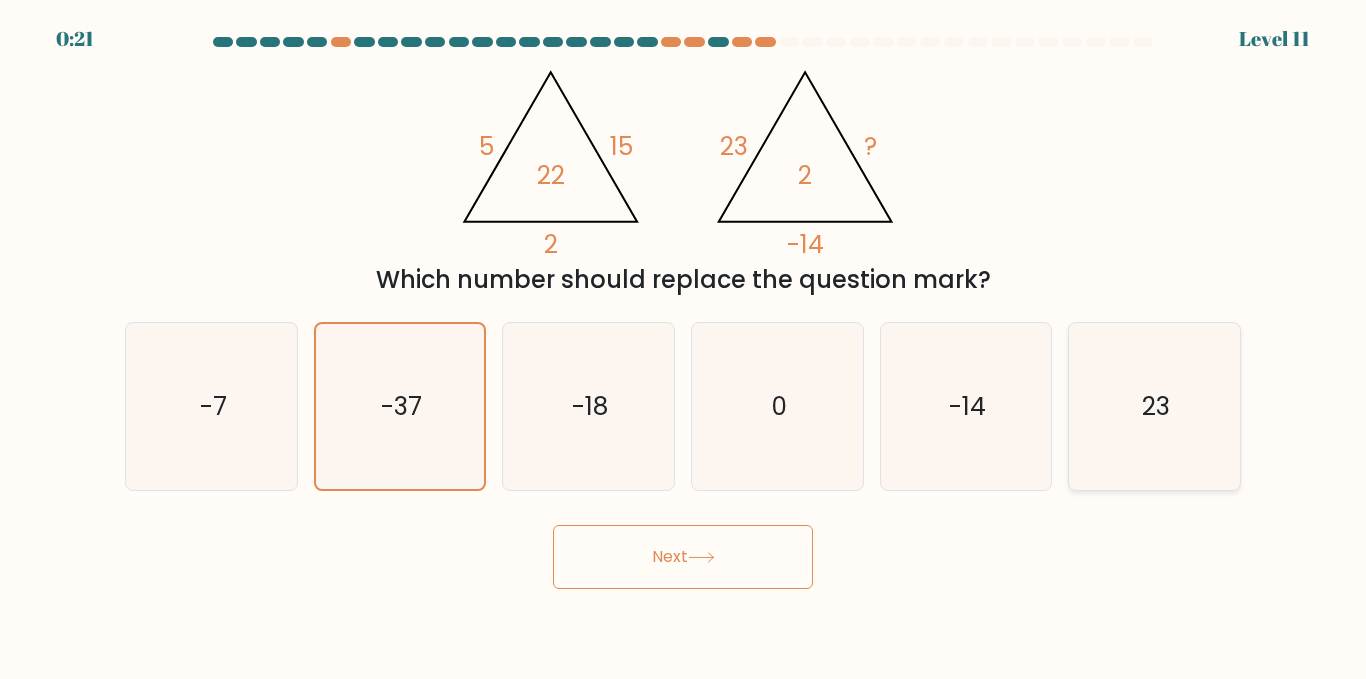 click on "23" 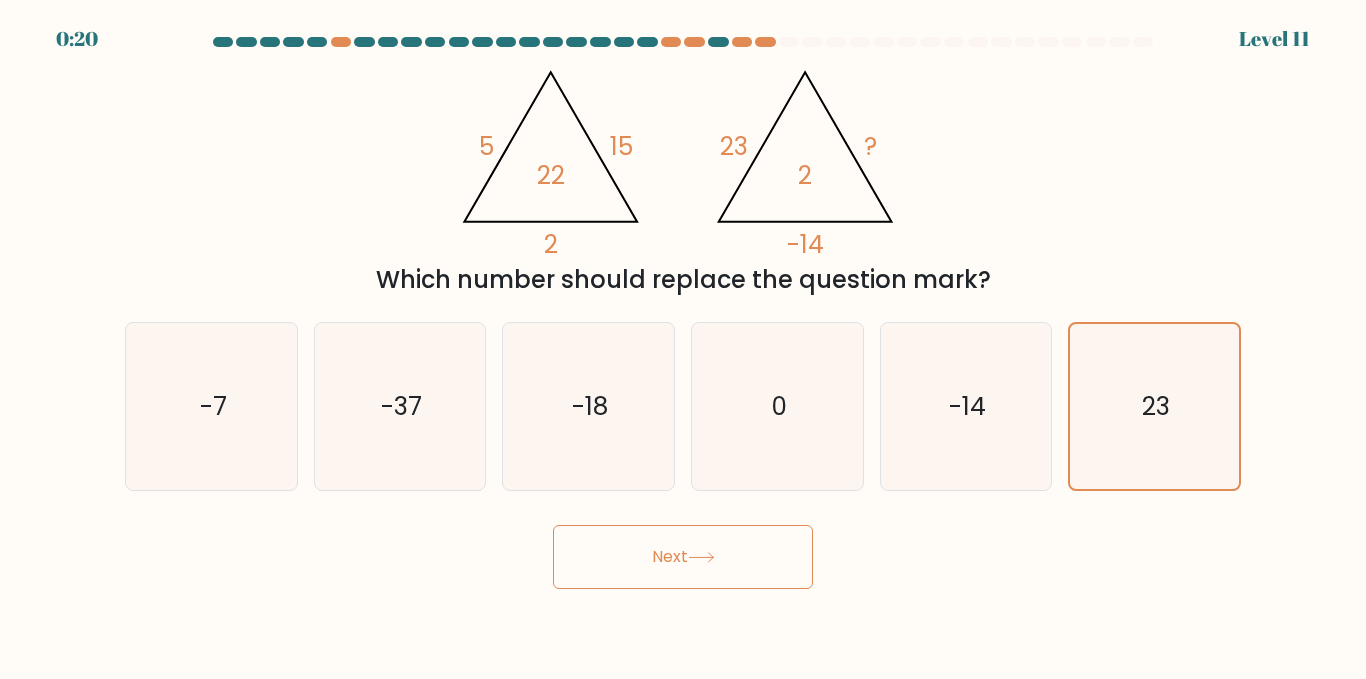 click on "Next" at bounding box center (683, 557) 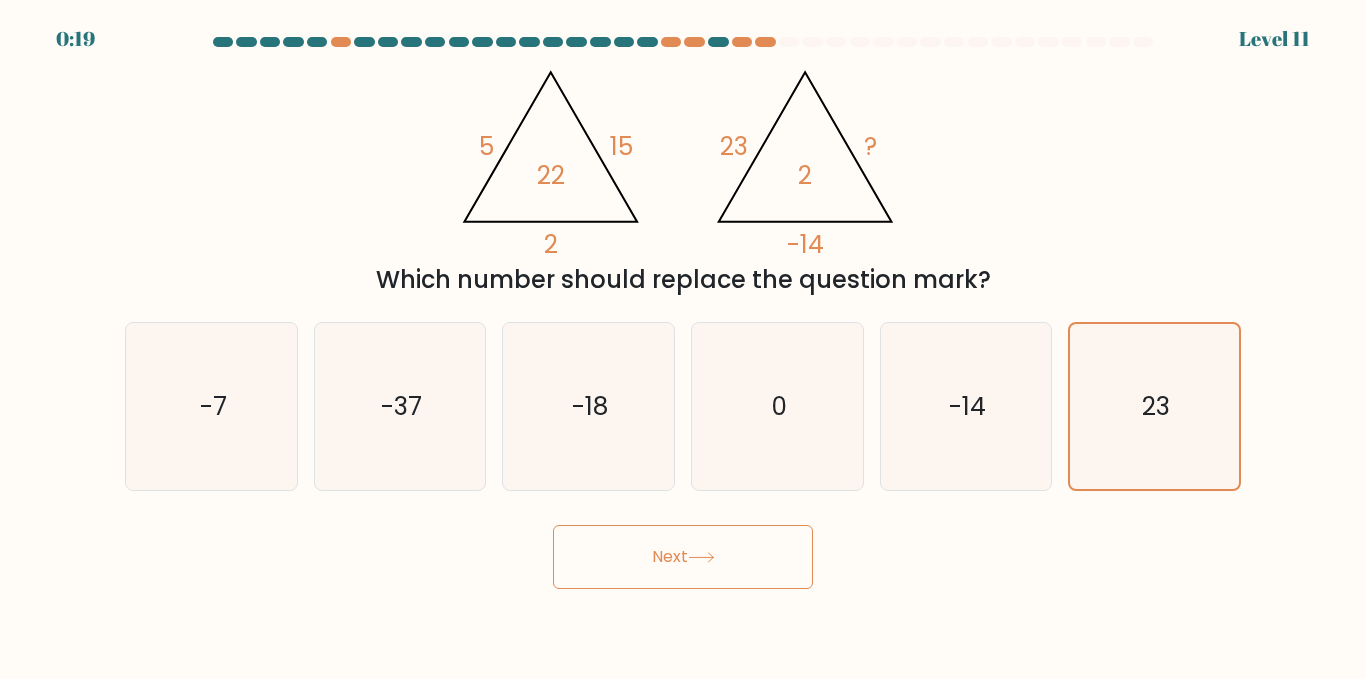 click on "Next" at bounding box center (683, 557) 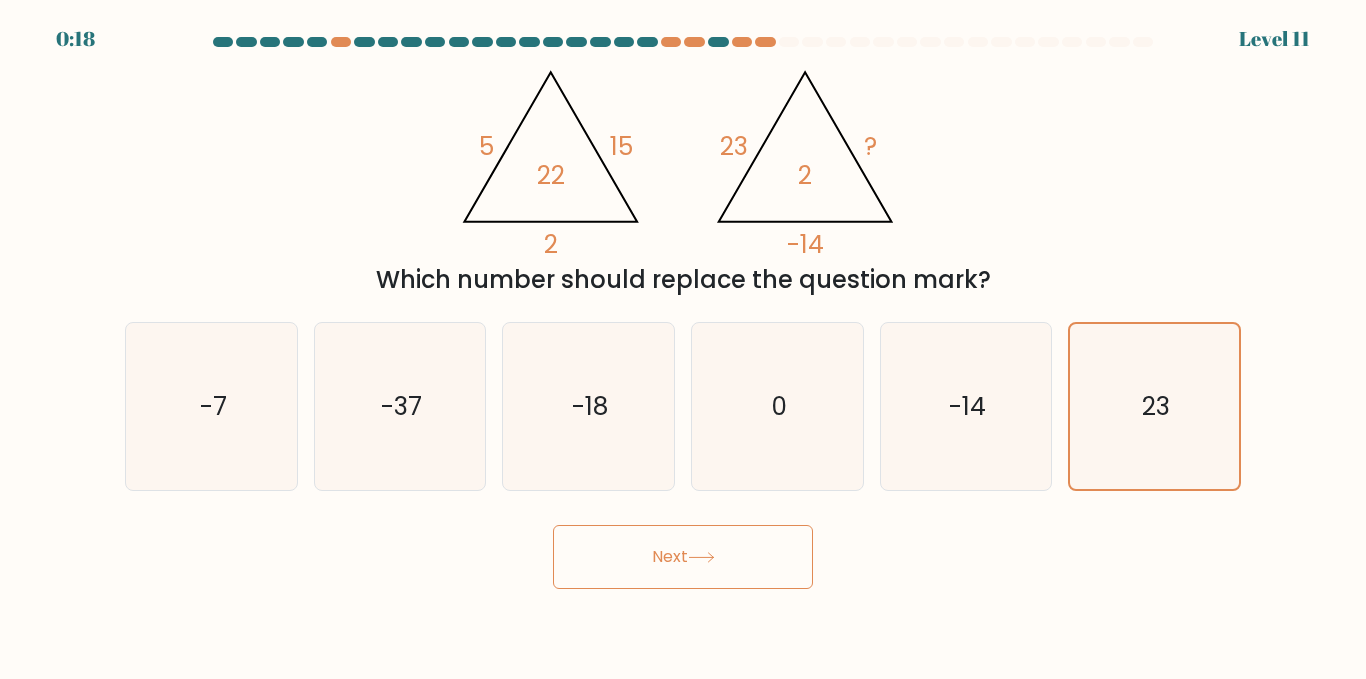 click on "Next" at bounding box center (683, 557) 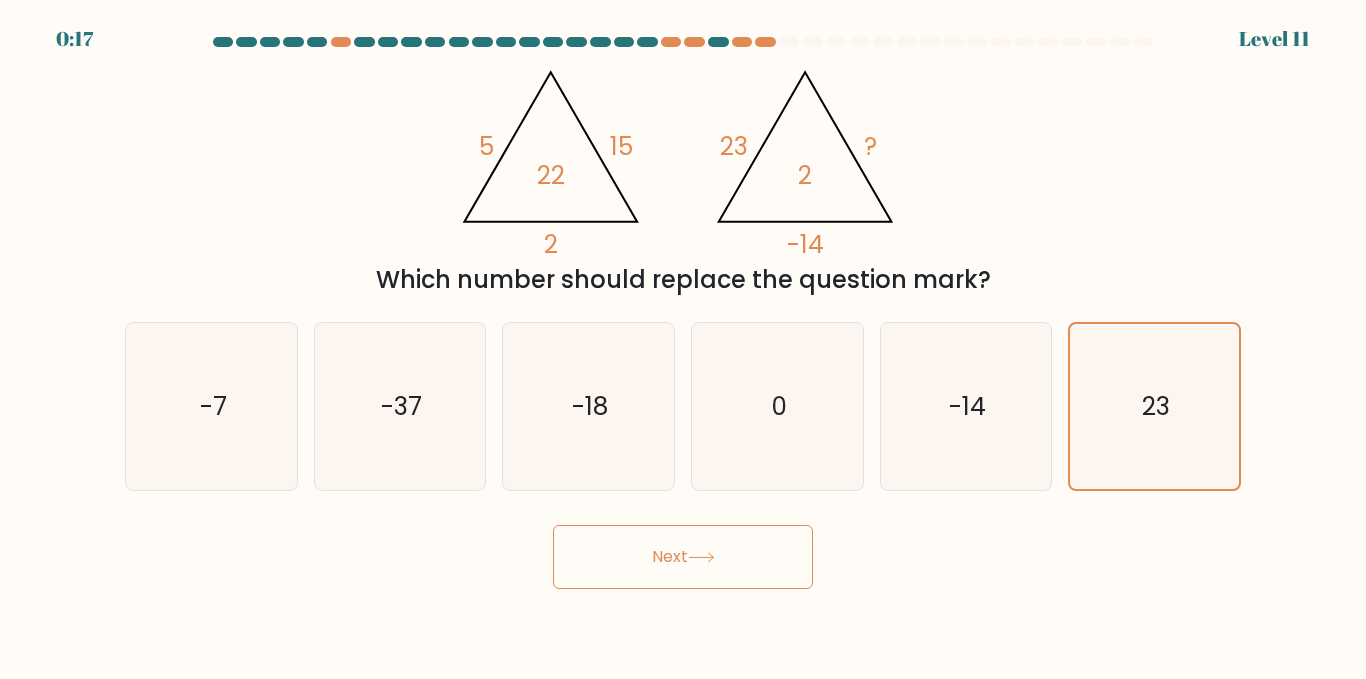 click on "Next" at bounding box center [683, 557] 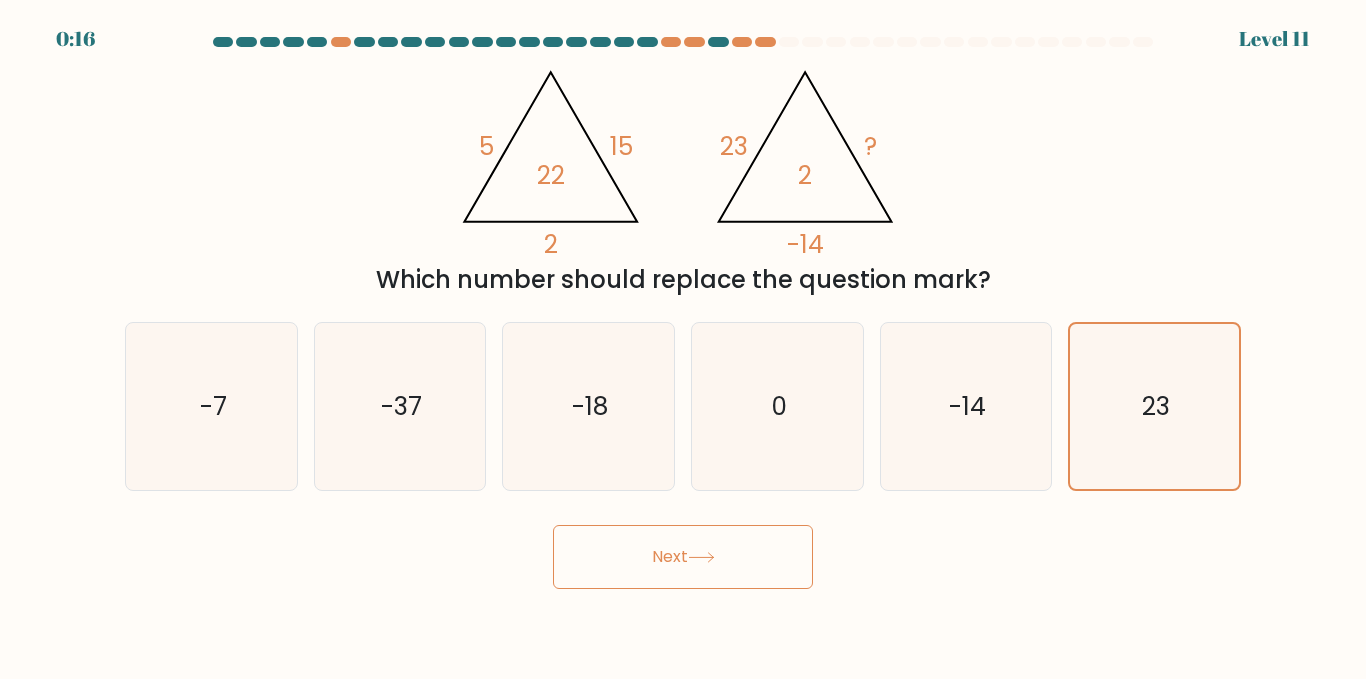 click on "Next" at bounding box center (683, 557) 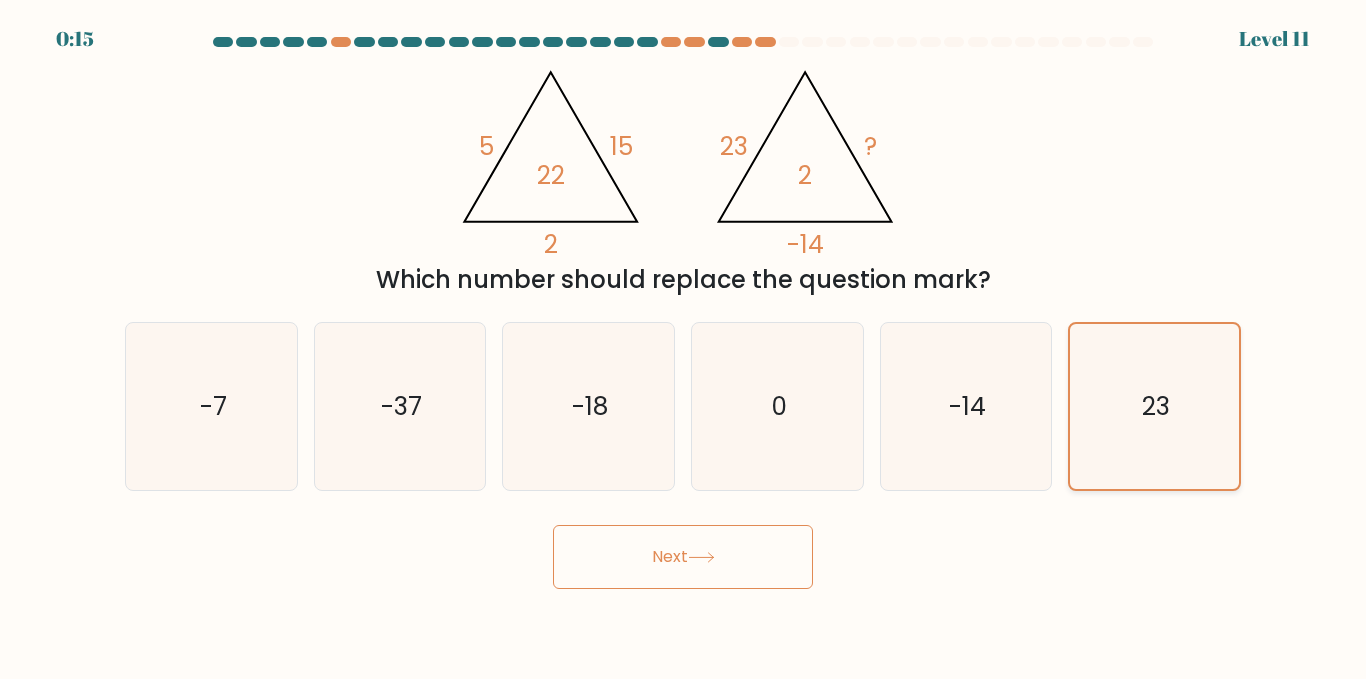 drag, startPoint x: 725, startPoint y: 553, endPoint x: 1070, endPoint y: 376, distance: 387.75507 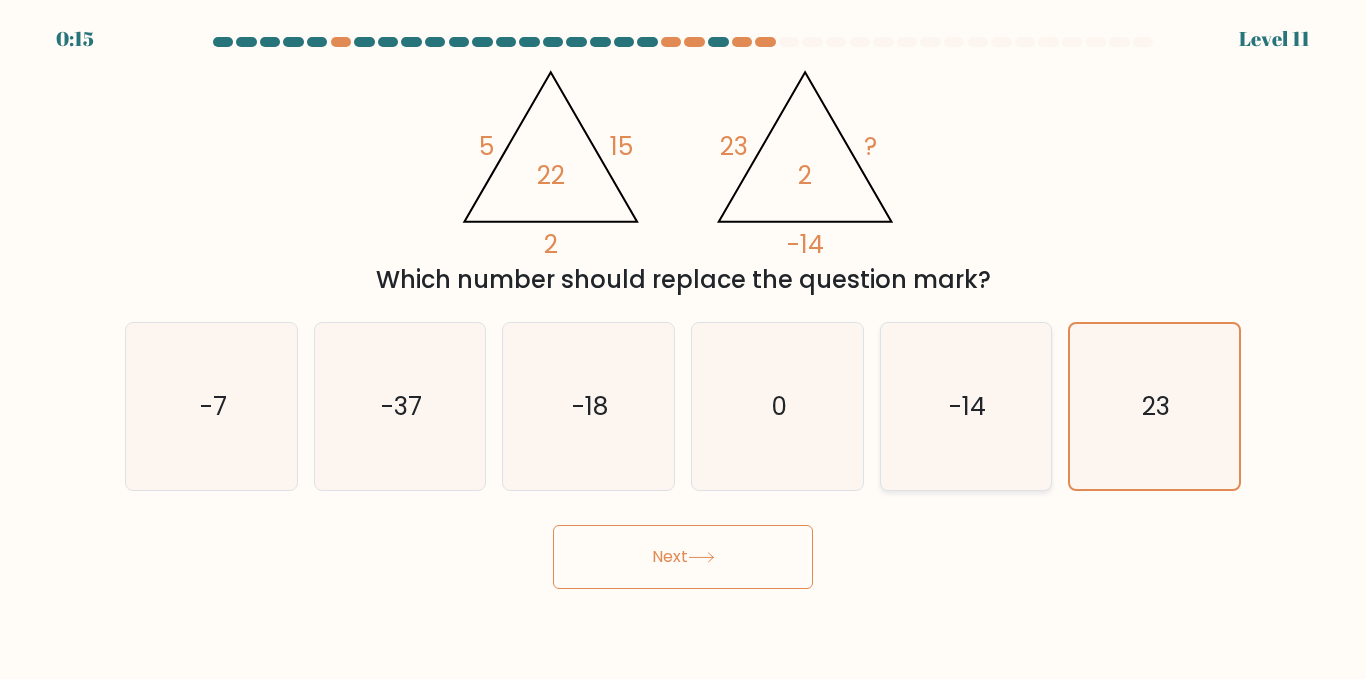 click on "-14" 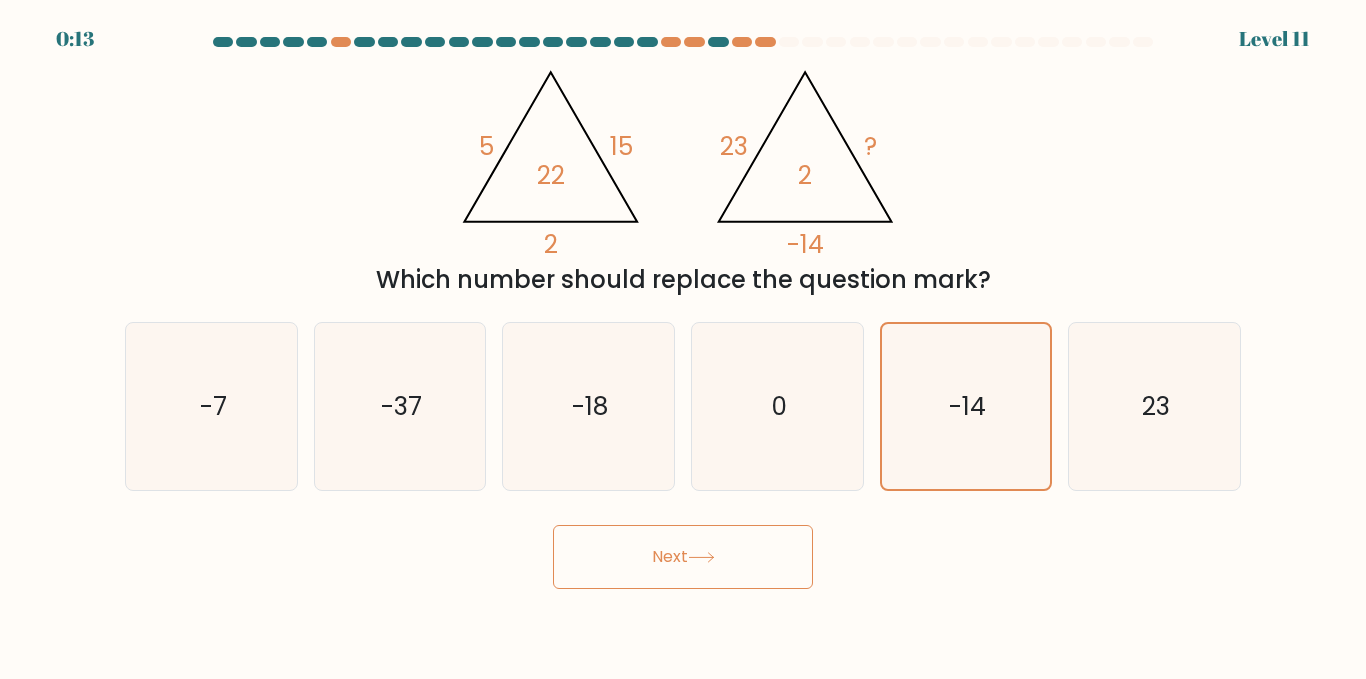 click on "Next" at bounding box center [683, 557] 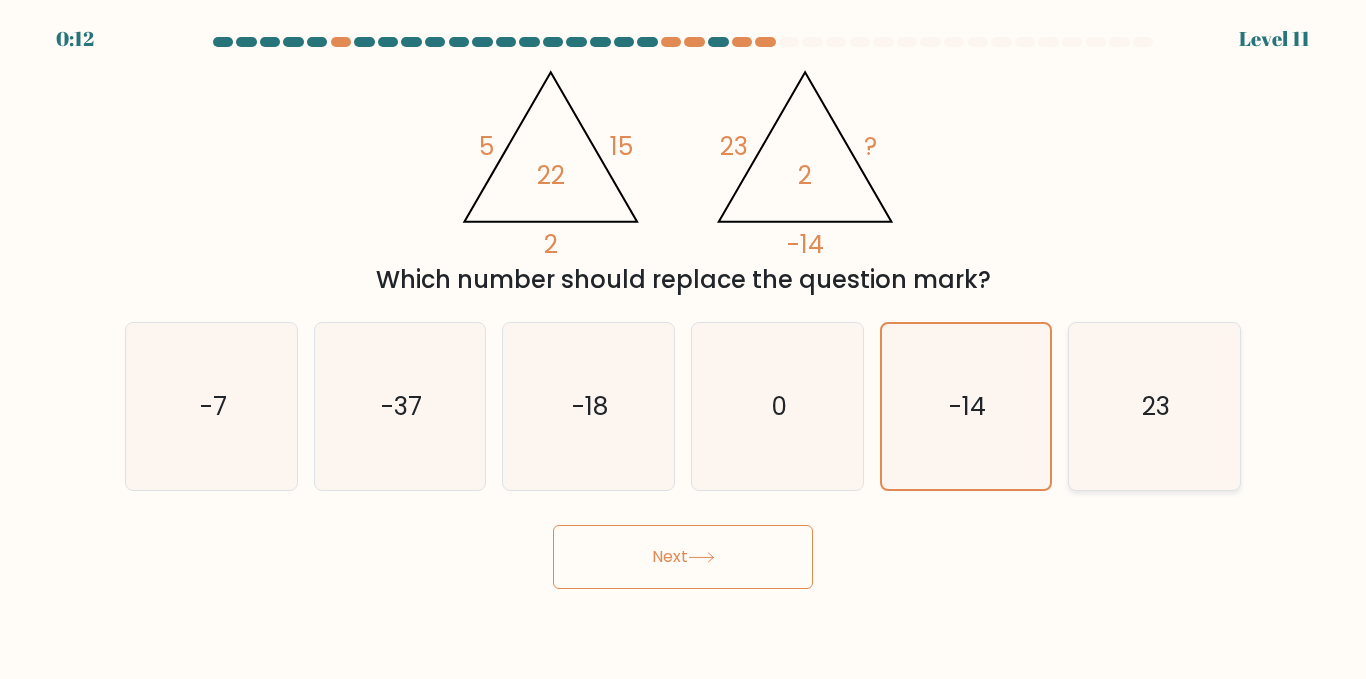 click on "23" 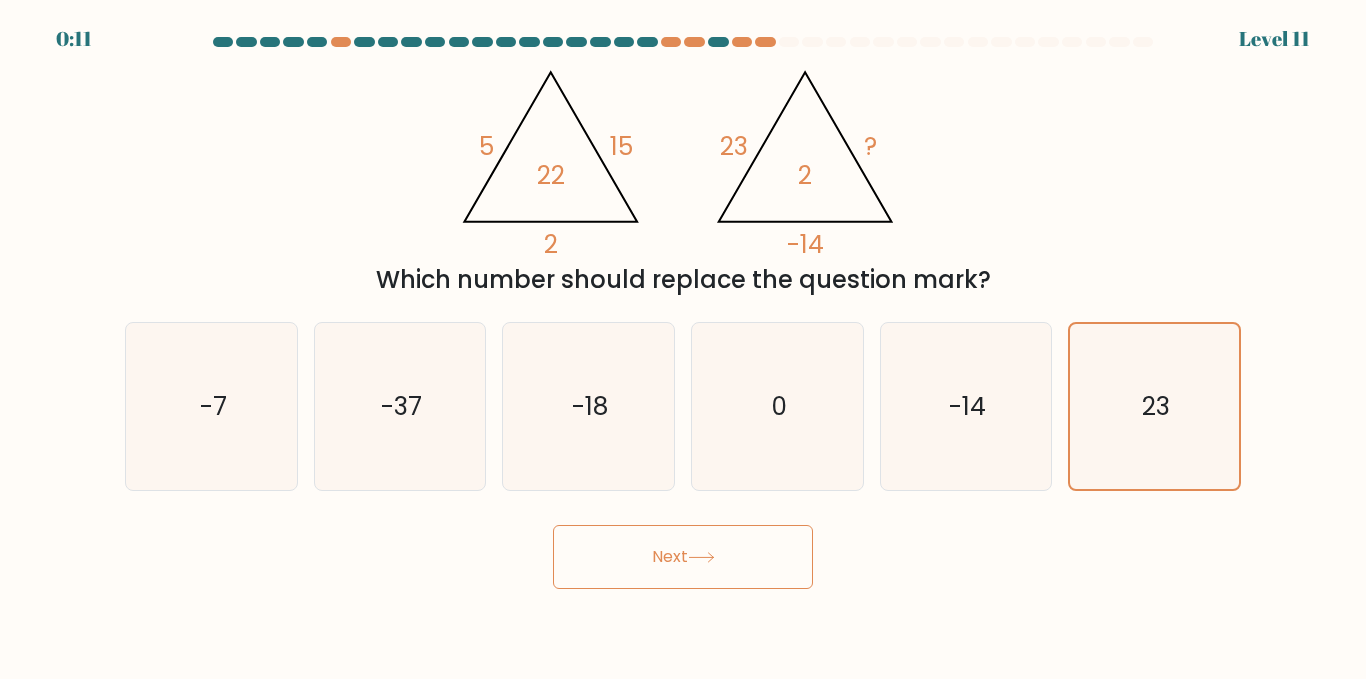click on "Next" at bounding box center (683, 557) 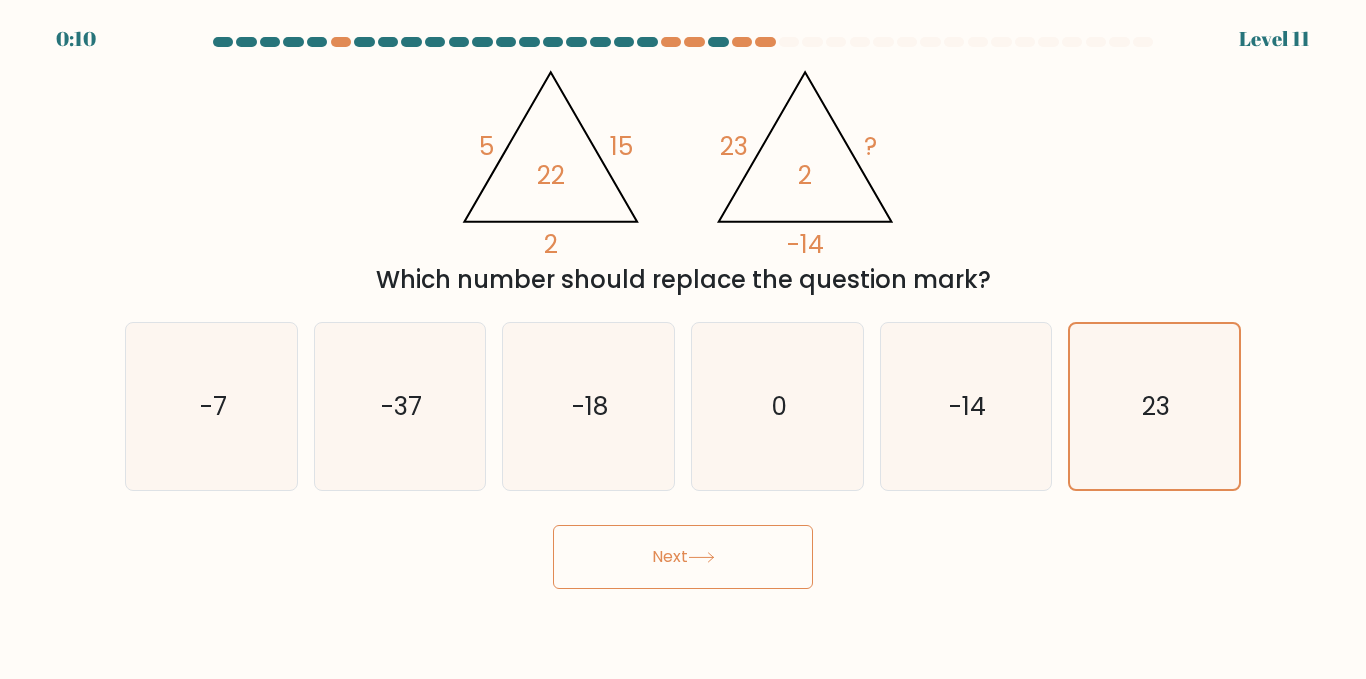 click on "Next" at bounding box center (683, 557) 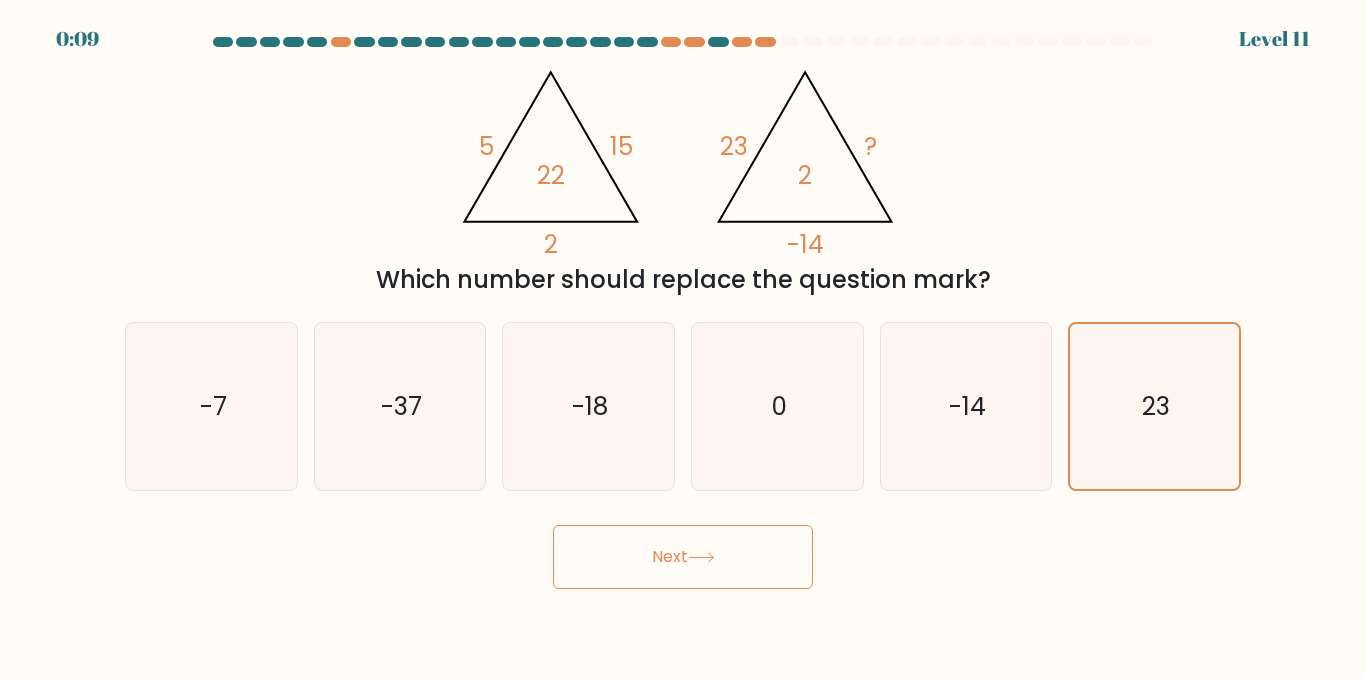 click on "Next" at bounding box center [683, 557] 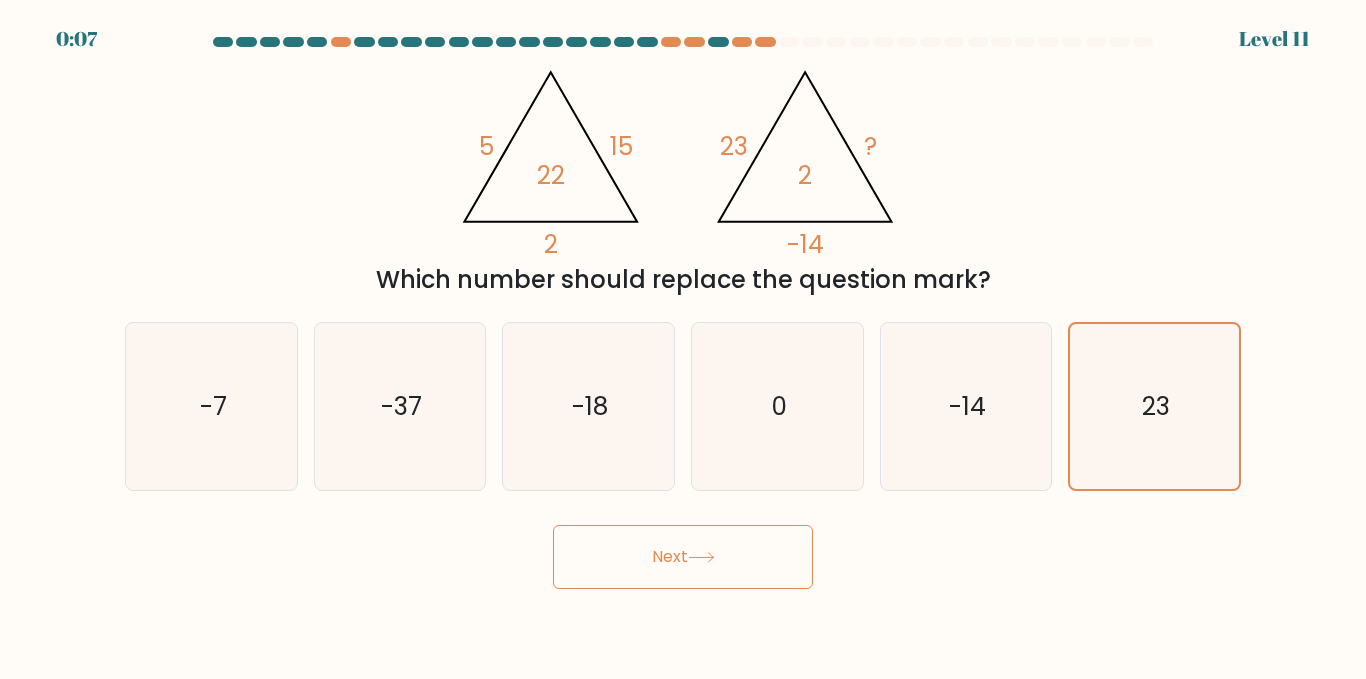 click on "Next" at bounding box center [683, 557] 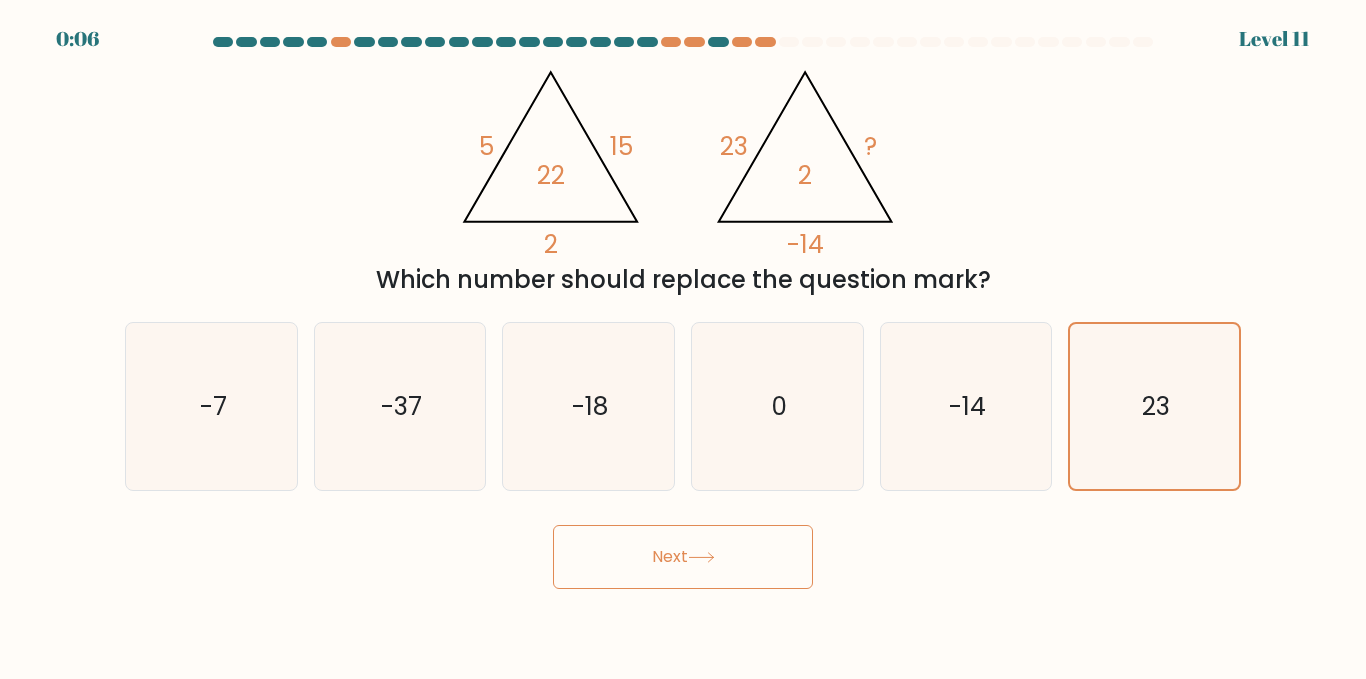 click on "Next" at bounding box center [683, 557] 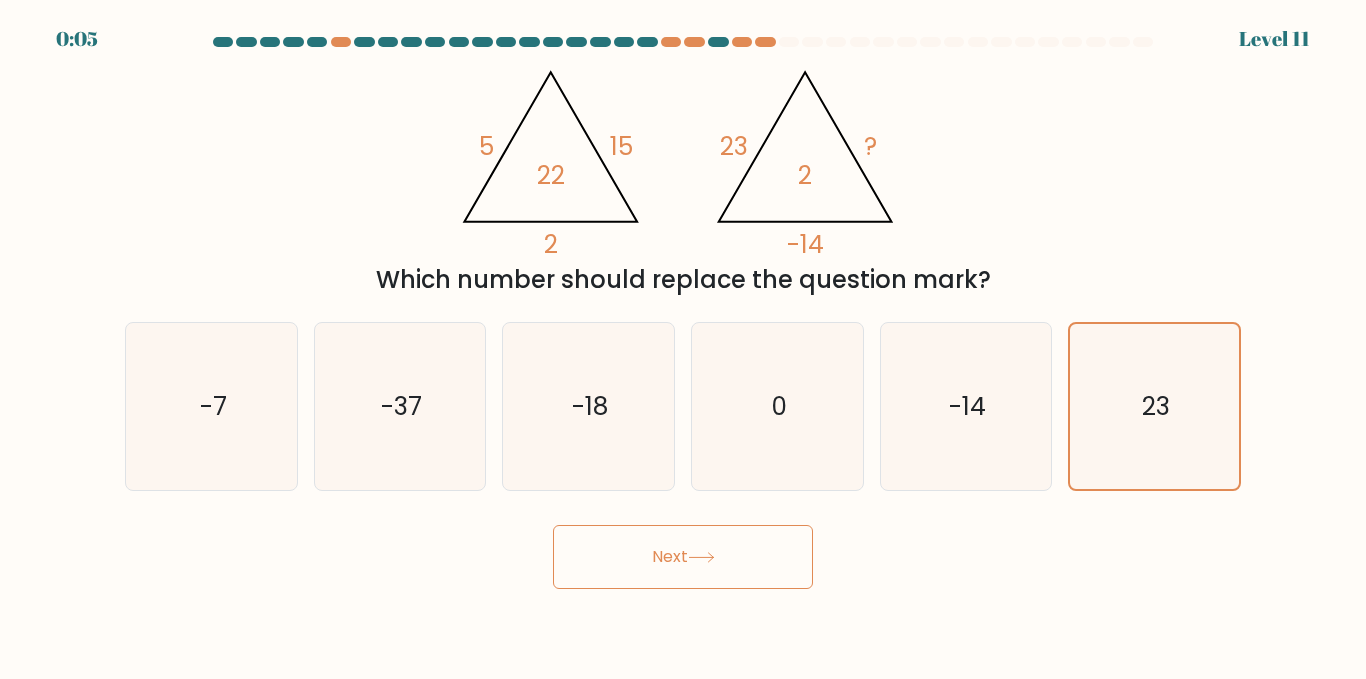 click on "Next" at bounding box center (683, 557) 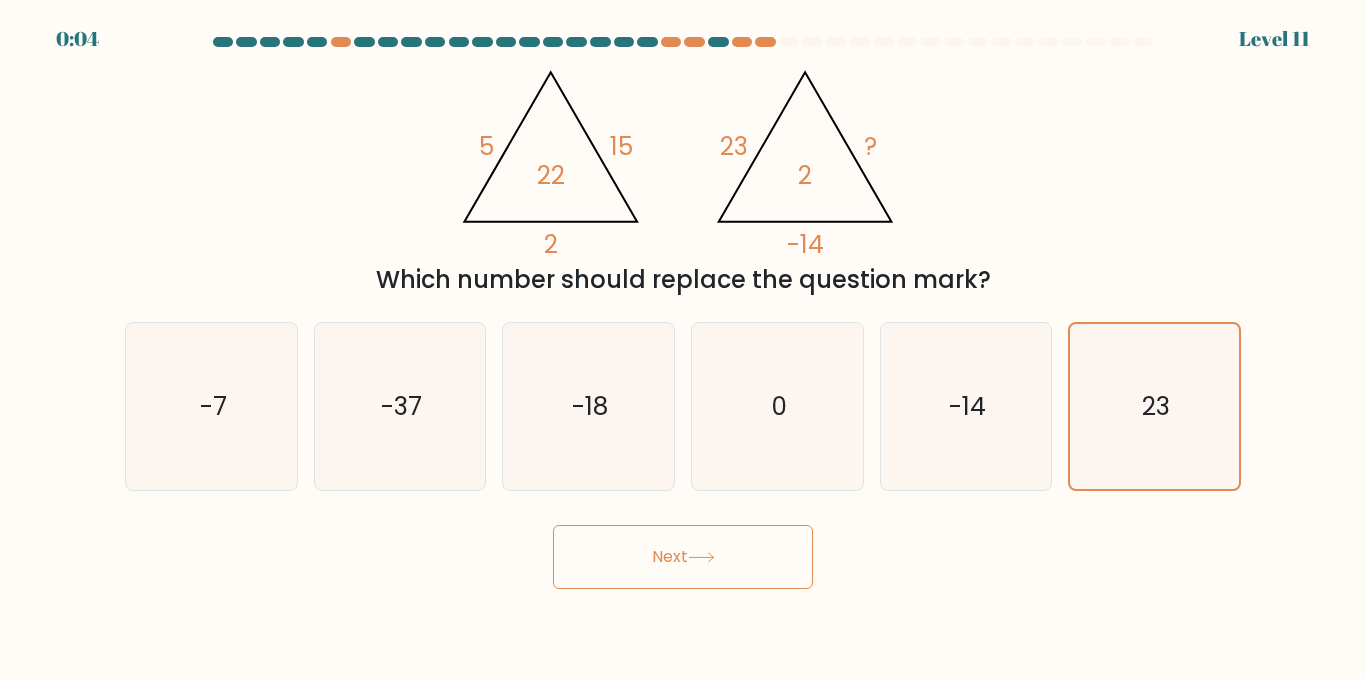 click on "Next" at bounding box center (683, 557) 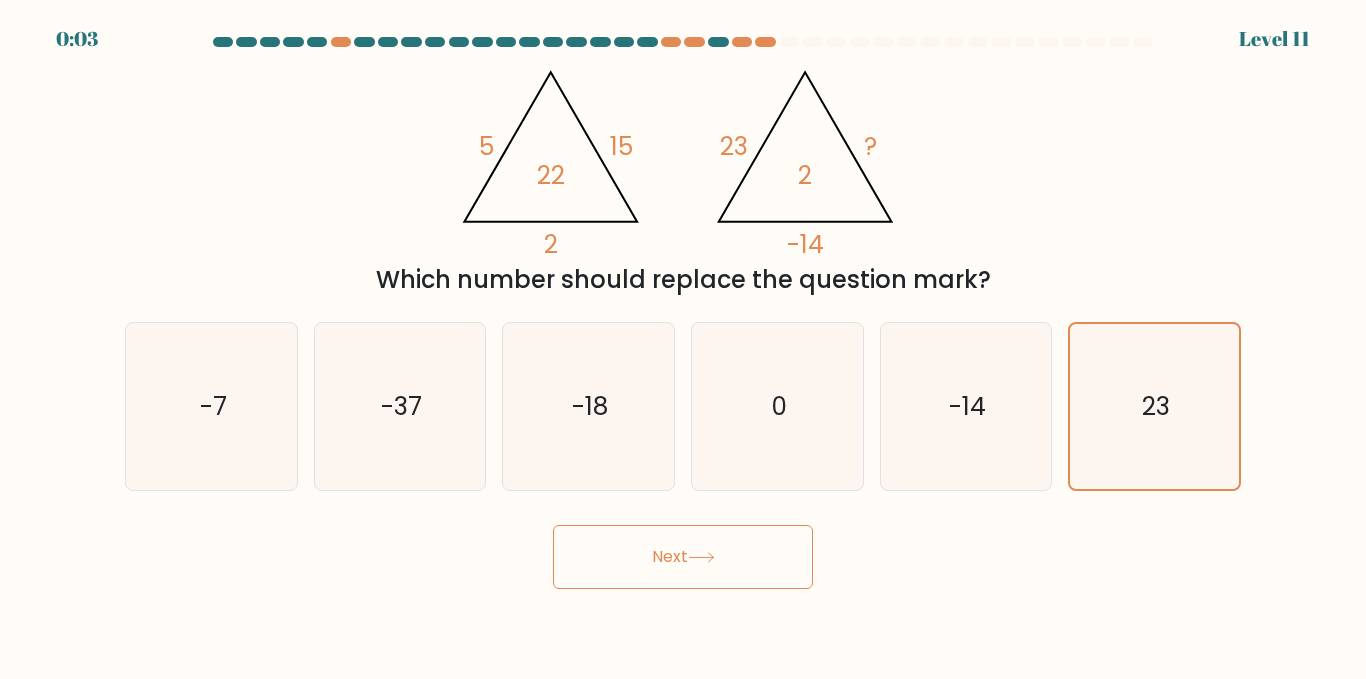 click on "Next" at bounding box center (683, 557) 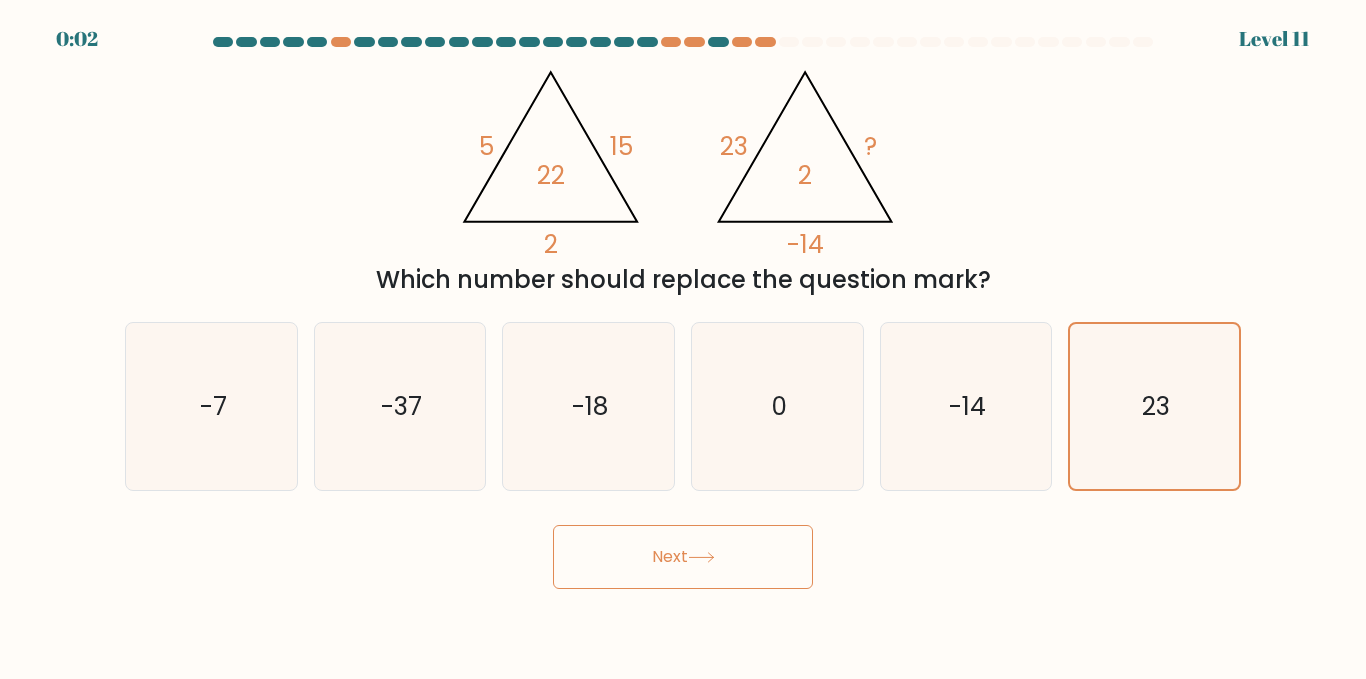 click on "Next" at bounding box center [683, 557] 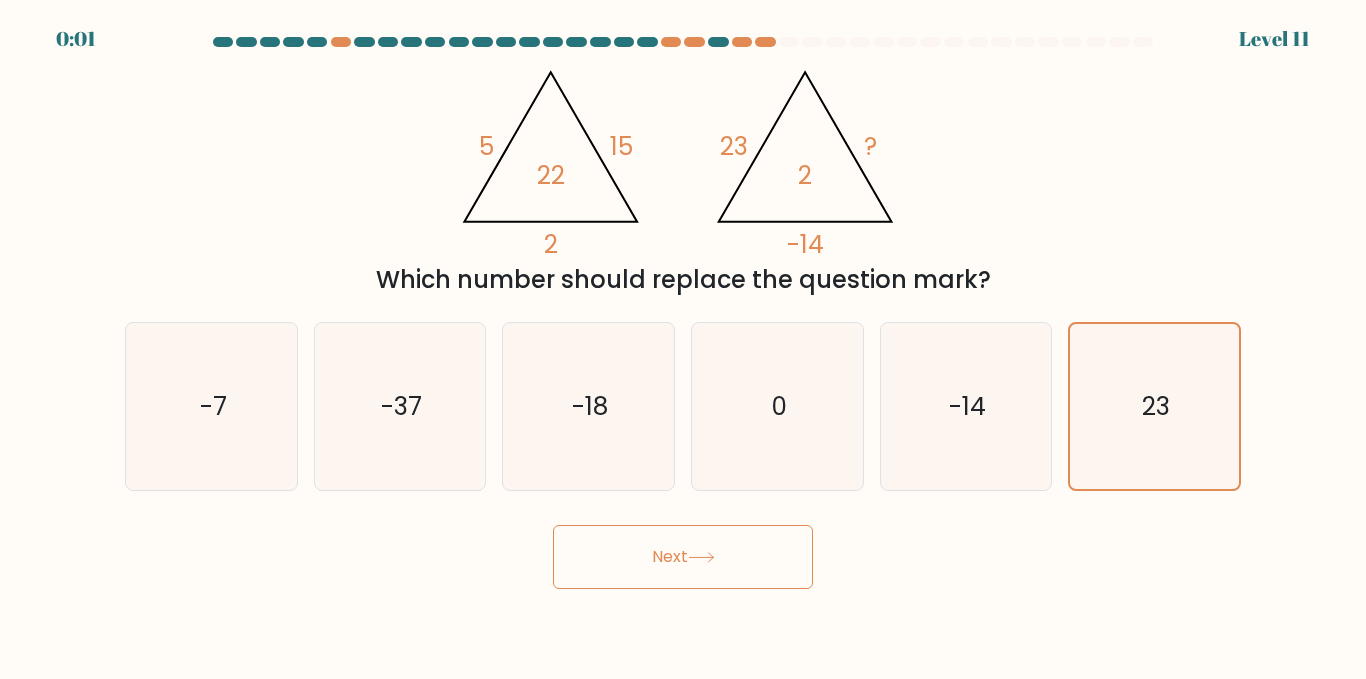 click on "Next" at bounding box center [683, 557] 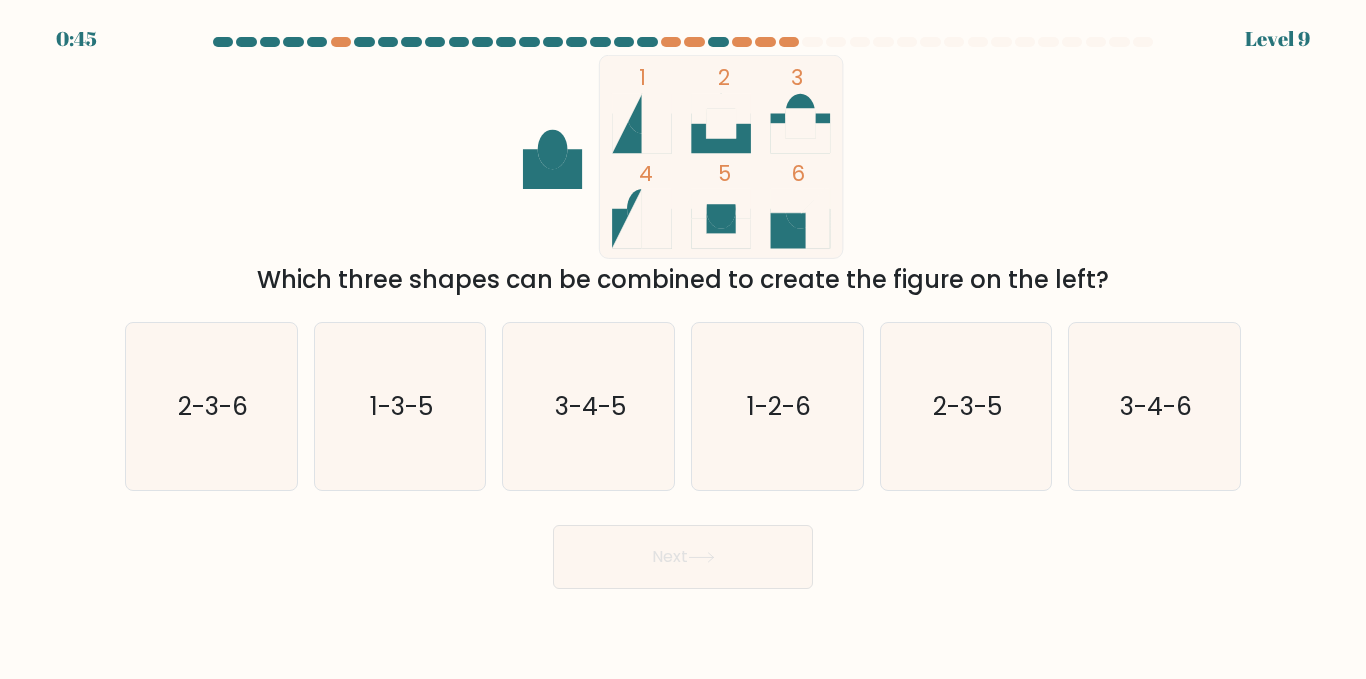click on "Next" at bounding box center (683, 557) 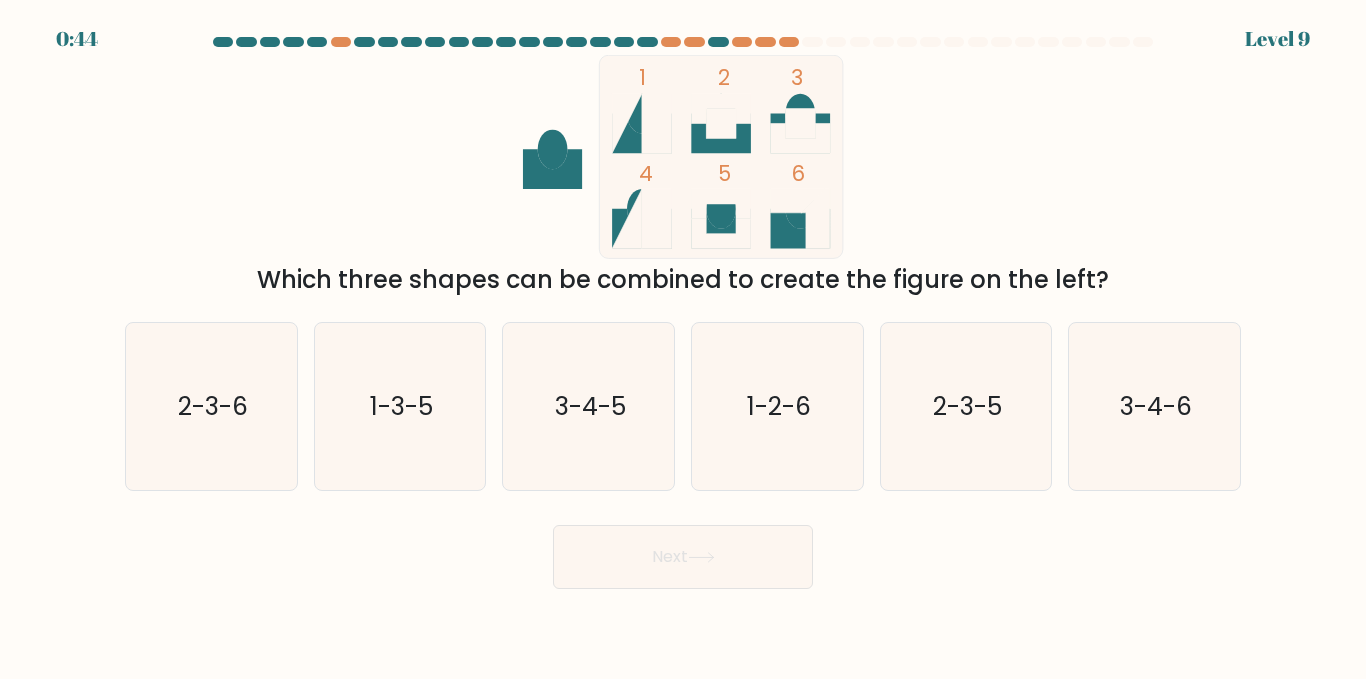 click on "1
2
3
4
5
6" 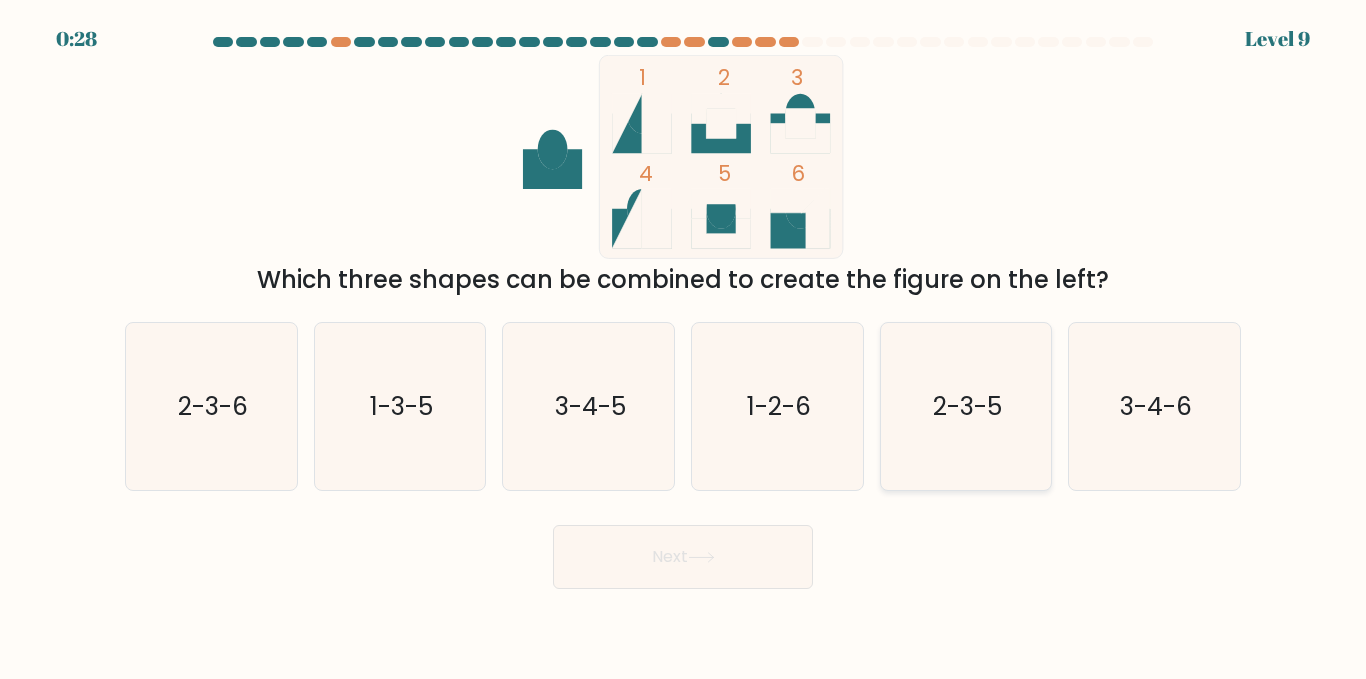 click on "2-3-5" 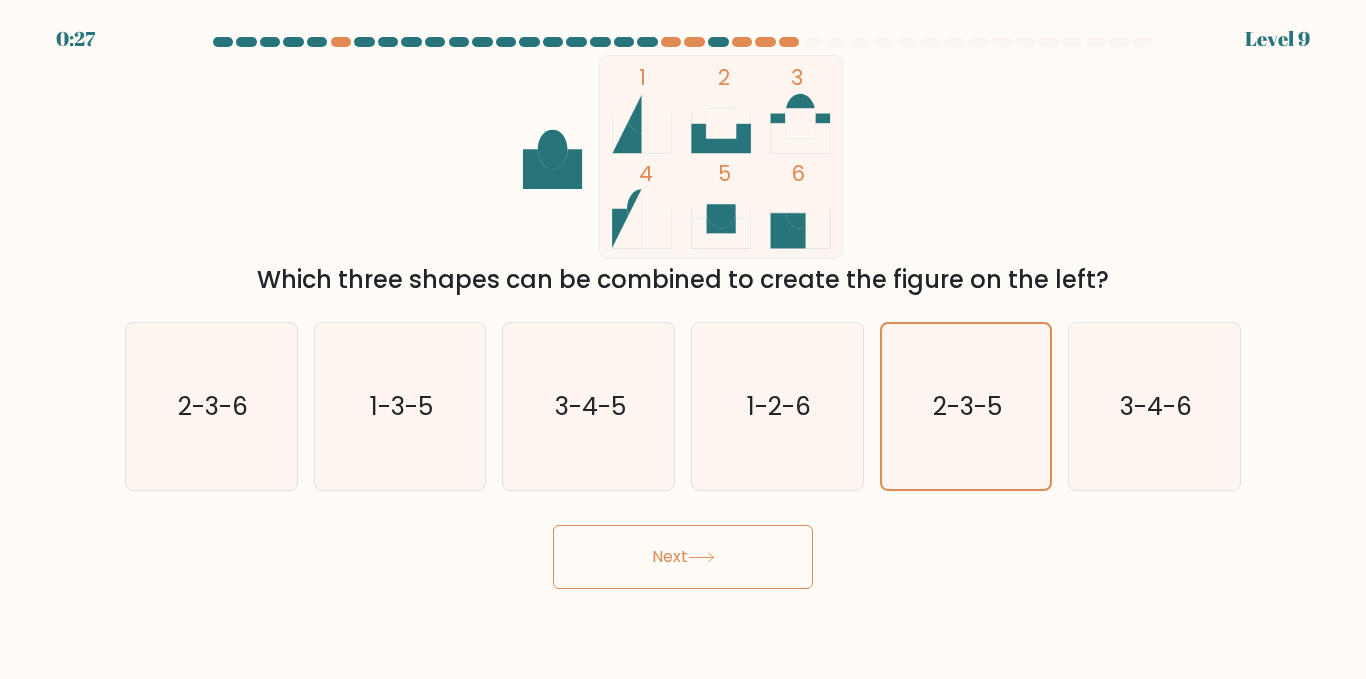 click on "Next" at bounding box center [683, 557] 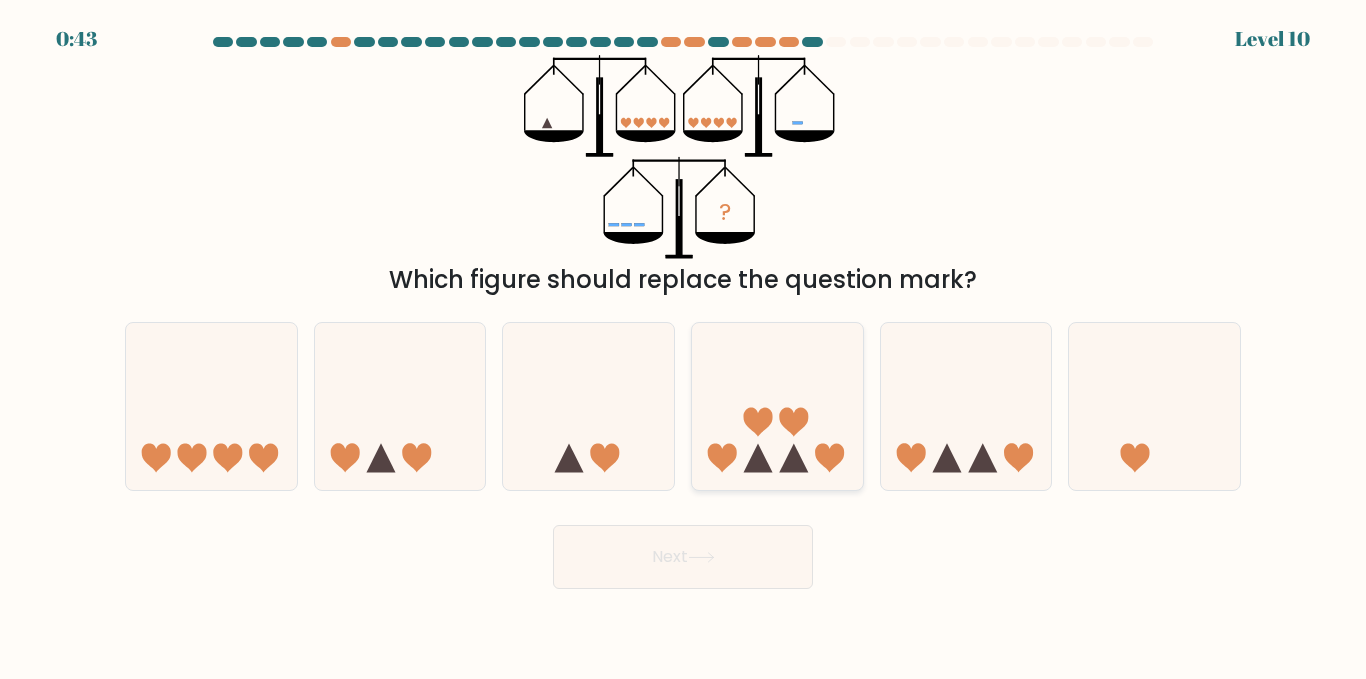 click 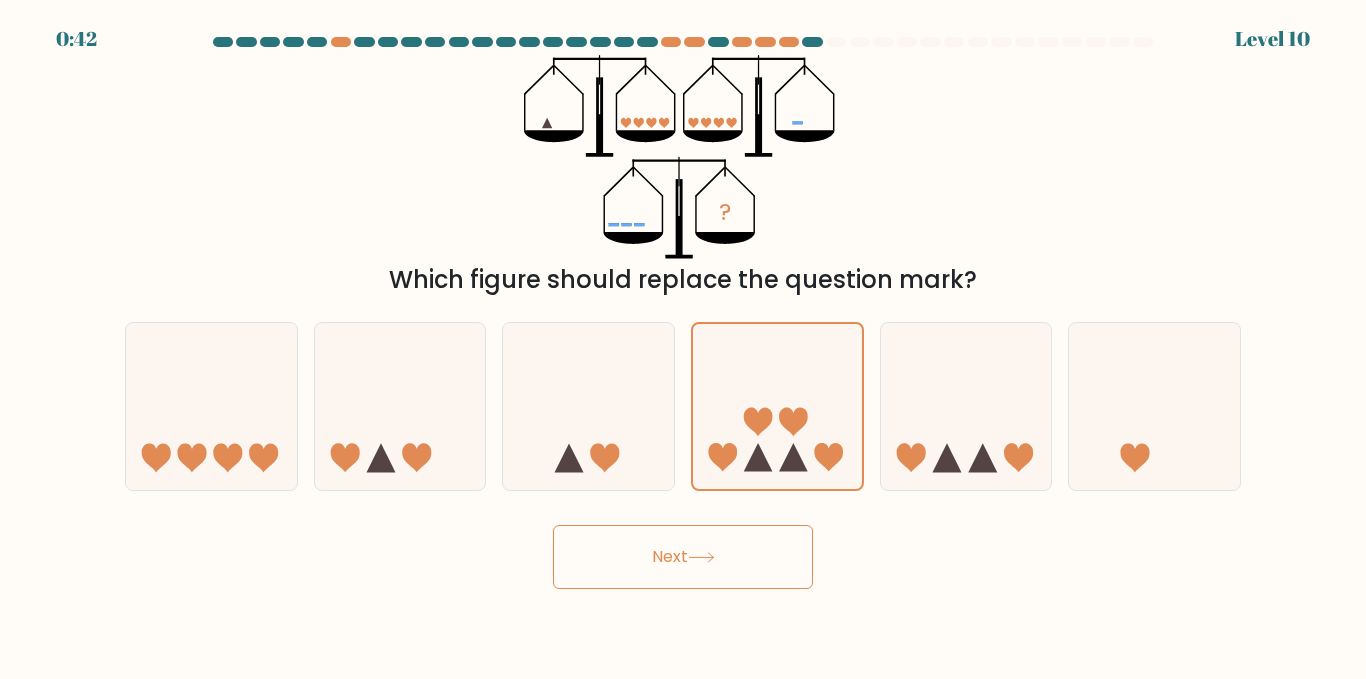 click on "Next" at bounding box center [683, 557] 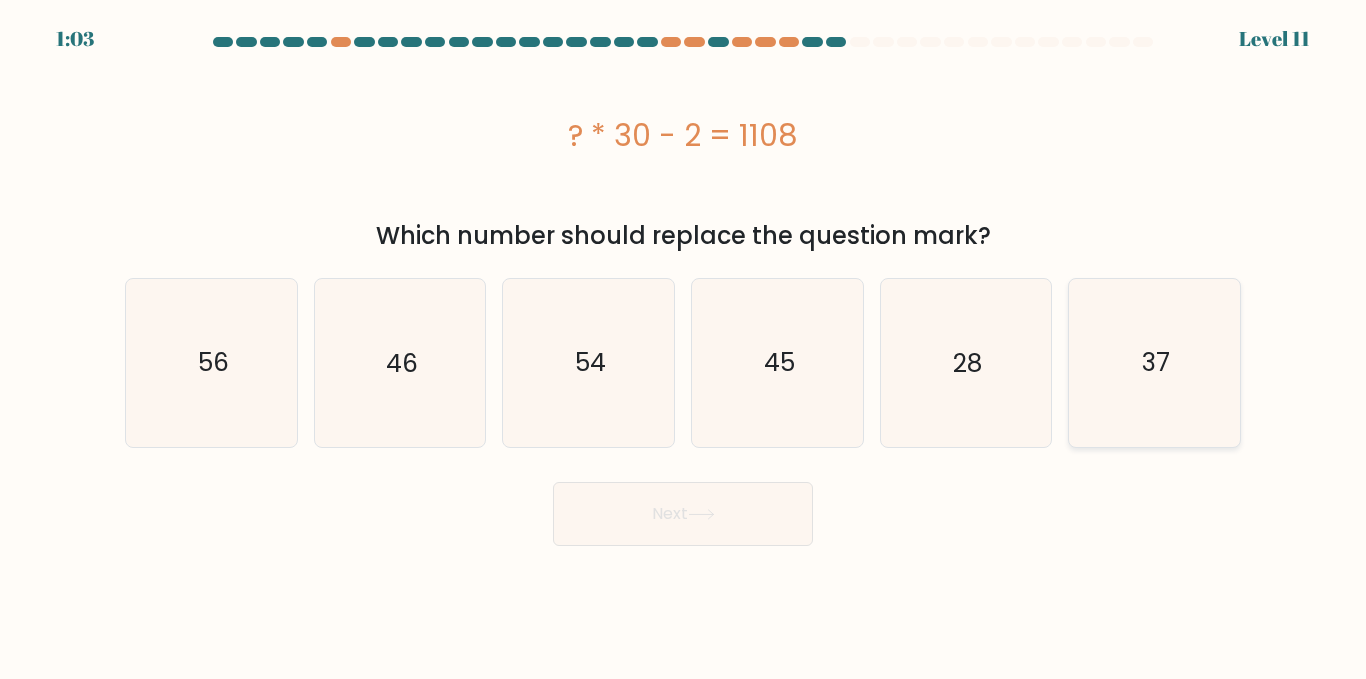 click on "37" 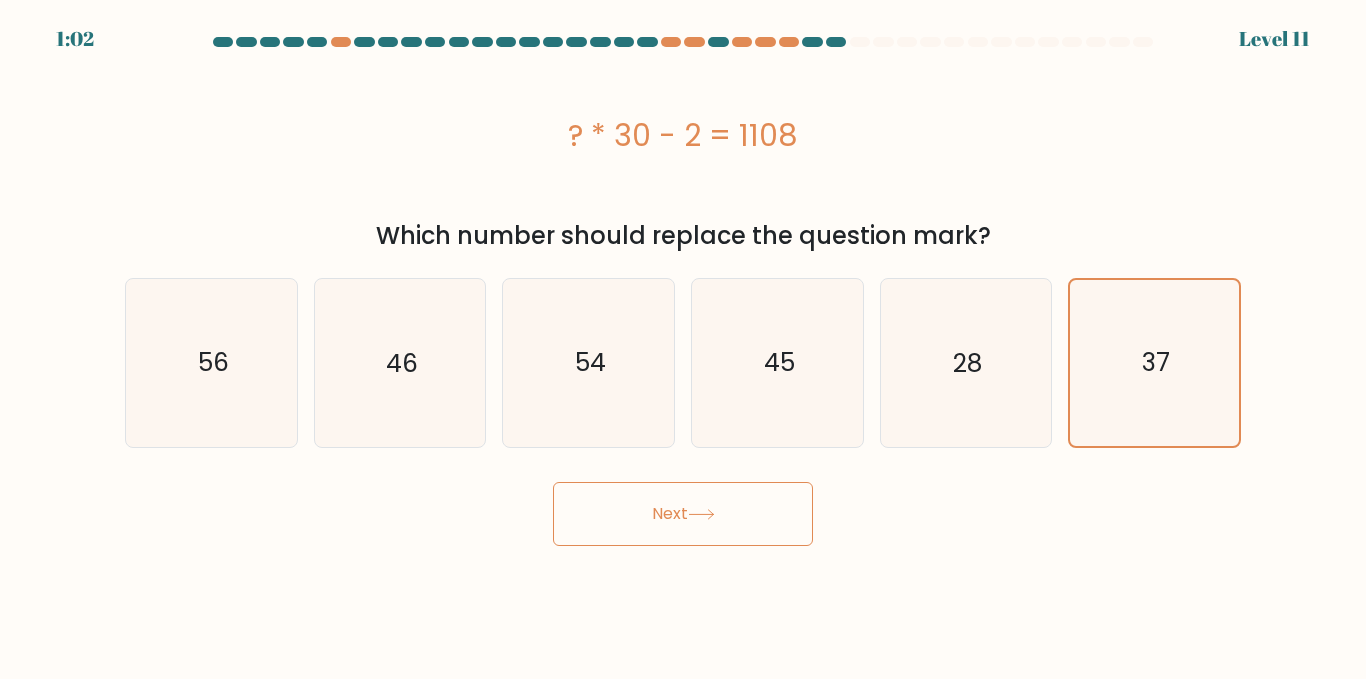 click on "Next" at bounding box center [683, 514] 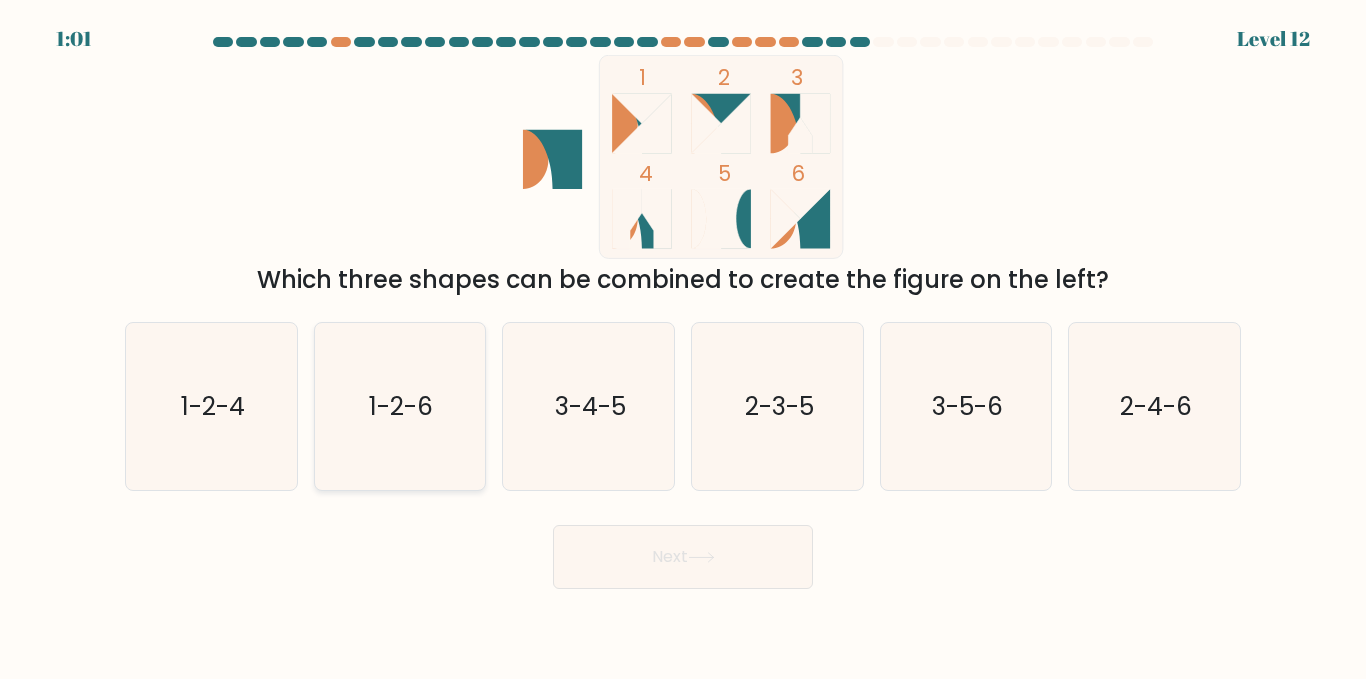 click on "1-2-6" 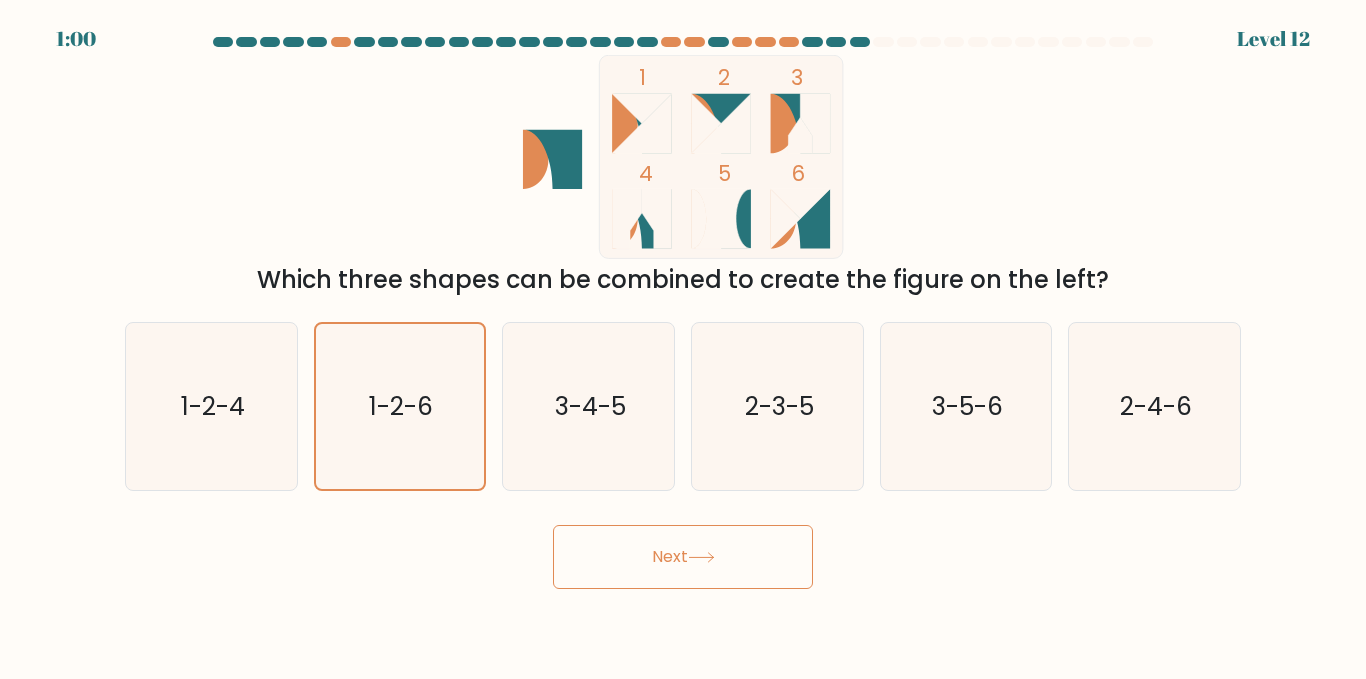 click on "Next" at bounding box center [683, 557] 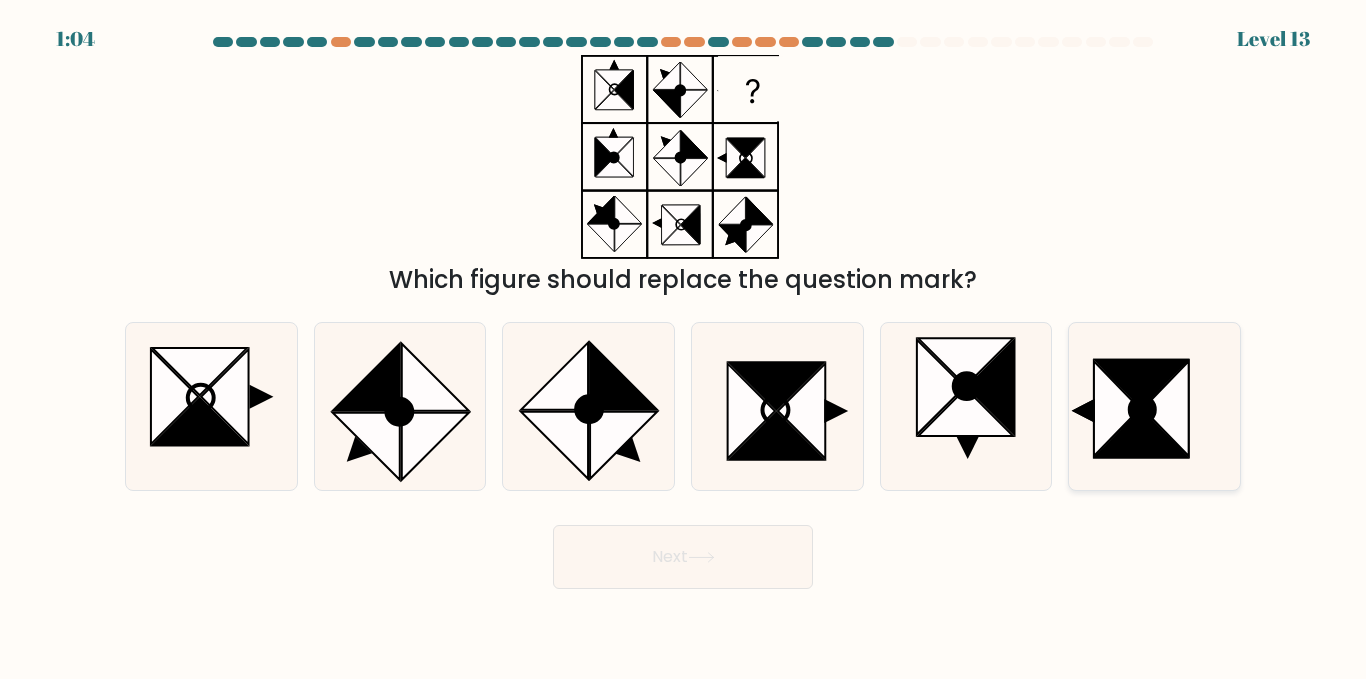 click 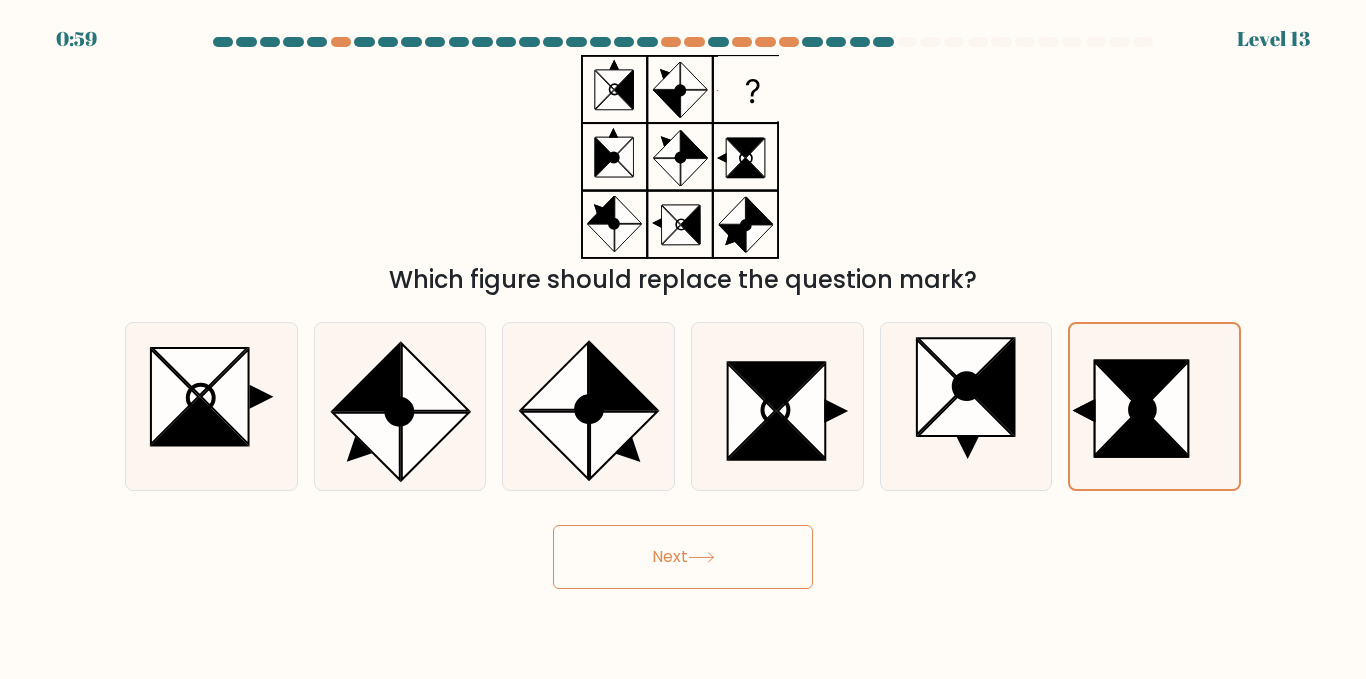 click on "Next" at bounding box center (683, 557) 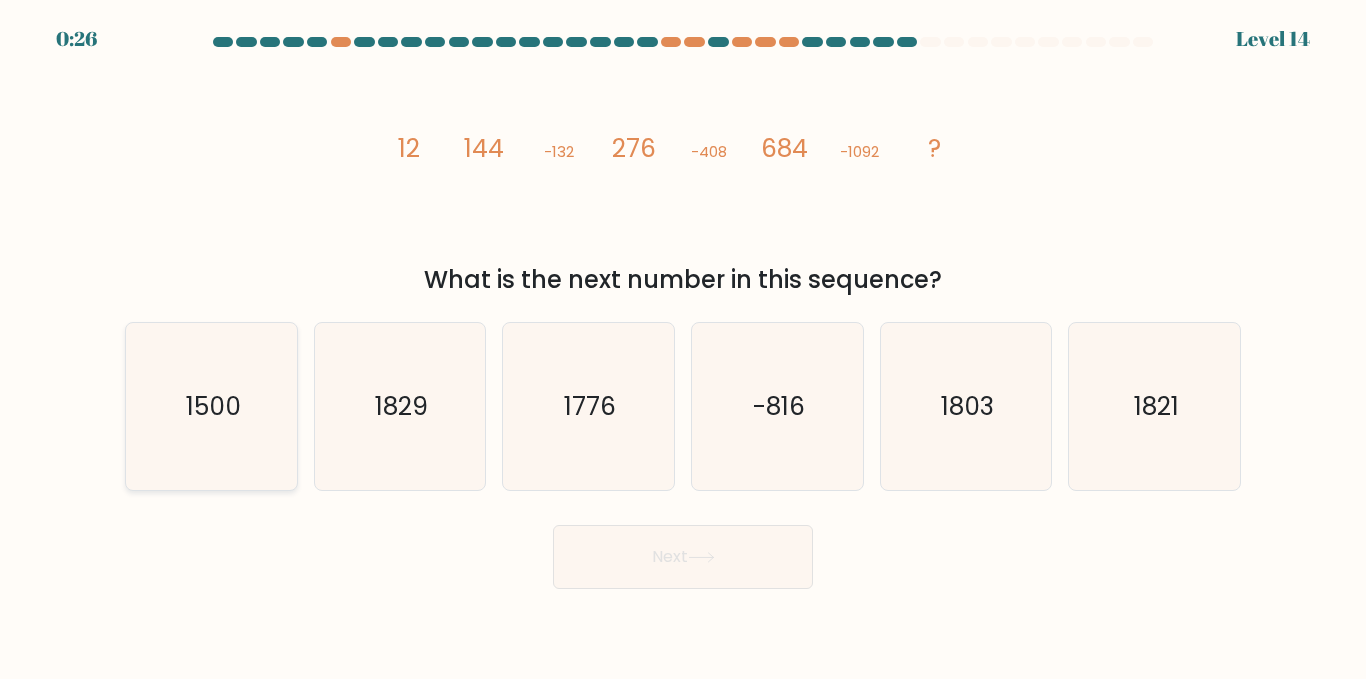 click on "1500" 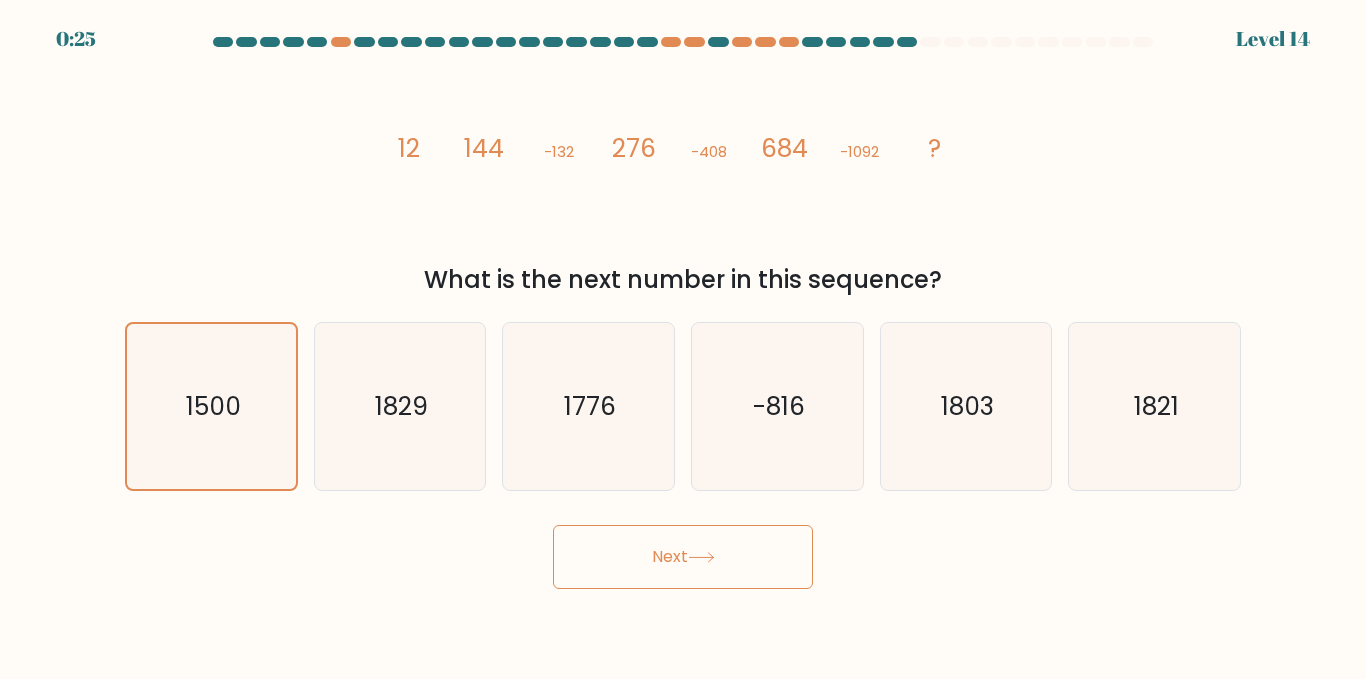 click on "Next" at bounding box center [683, 557] 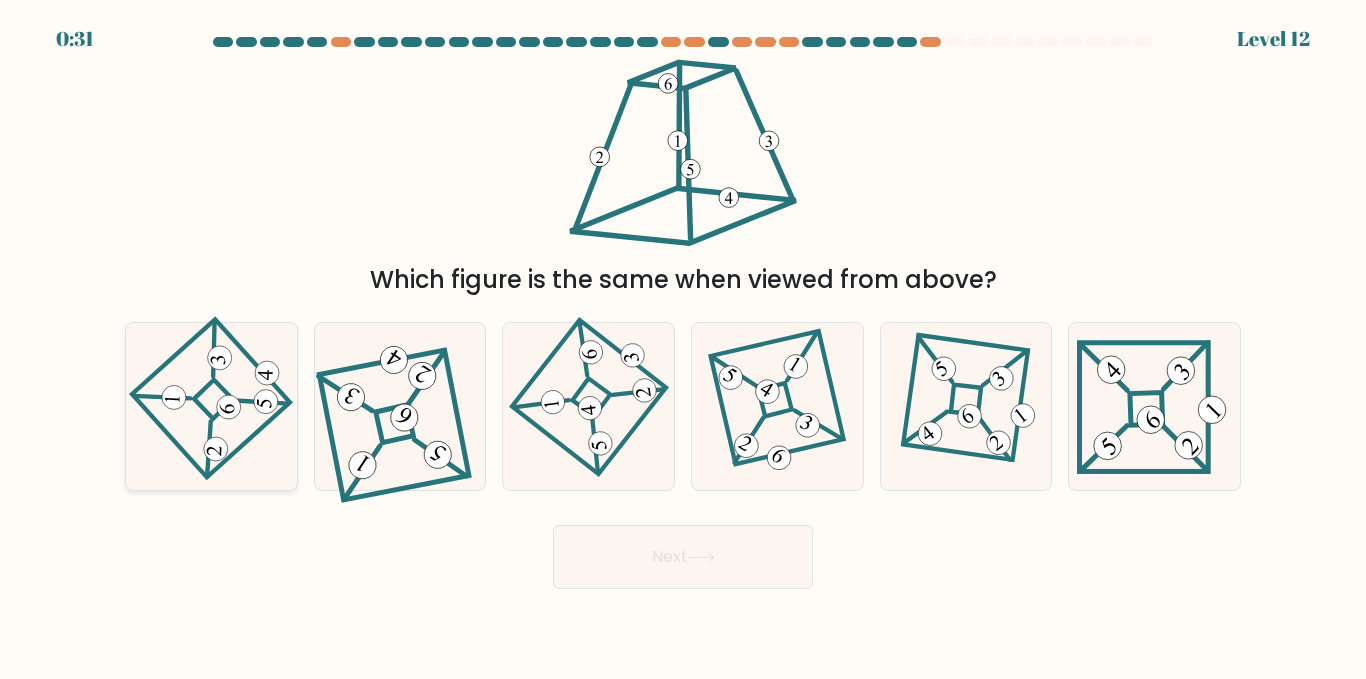click 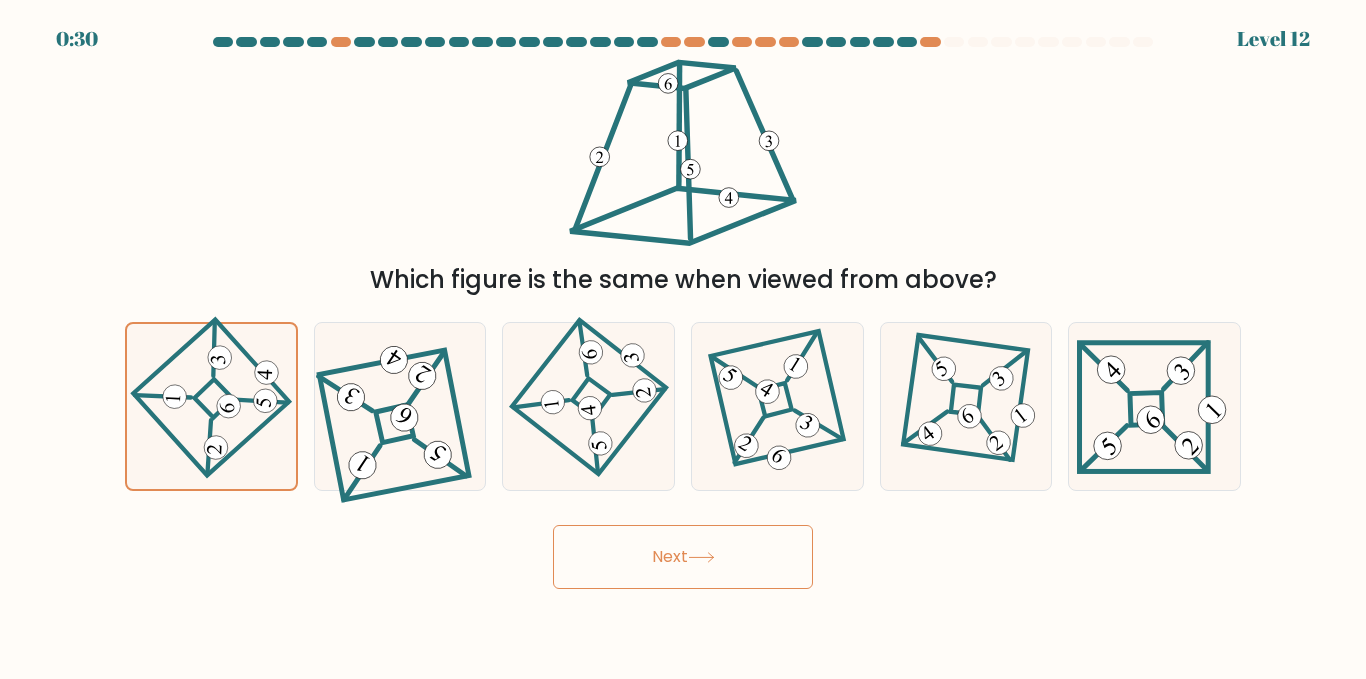 click on "Next" at bounding box center [683, 557] 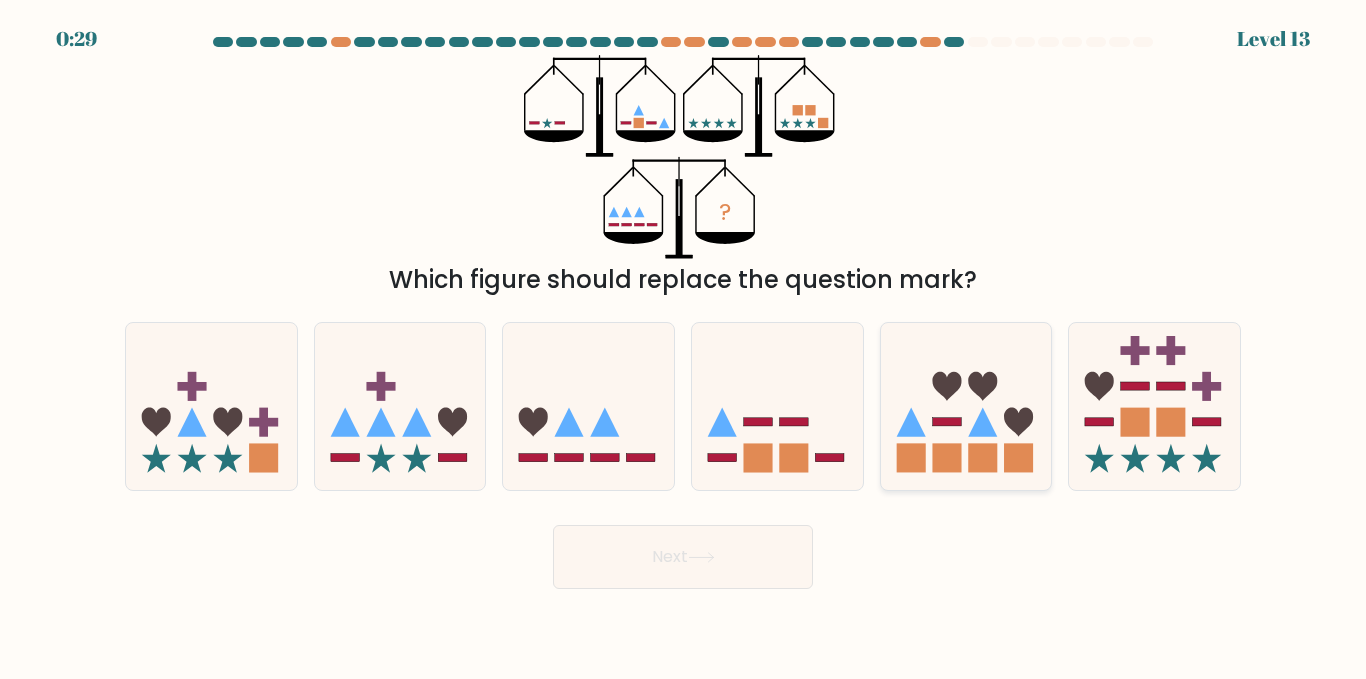 click 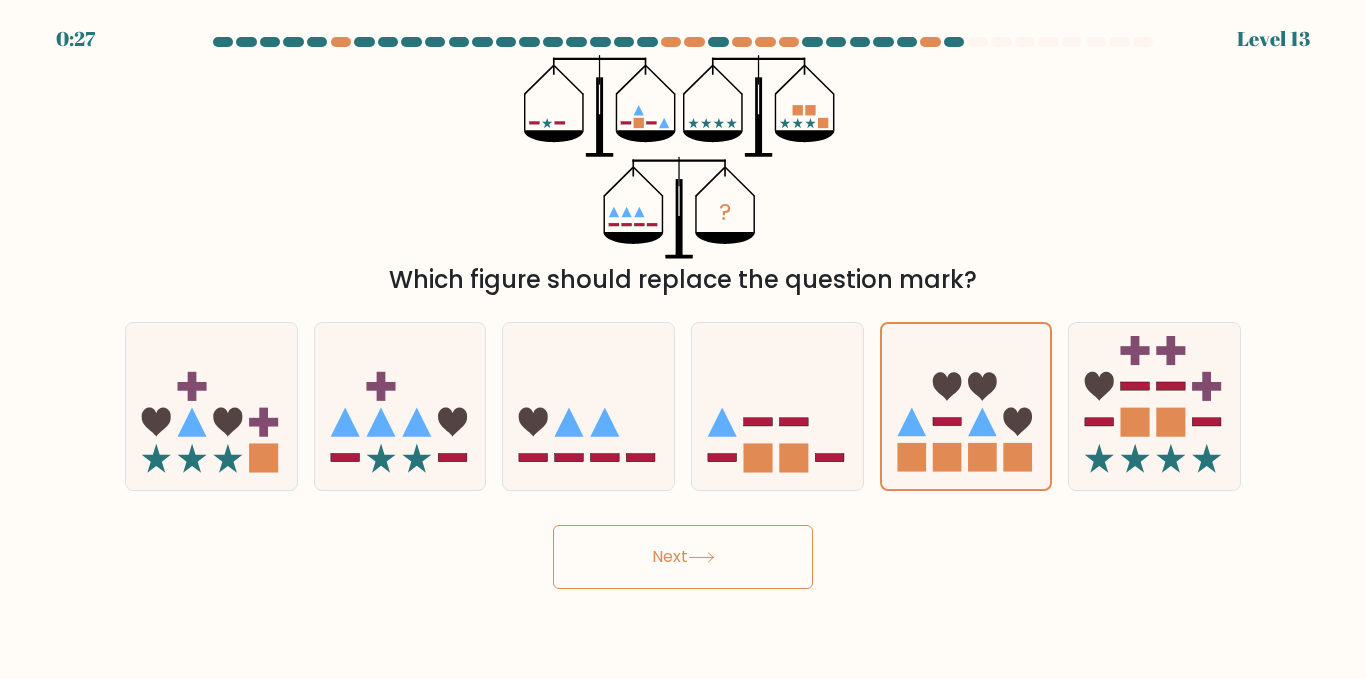 click 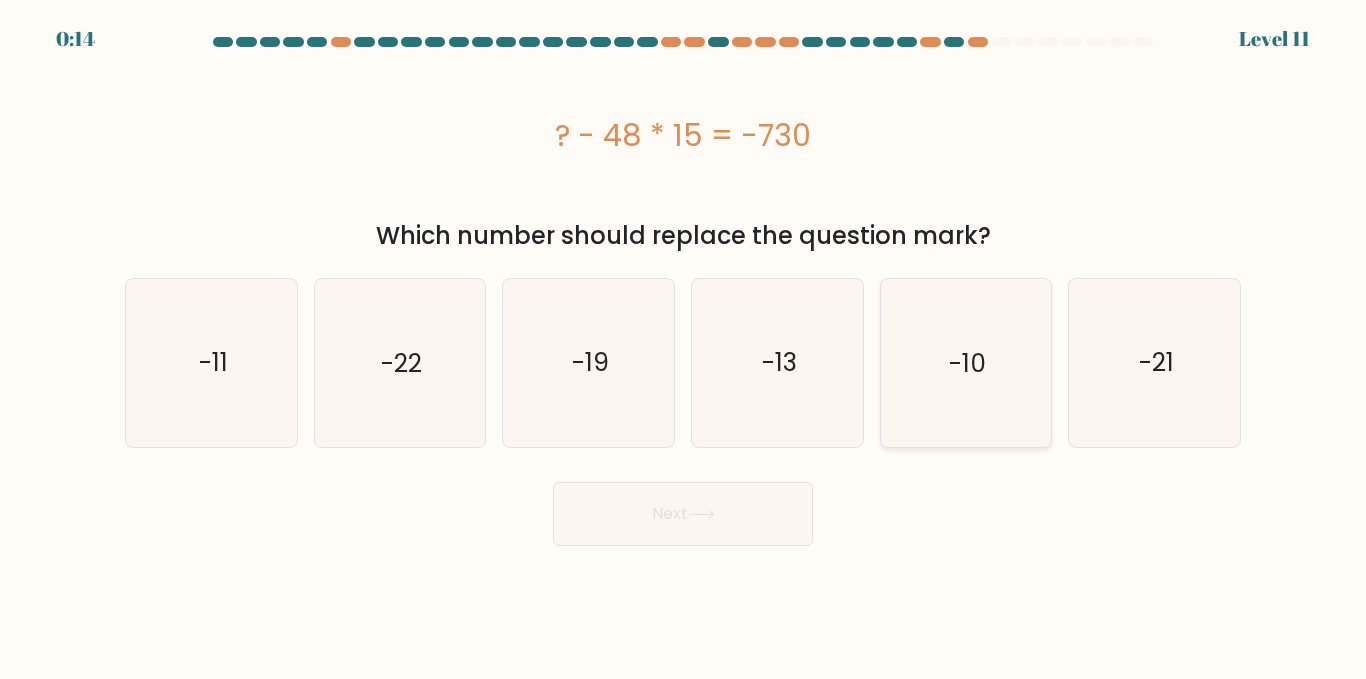 click on "-10" 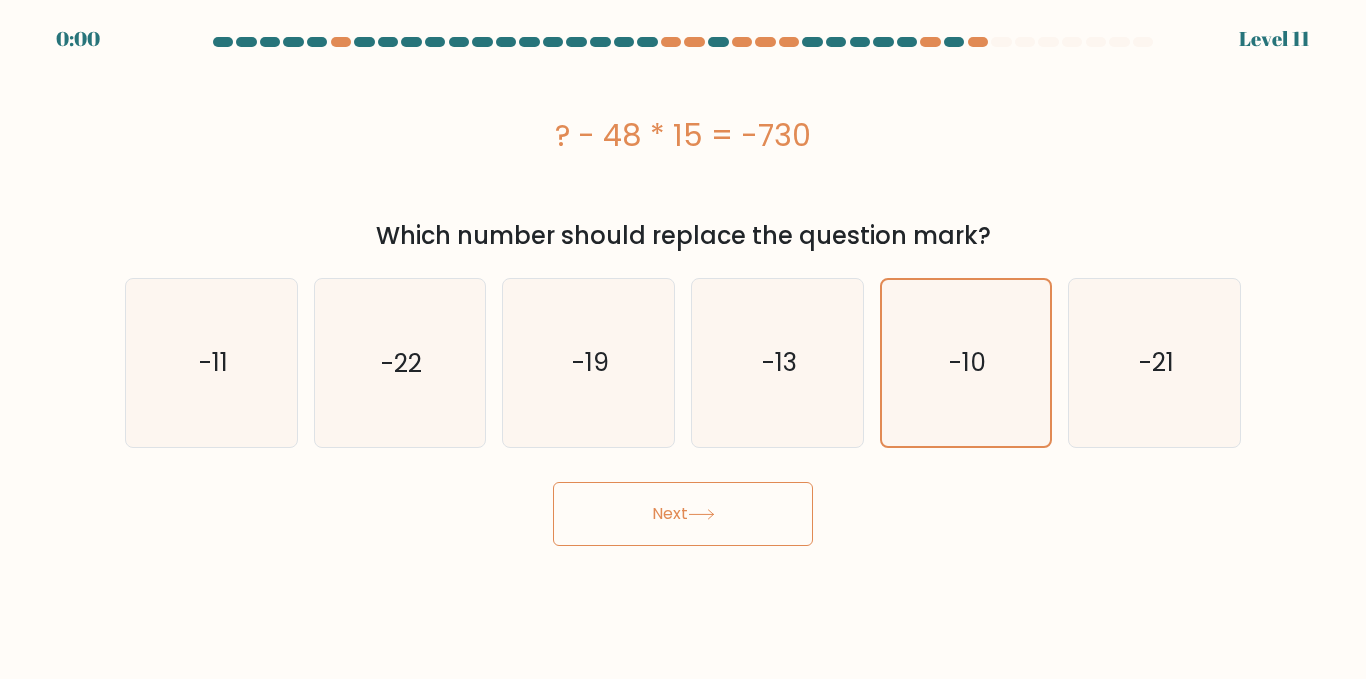 click on "Next" at bounding box center (683, 514) 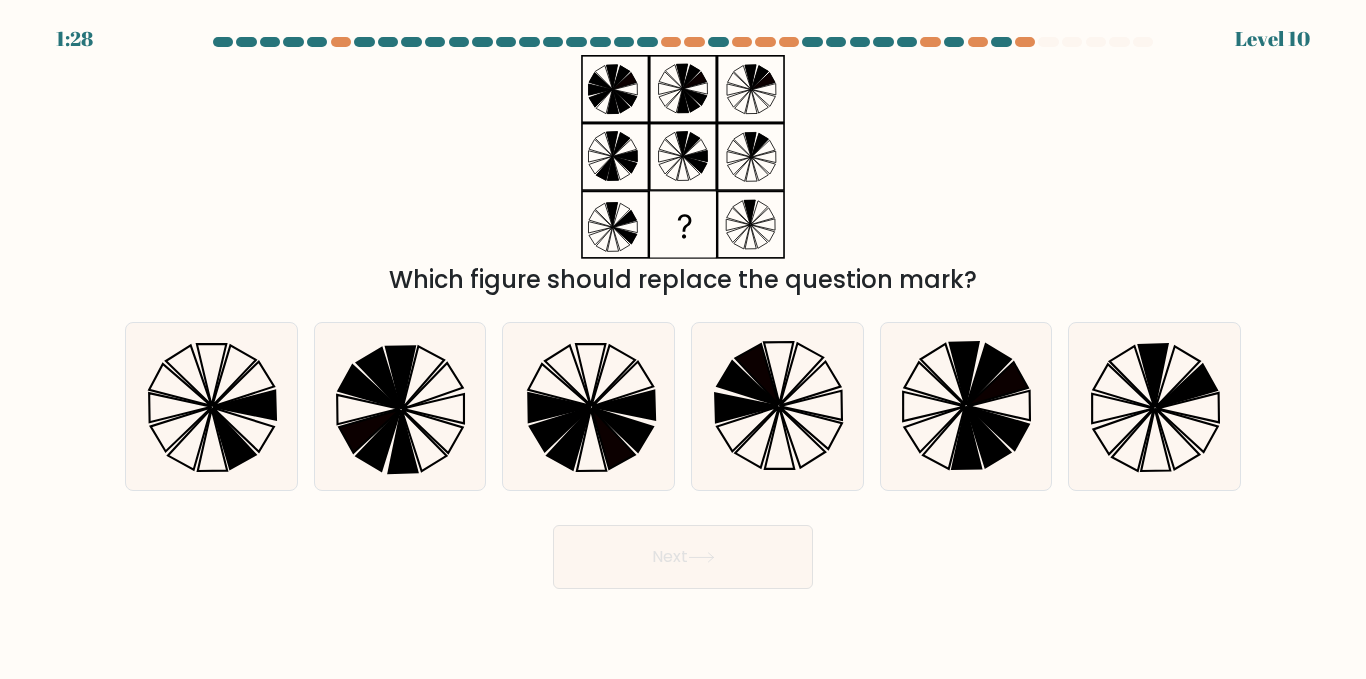 scroll, scrollTop: 0, scrollLeft: 0, axis: both 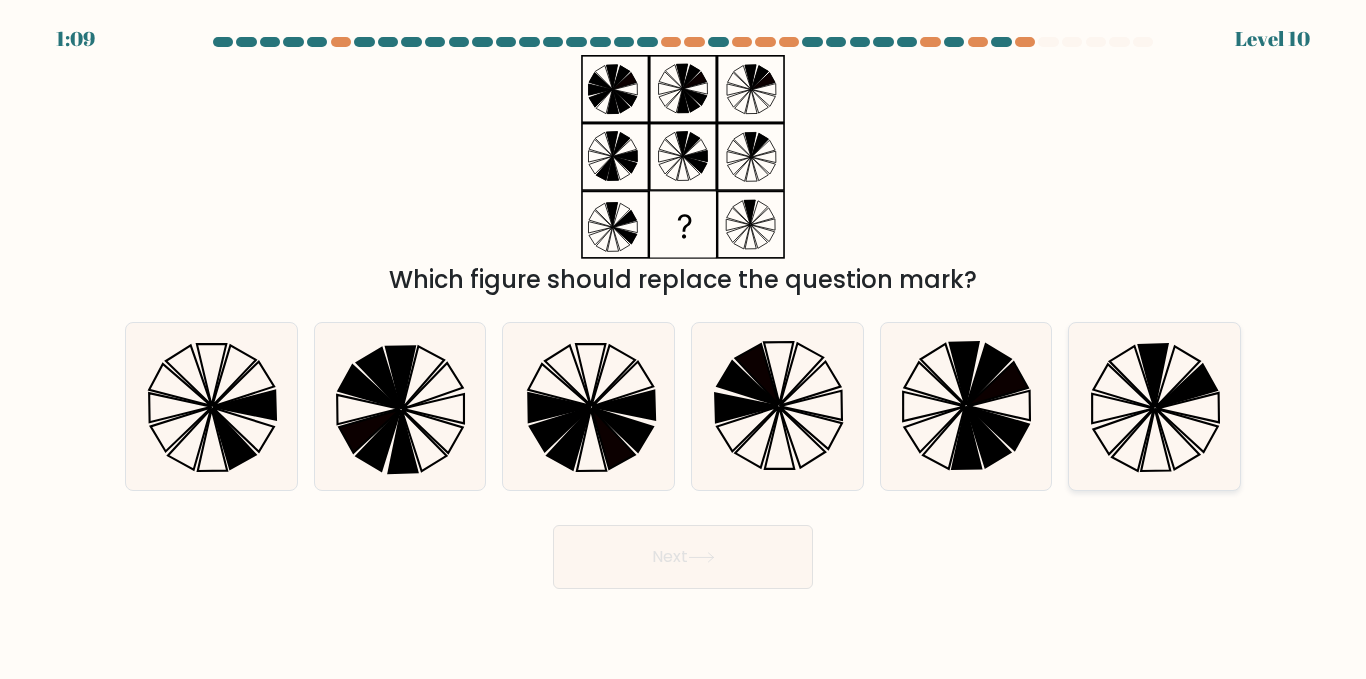 click 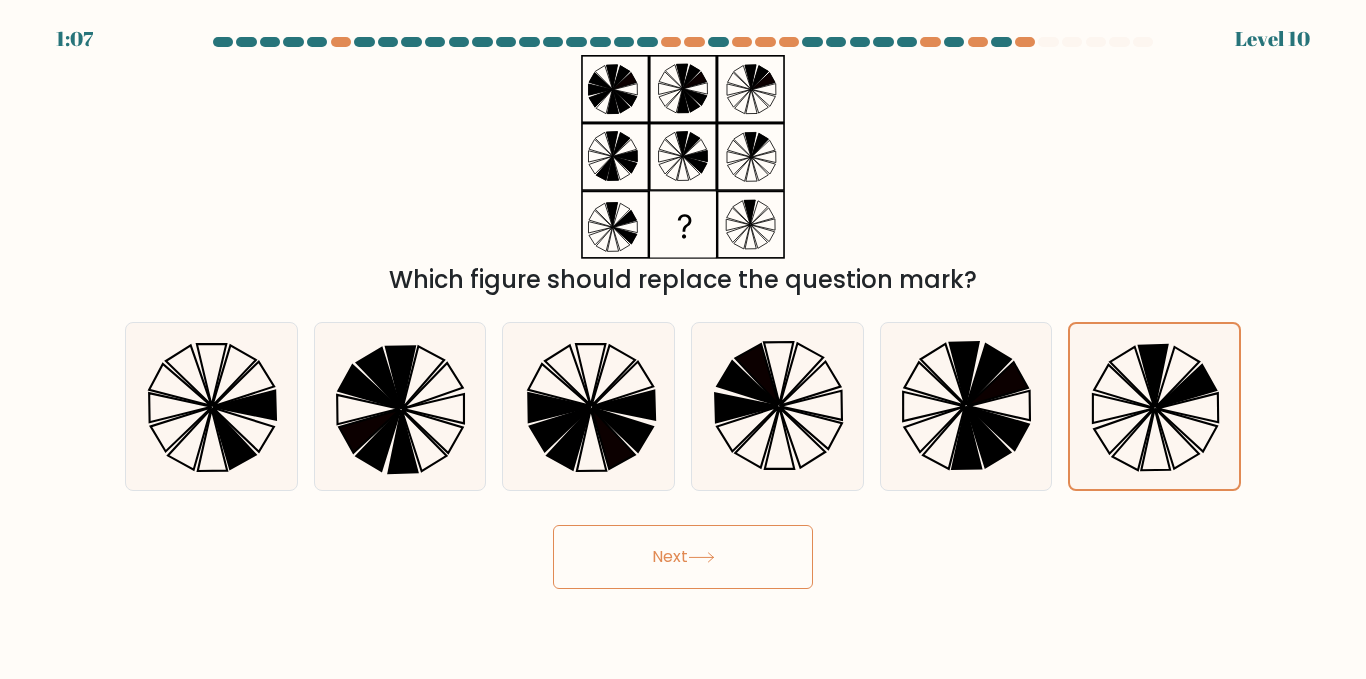 click on "Next" at bounding box center [683, 557] 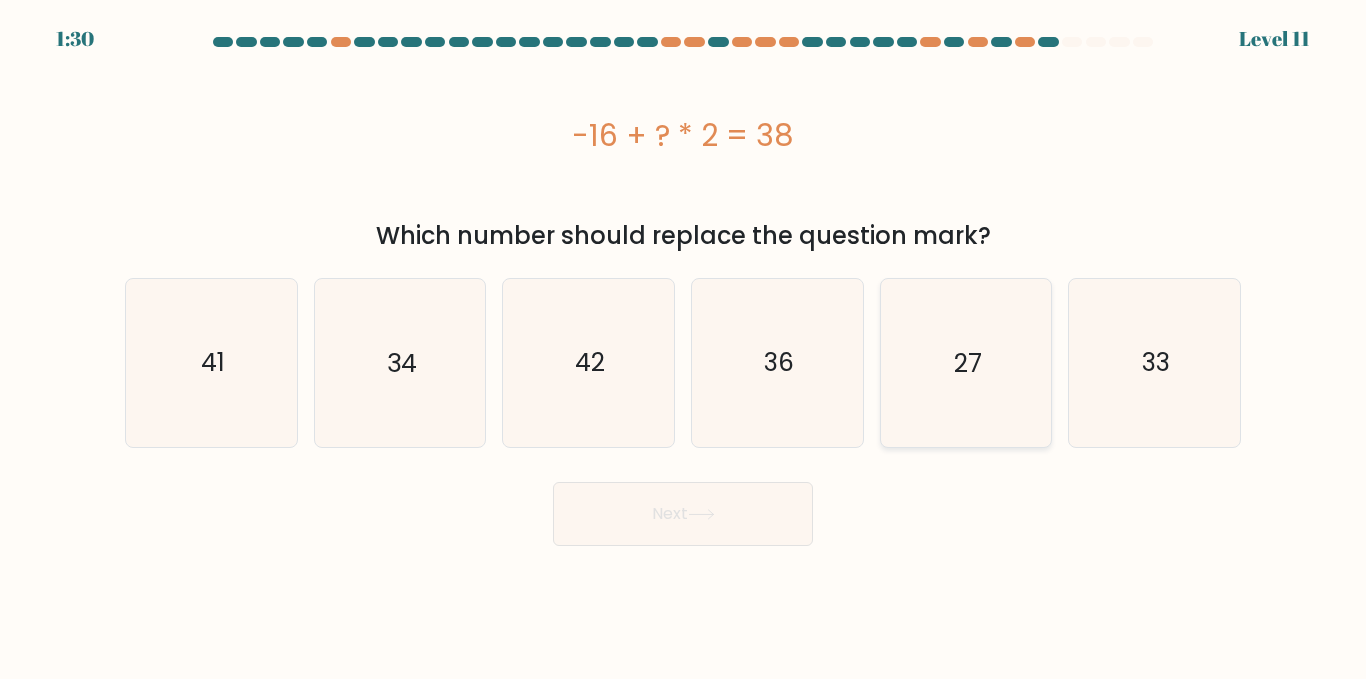 click on "27" 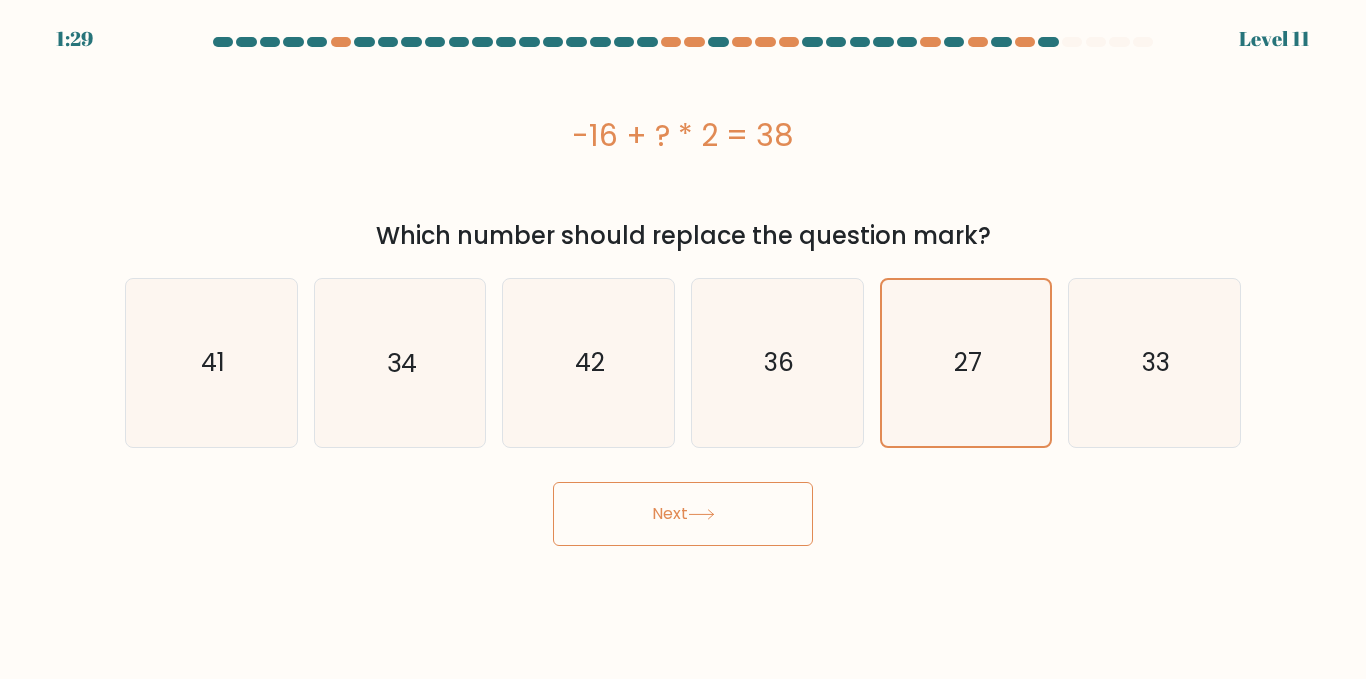 click 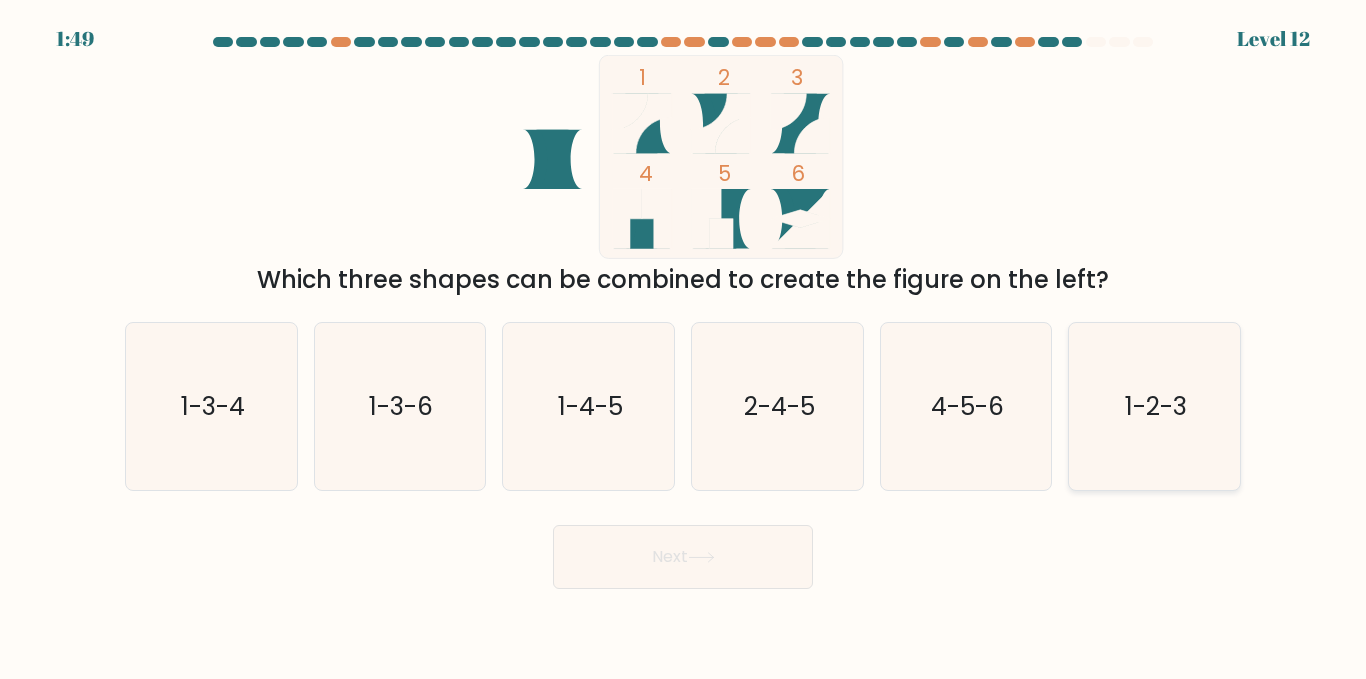 click on "1-2-3" 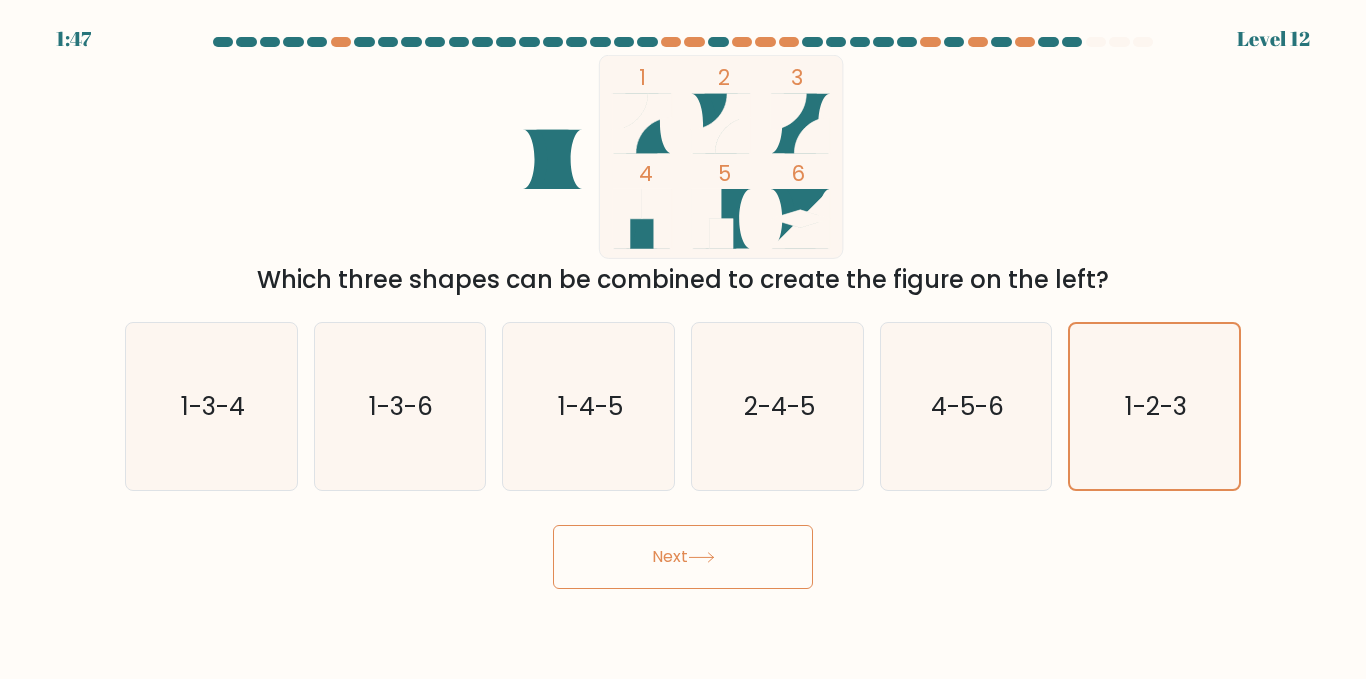 click on "Next" at bounding box center [683, 557] 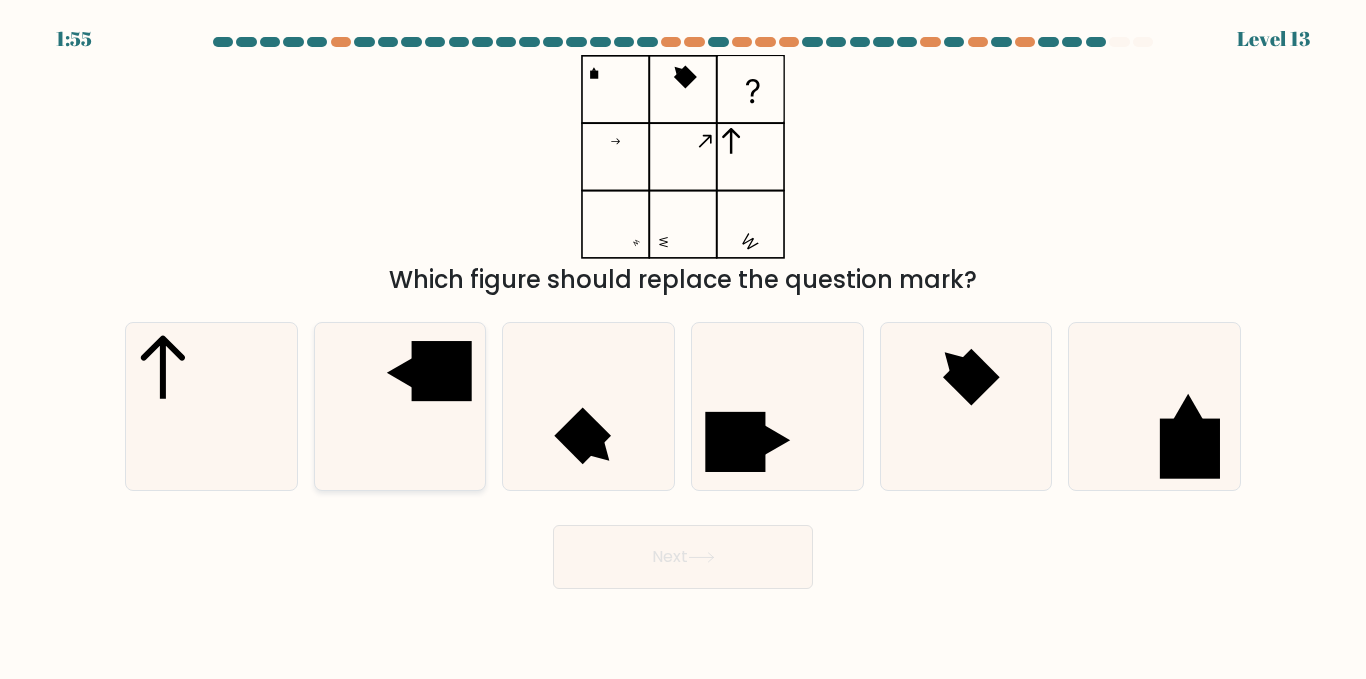 click 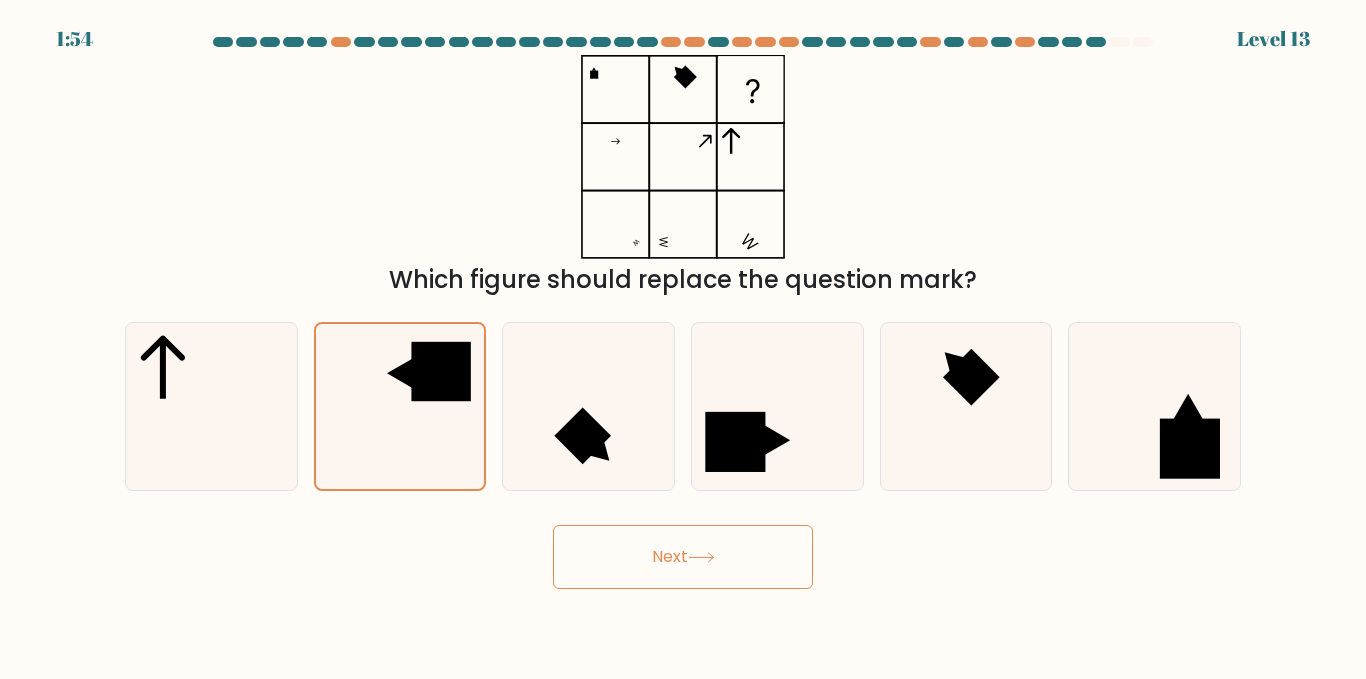 click on "Next" at bounding box center [683, 557] 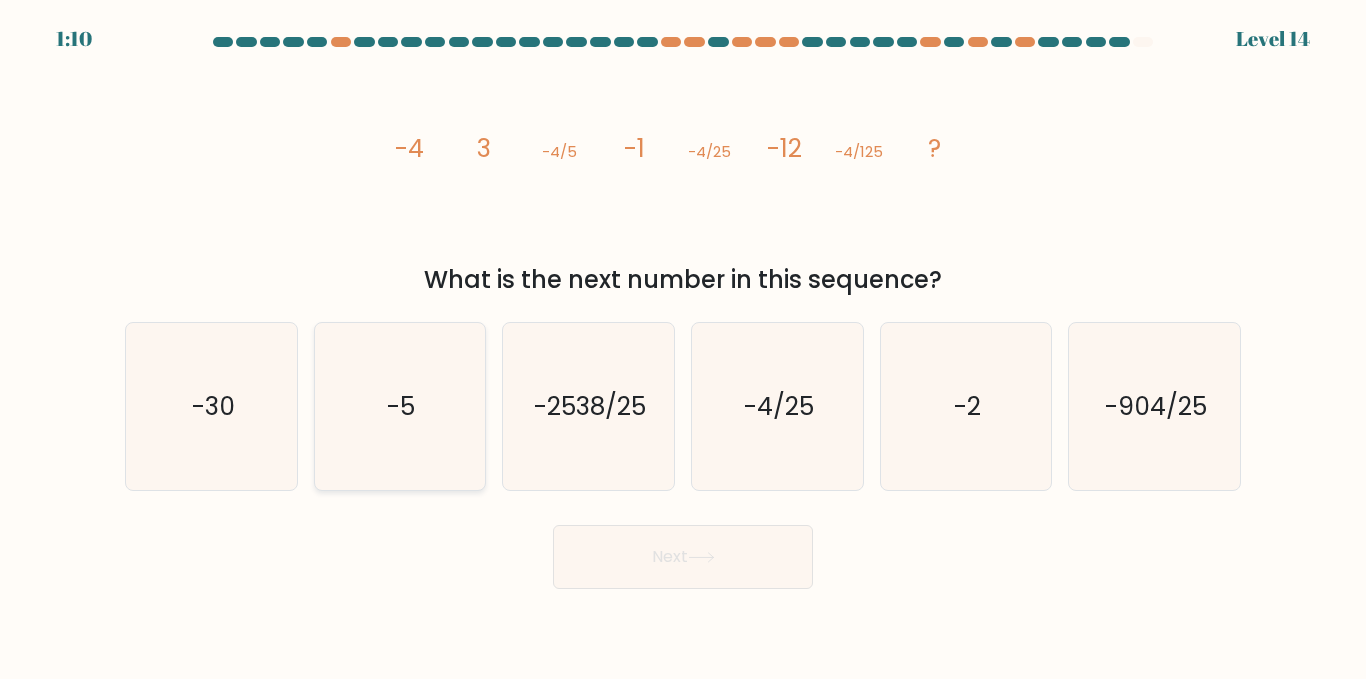 click on "-5" 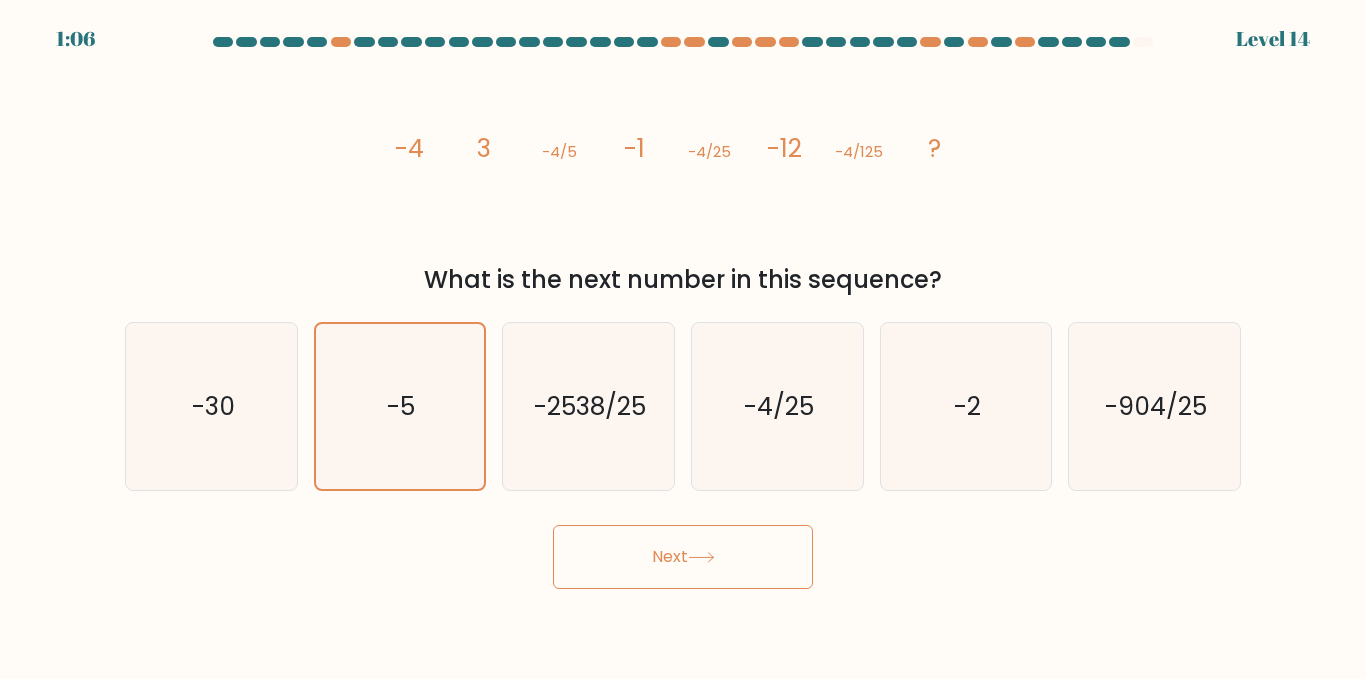 click 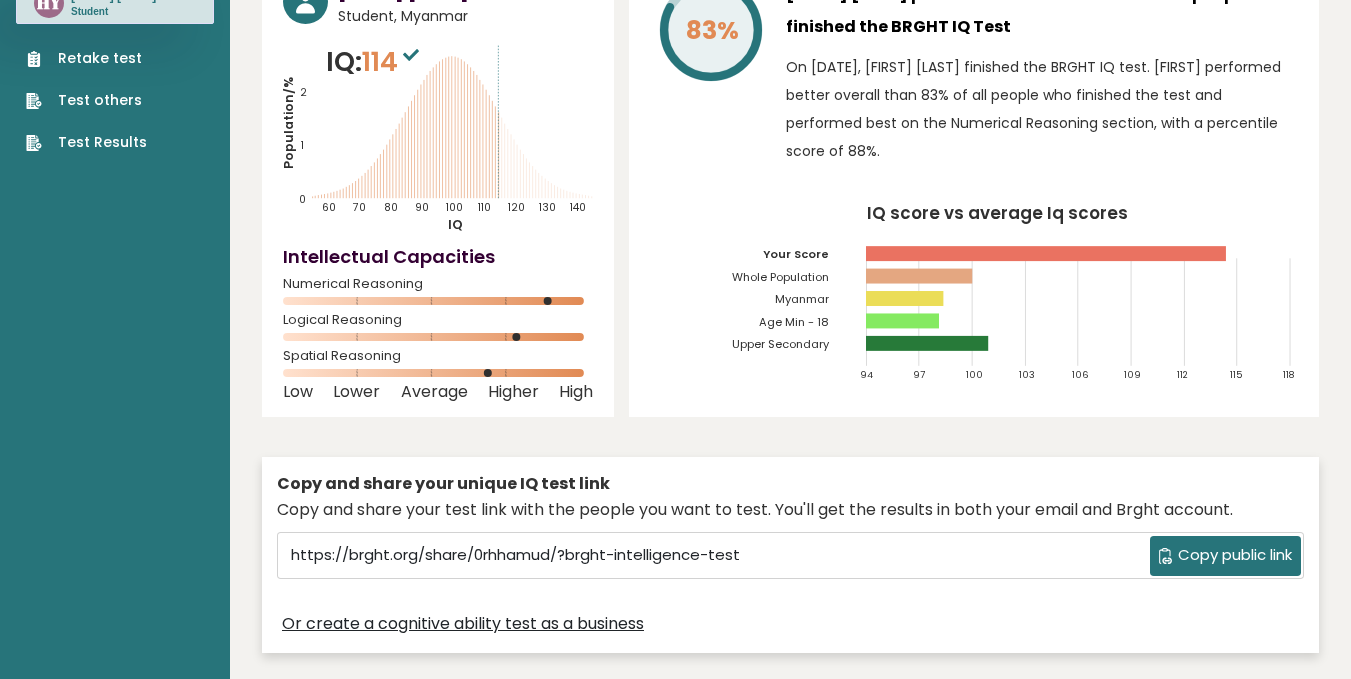 scroll, scrollTop: 0, scrollLeft: 0, axis: both 